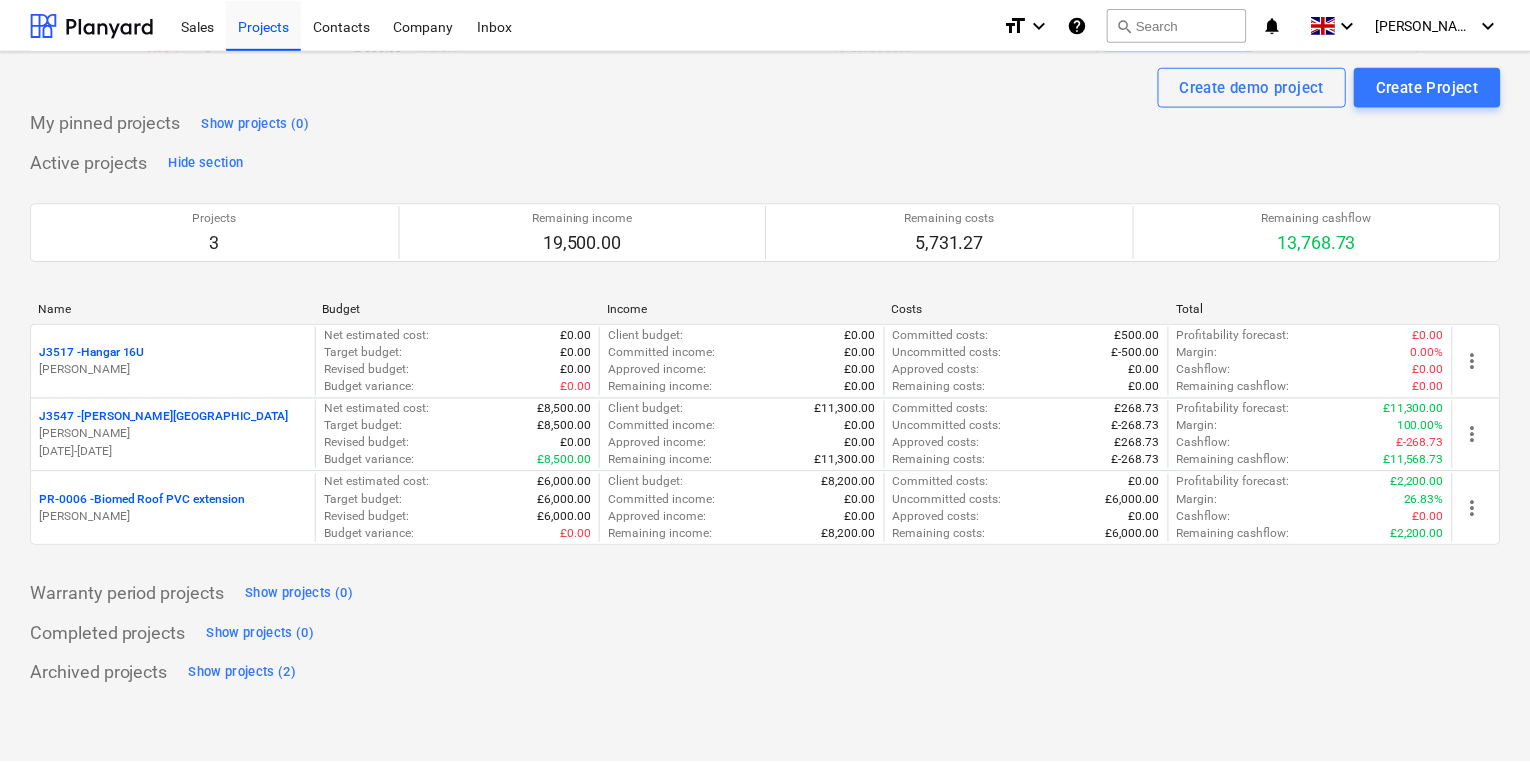 scroll, scrollTop: 0, scrollLeft: 0, axis: both 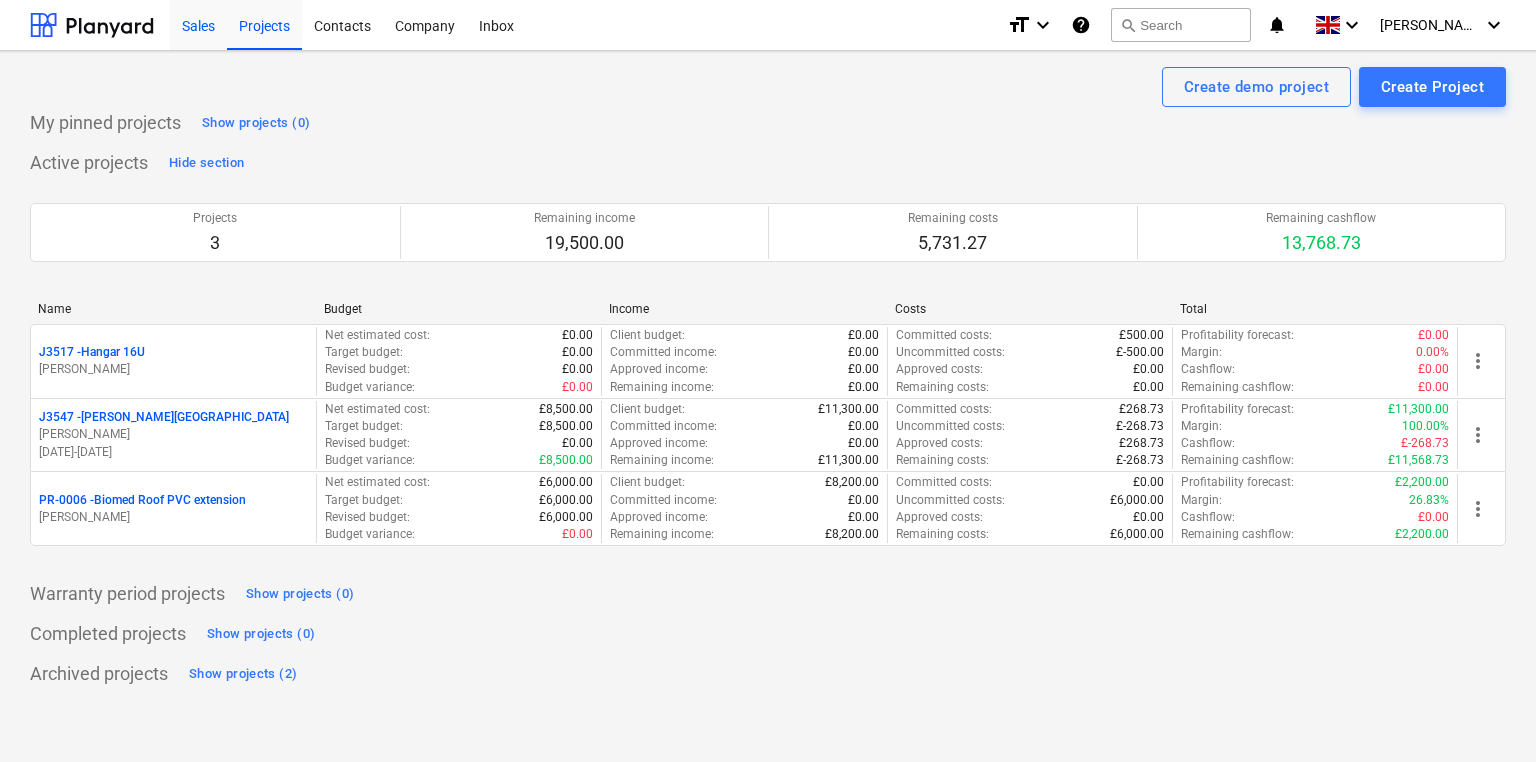 click on "Sales" at bounding box center [198, 24] 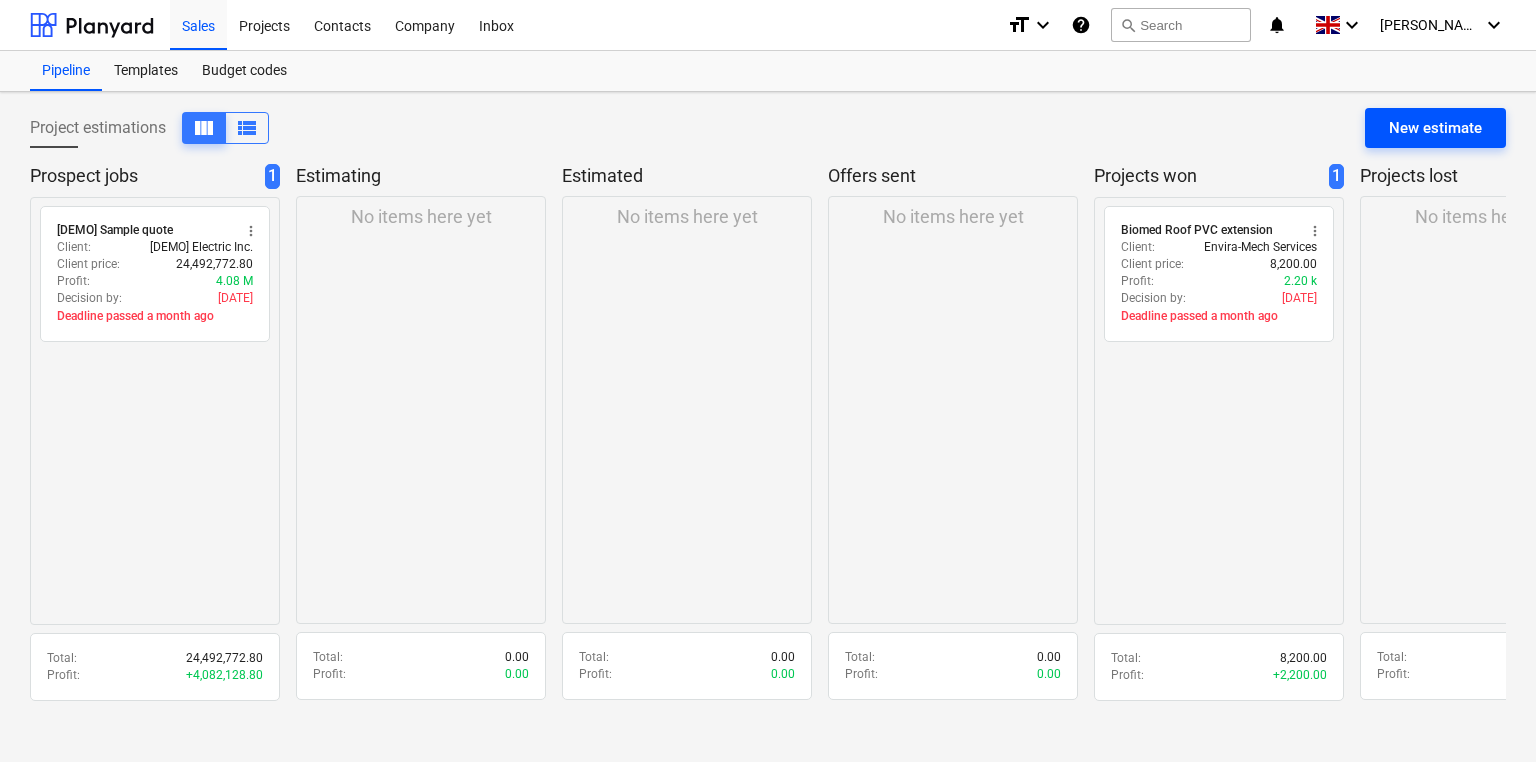 click on "New estimate" at bounding box center (1435, 128) 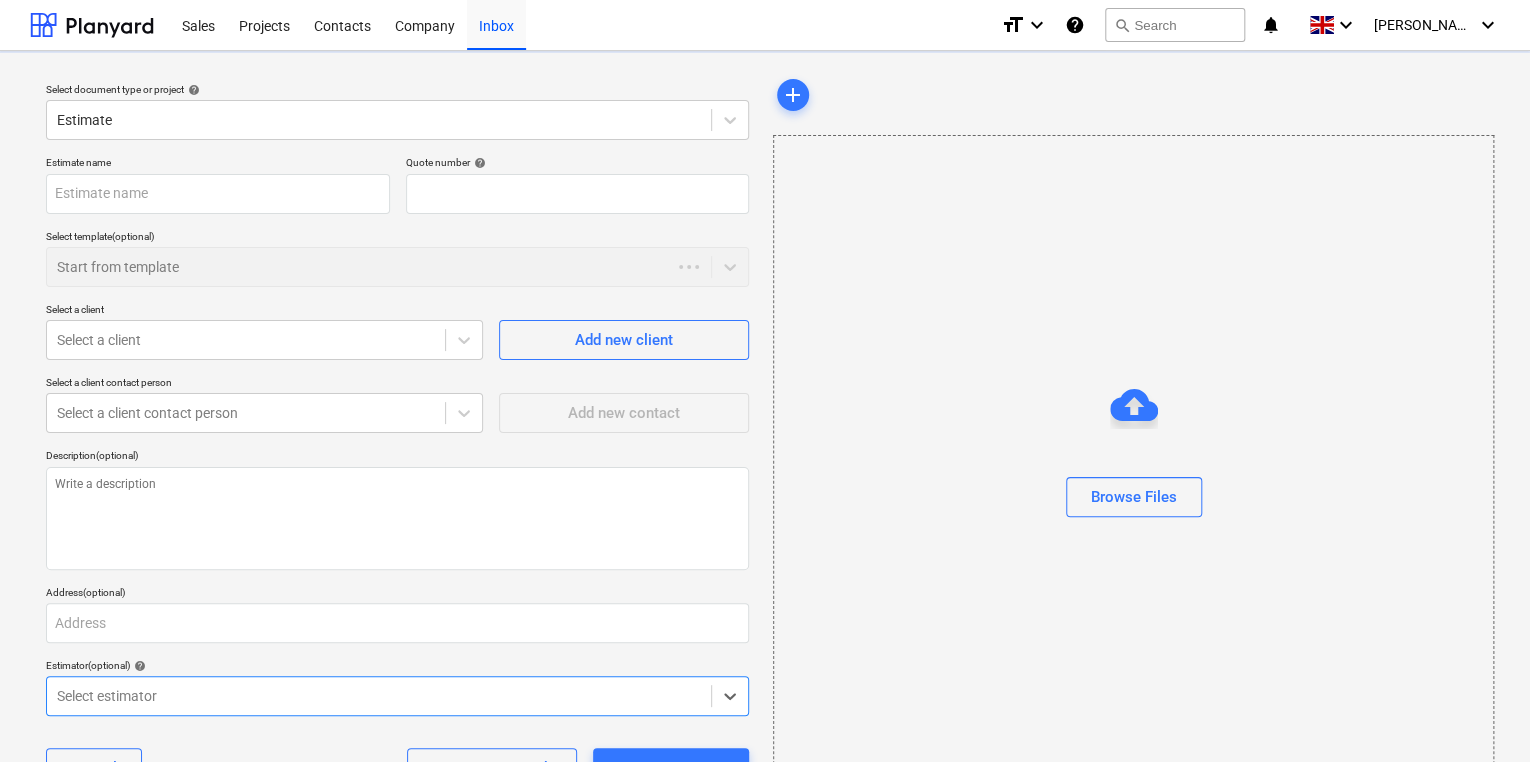 type on "x" 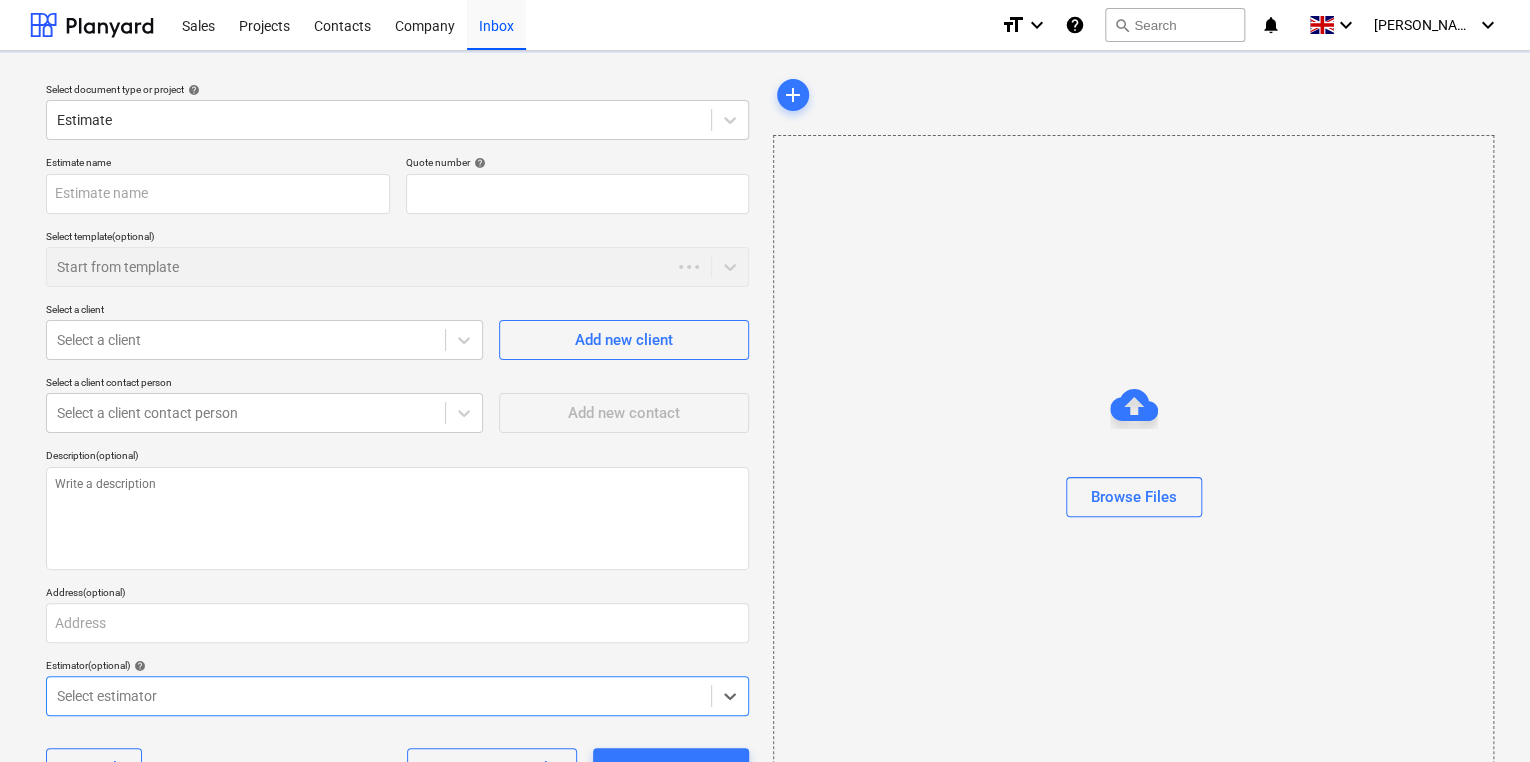 type on "QU-0008" 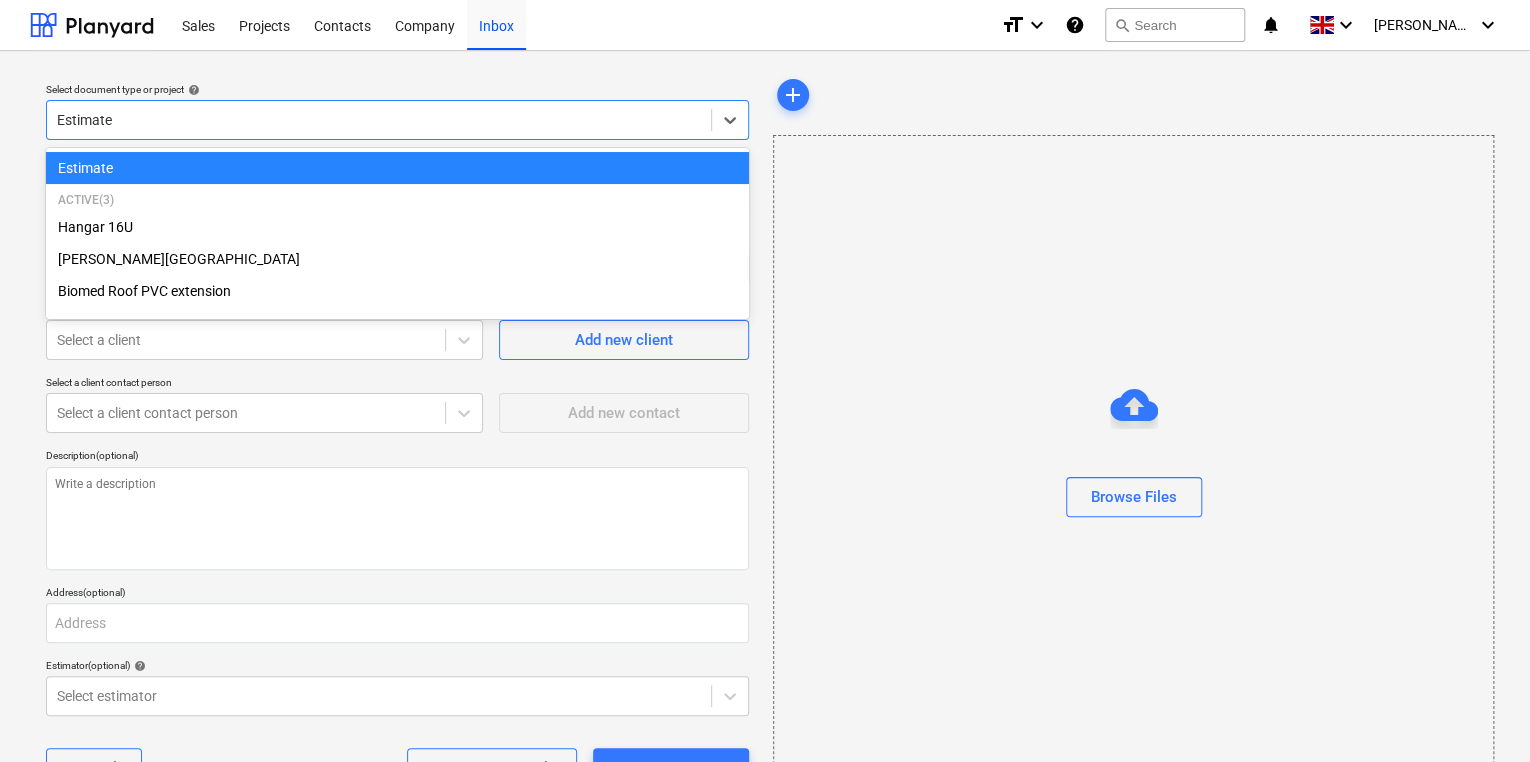 click on "Estimate" at bounding box center (379, 120) 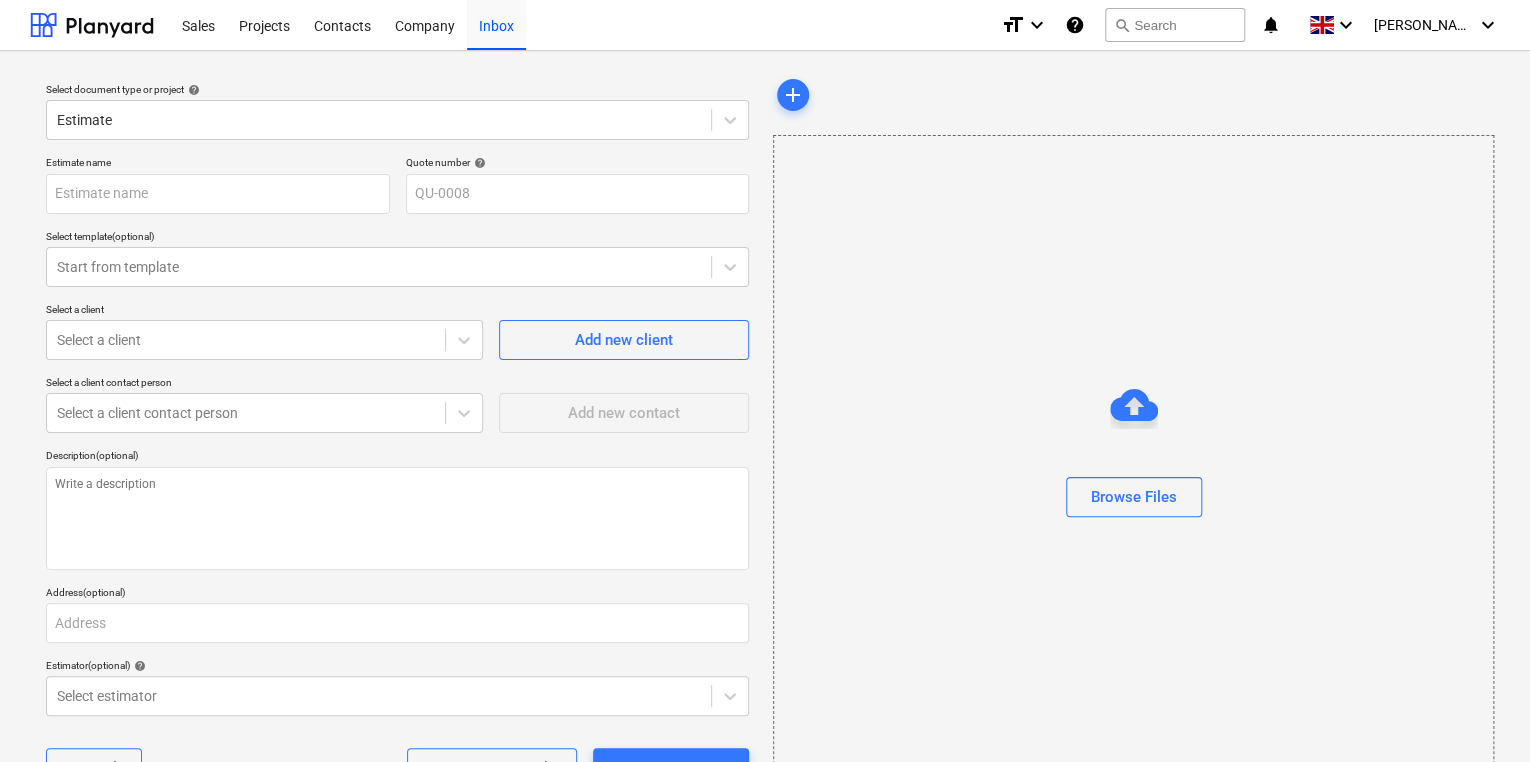click on "Select document type or project help" at bounding box center [397, 89] 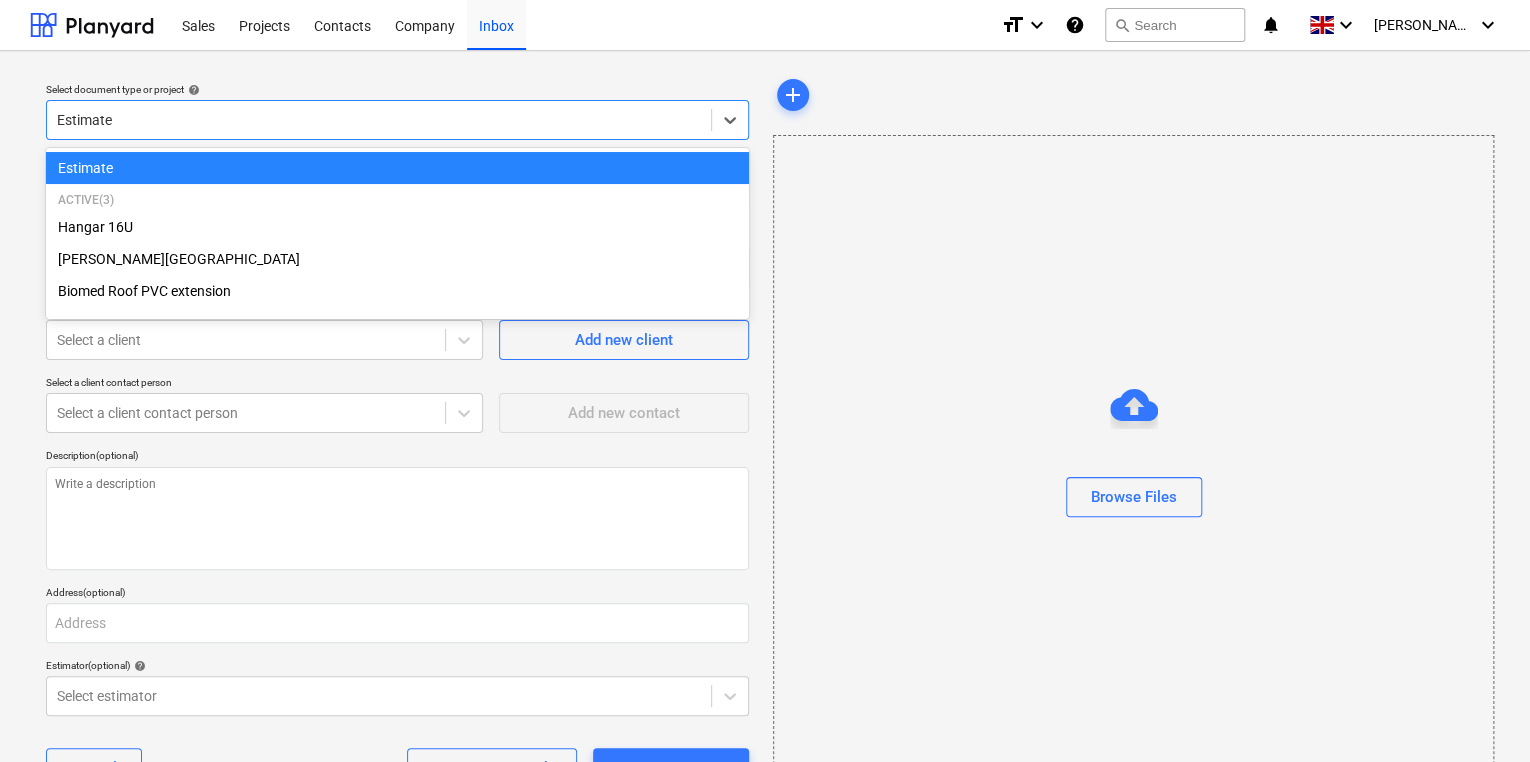 click on "Estimate" at bounding box center (379, 120) 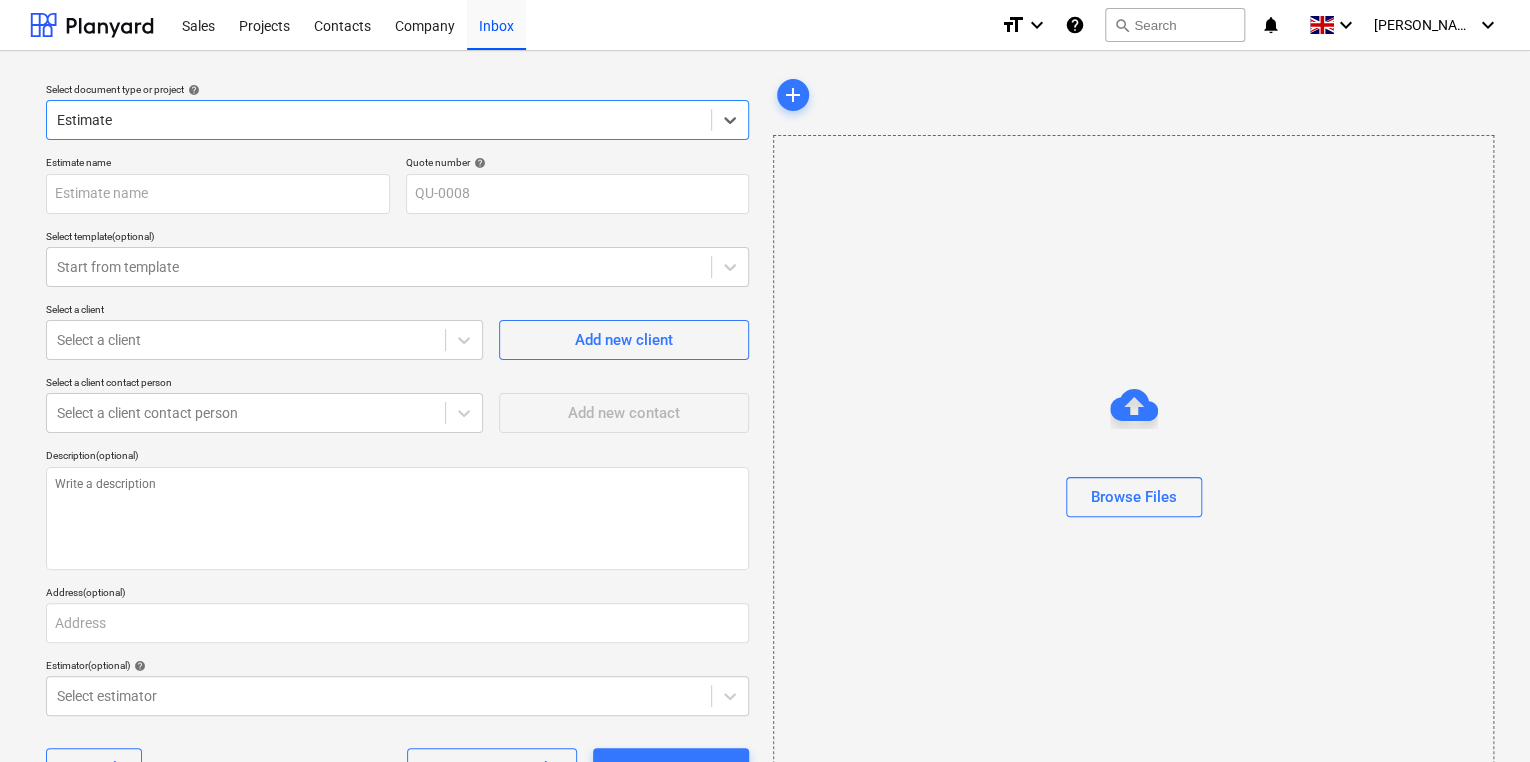 click at bounding box center (379, 120) 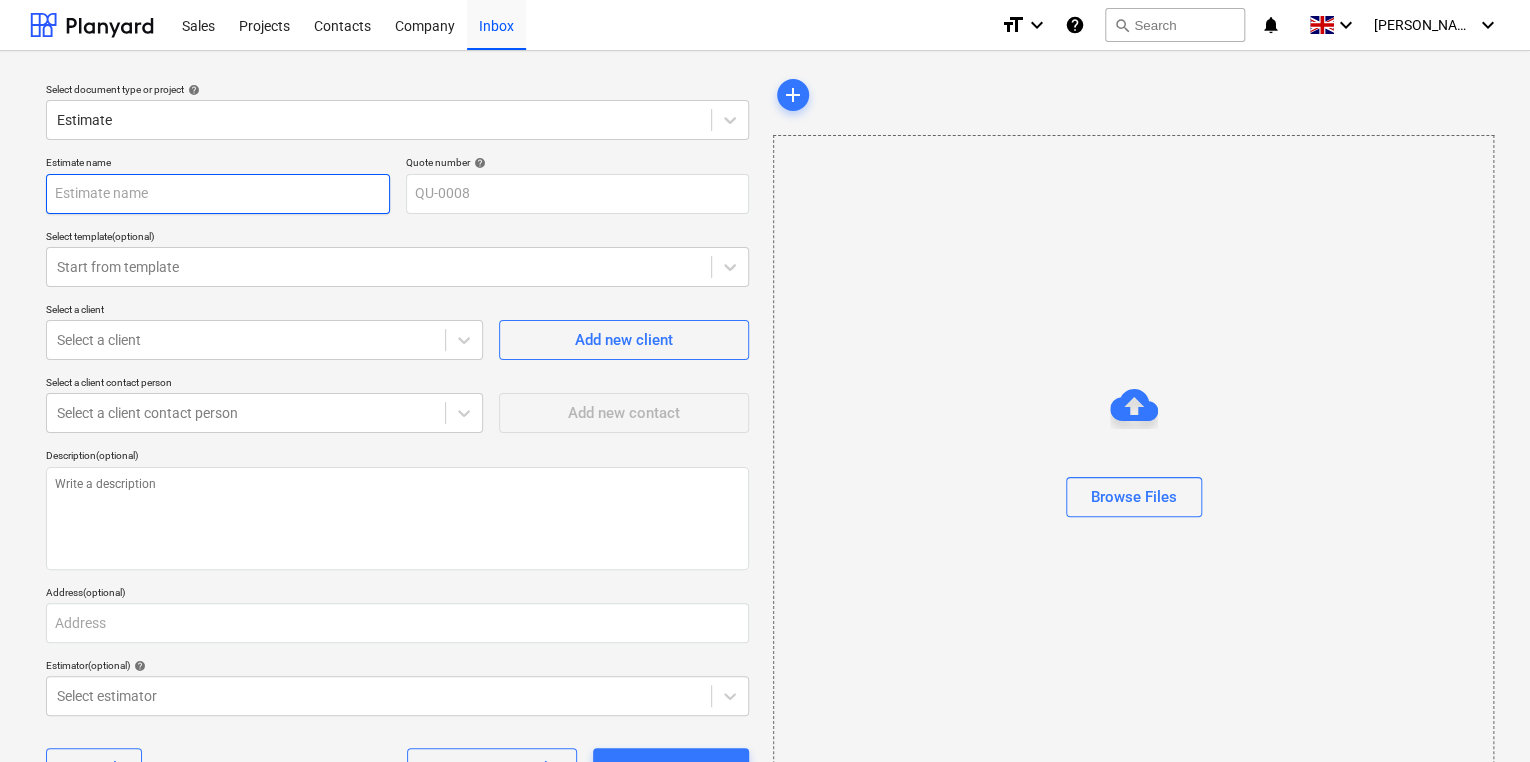 click at bounding box center [218, 194] 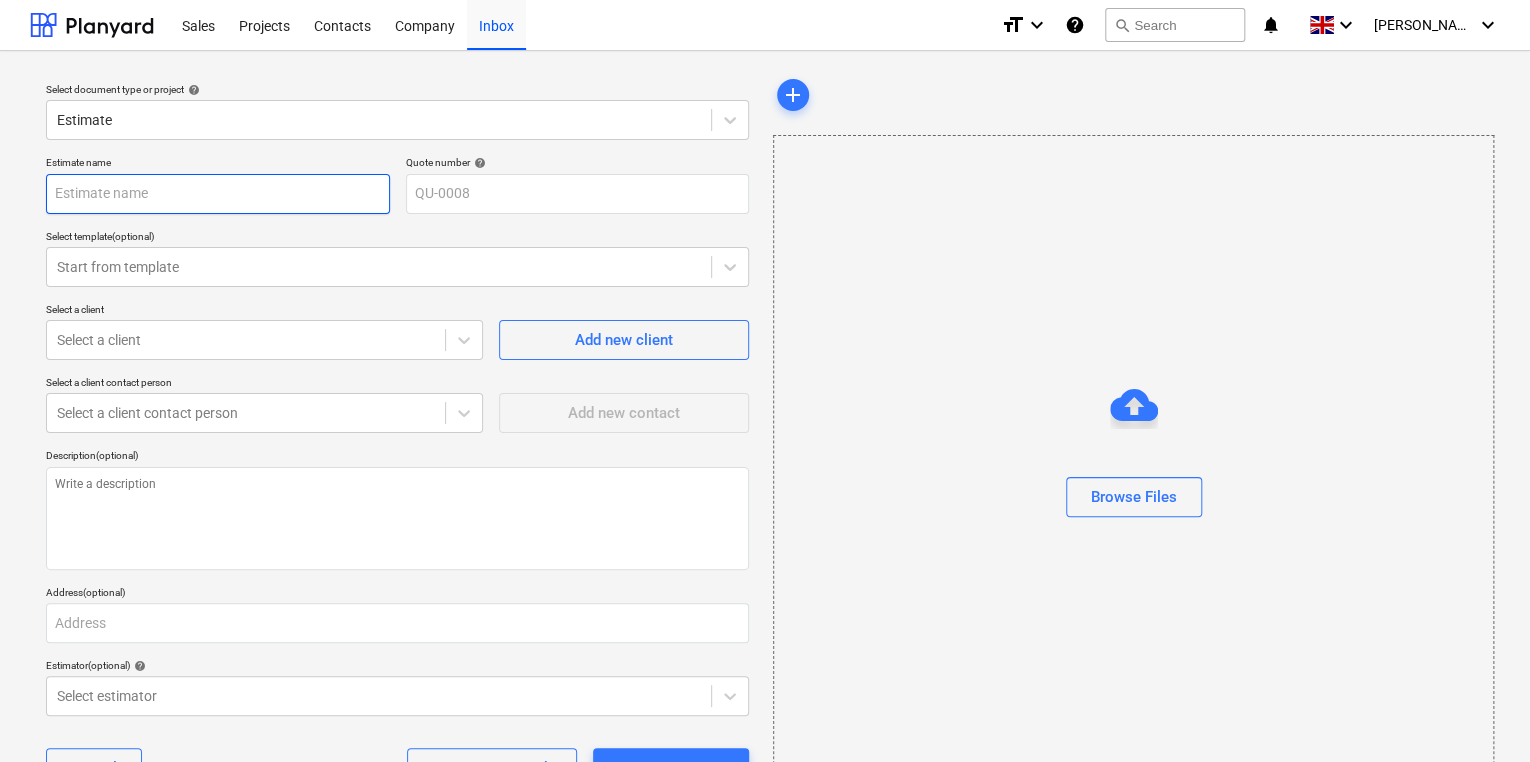 type on "x" 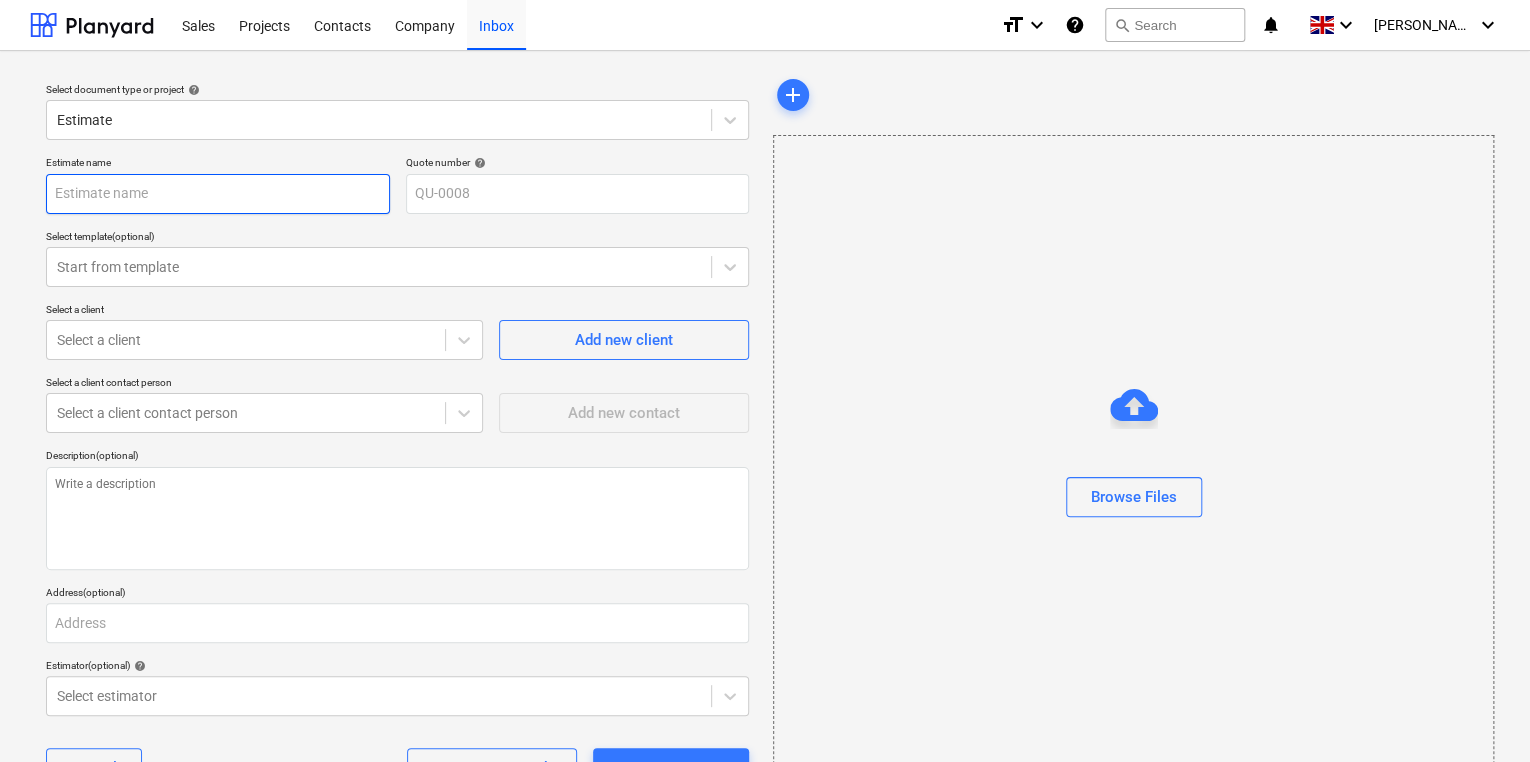 type on "W" 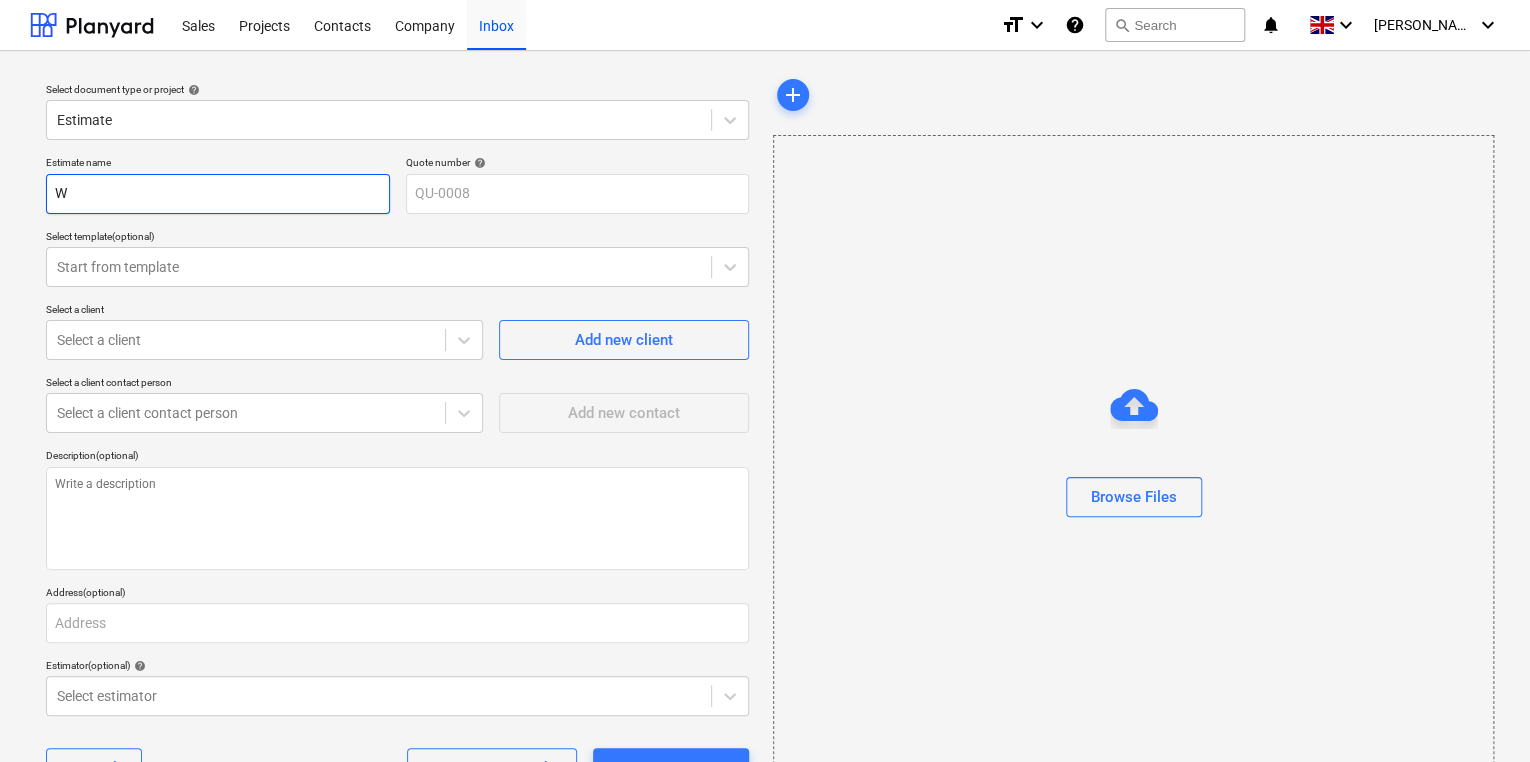 type on "x" 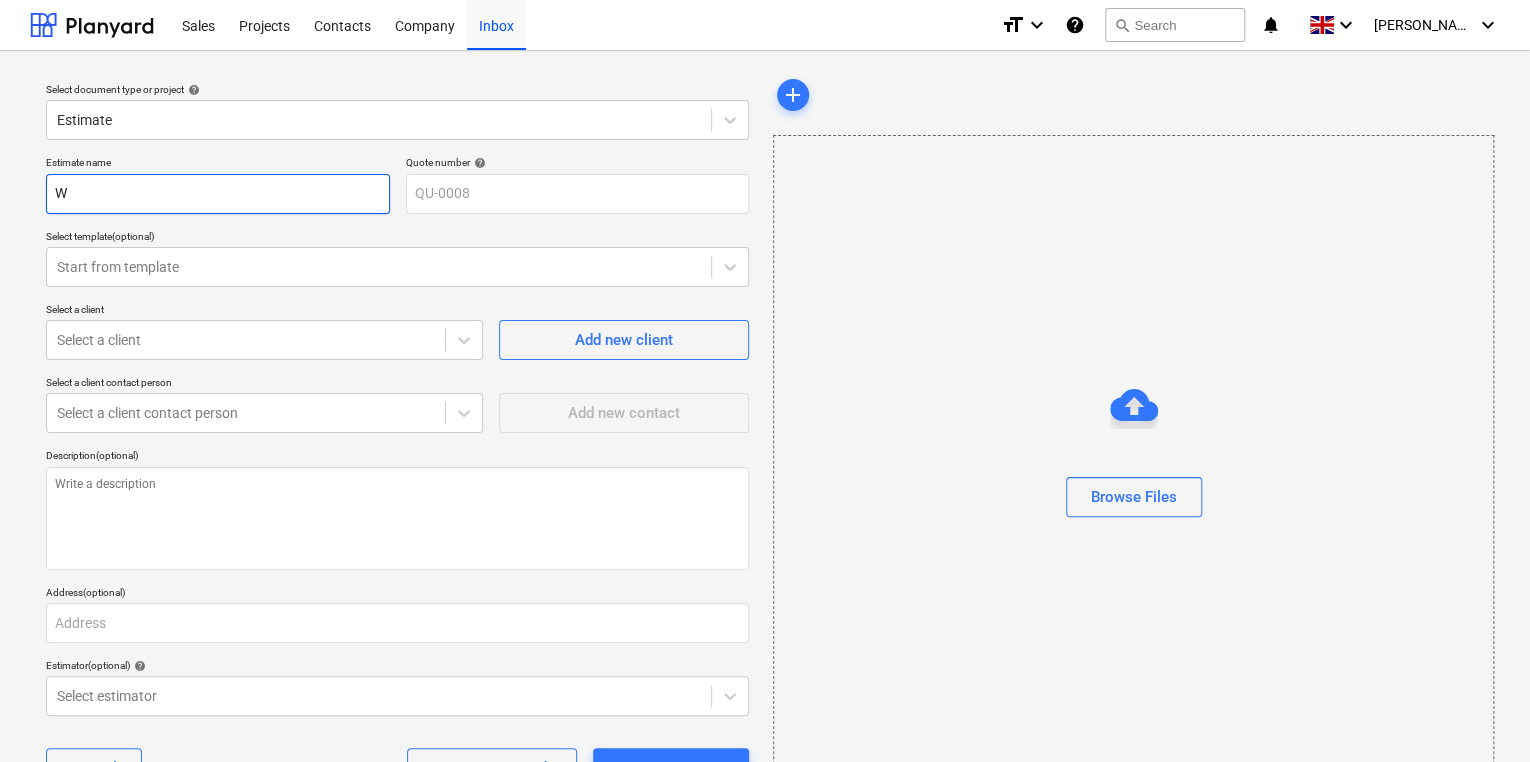 type on "Wh" 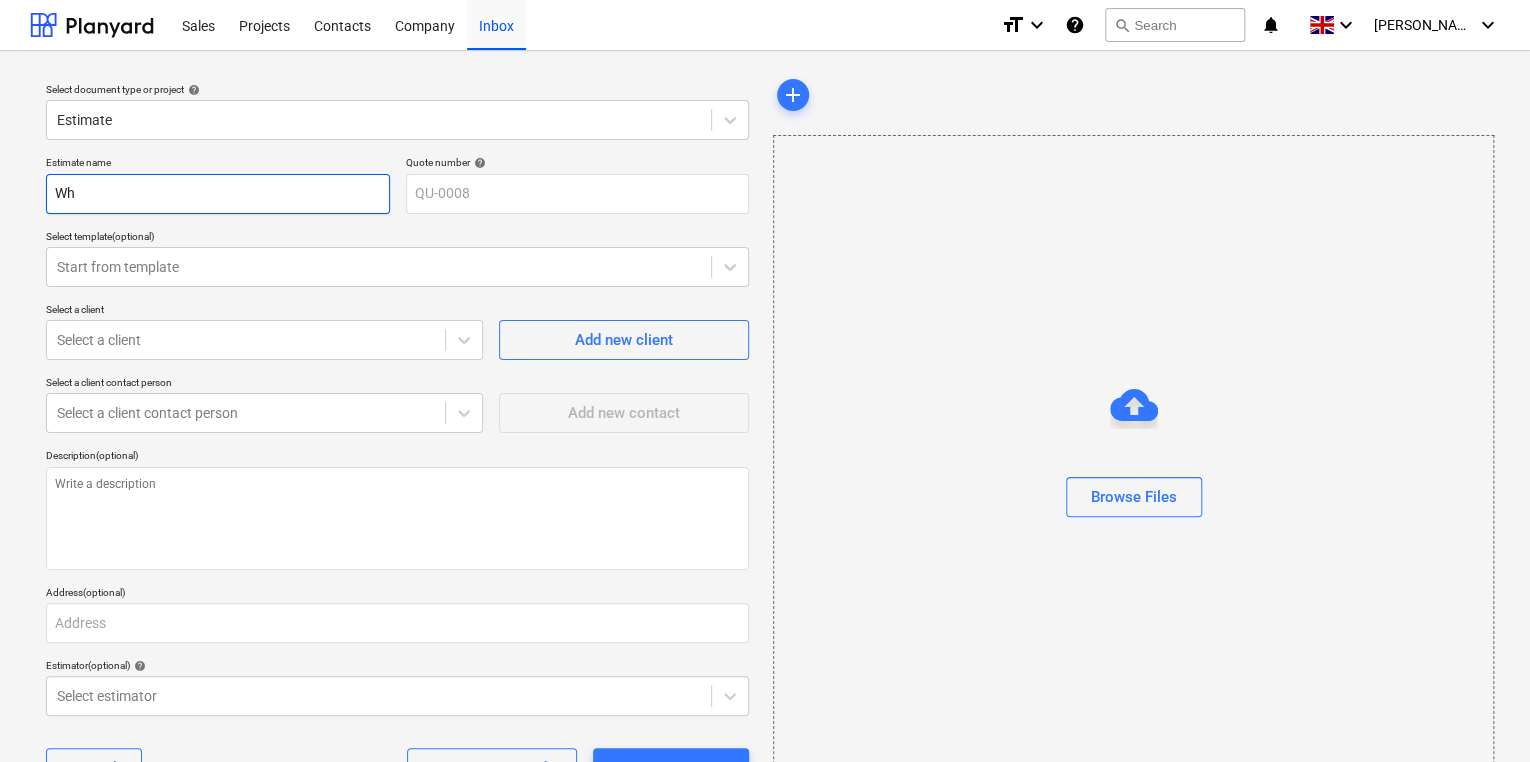 type on "x" 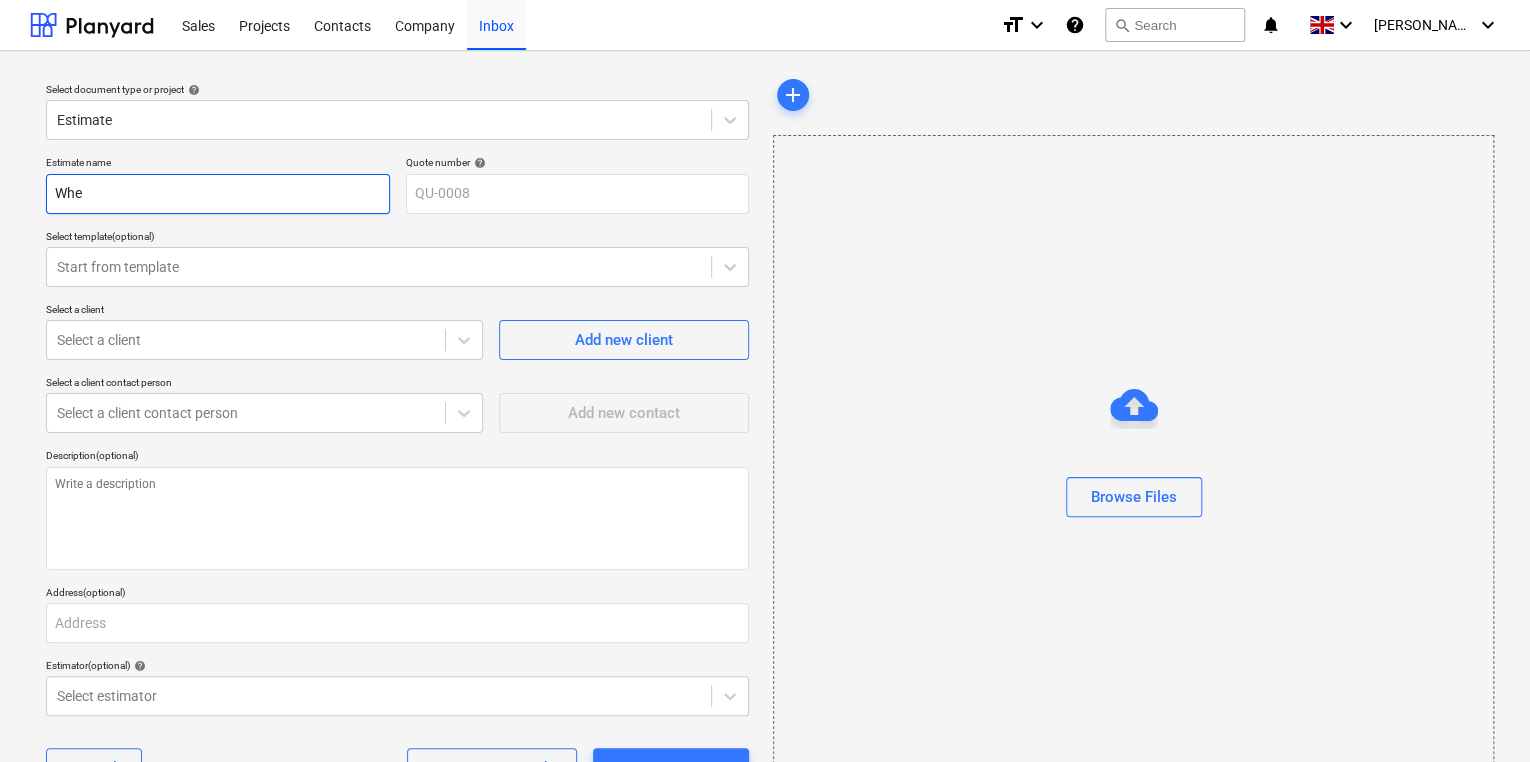 type on "x" 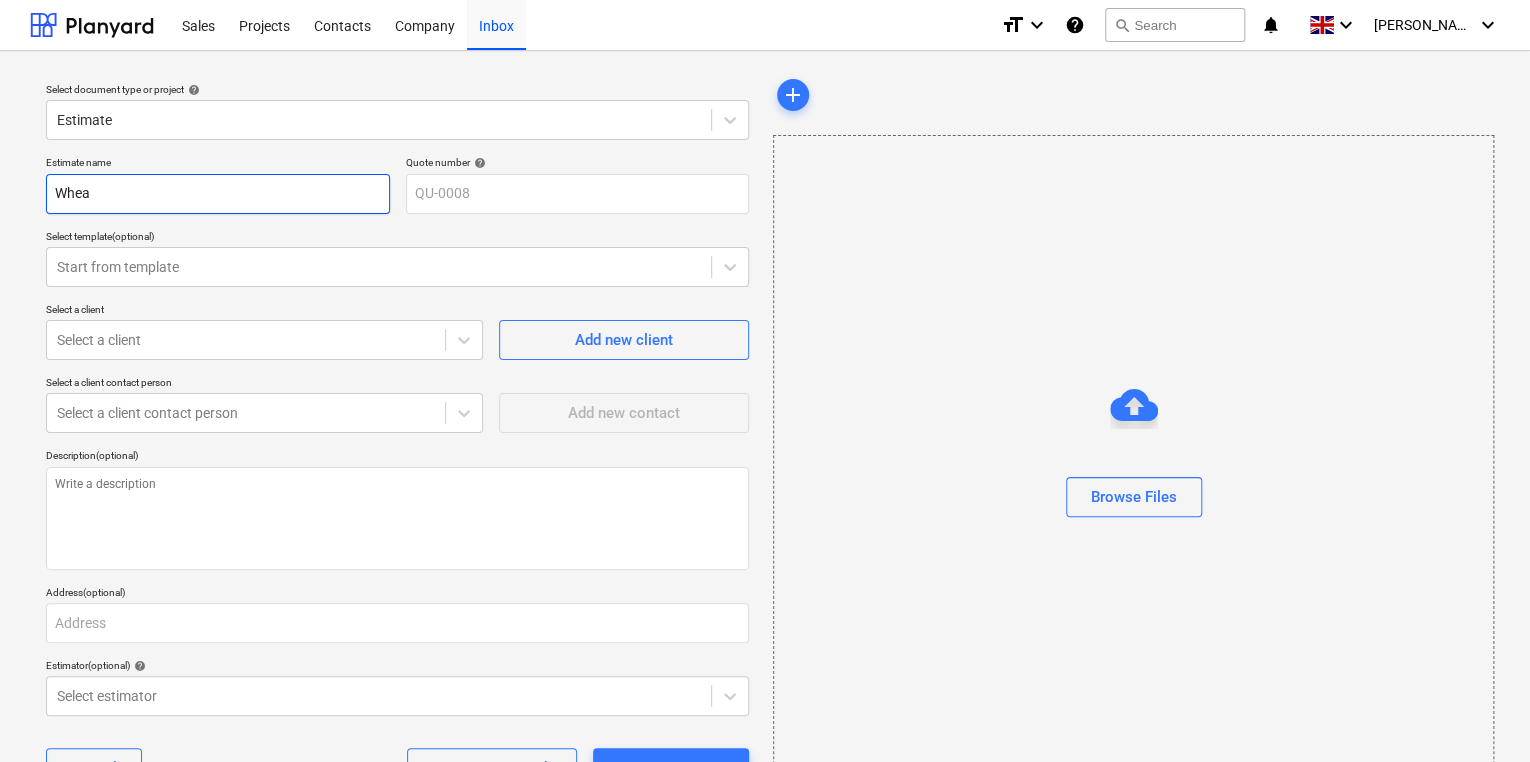 type on "x" 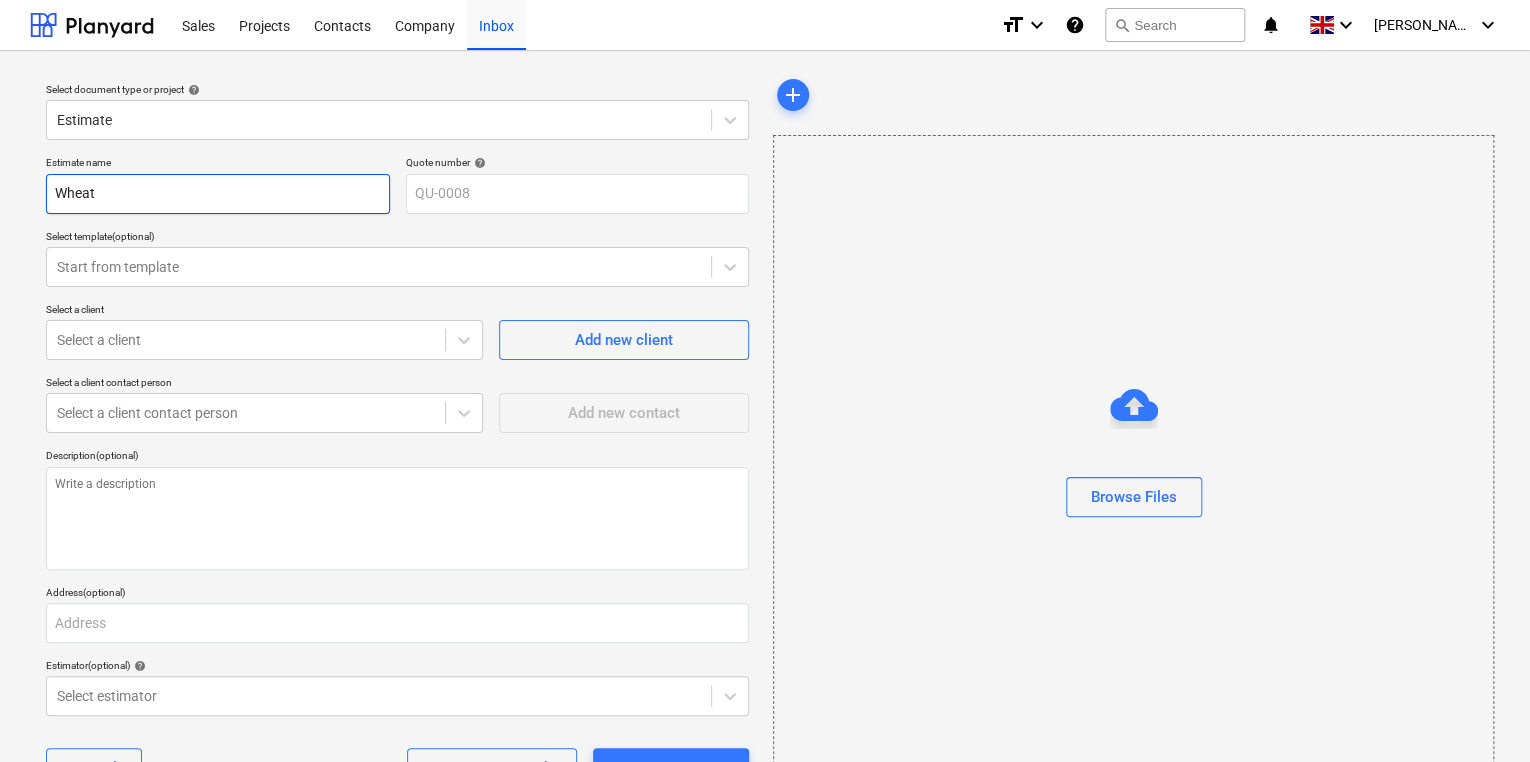 type on "x" 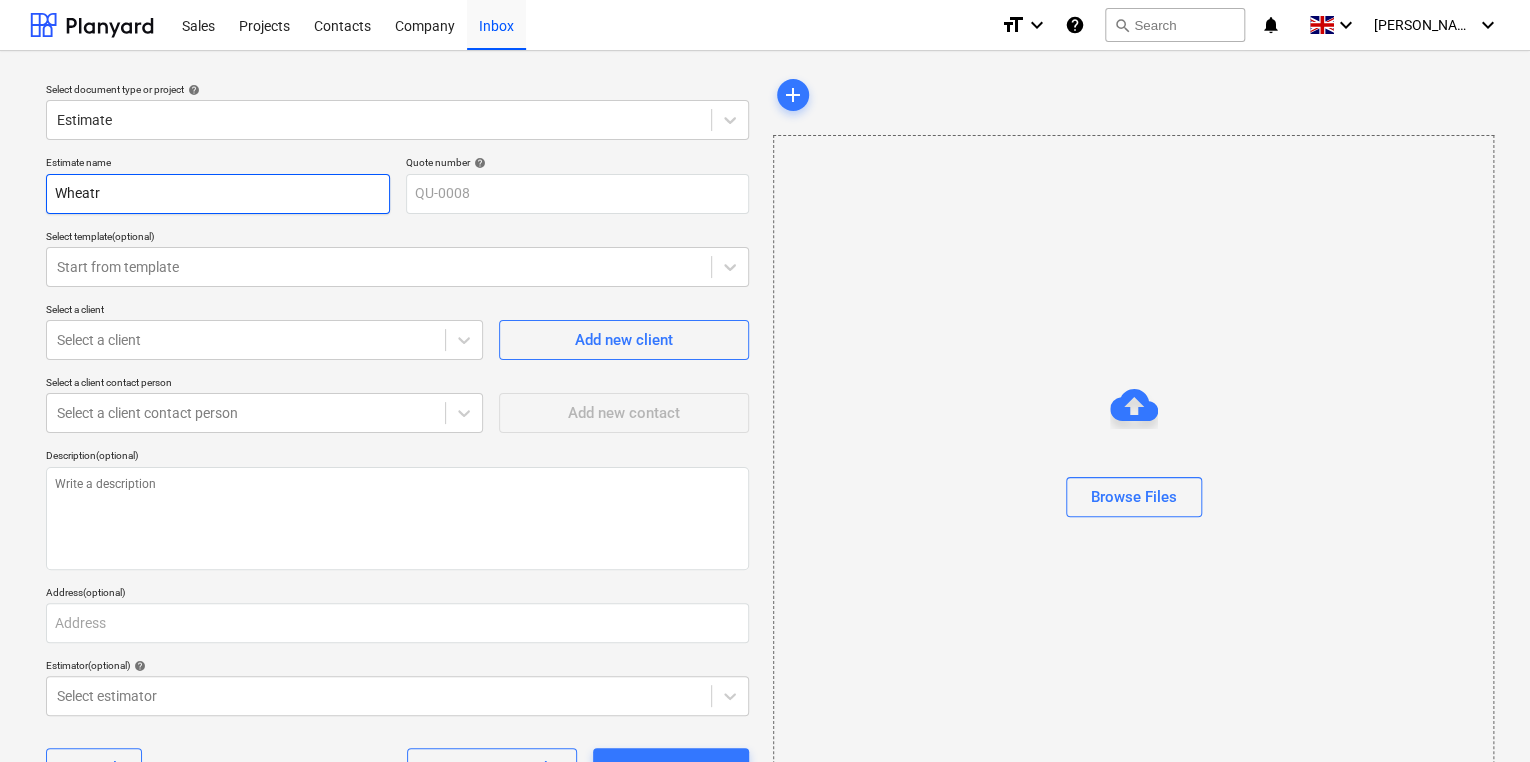 type on "x" 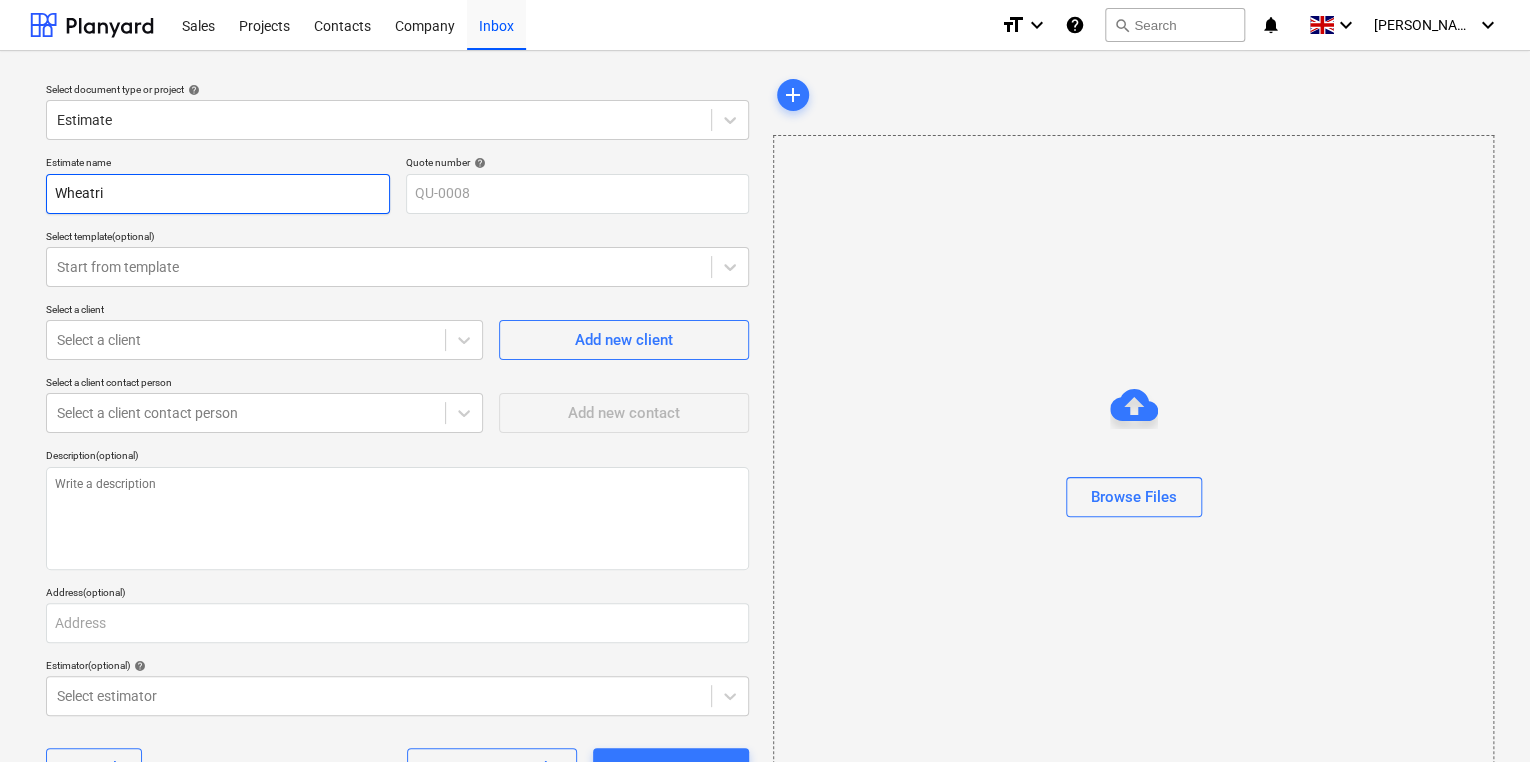 type on "x" 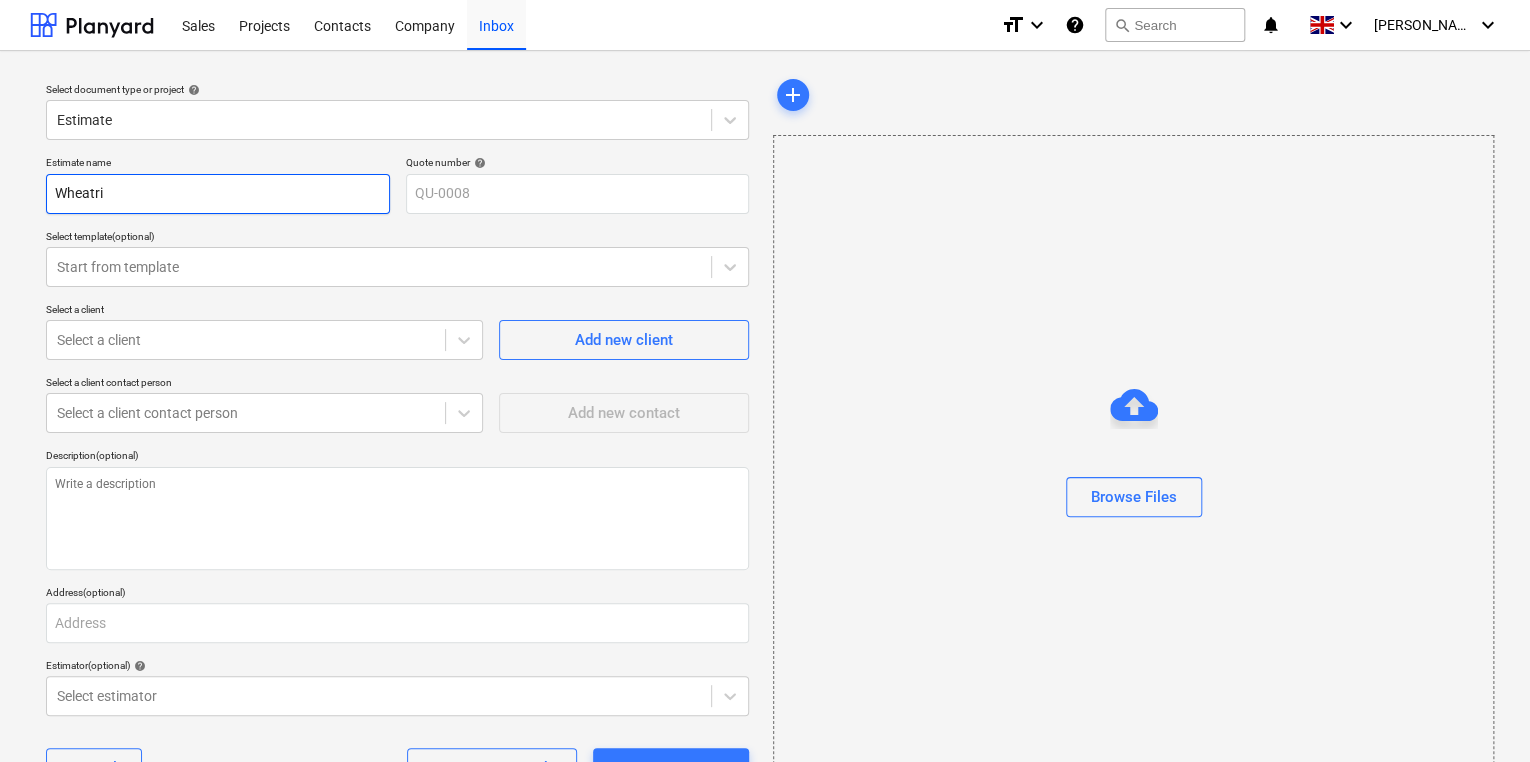type on "Wheatrid" 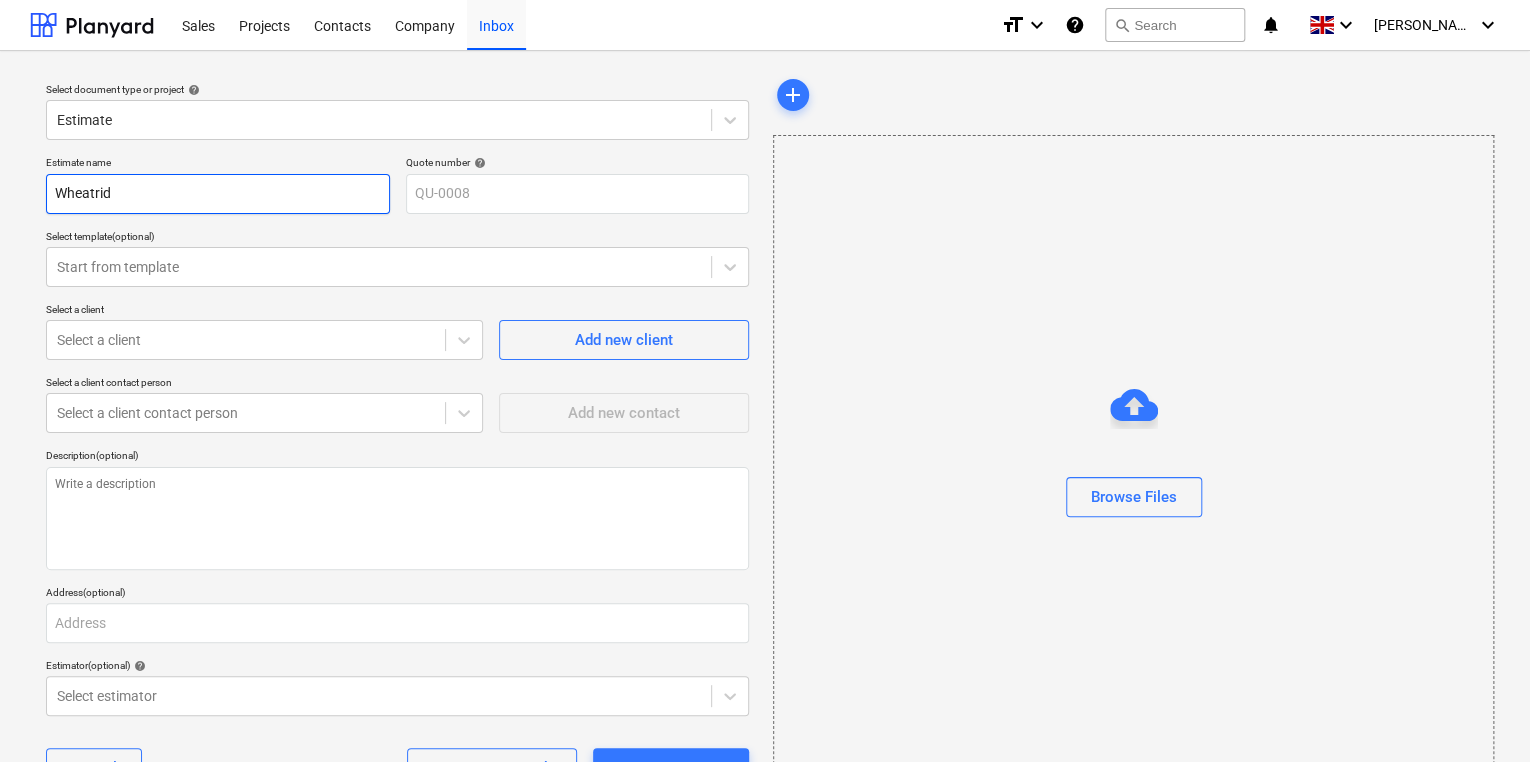 type on "x" 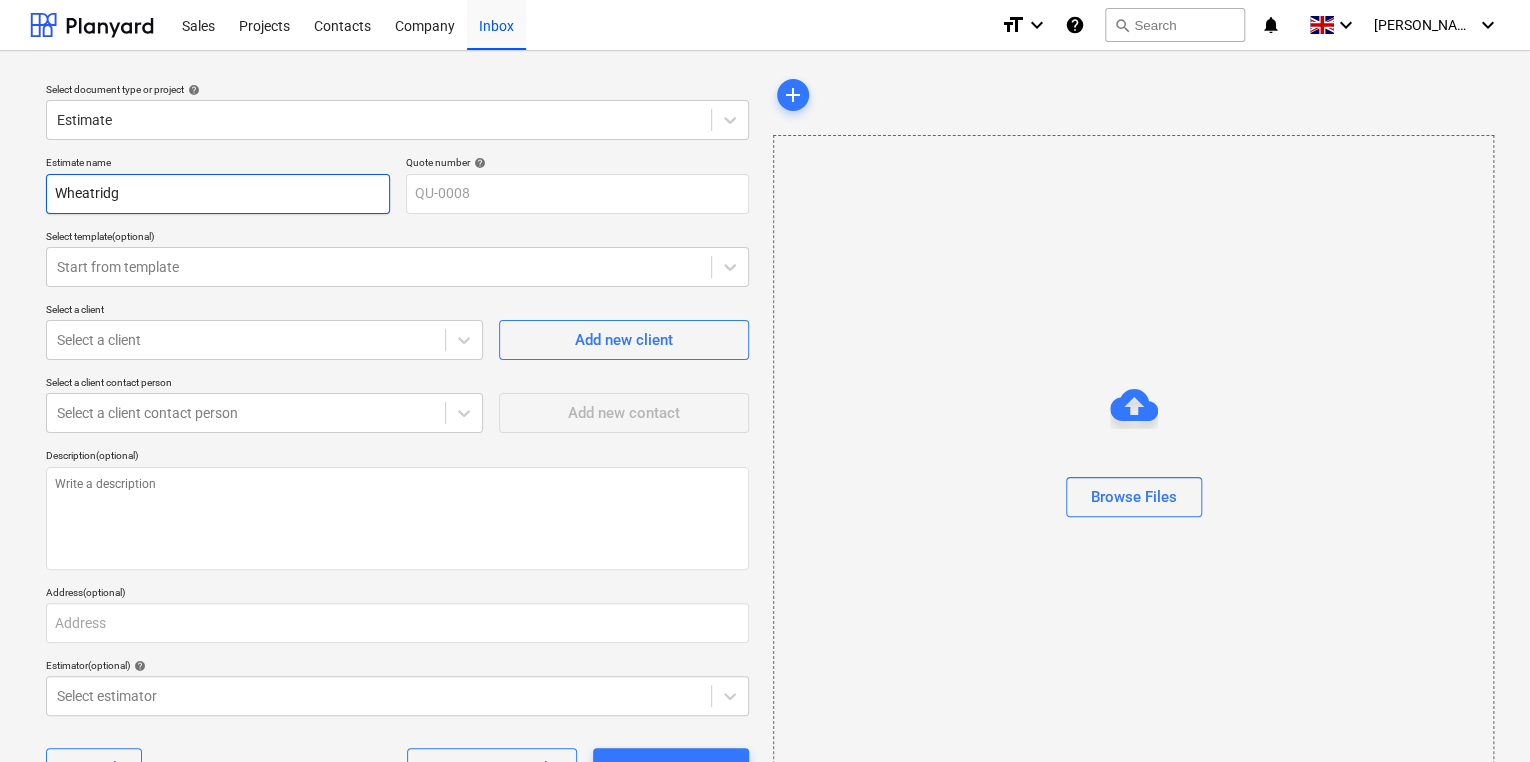 type on "x" 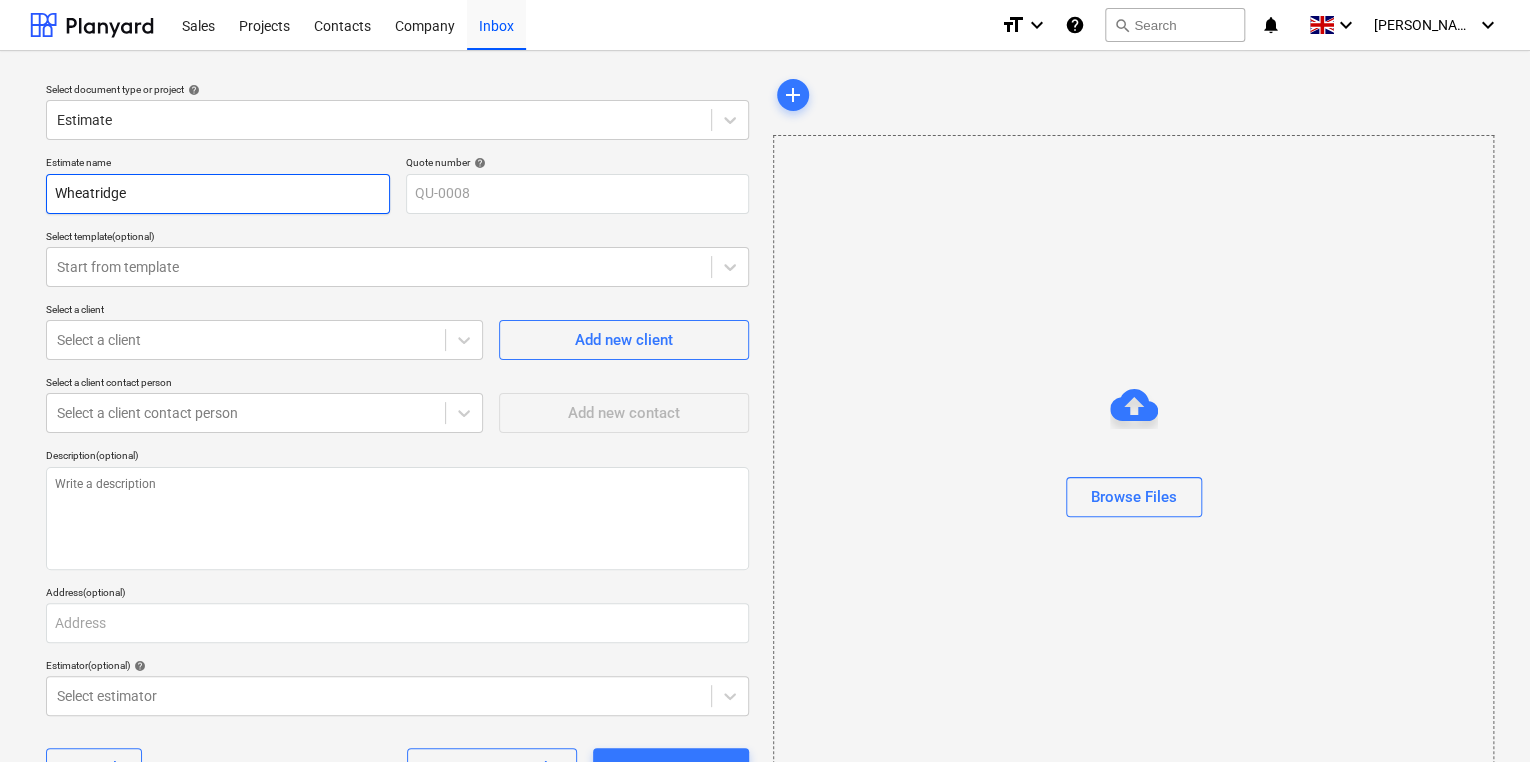 type on "x" 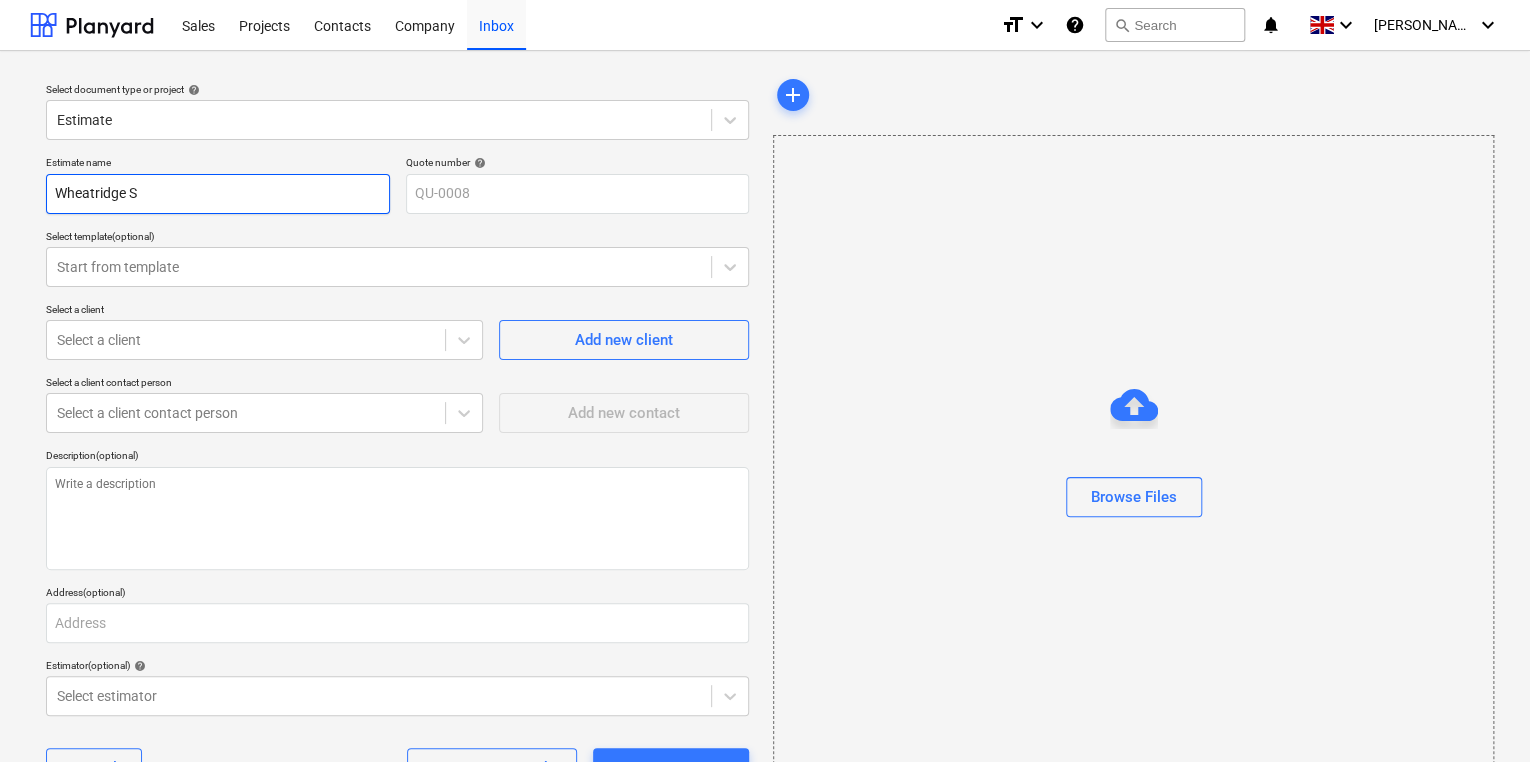 type on "x" 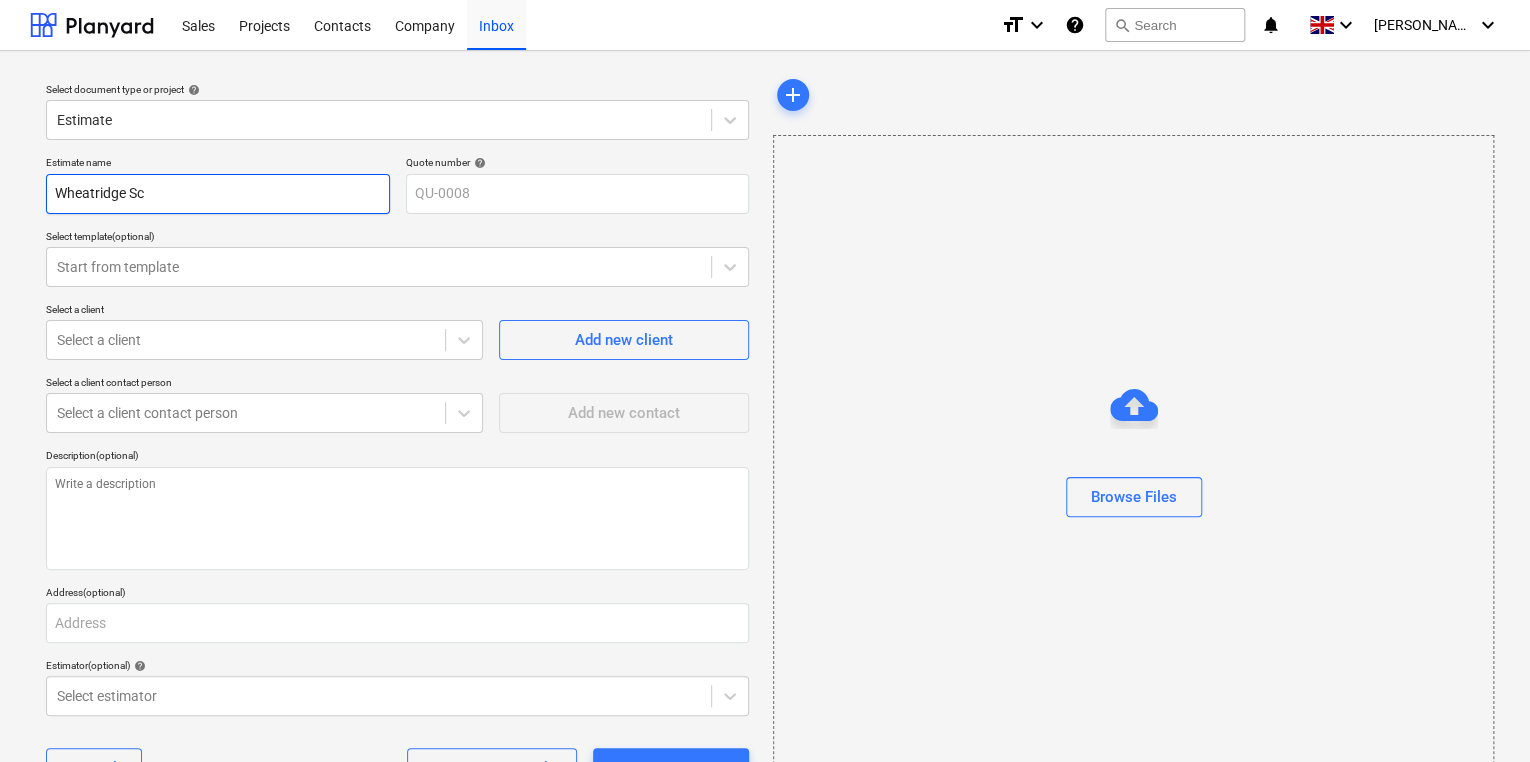 type on "x" 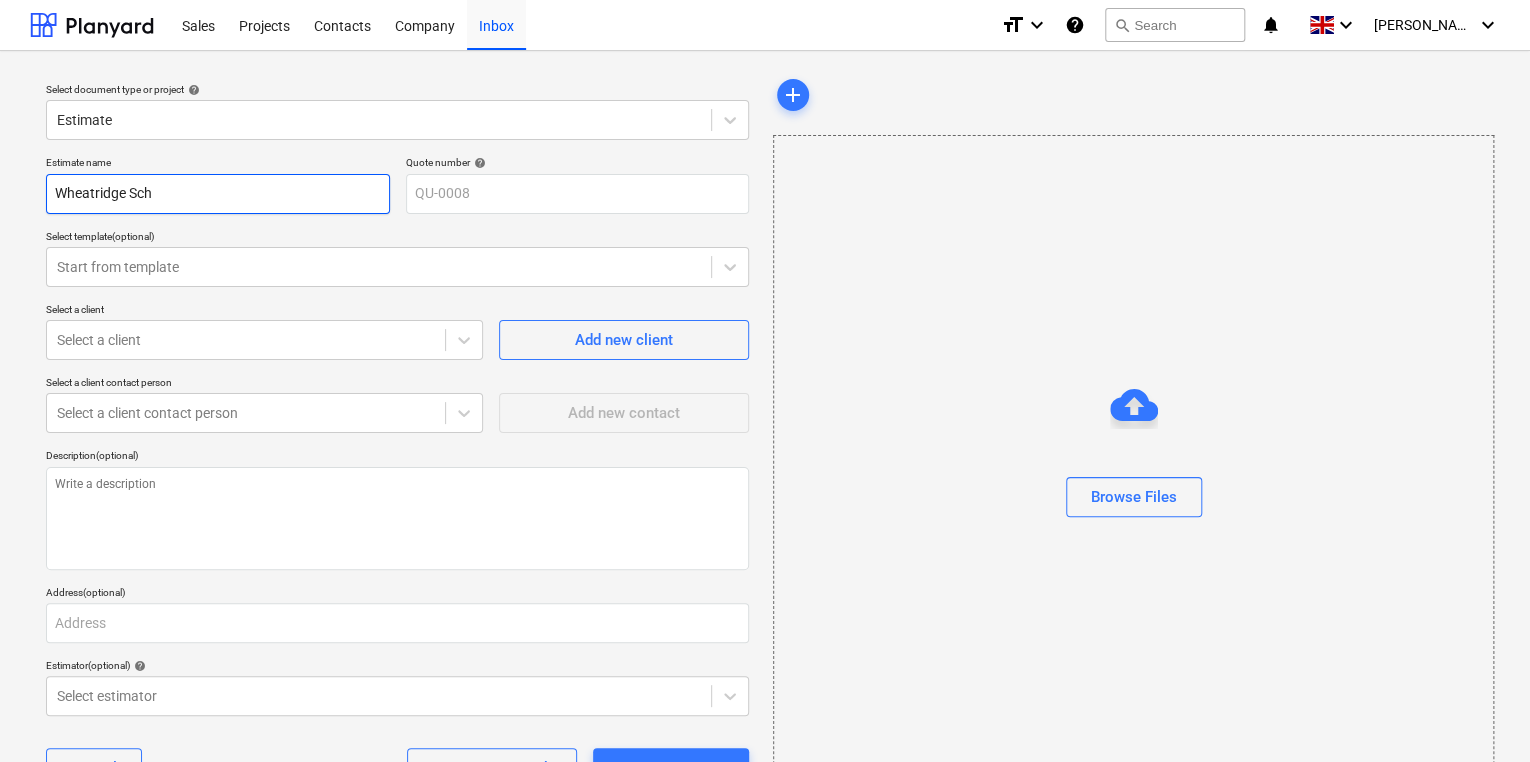 type on "x" 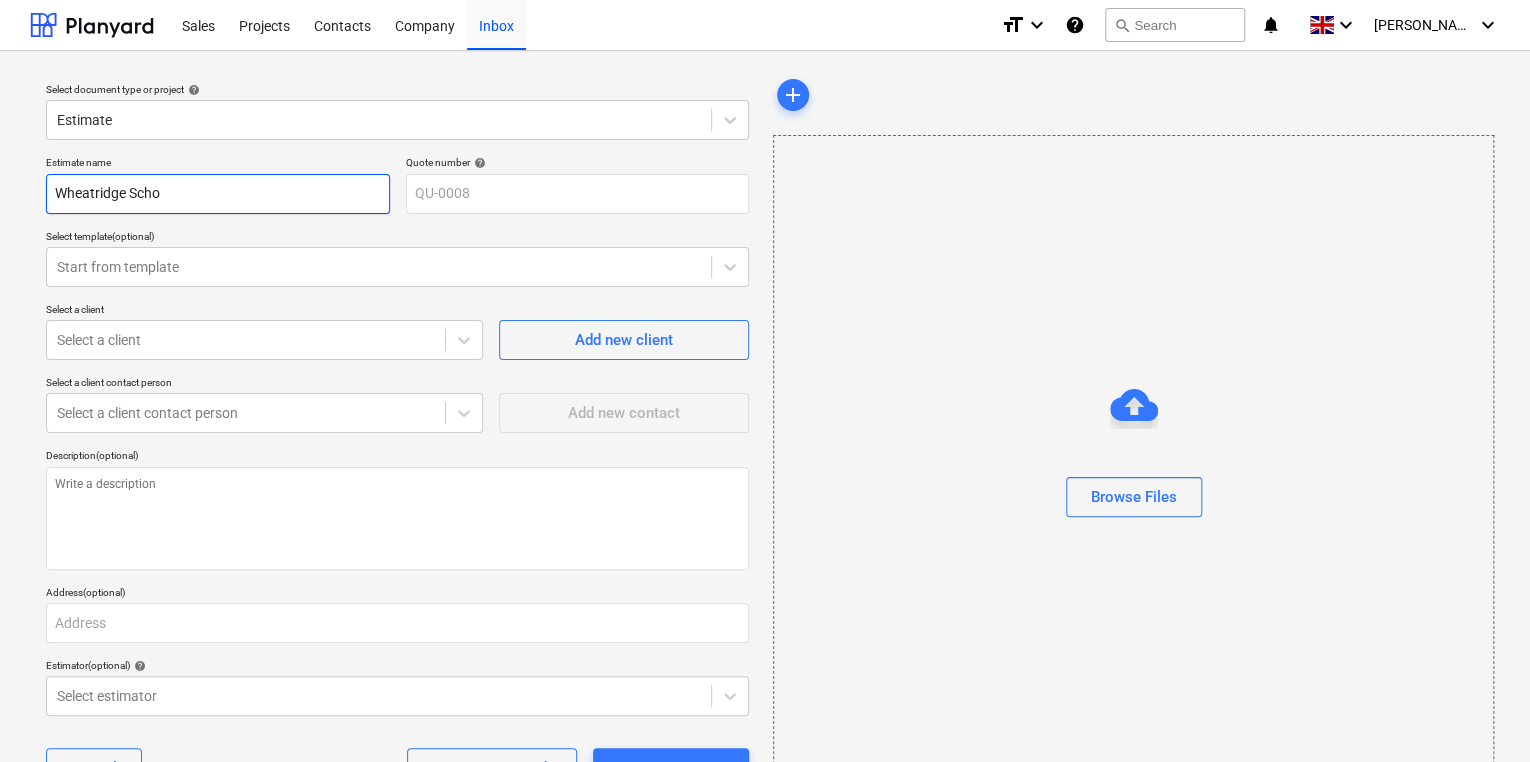 type on "x" 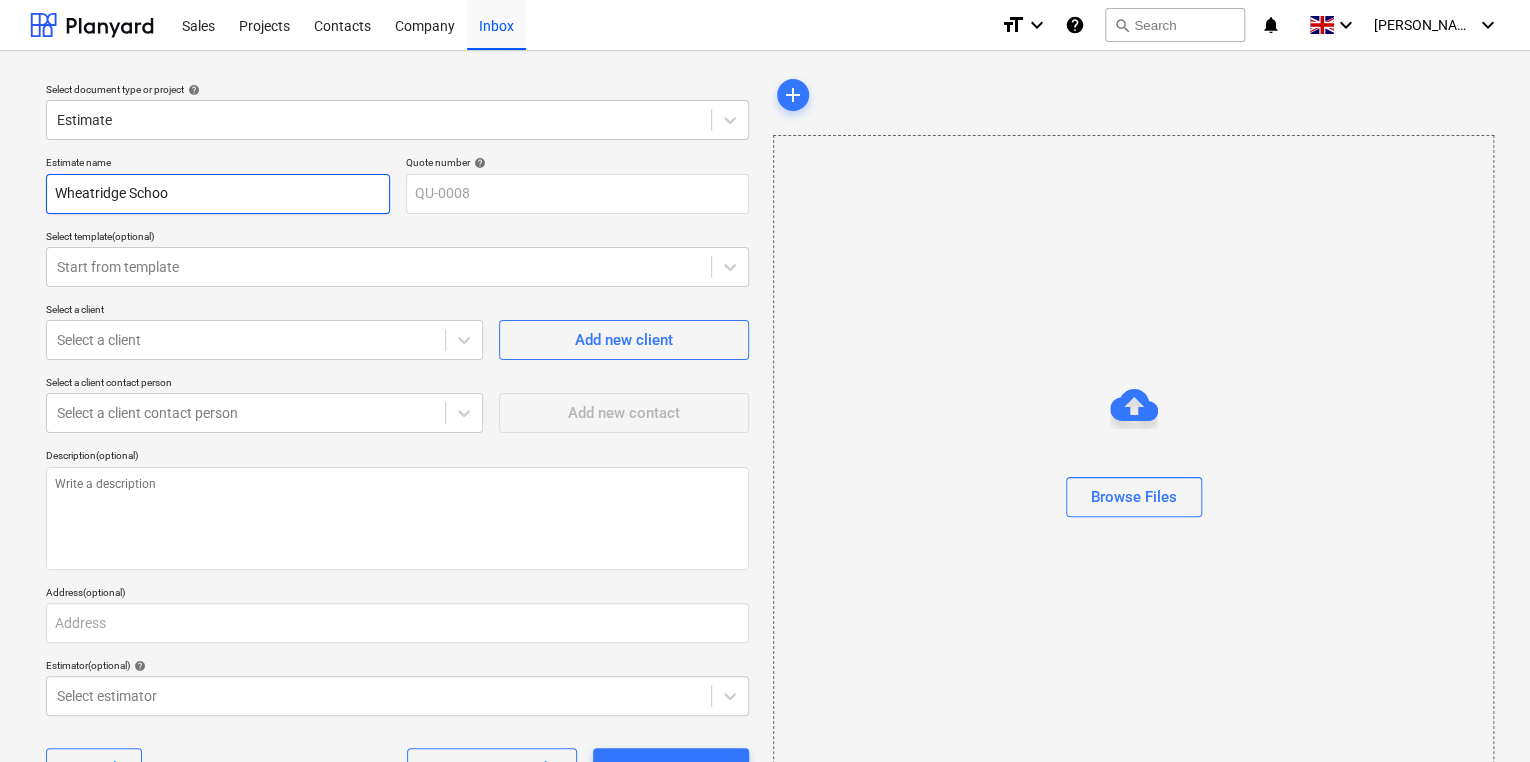 type on "x" 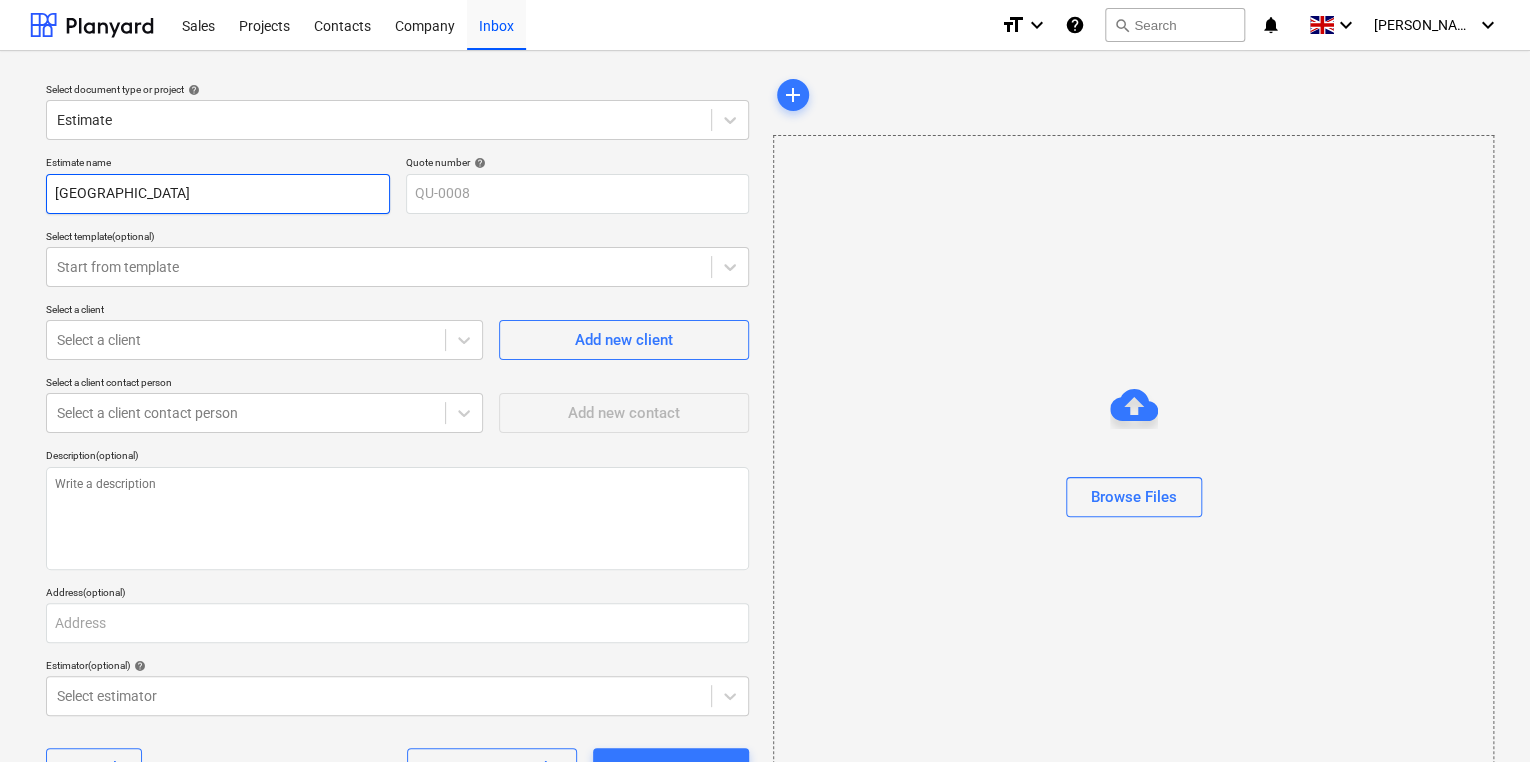 type on "[GEOGRAPHIC_DATA]" 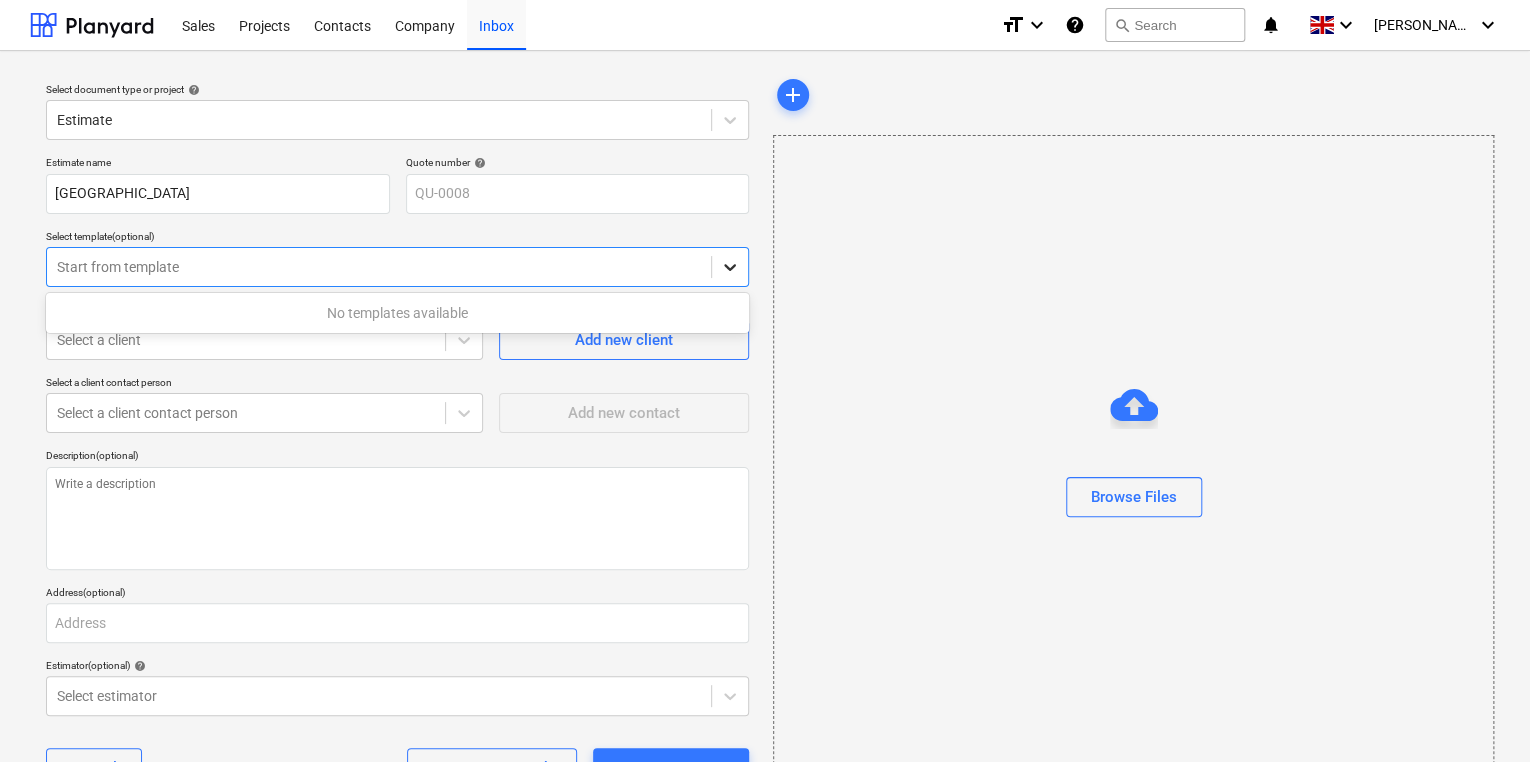 click 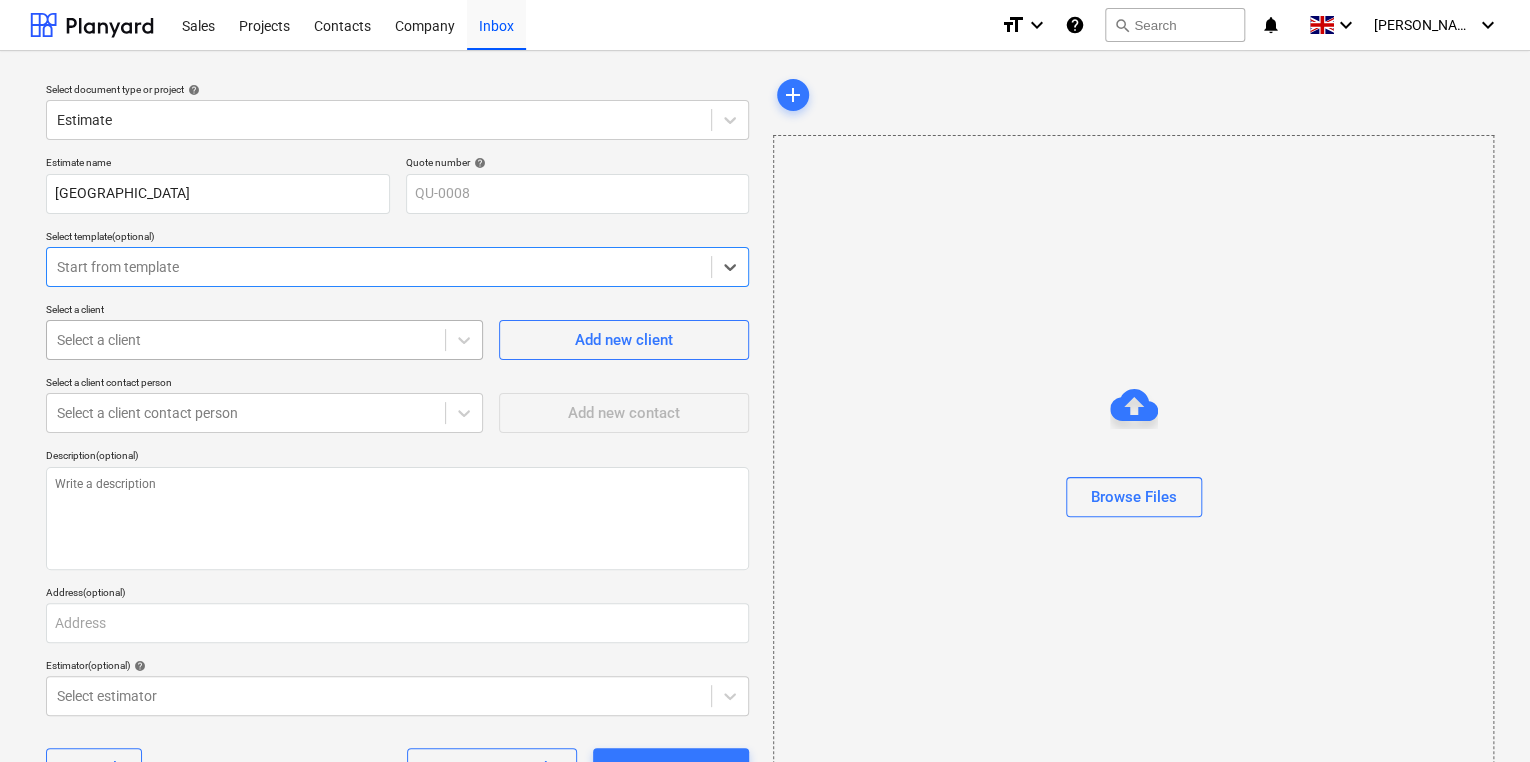 click on "Select a client" at bounding box center (264, 340) 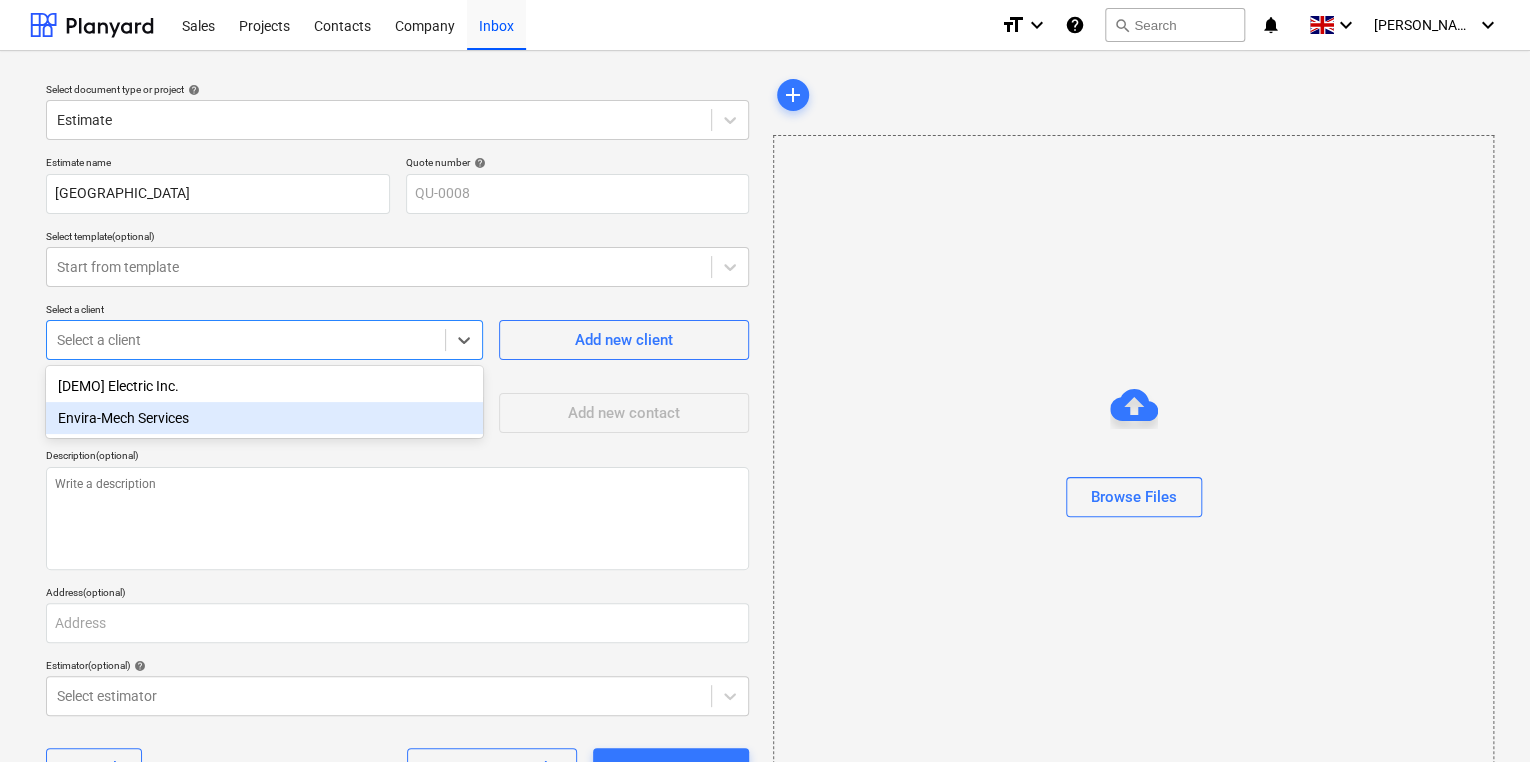 click on "Envira-Mech Services" at bounding box center (264, 418) 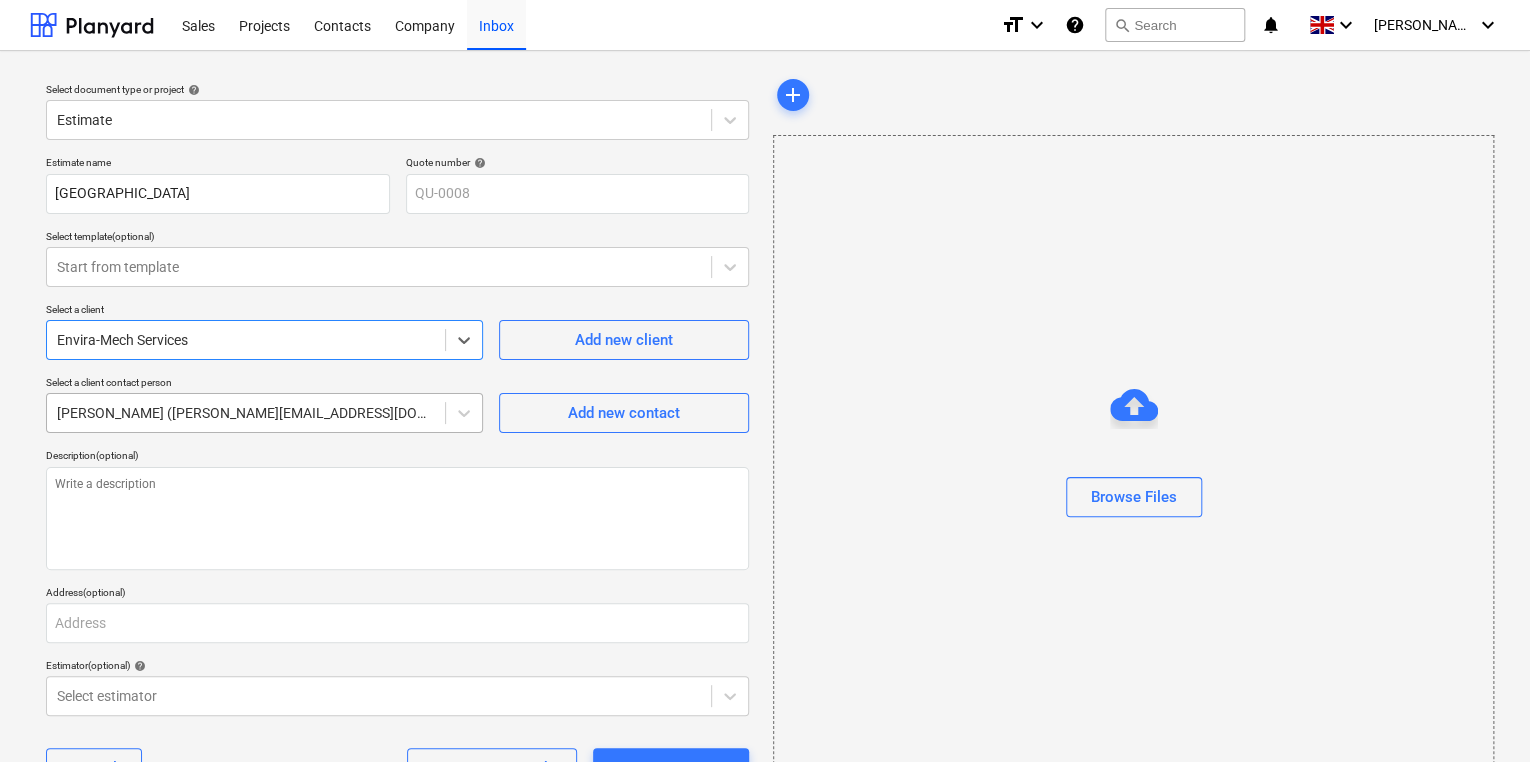 click at bounding box center (246, 413) 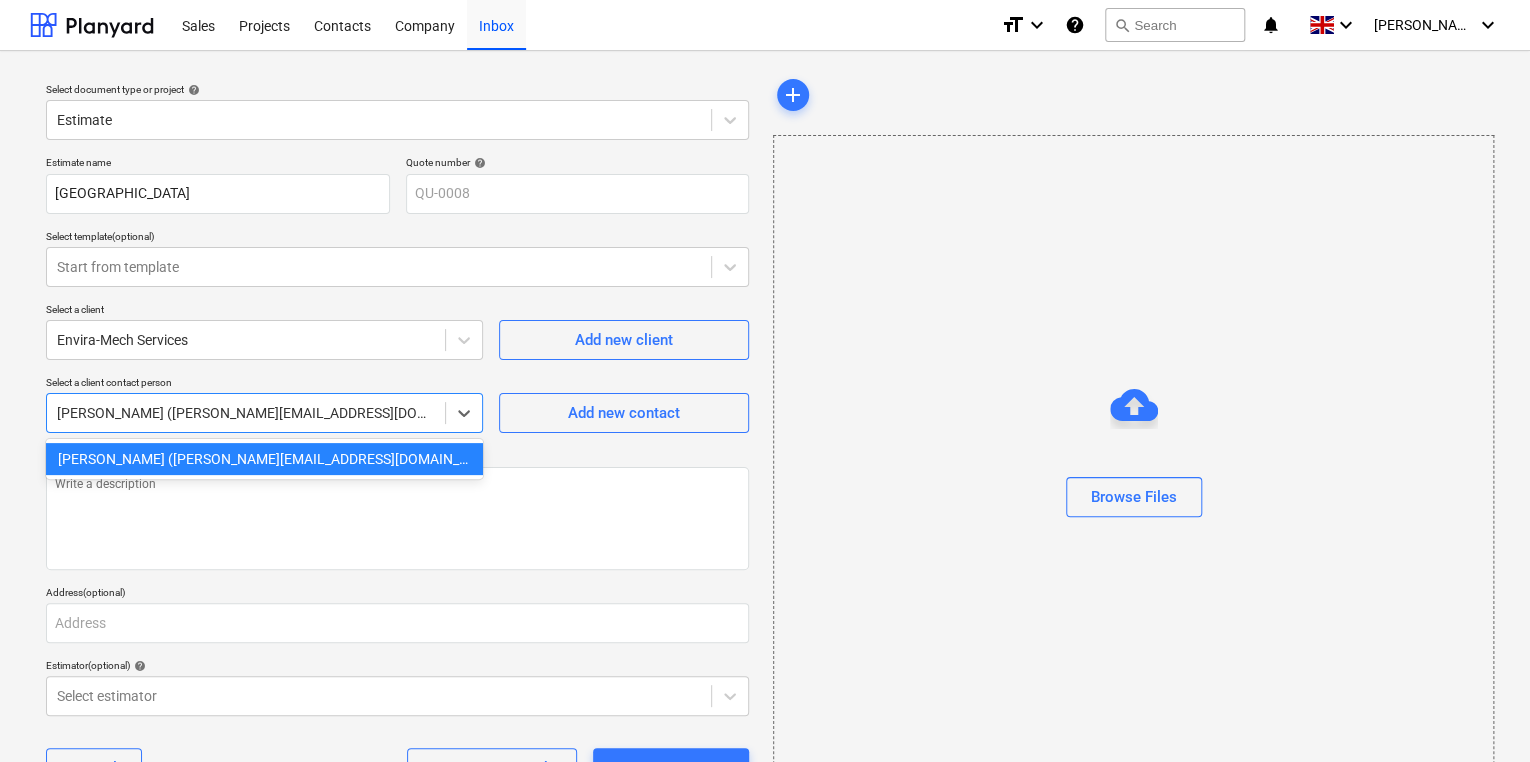 click at bounding box center [246, 413] 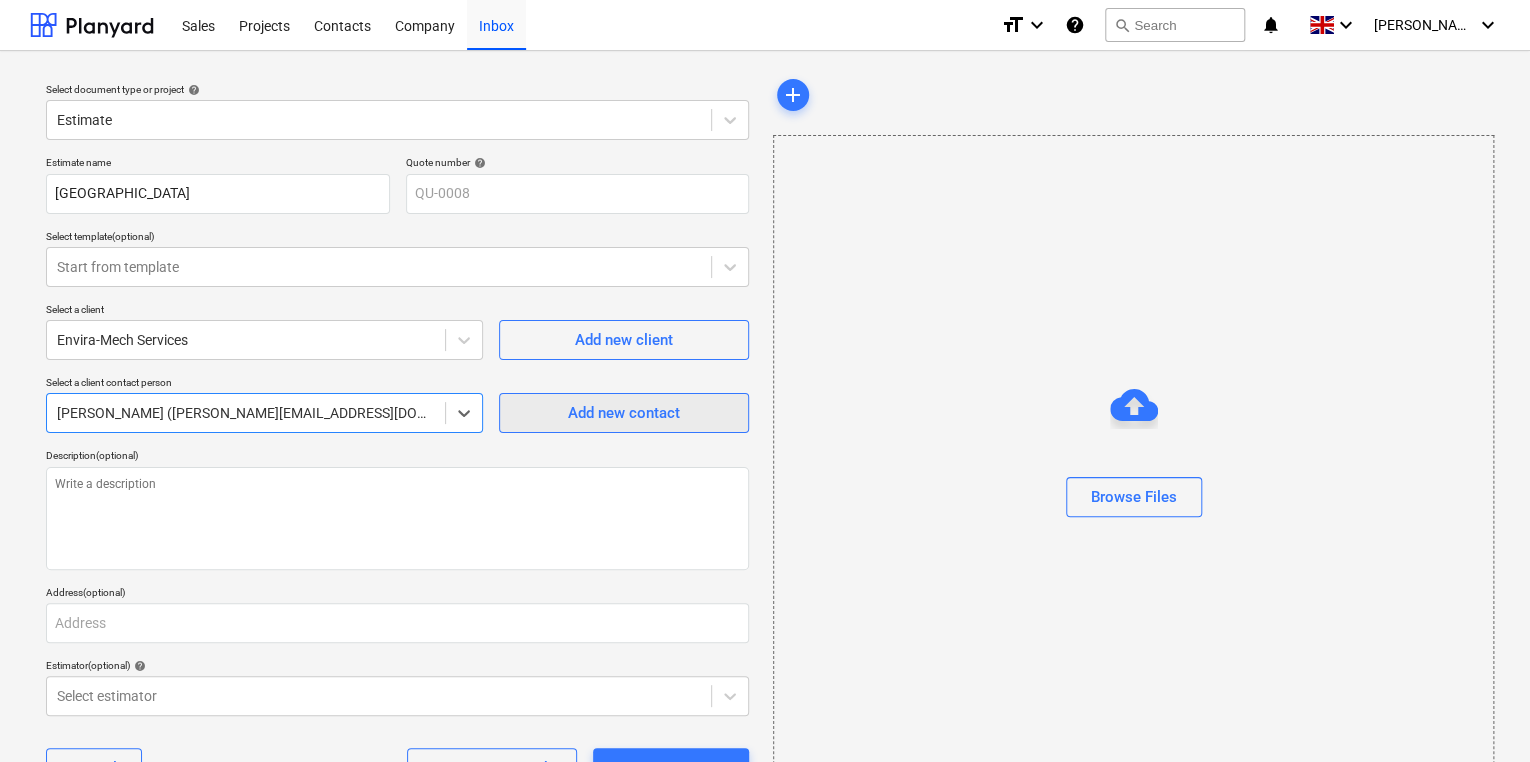 click on "Add new contact" at bounding box center (624, 413) 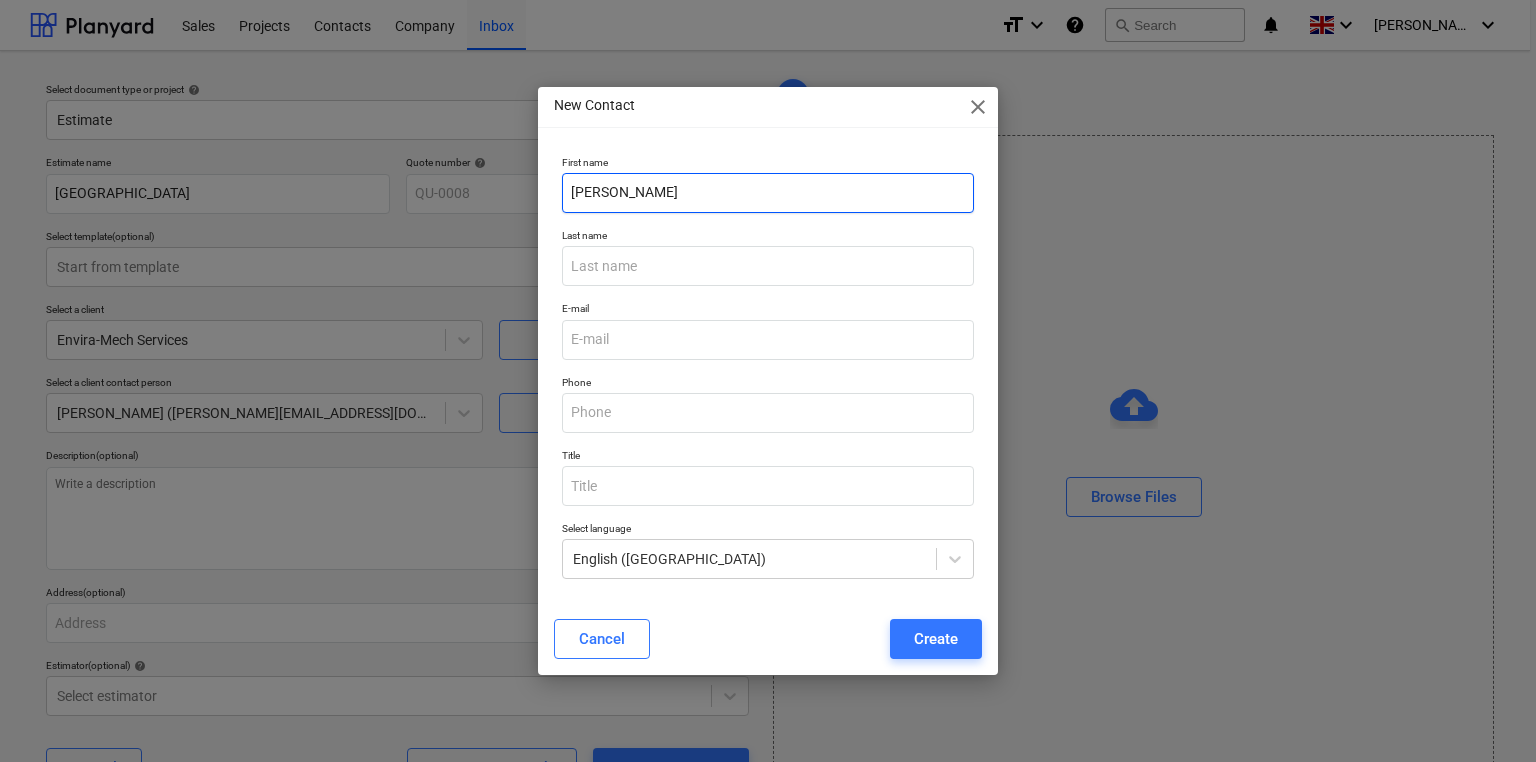 type on "Andy" 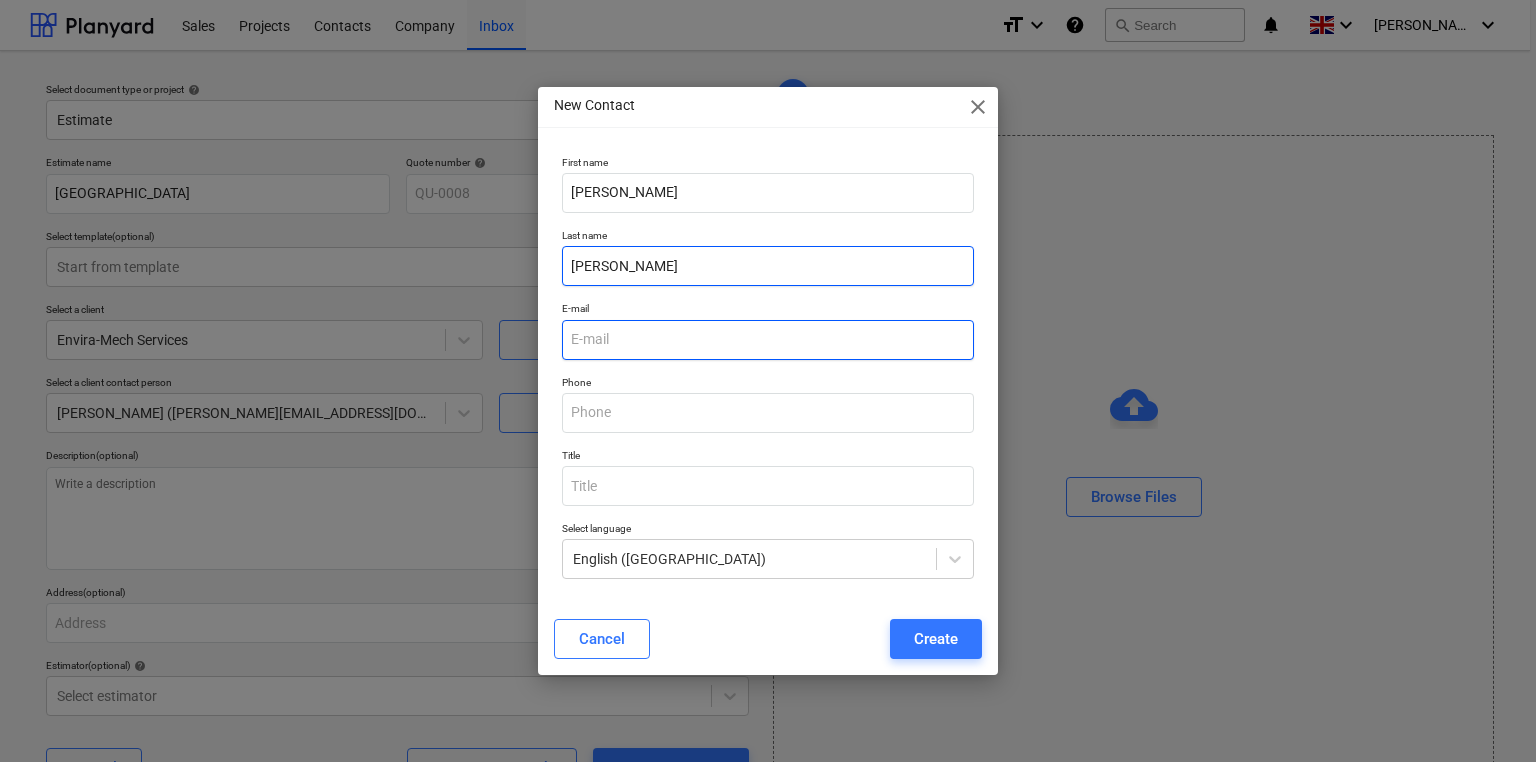 type on "Wright" 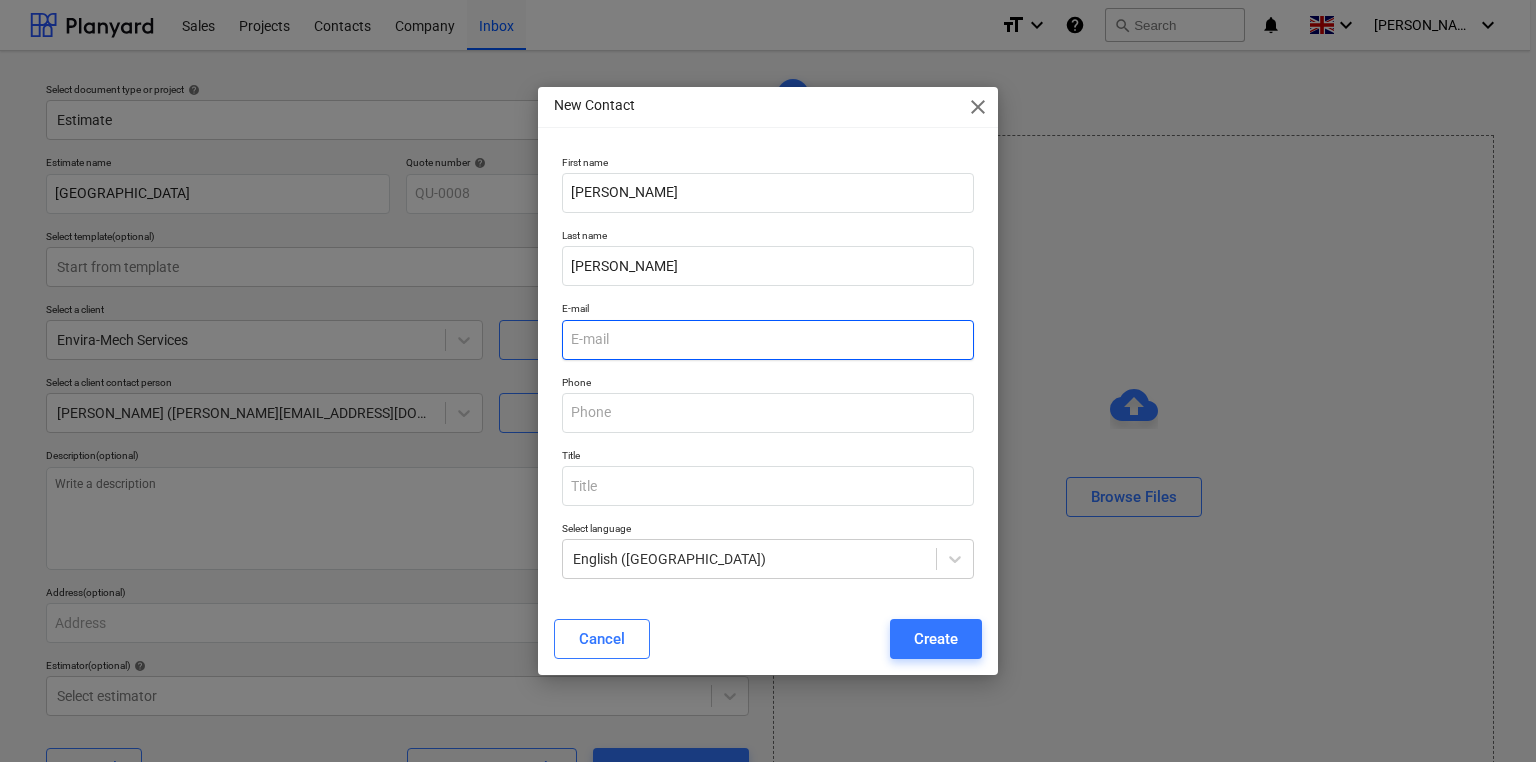 paste on "andyw@envira-mech.co.uk" 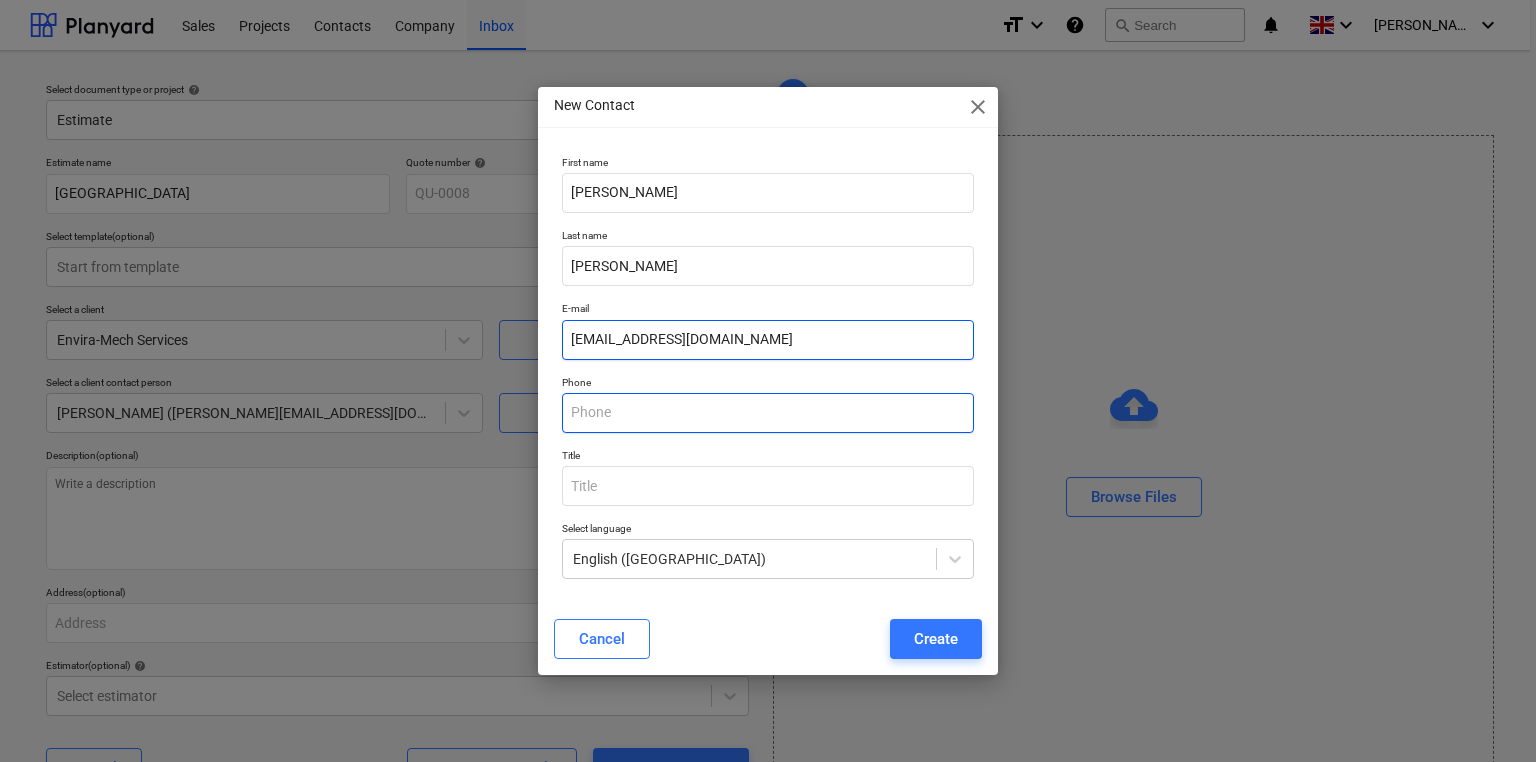 type on "andyw@envira-mech.co.uk" 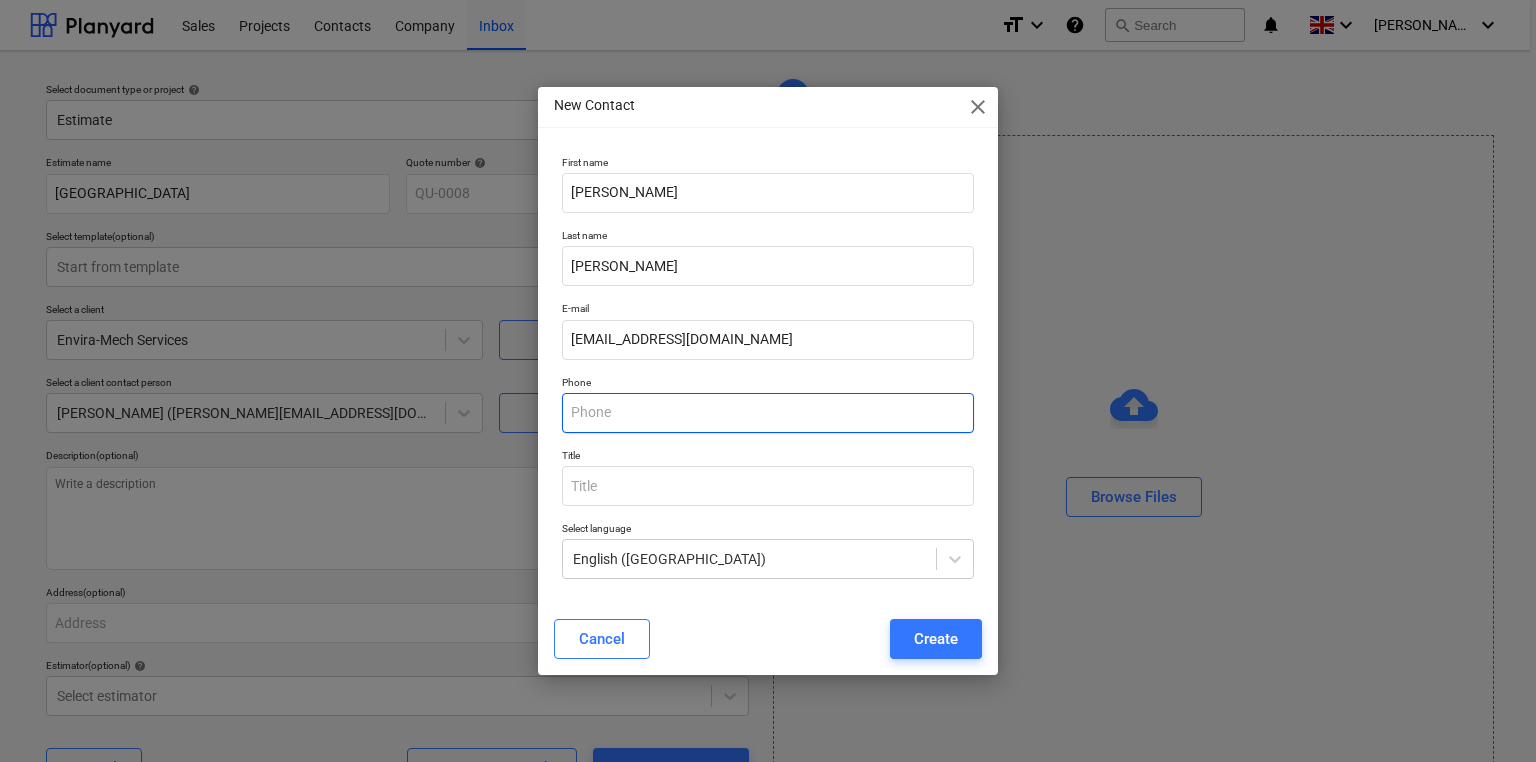 paste on "07375 899470" 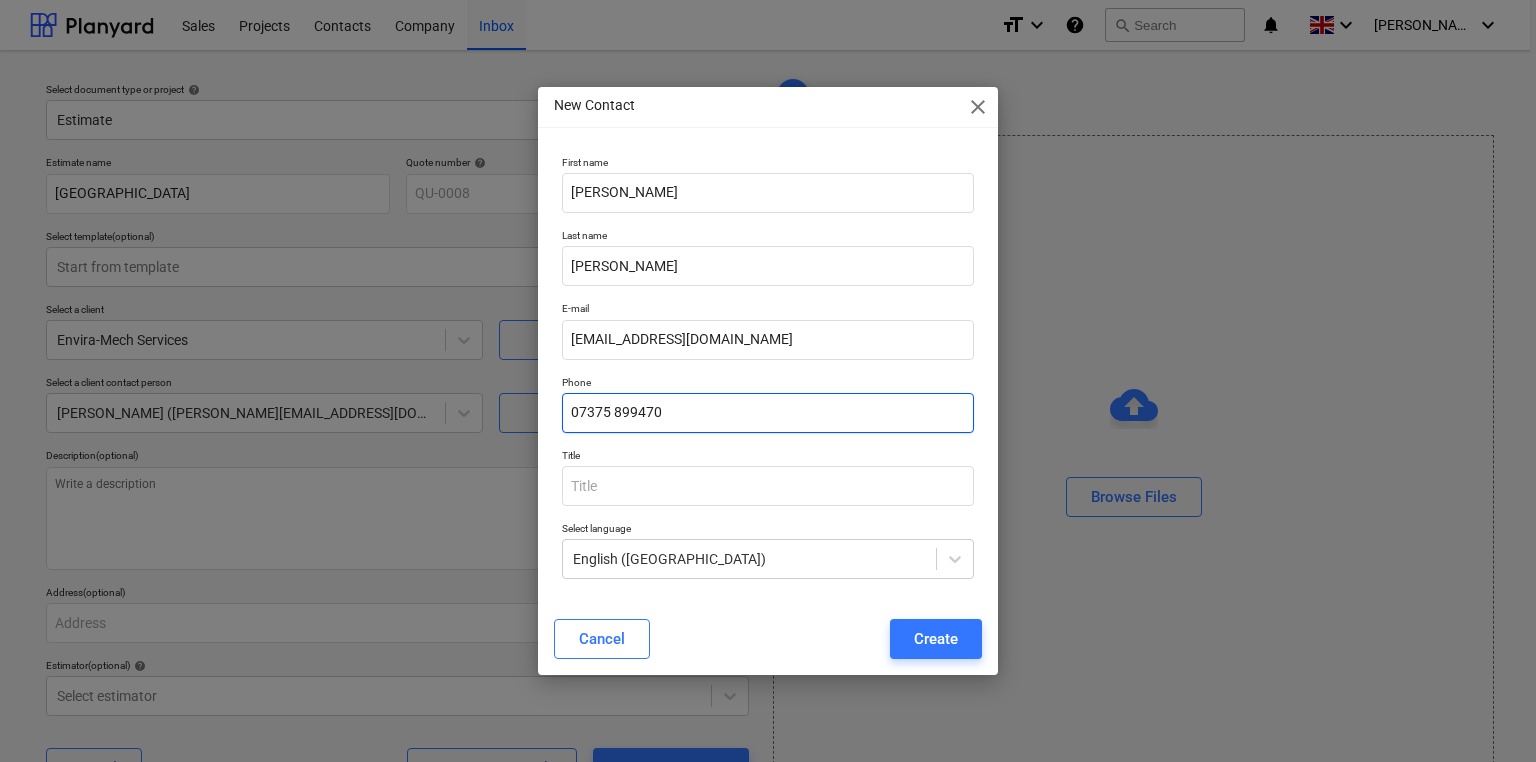 type on "07375 899470" 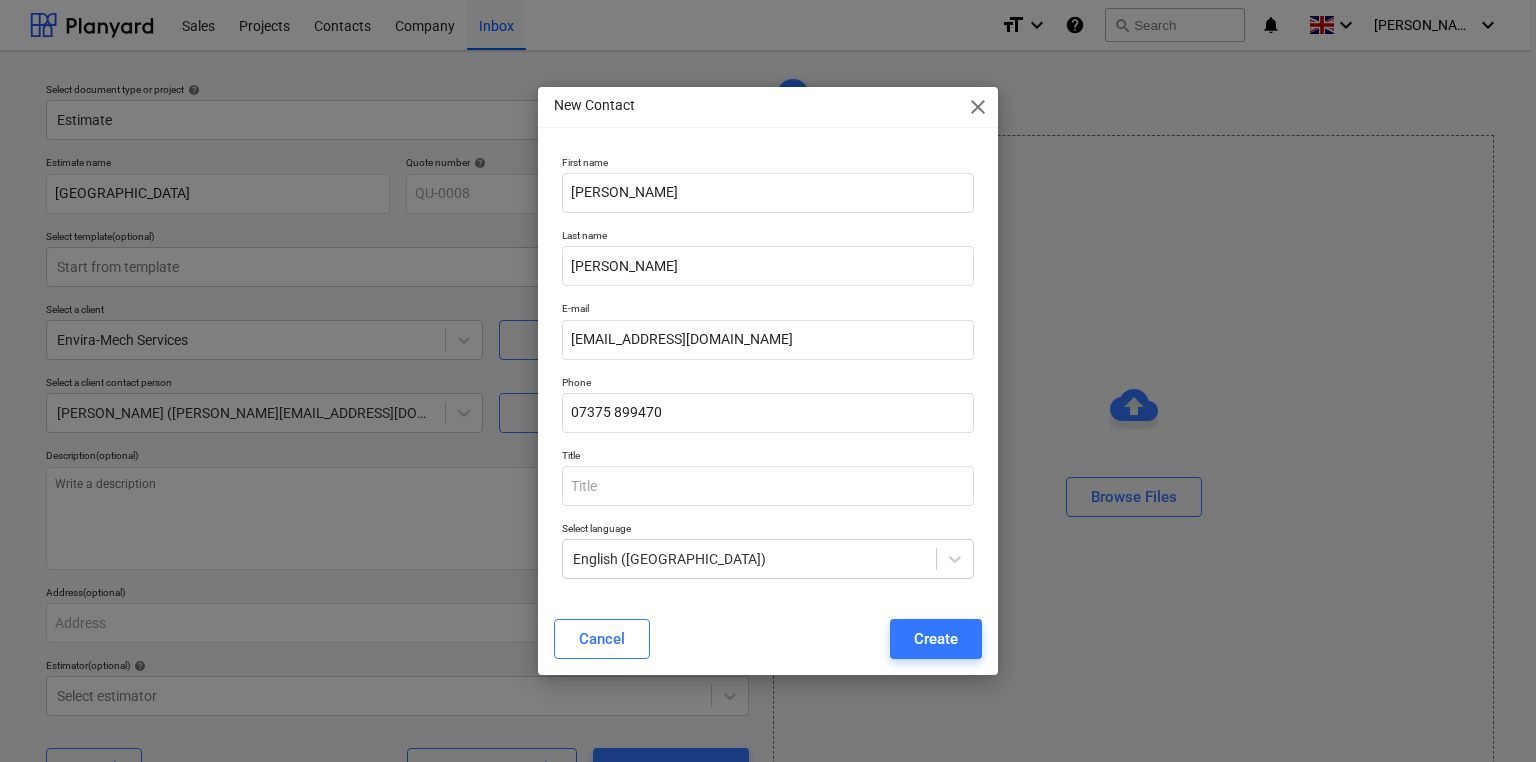 click on "Title" at bounding box center (768, 477) 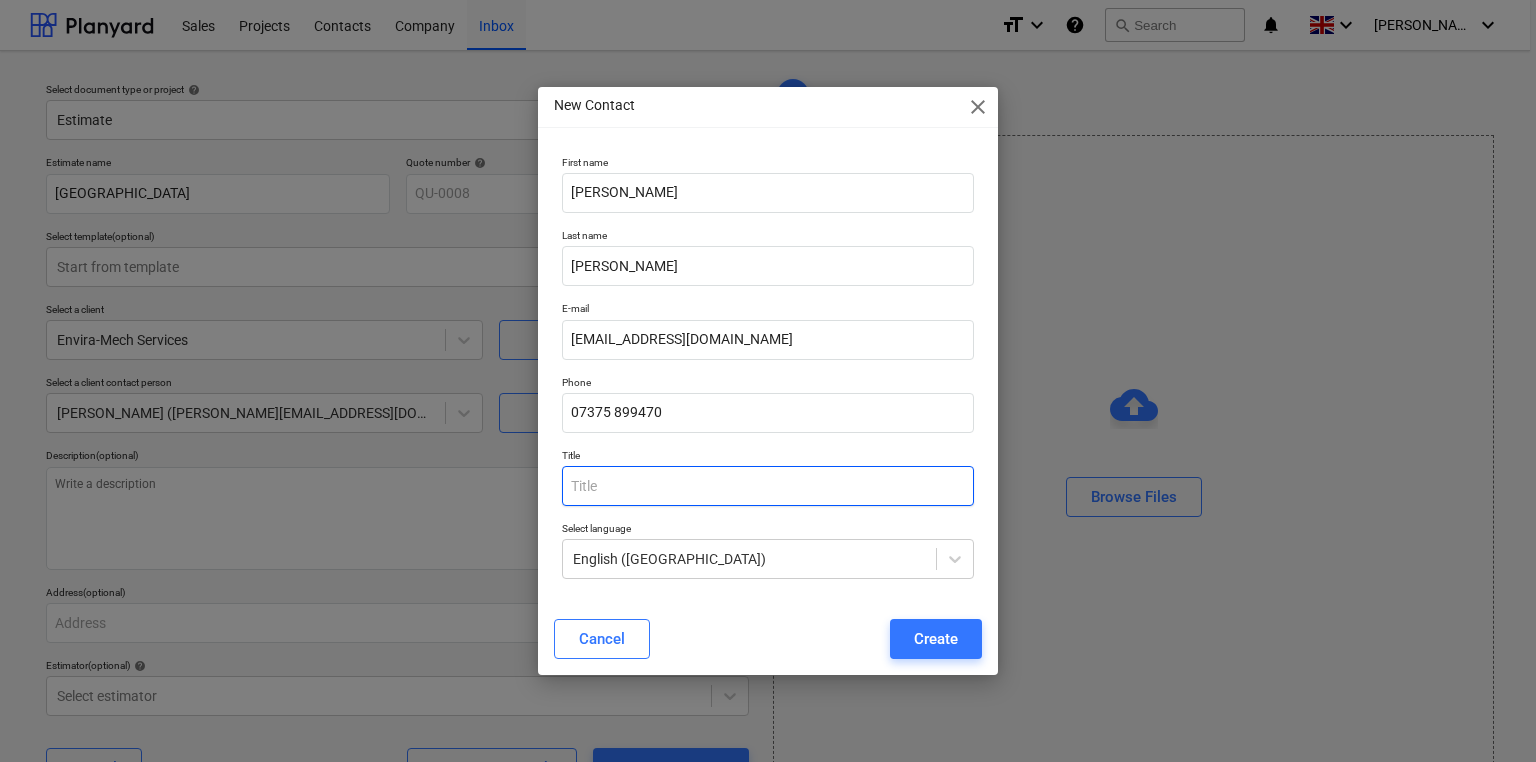 click at bounding box center (768, 486) 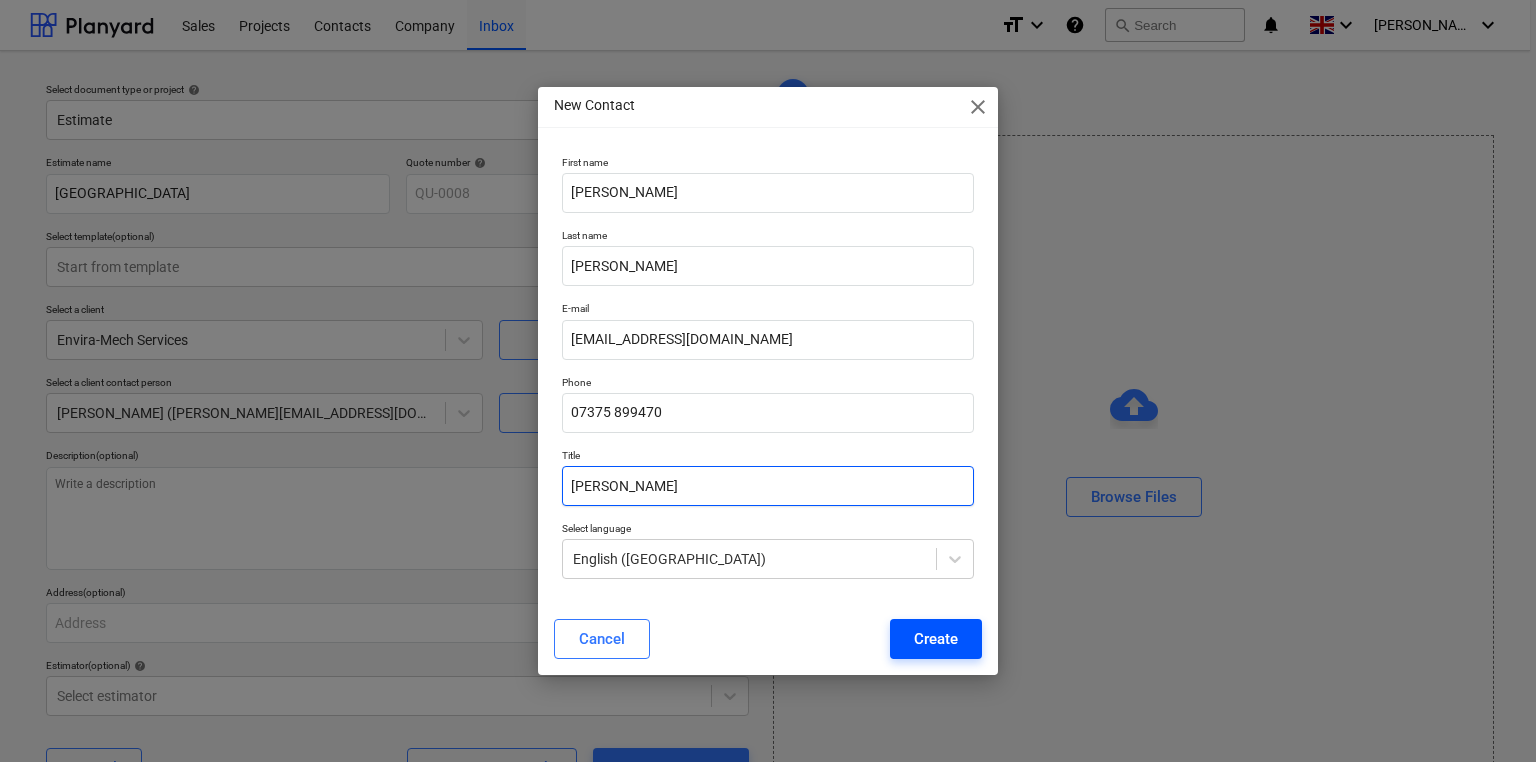 type on "Andy Wright" 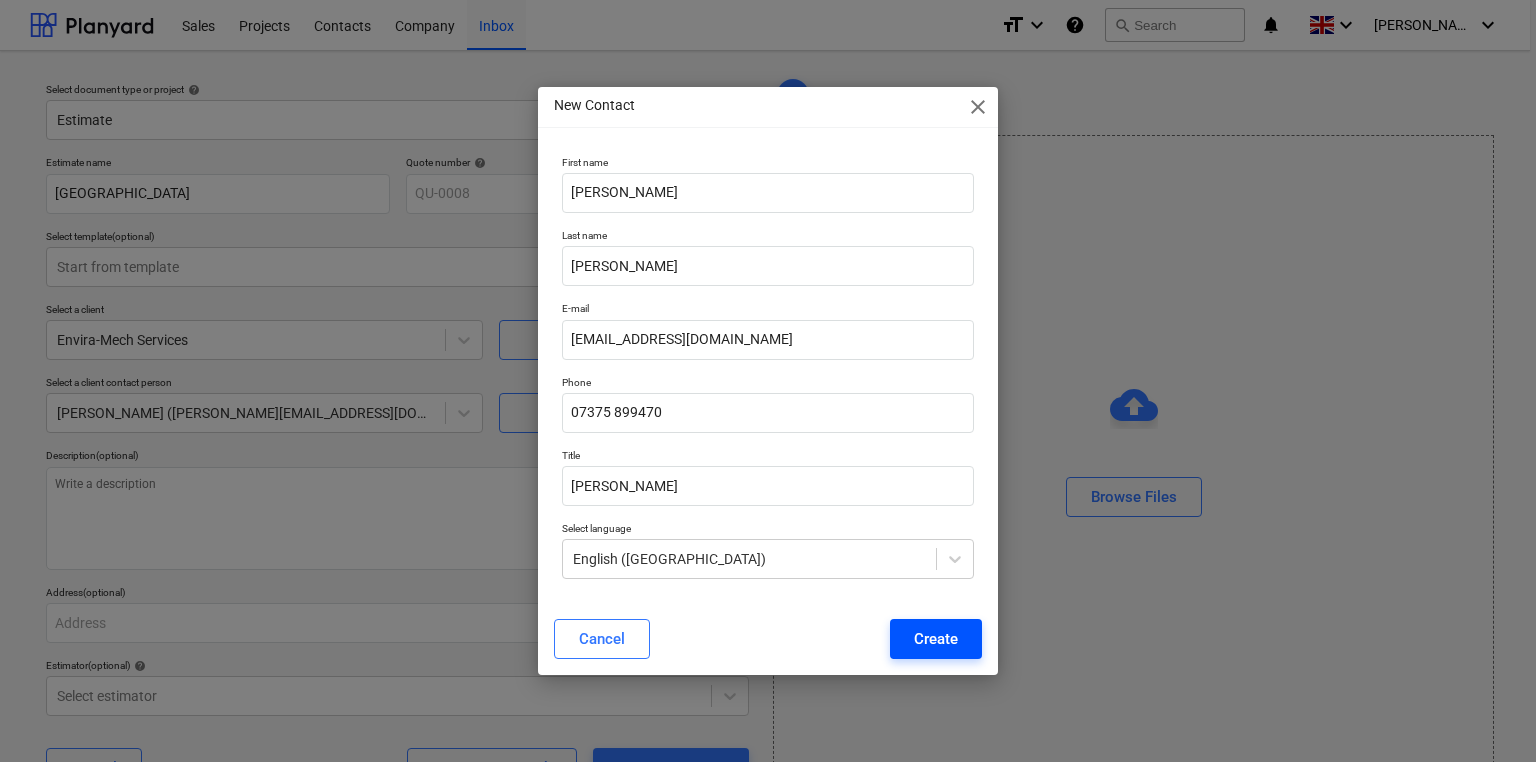 click on "Create" at bounding box center (936, 639) 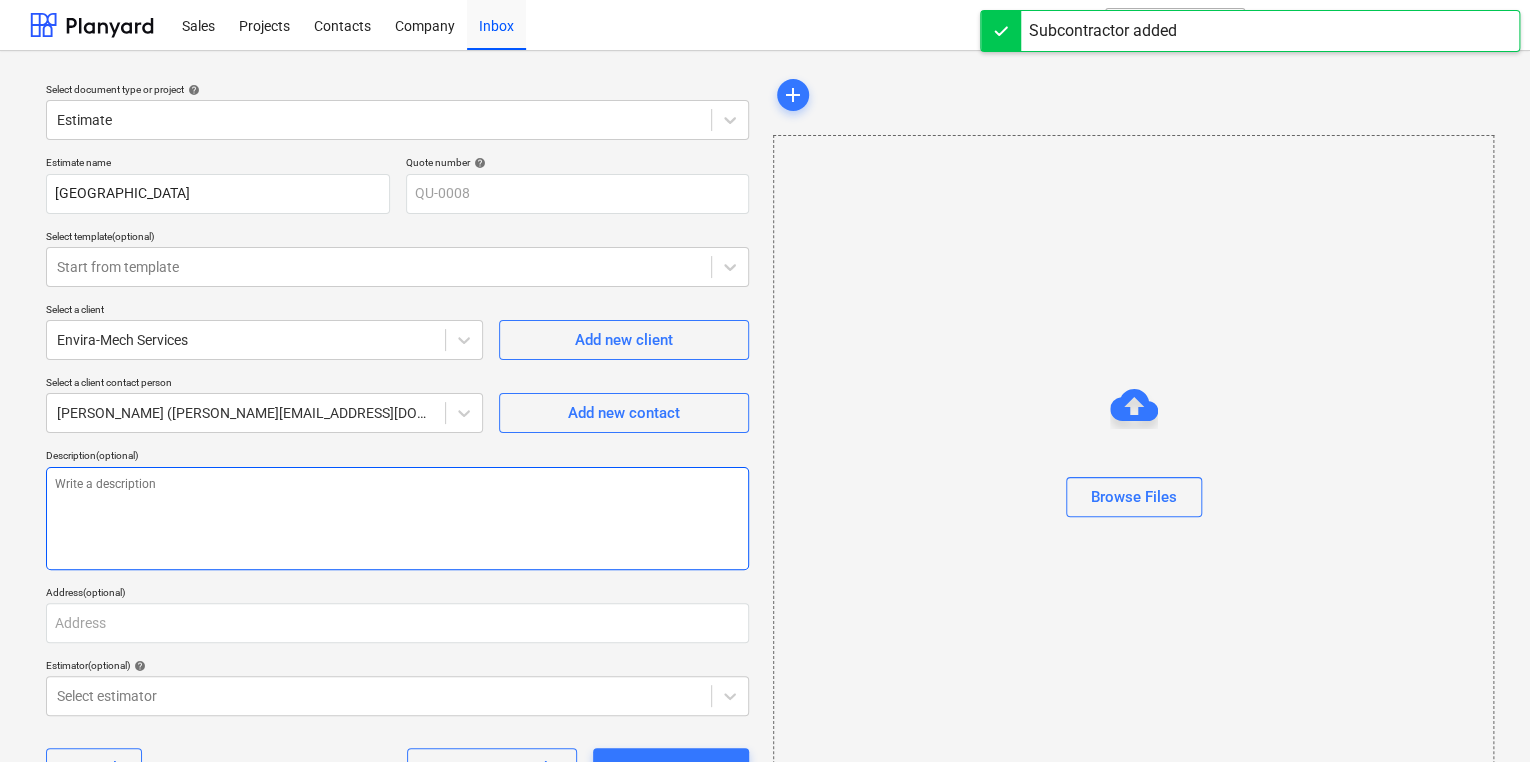 scroll, scrollTop: 20, scrollLeft: 0, axis: vertical 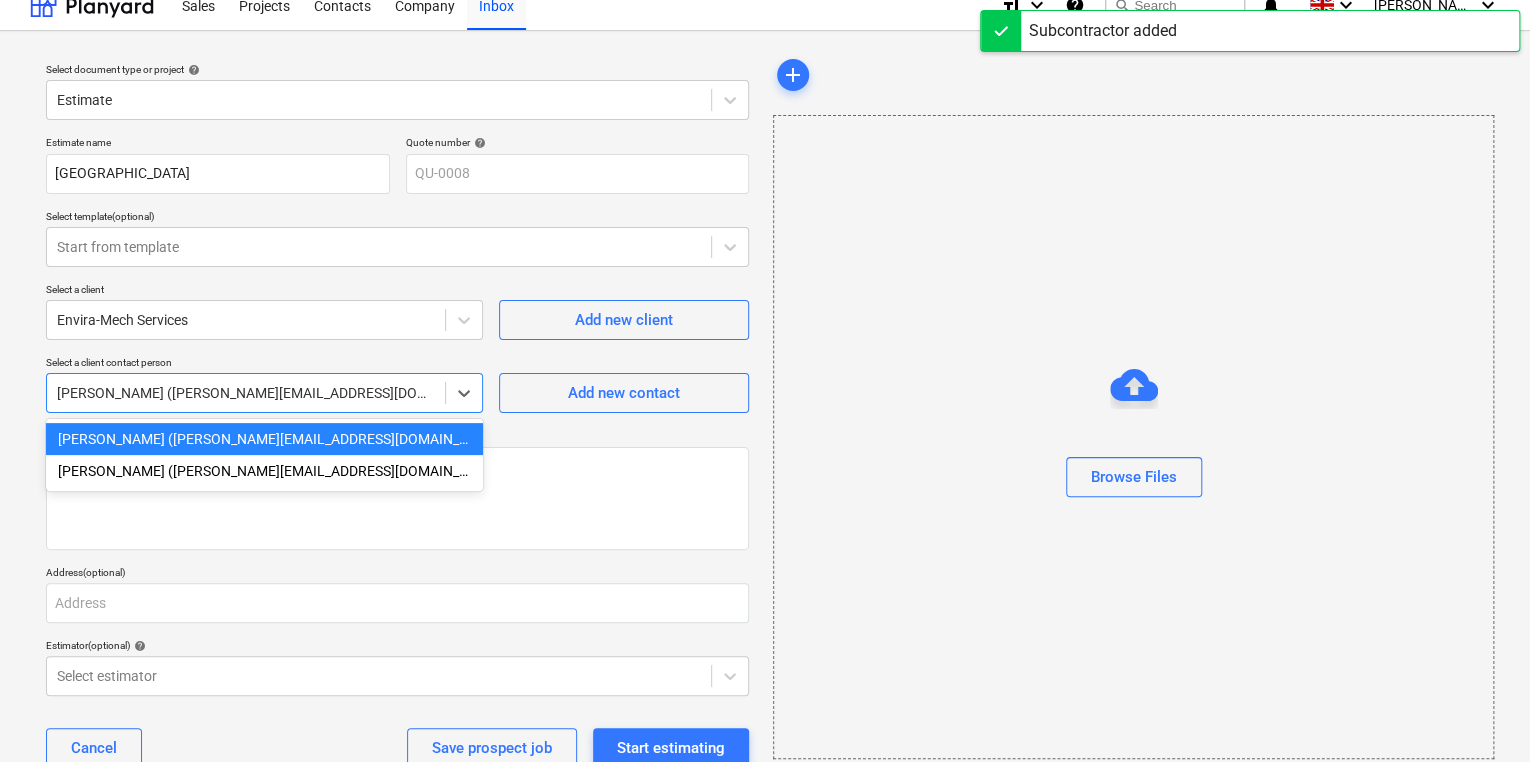 click at bounding box center (246, 393) 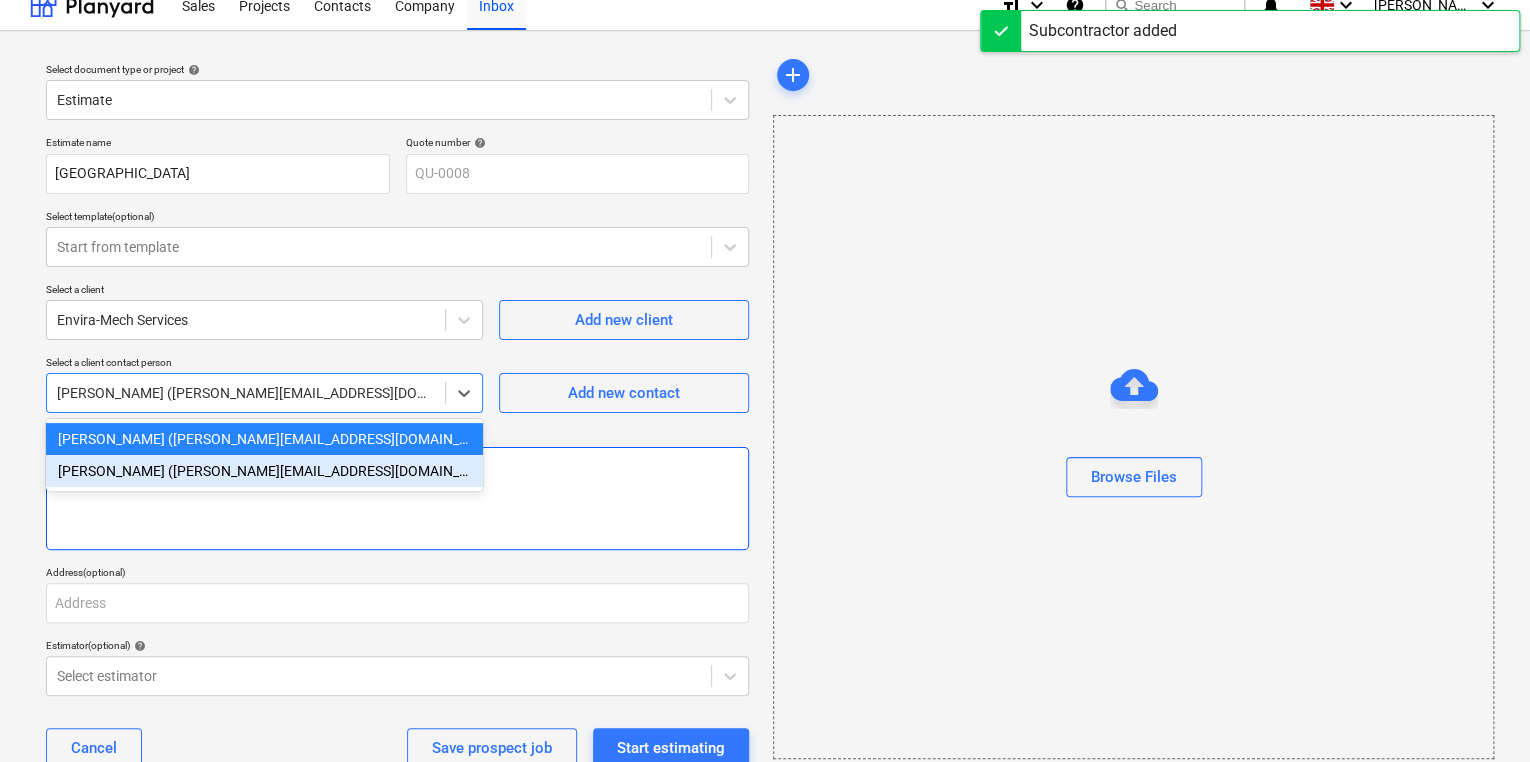 click on "Andy Wright (andyw@envira-mech.co.uk)" at bounding box center [264, 471] 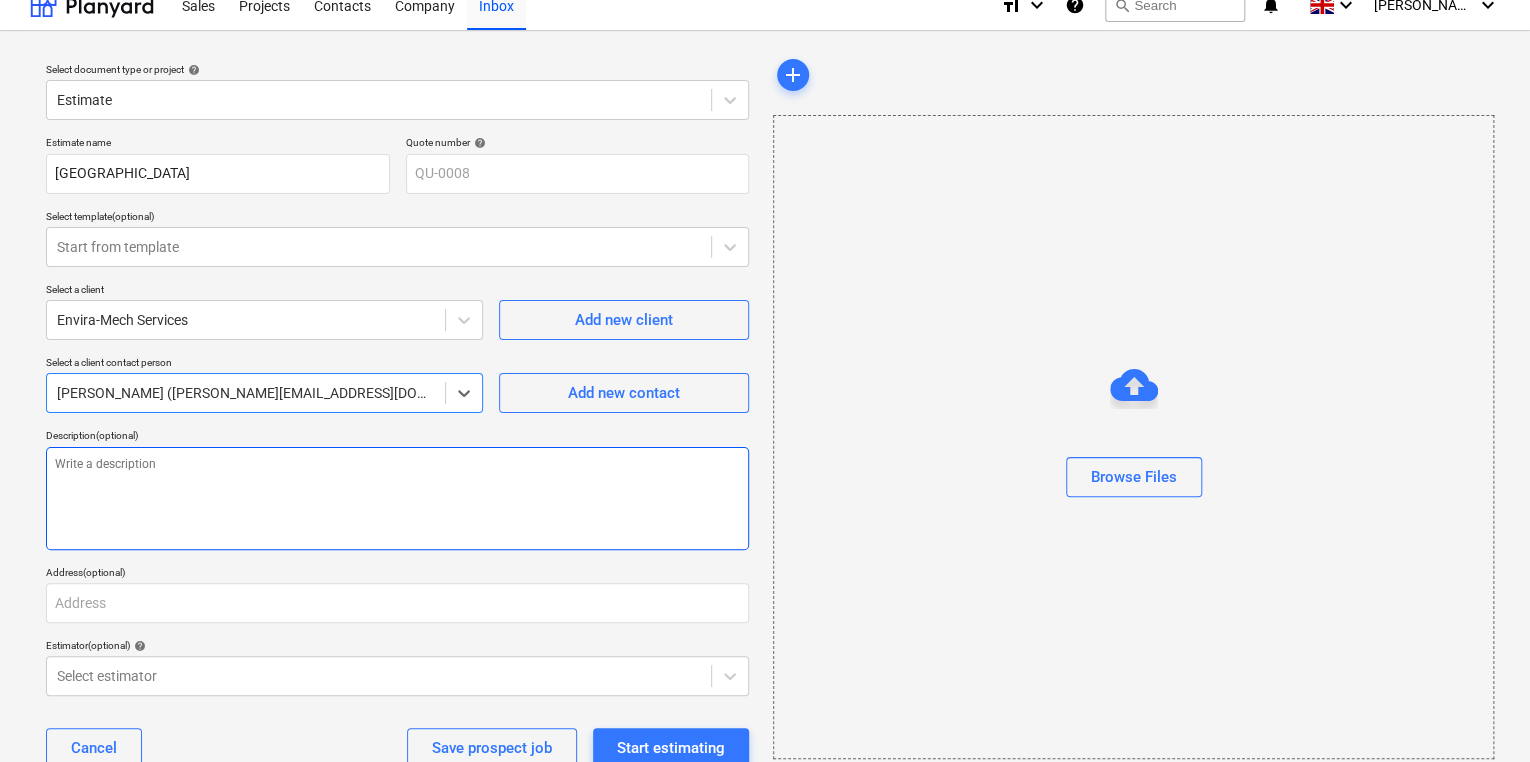 click at bounding box center [397, 498] 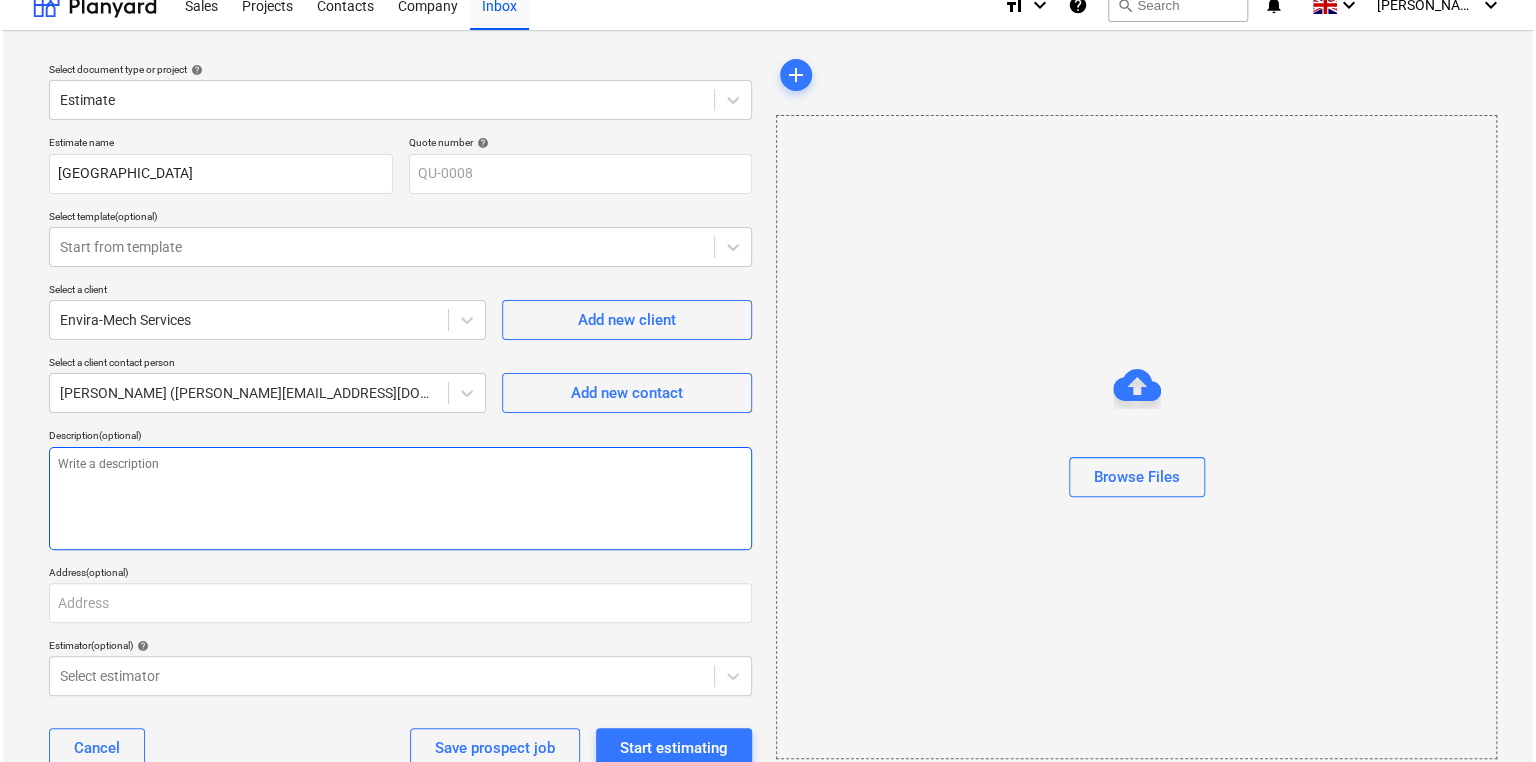 scroll, scrollTop: 40, scrollLeft: 0, axis: vertical 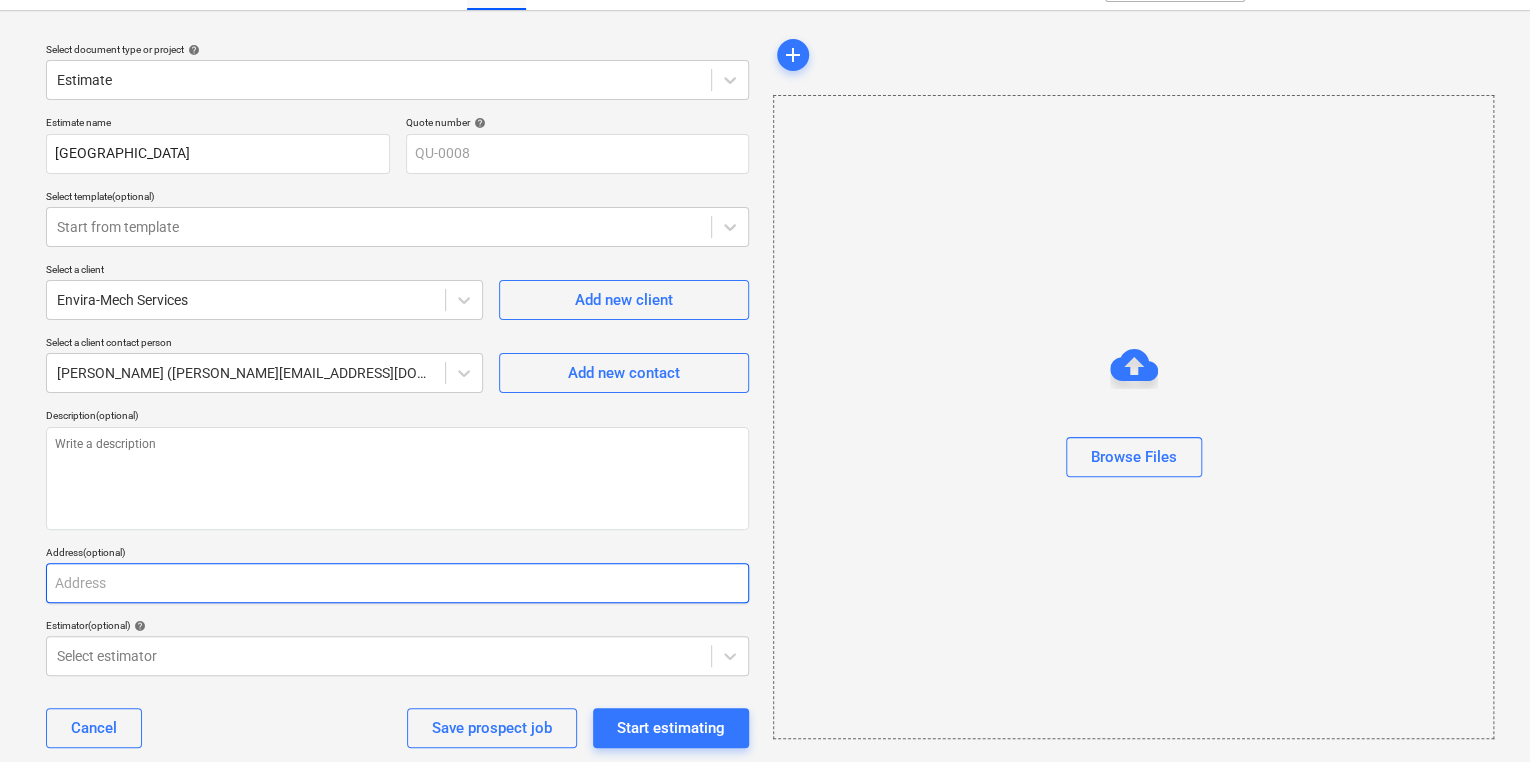 click at bounding box center [397, 583] 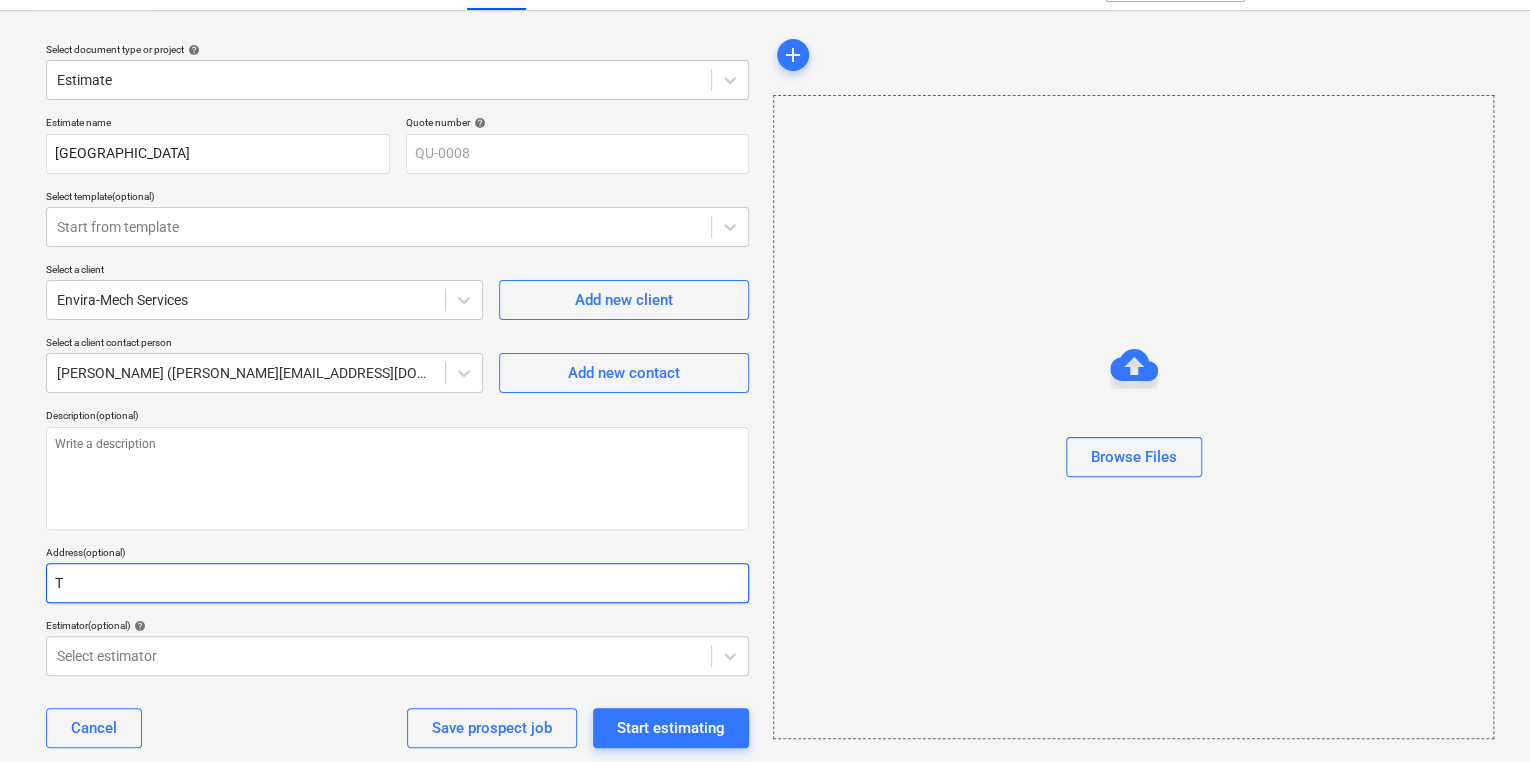 type on "x" 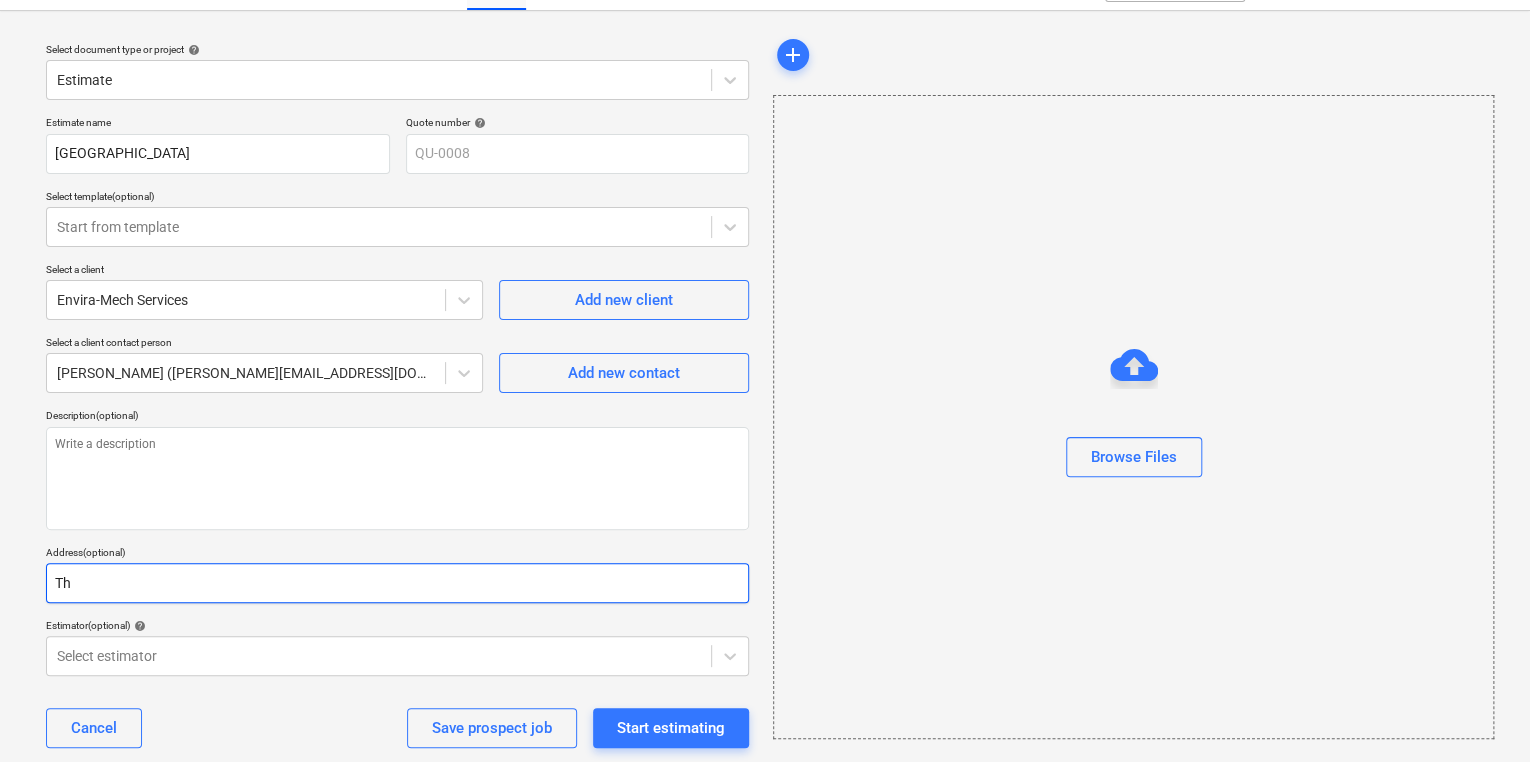 type on "x" 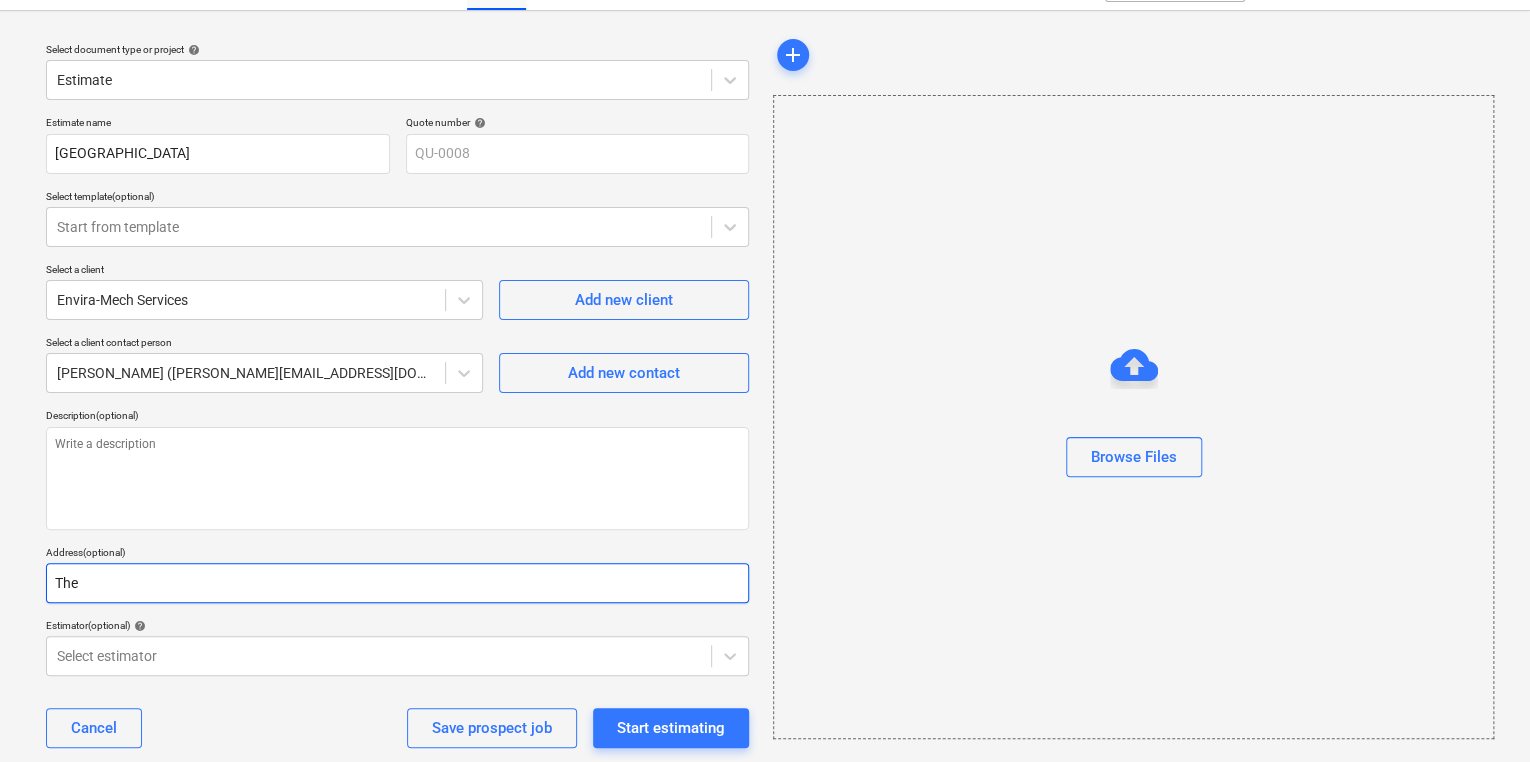 type on "x" 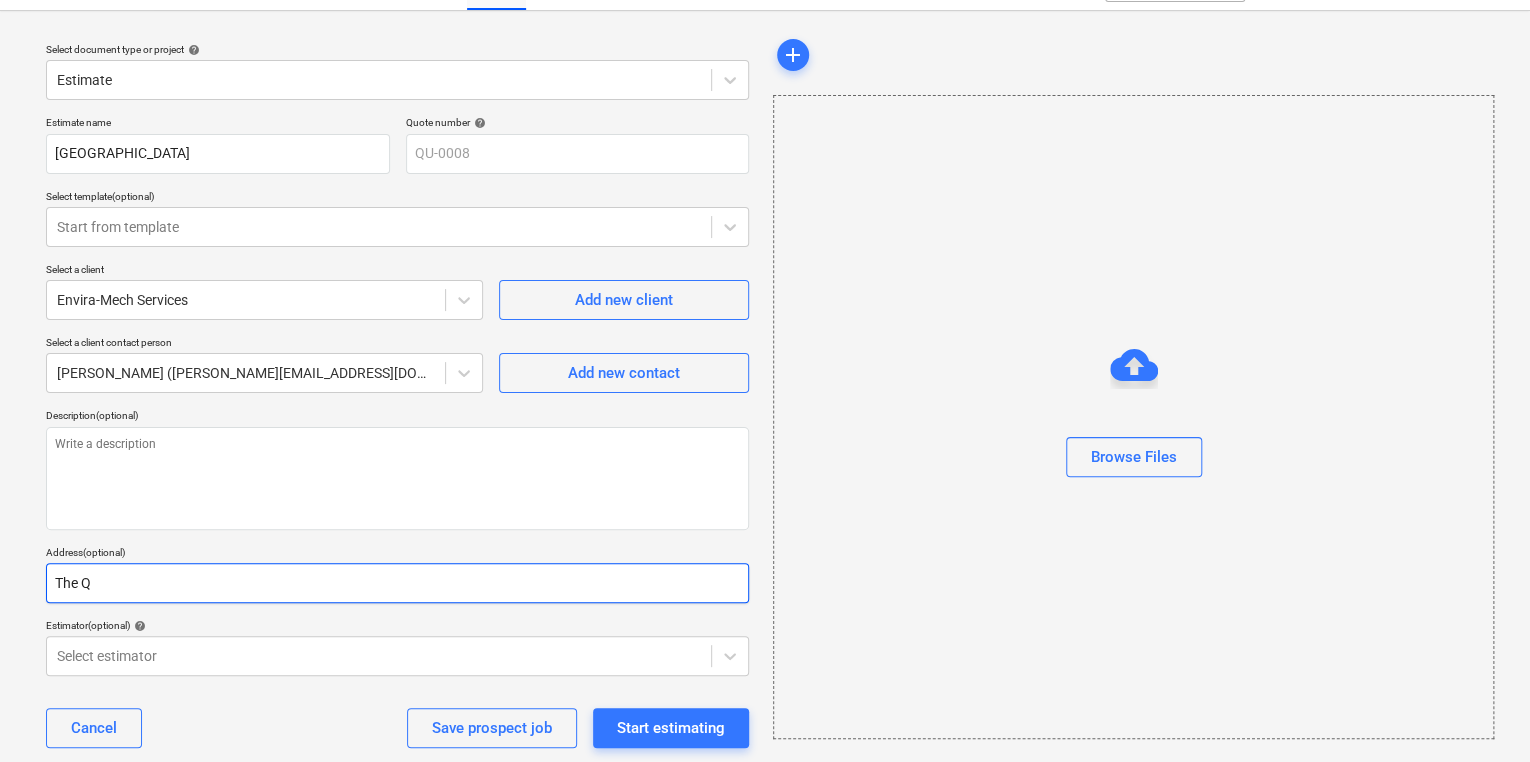 type on "x" 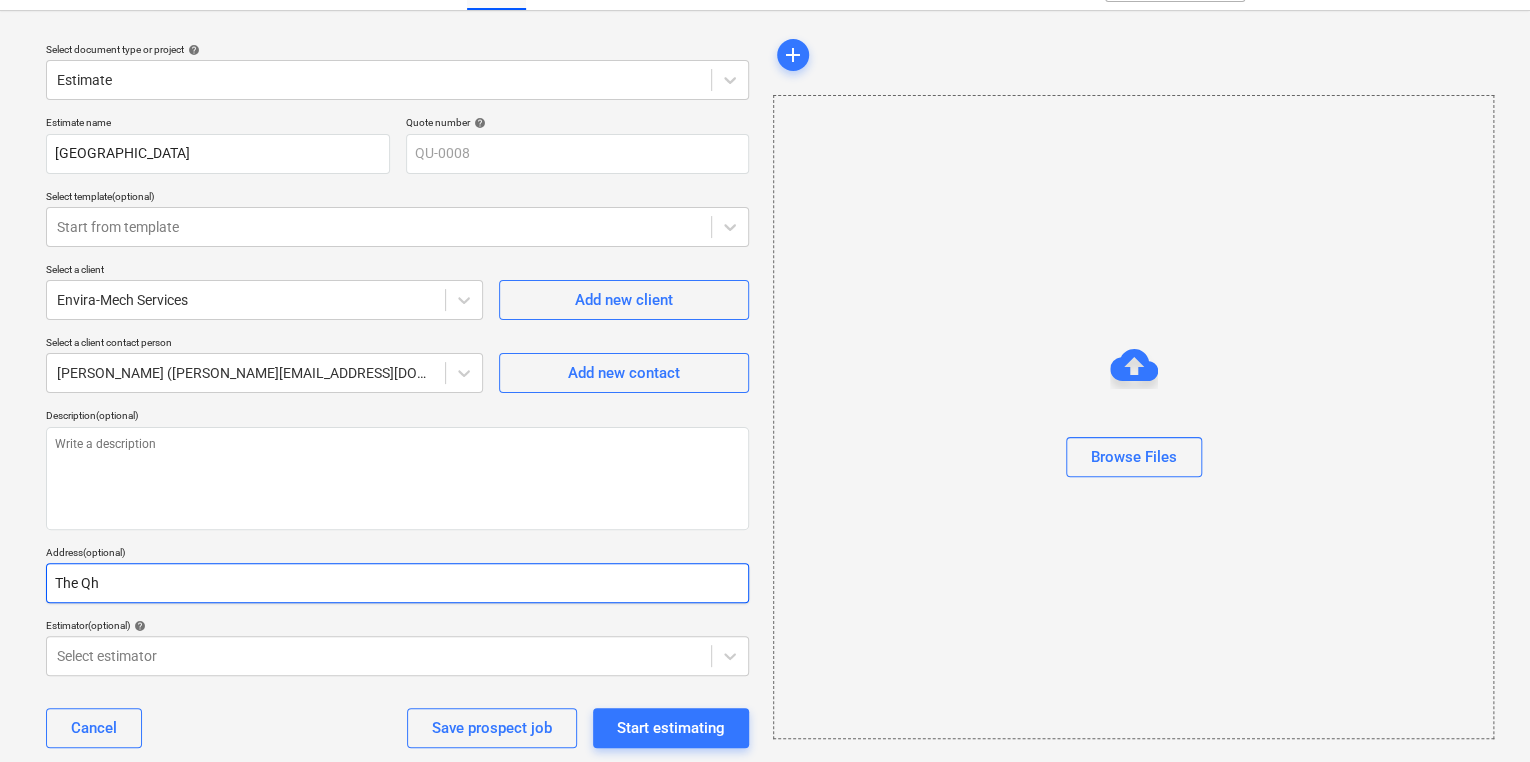 type on "x" 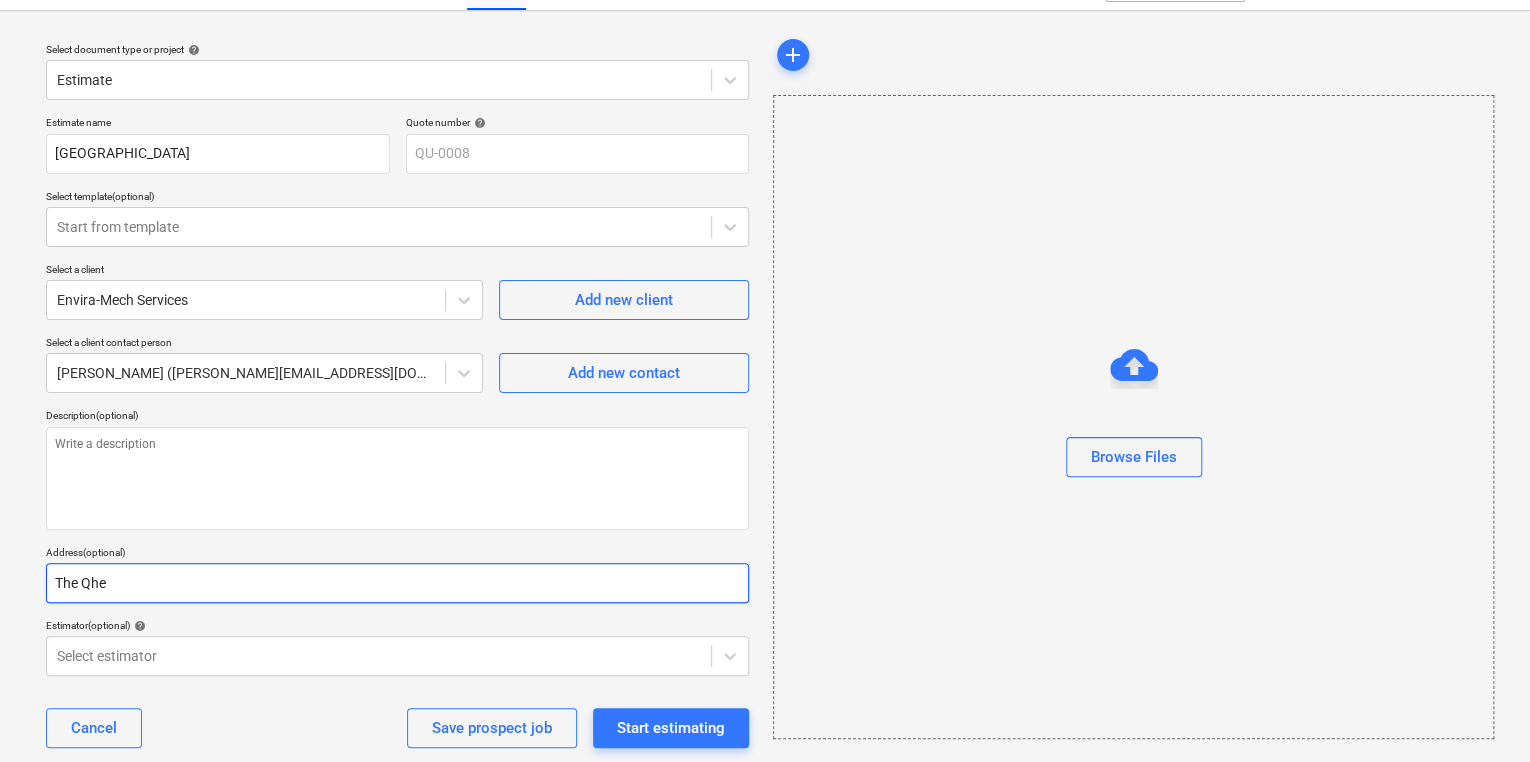type on "x" 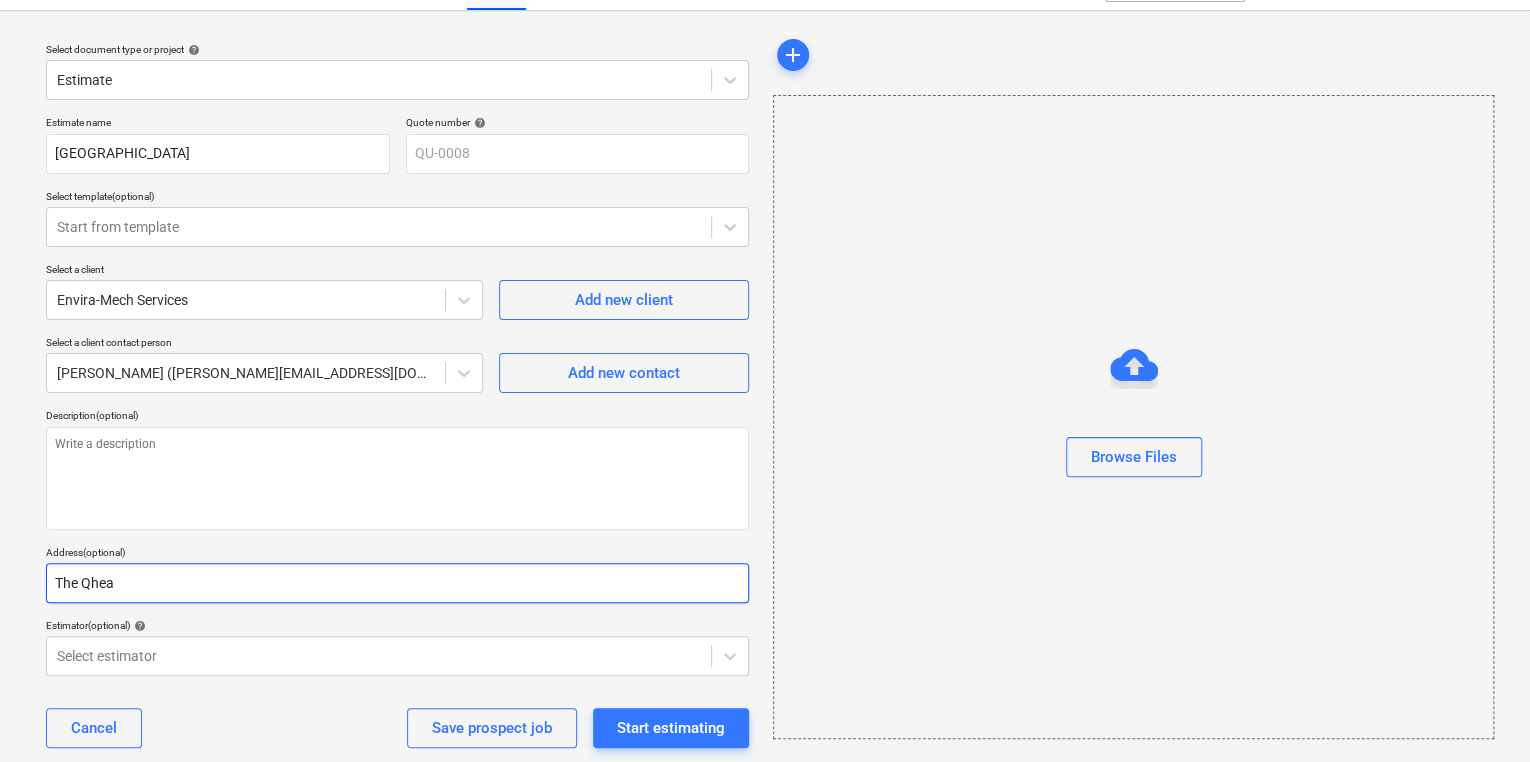 type on "x" 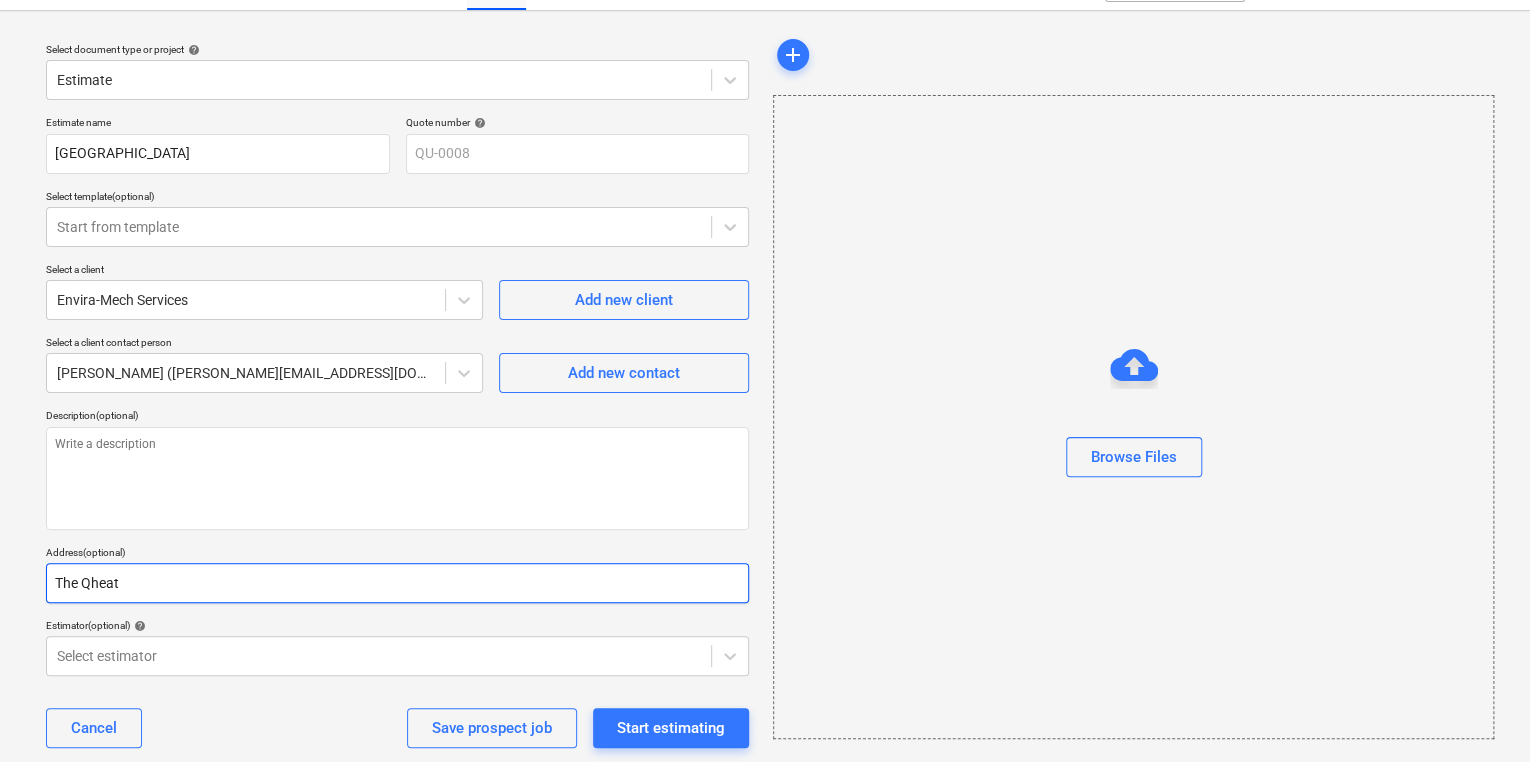 type on "x" 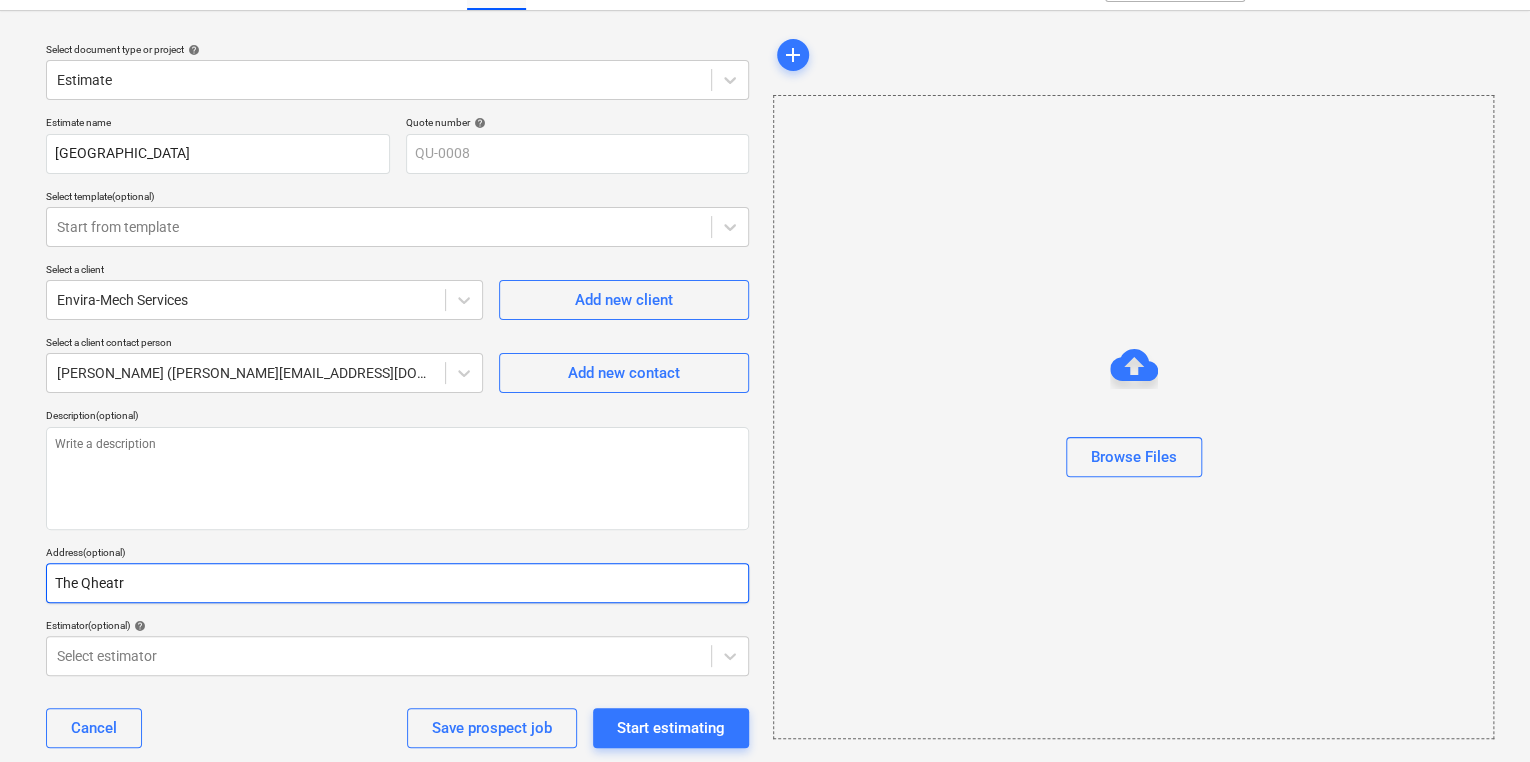 type on "x" 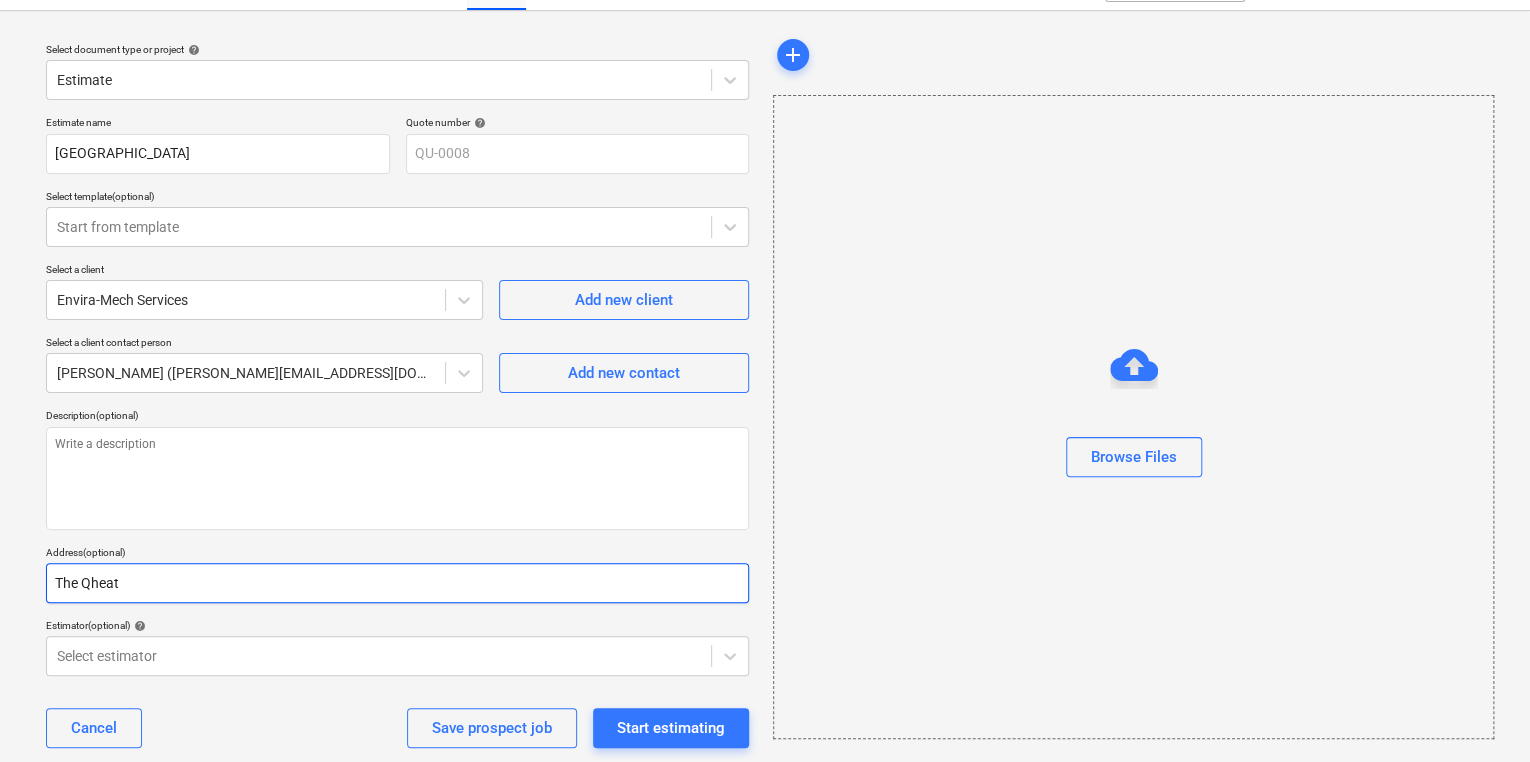type on "x" 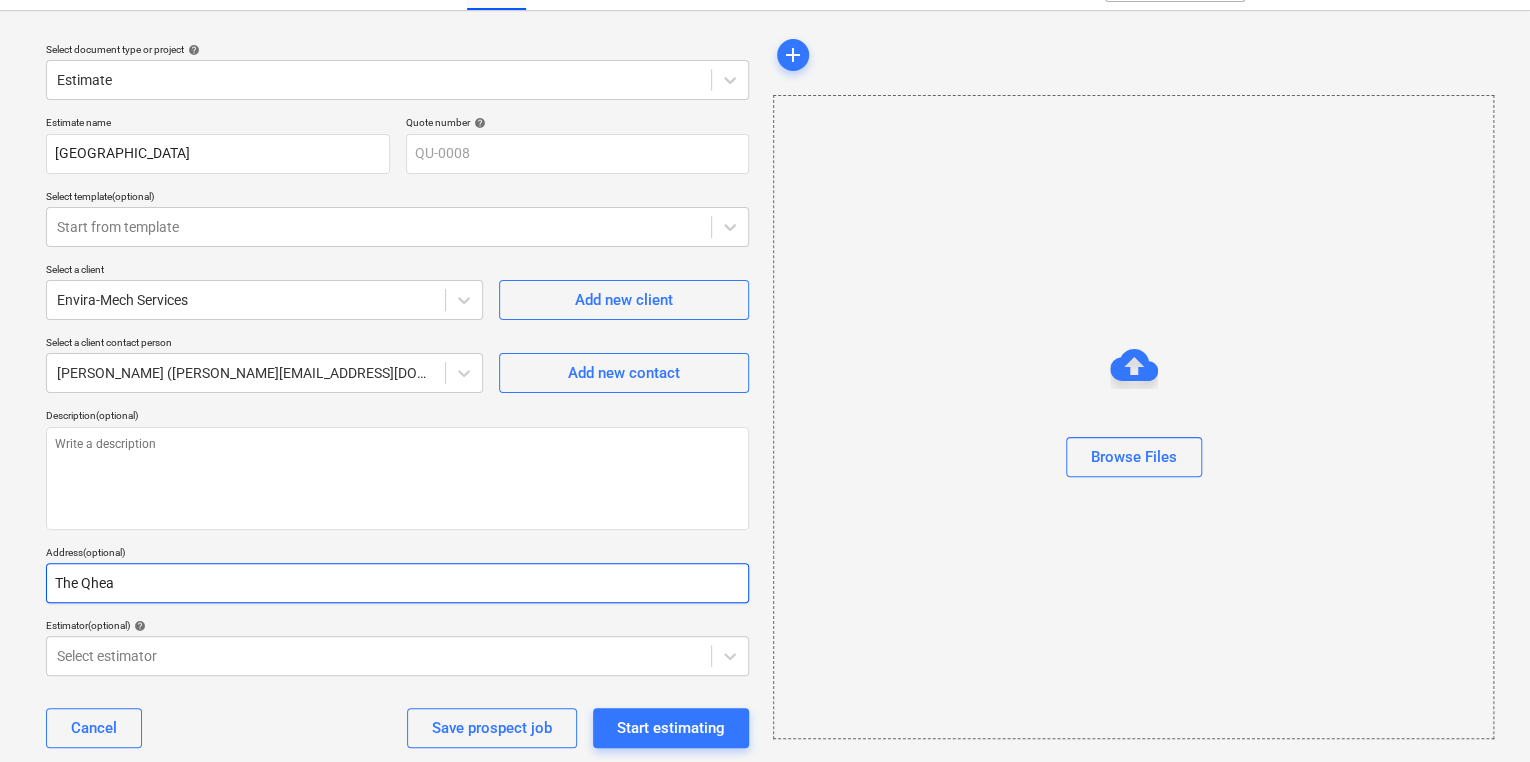 type on "x" 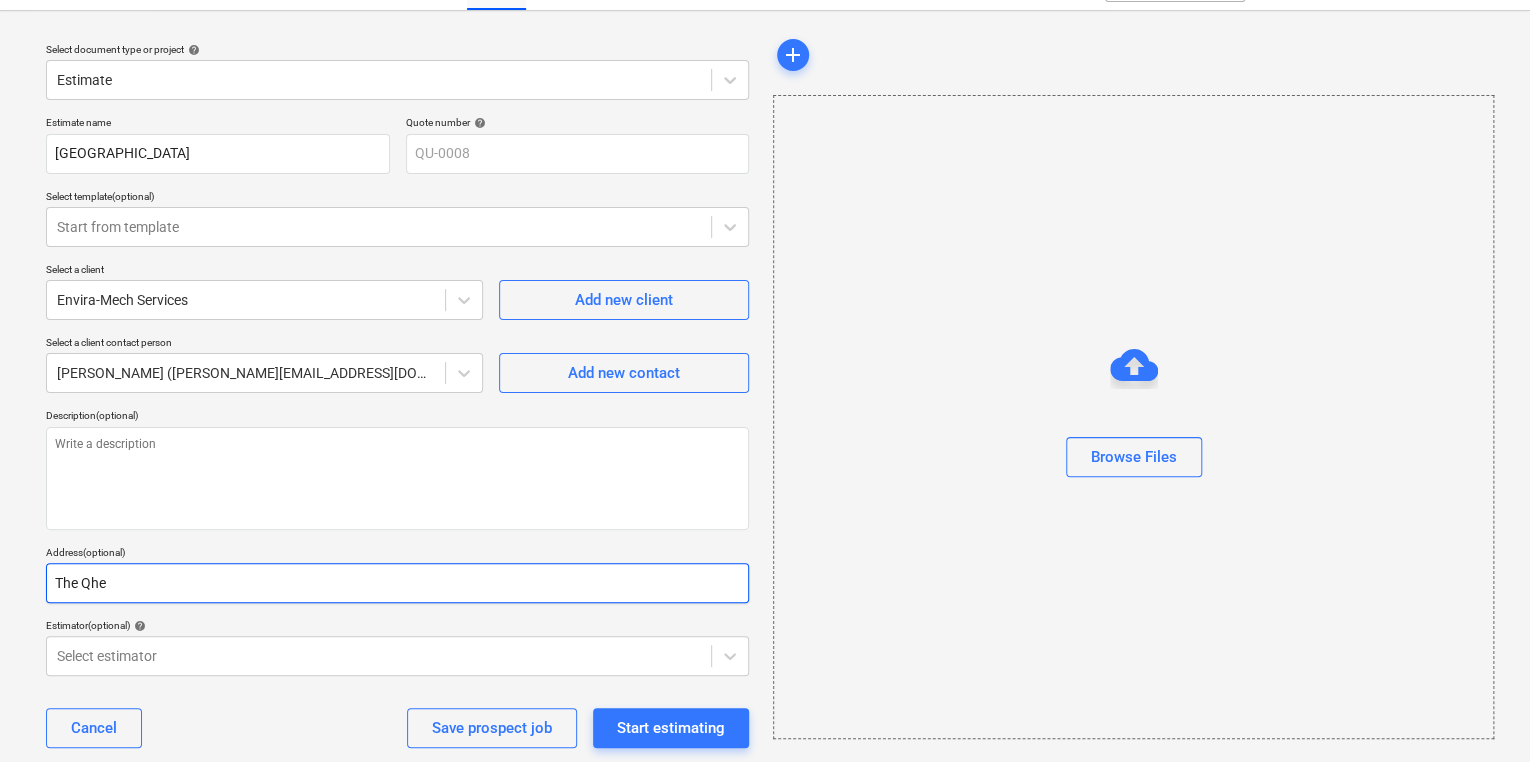 type on "x" 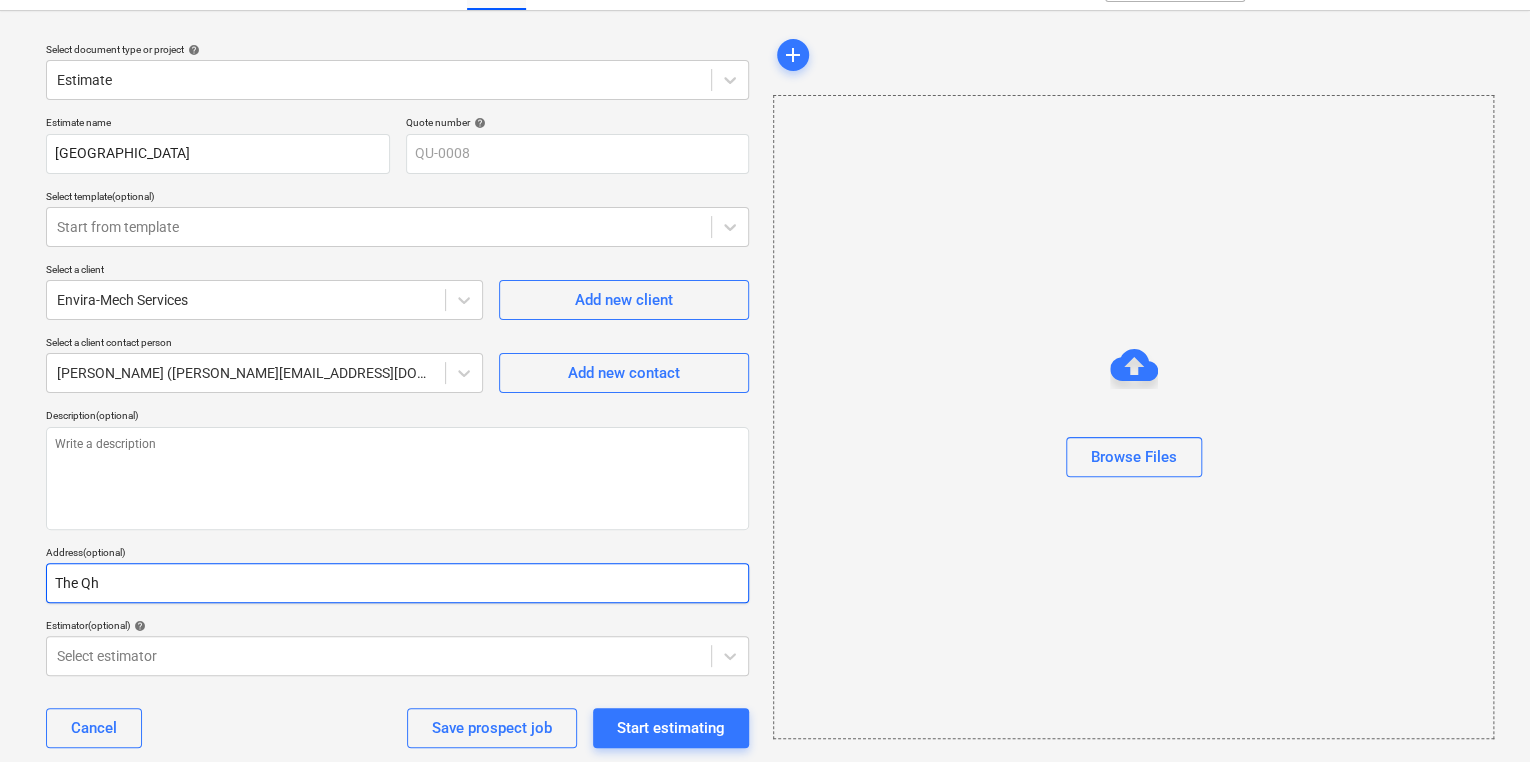 type on "x" 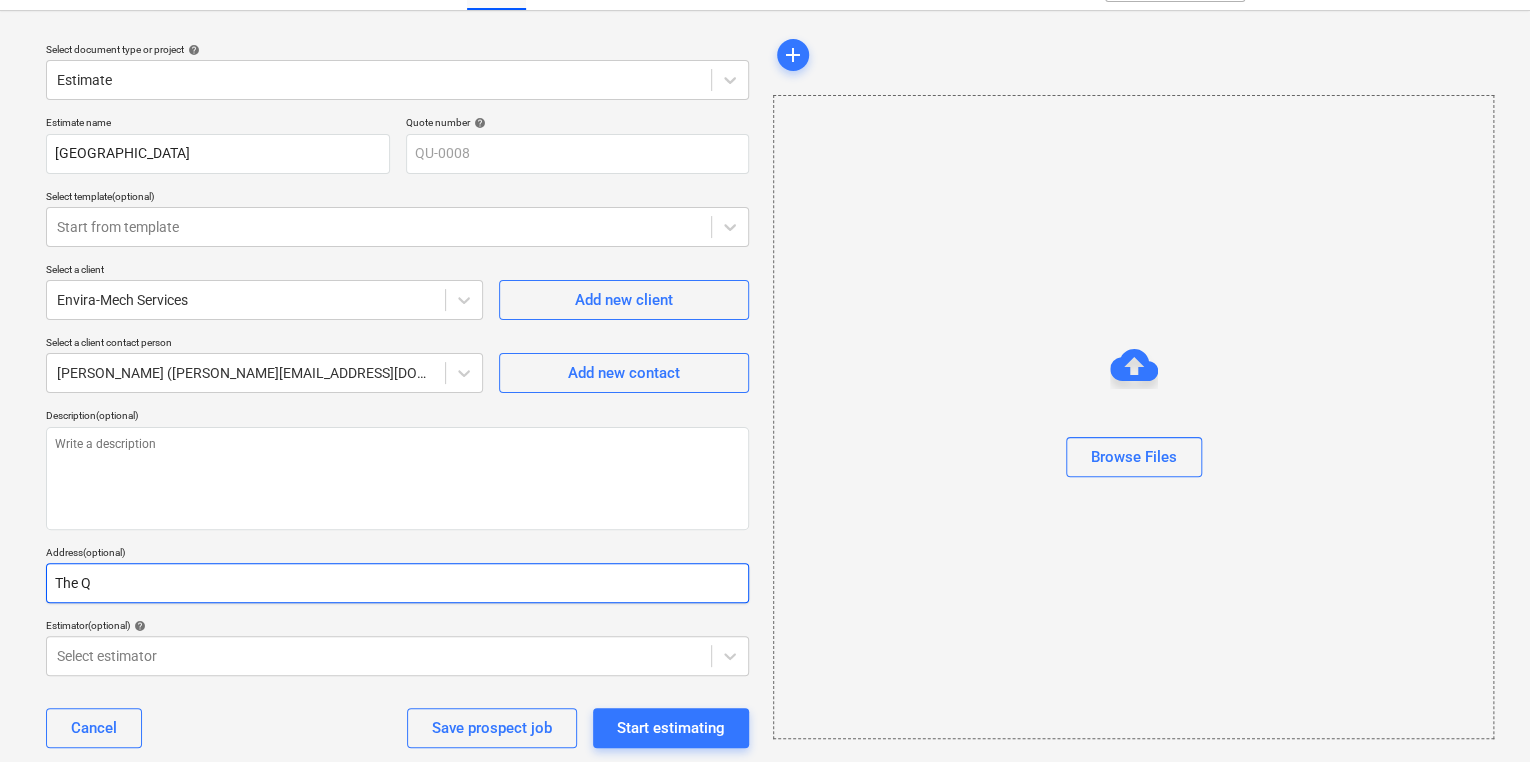 type on "x" 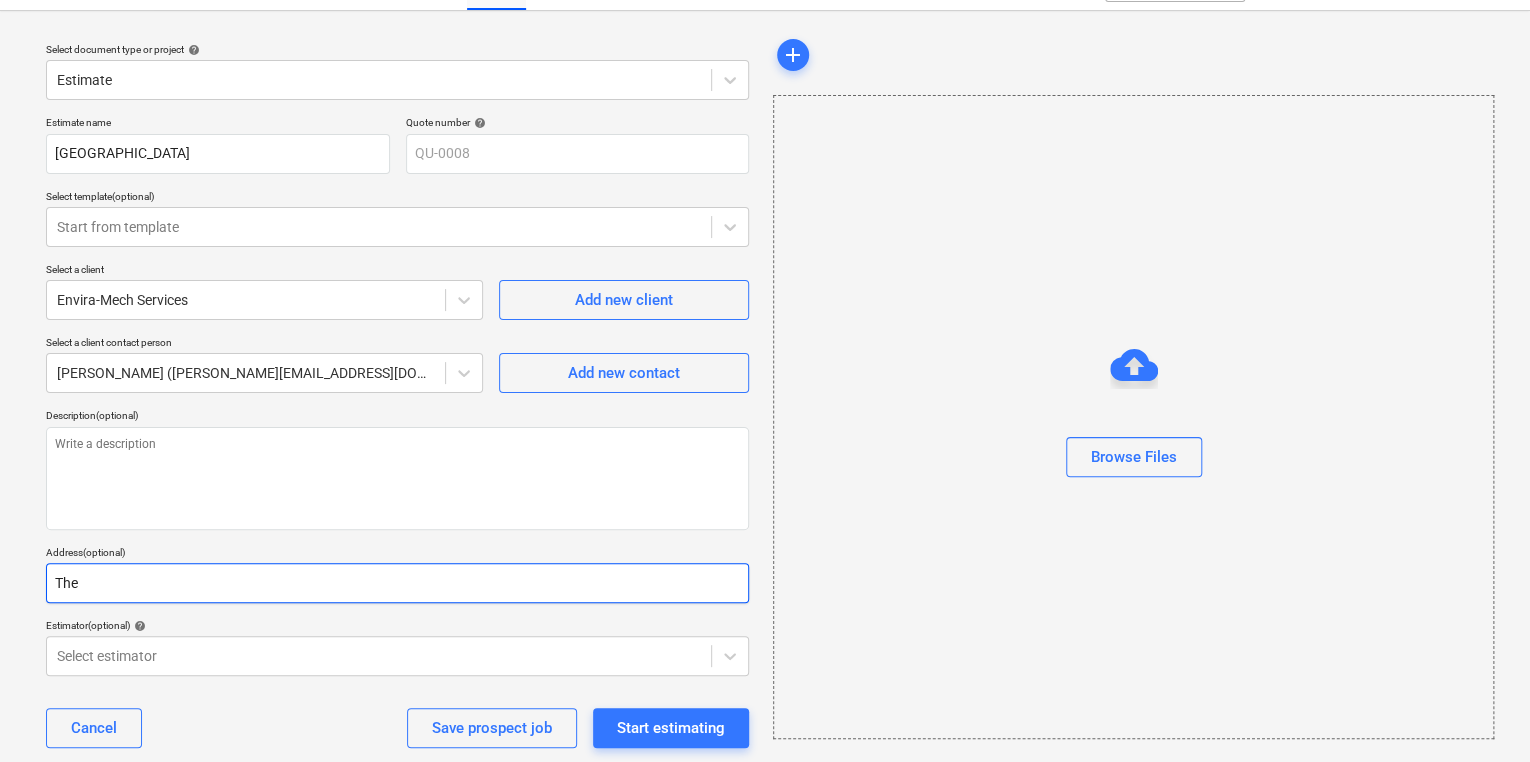 type on "x" 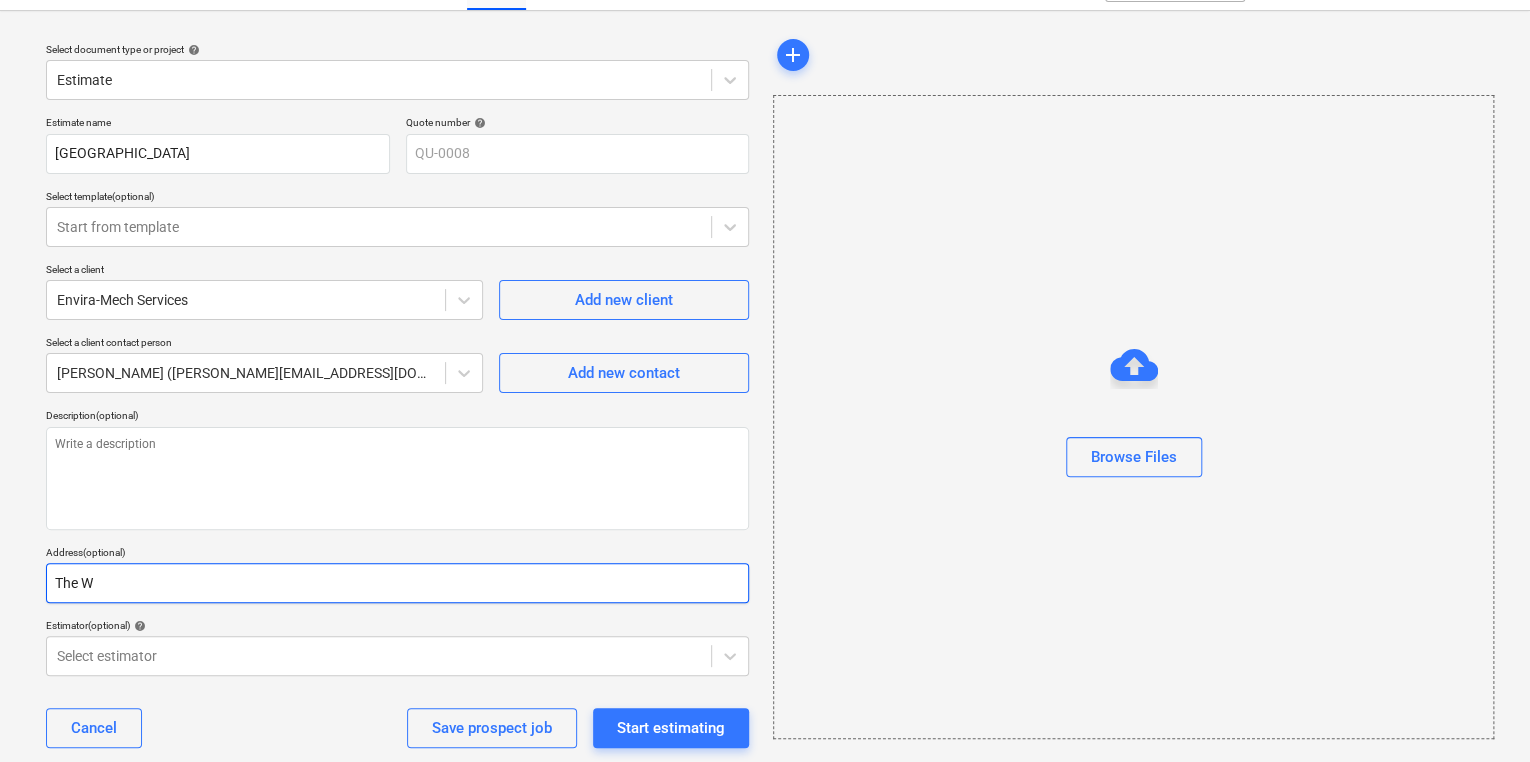 type on "x" 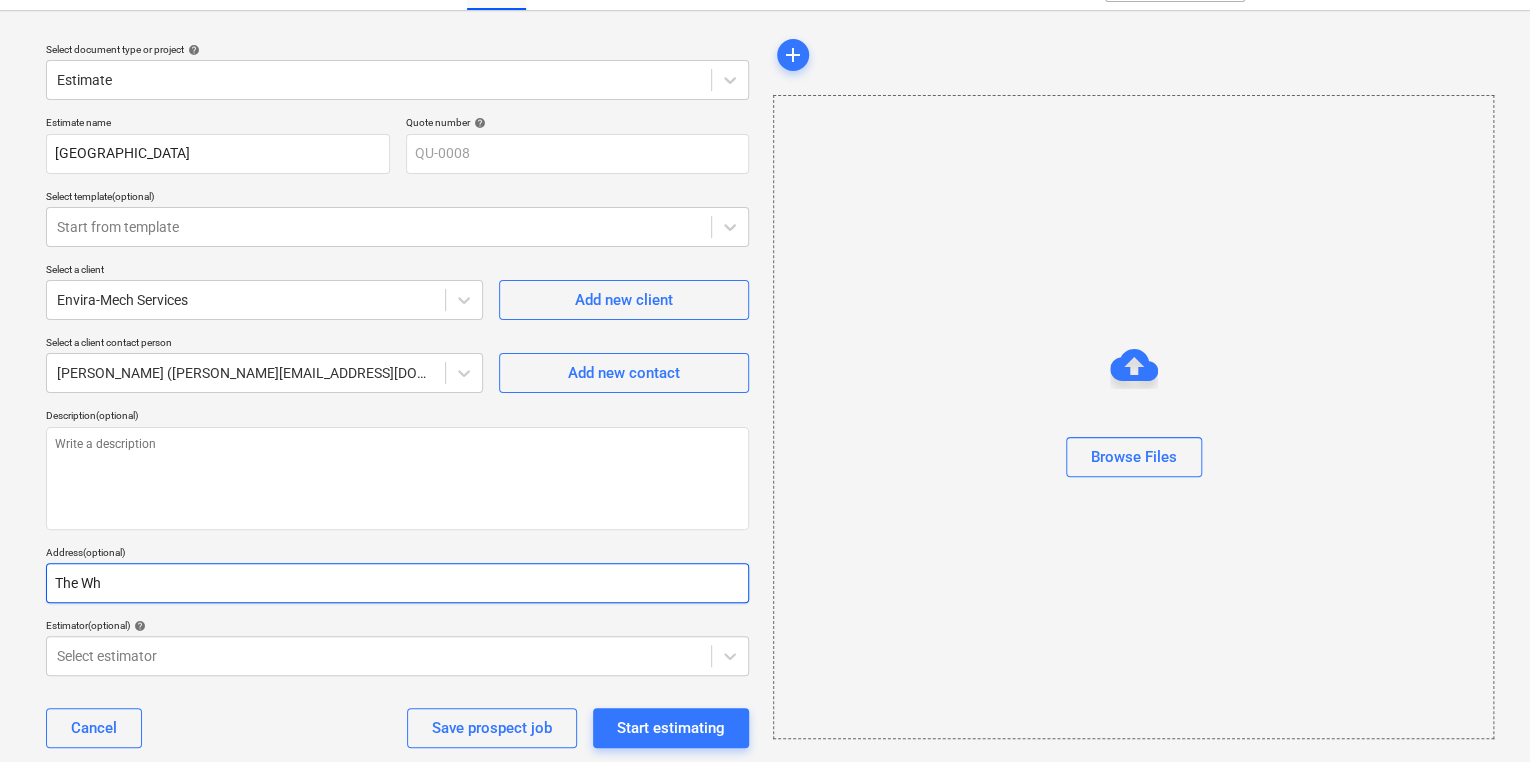 type on "x" 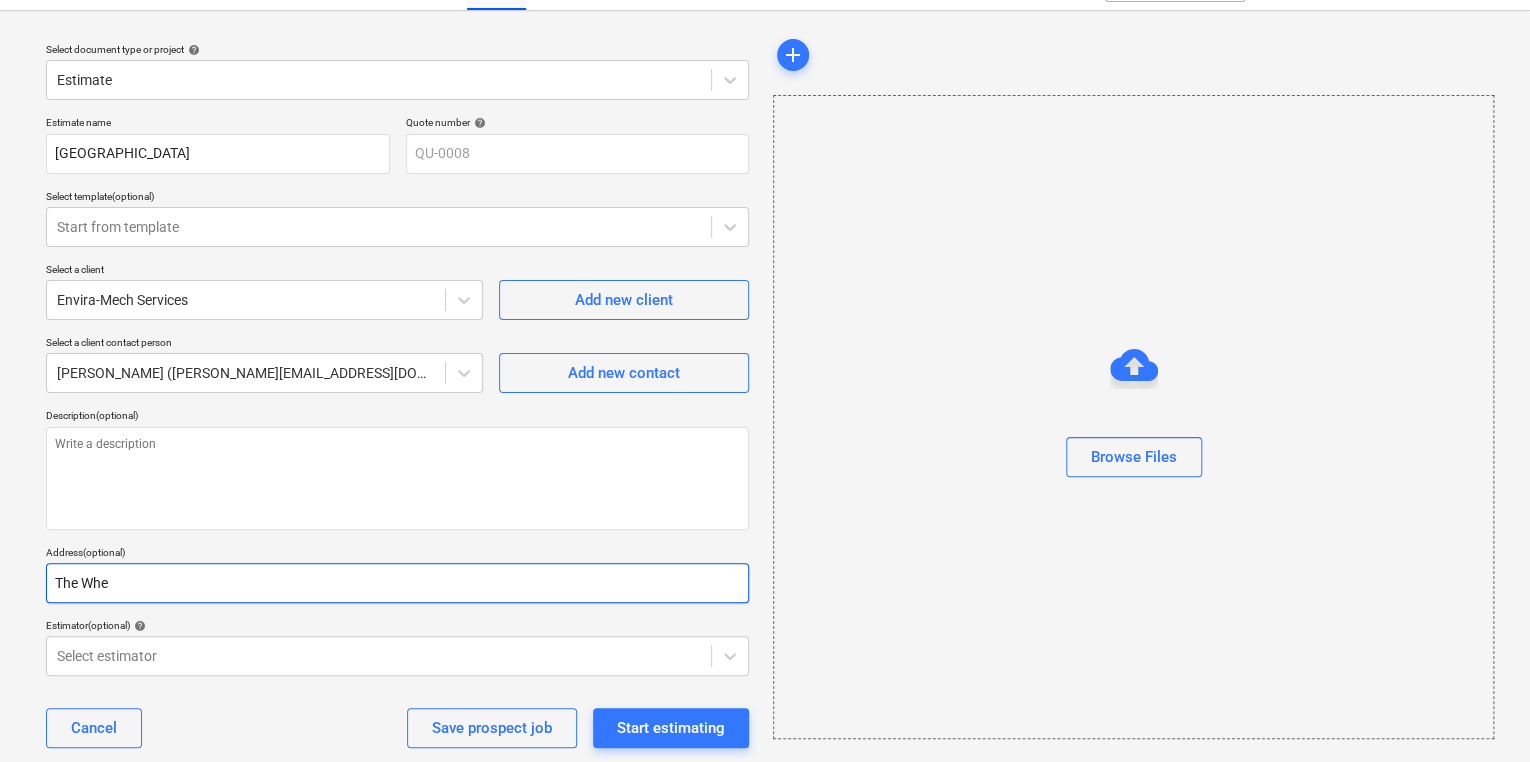 type on "x" 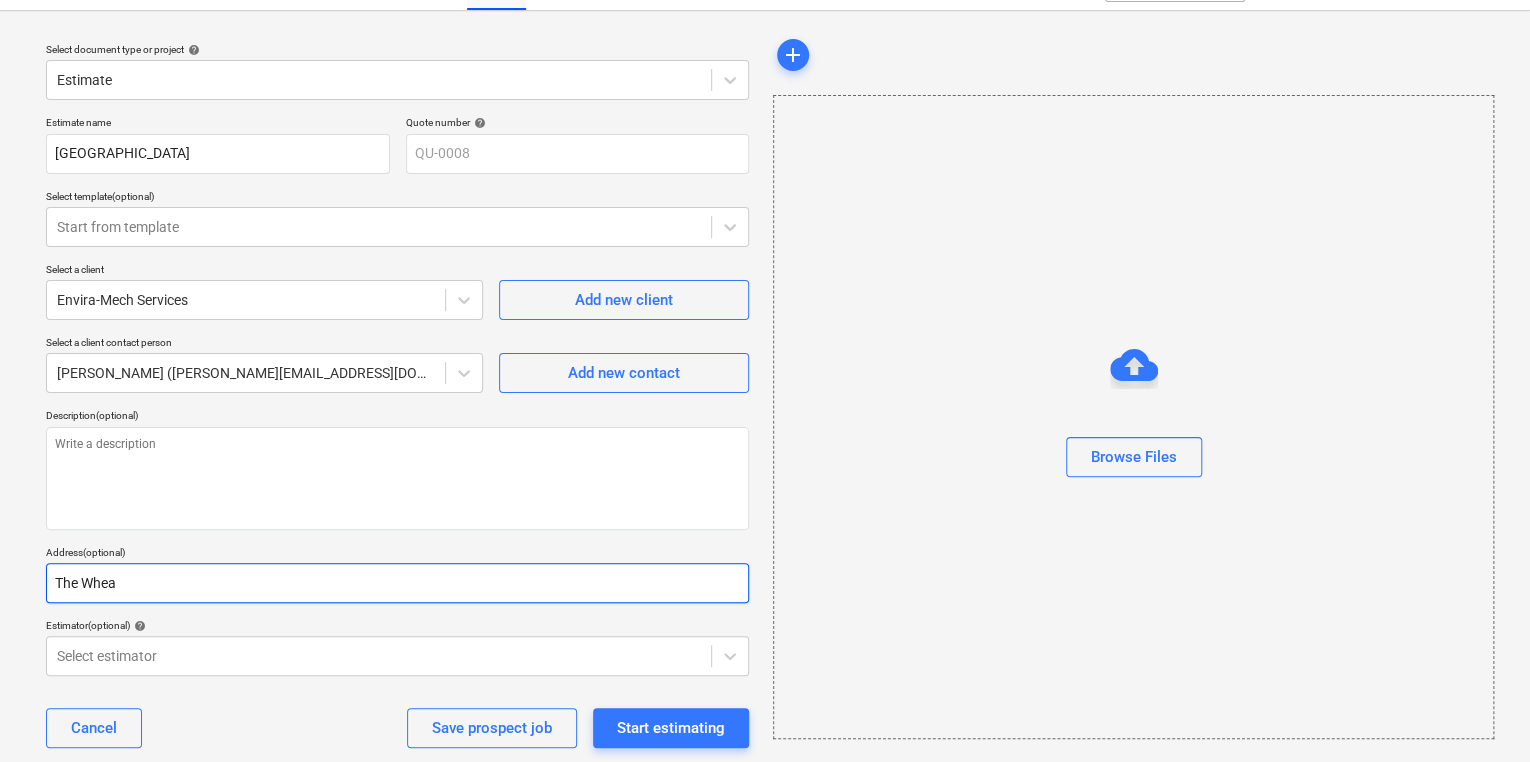 type on "x" 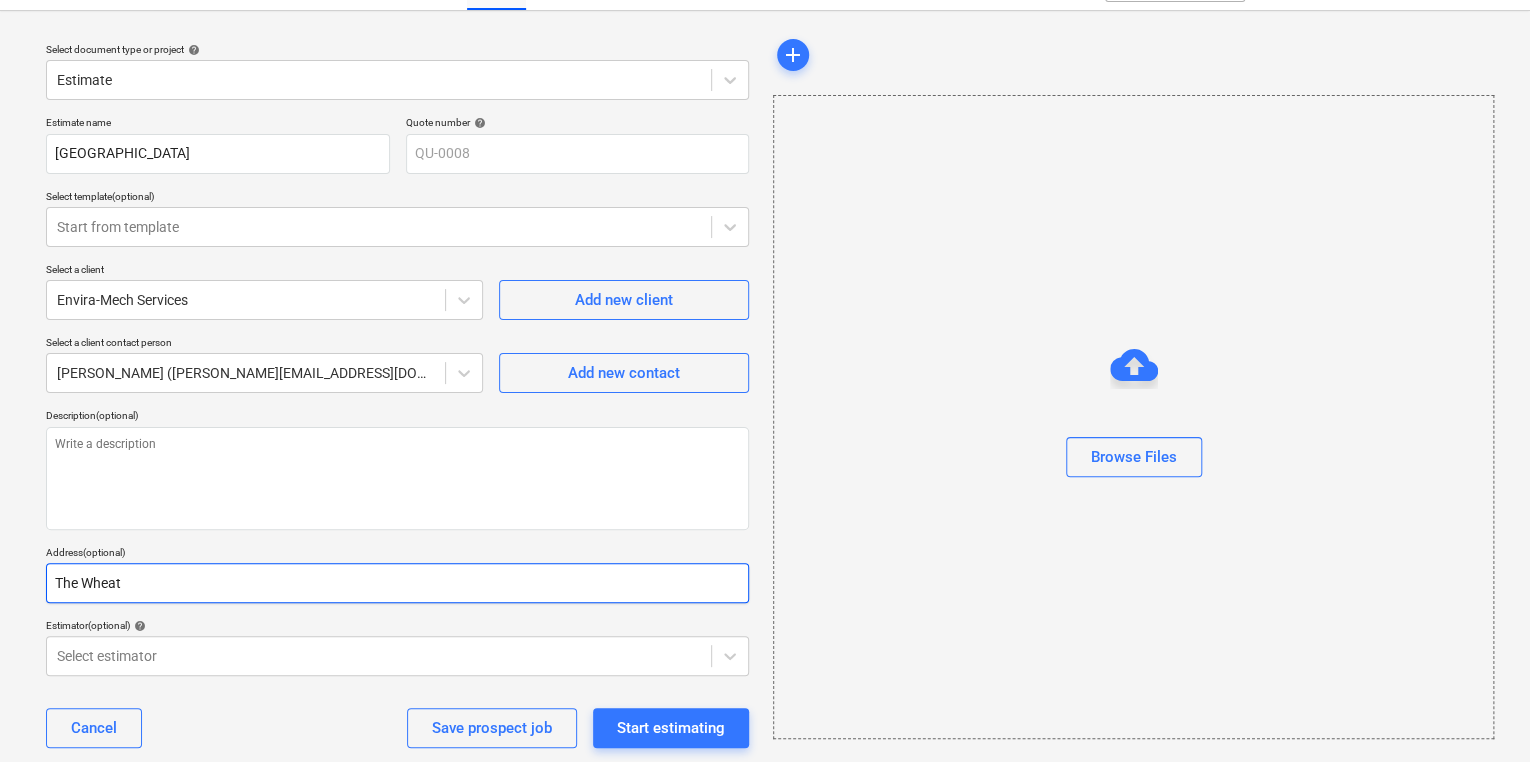 type on "x" 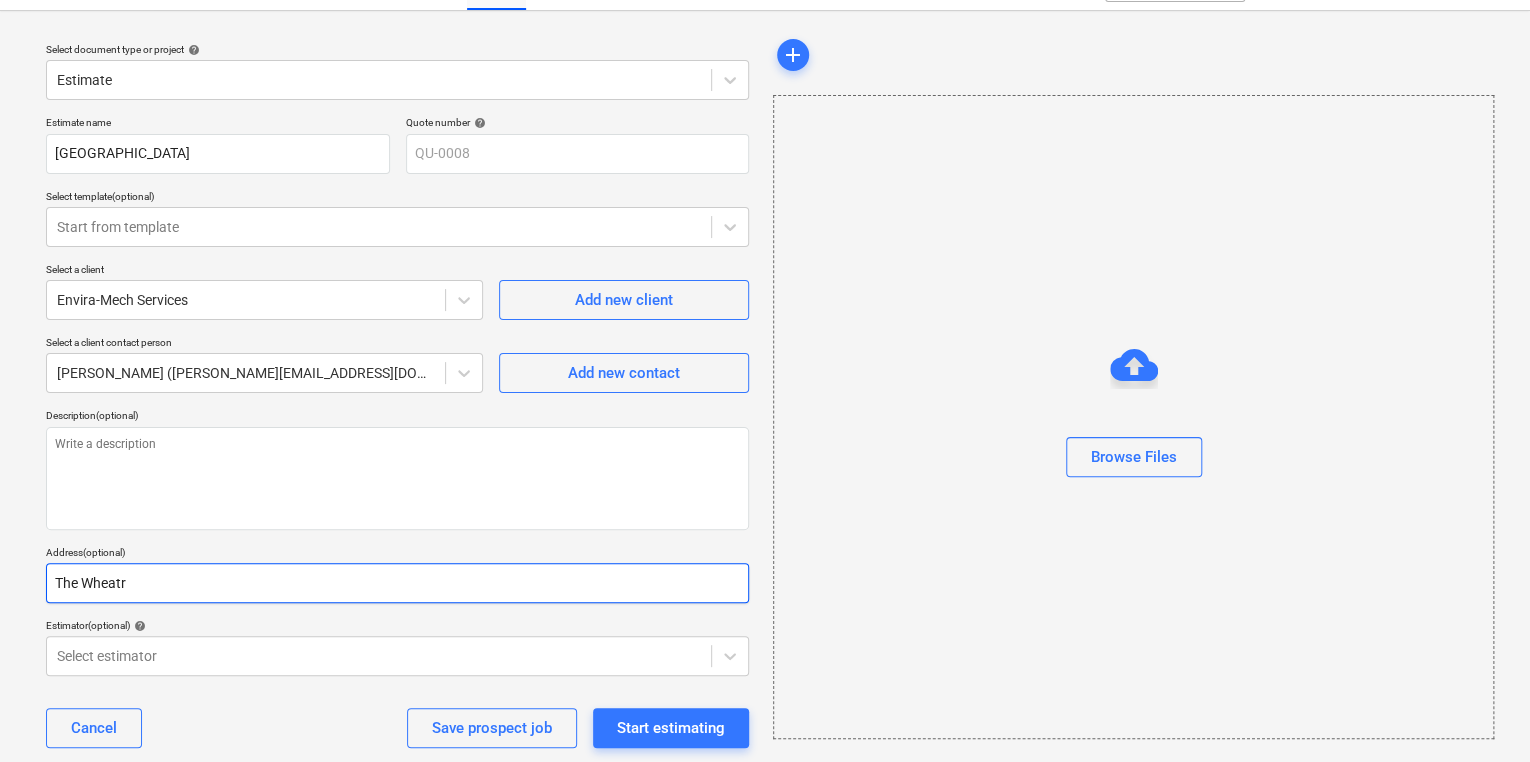 type on "x" 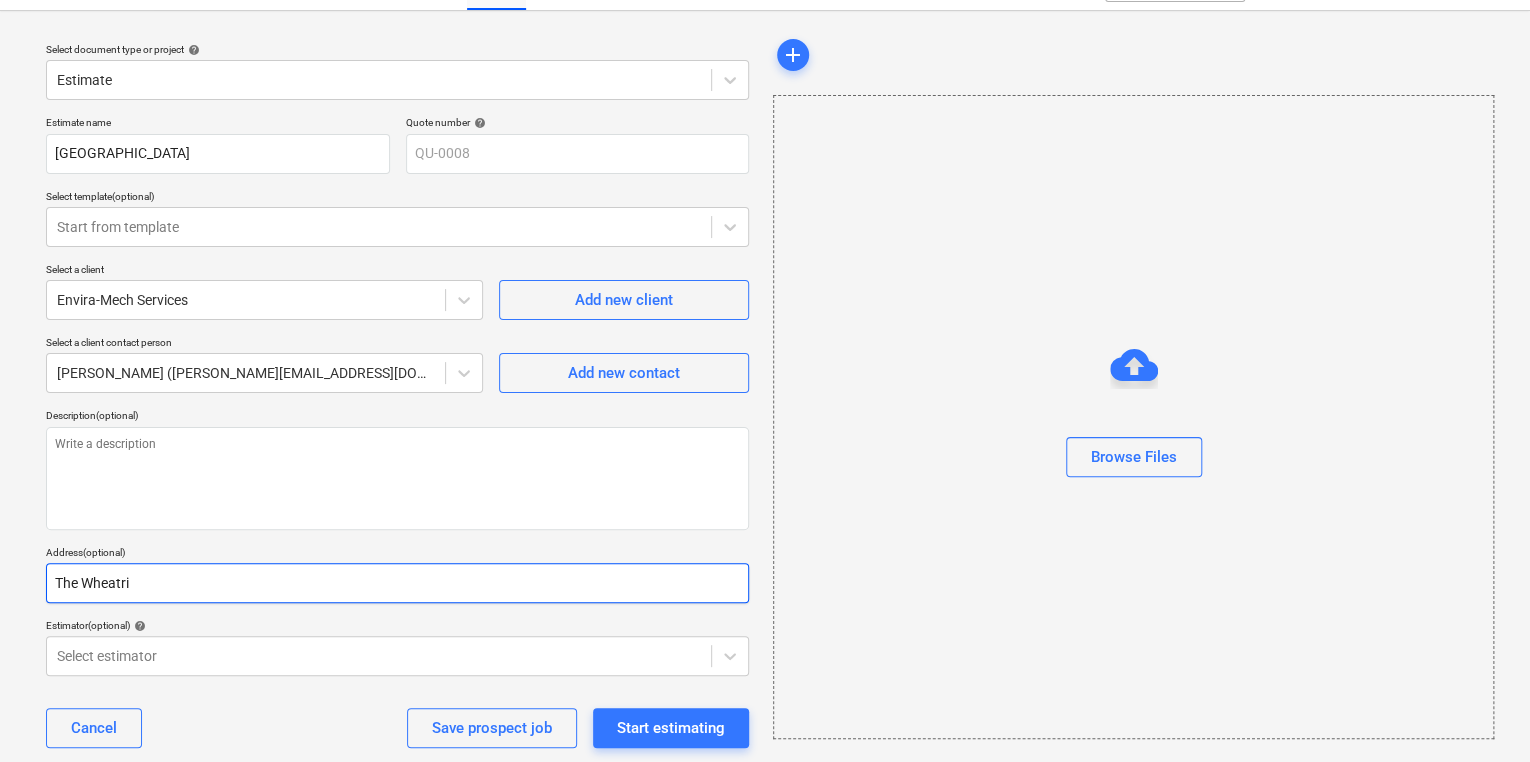 type on "x" 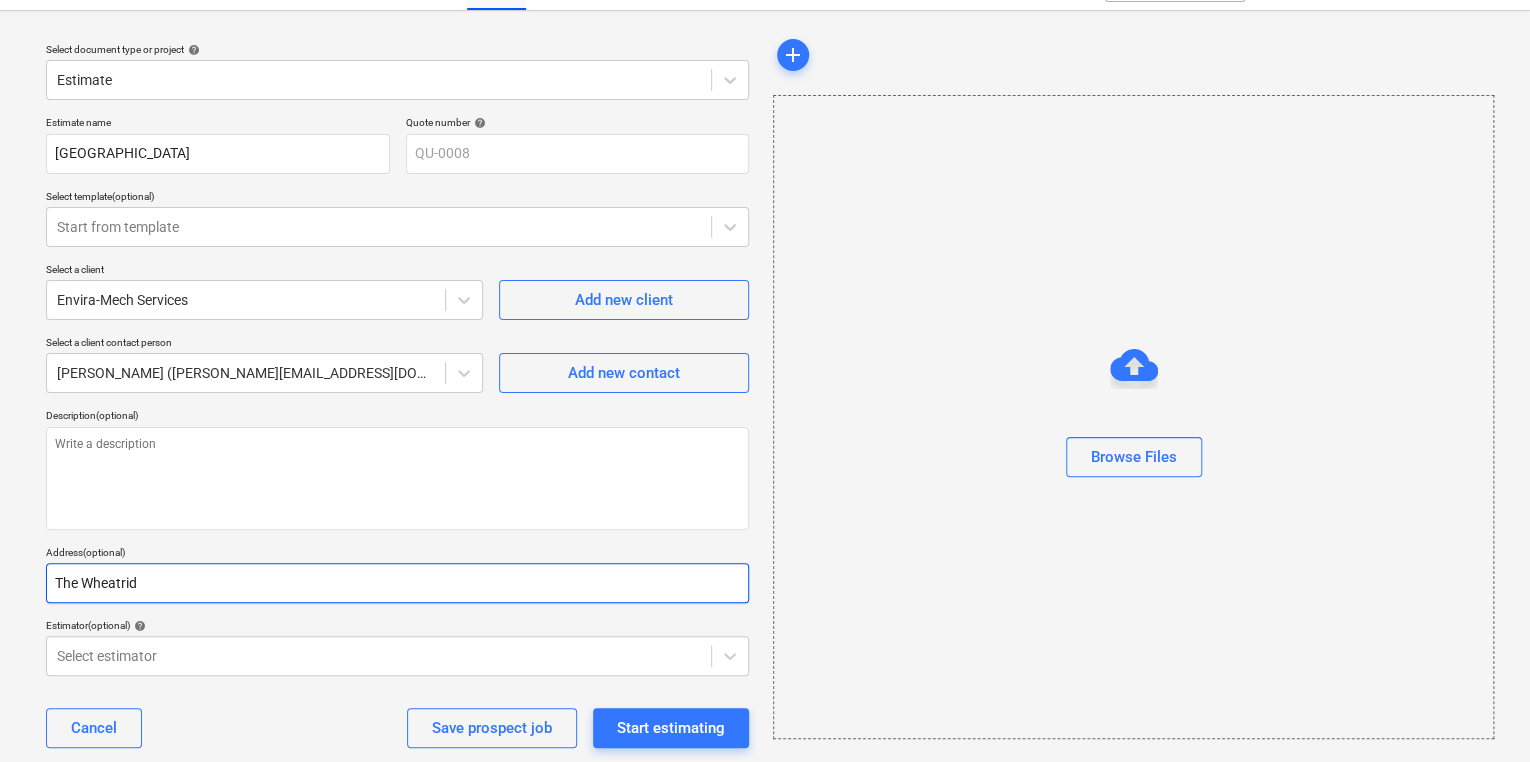 type on "x" 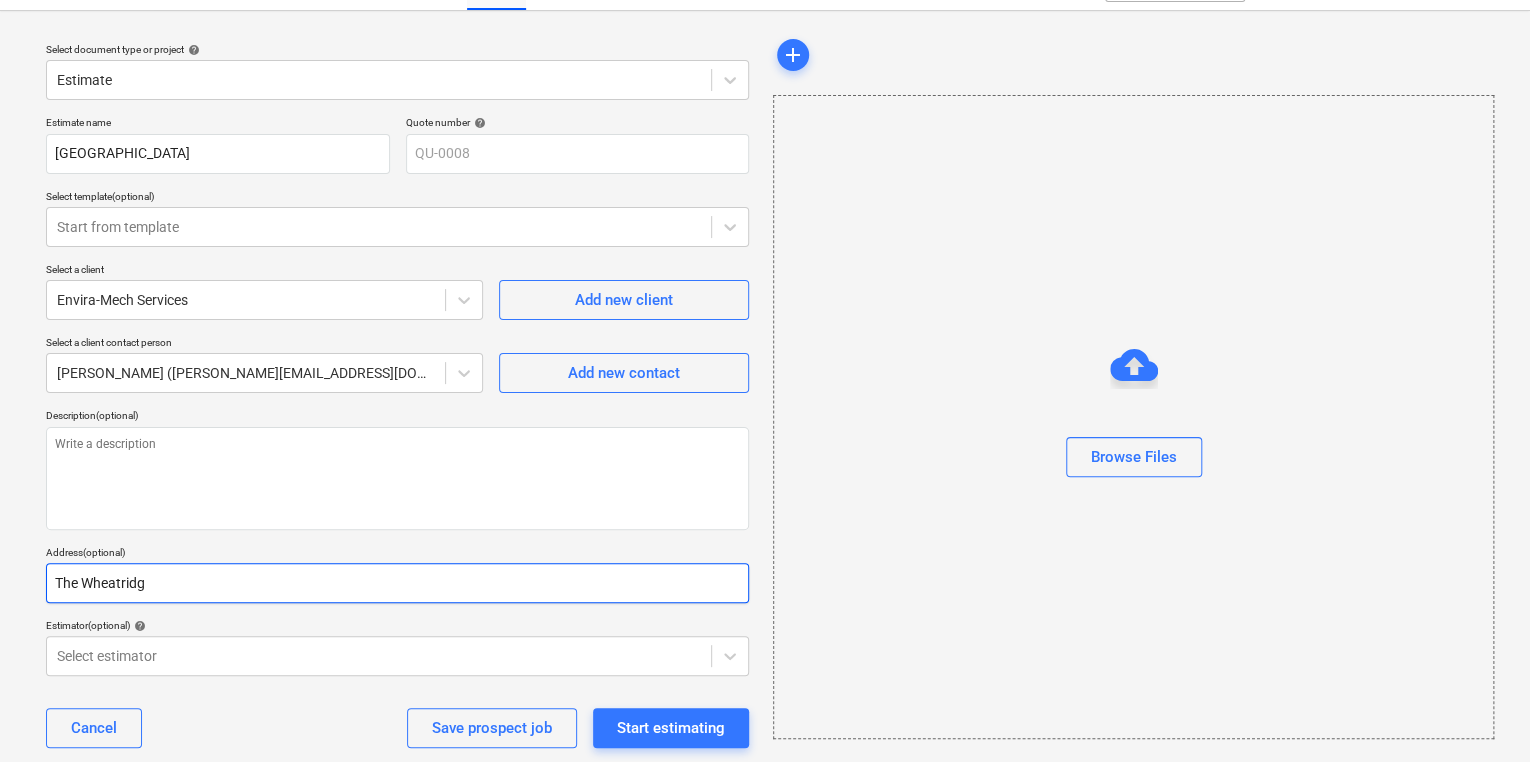 type on "x" 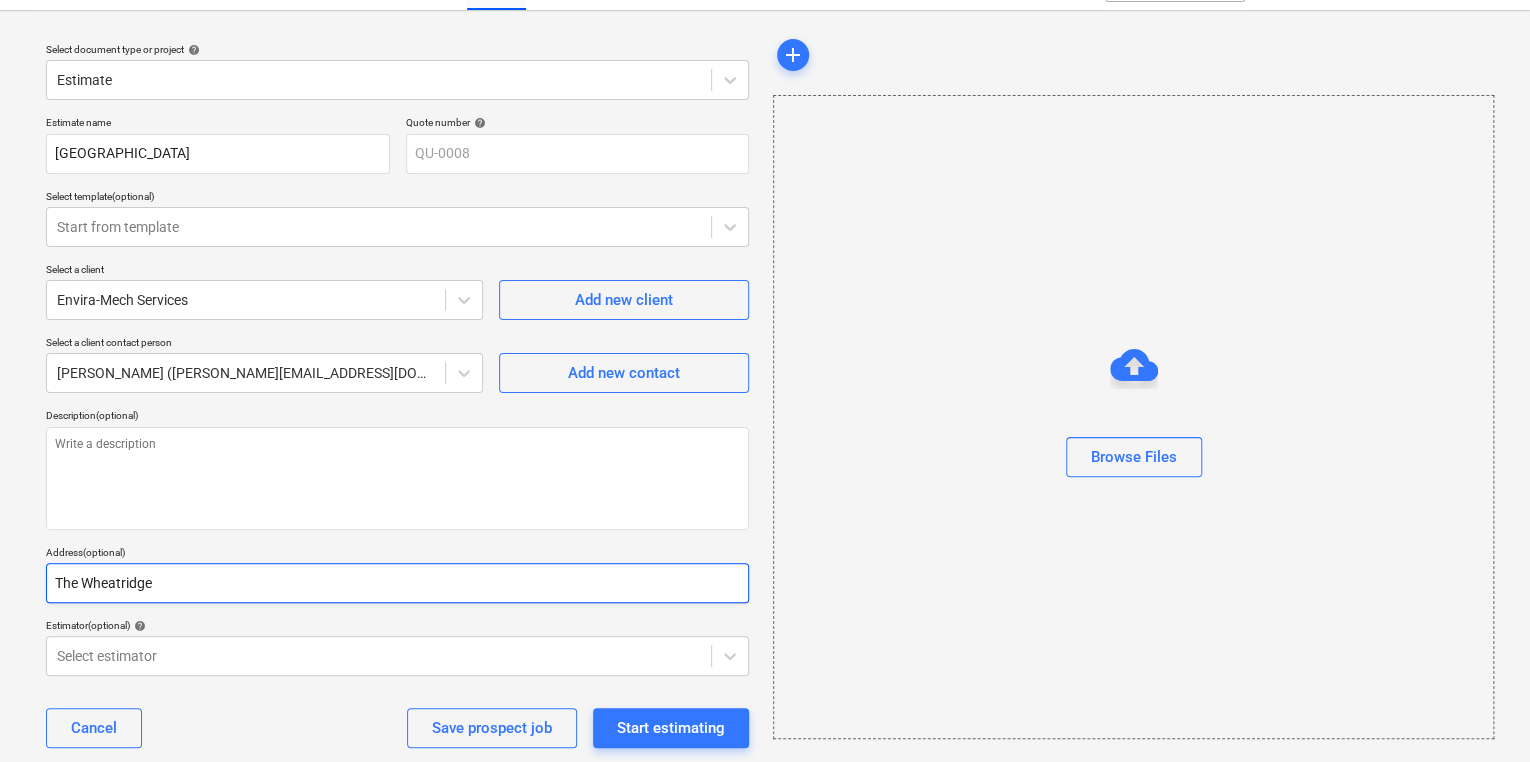 type on "x" 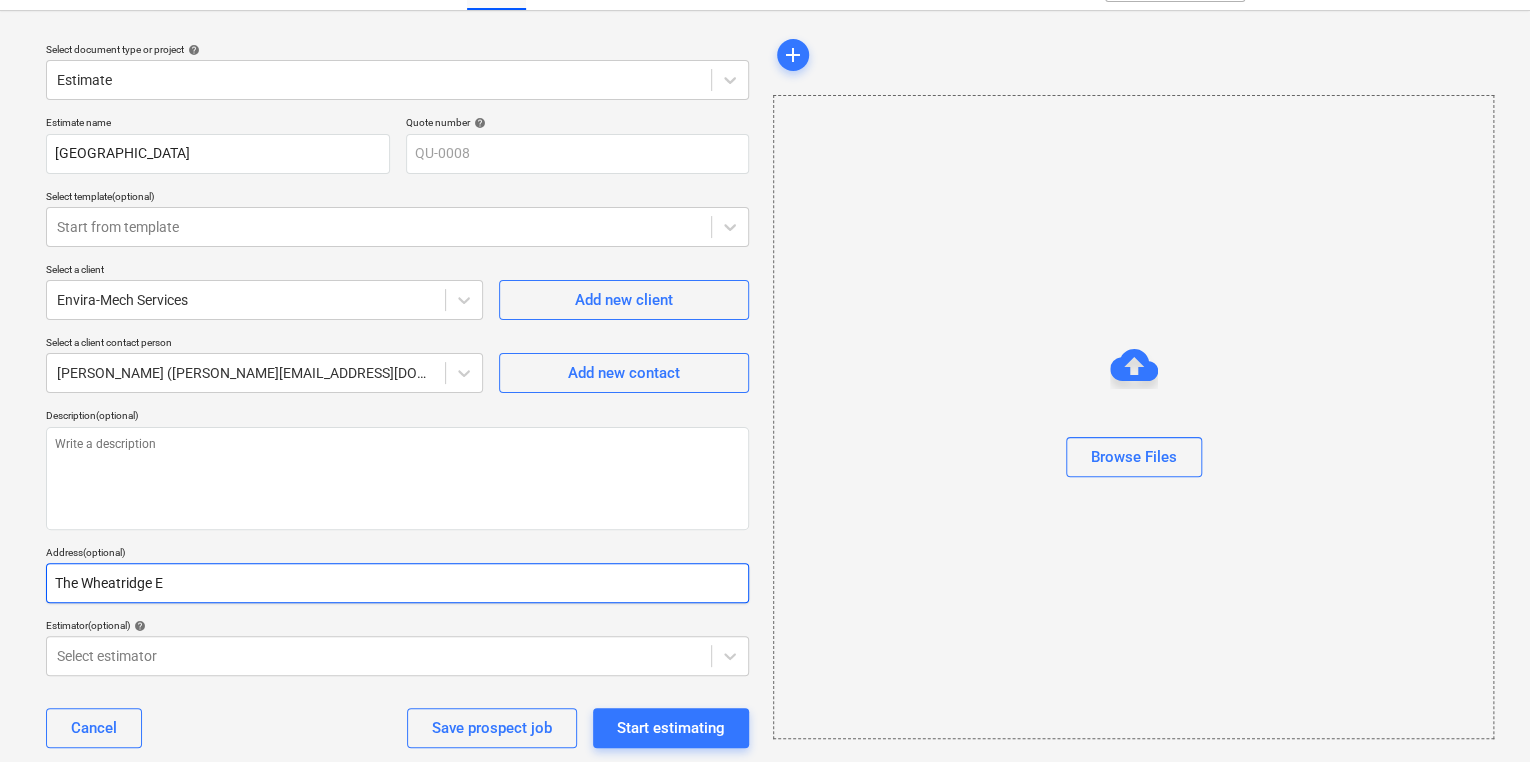 type on "x" 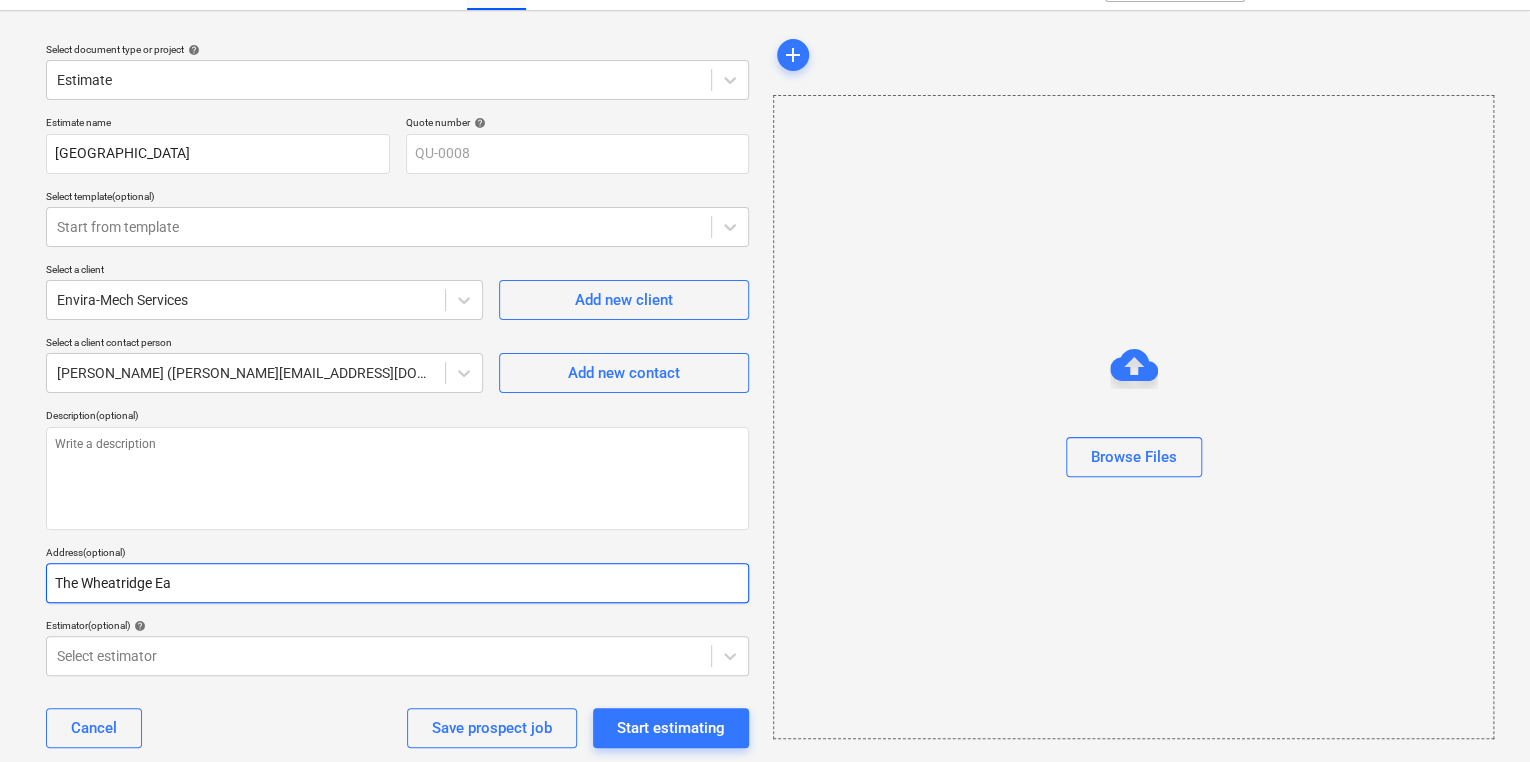 type on "x" 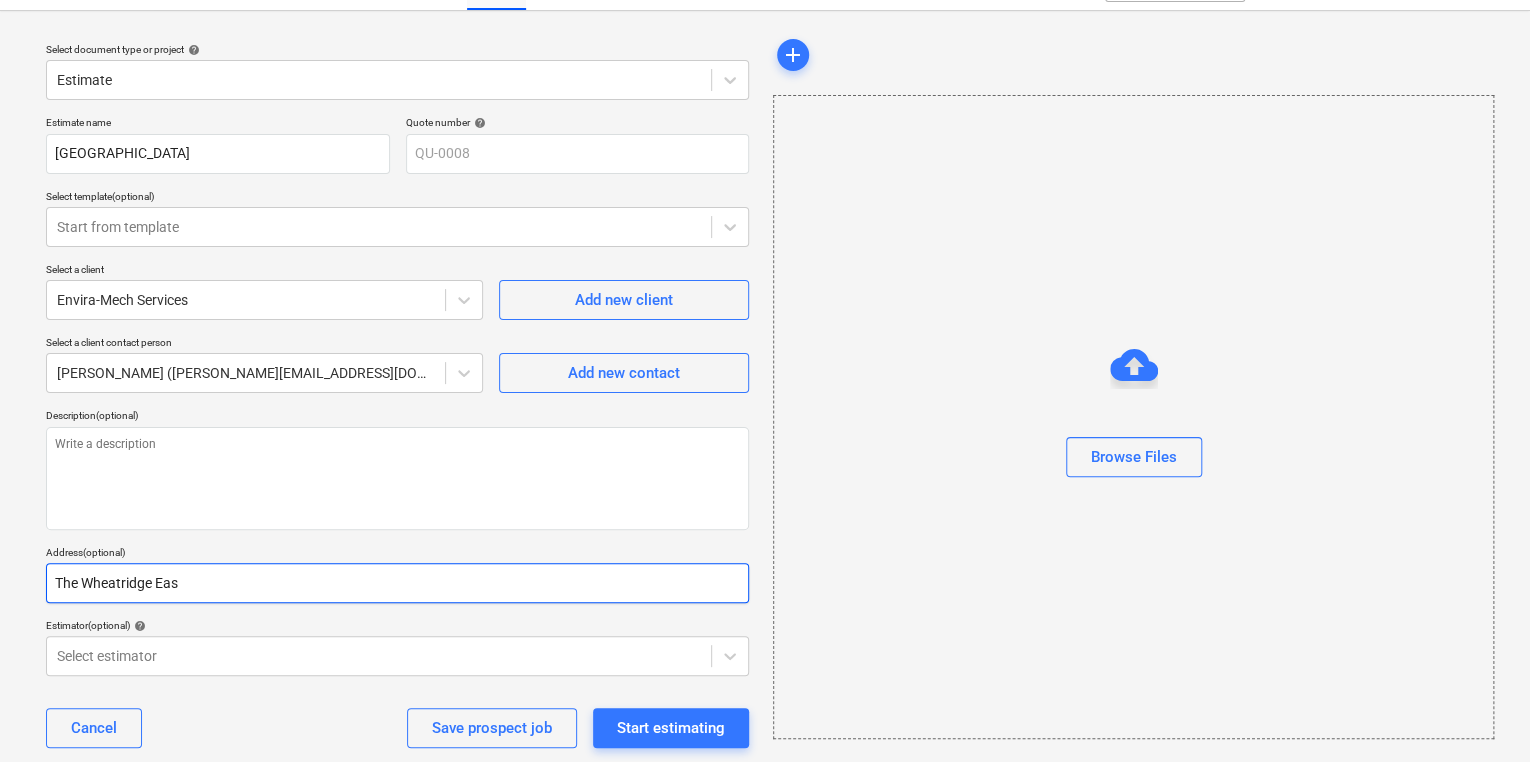 type on "x" 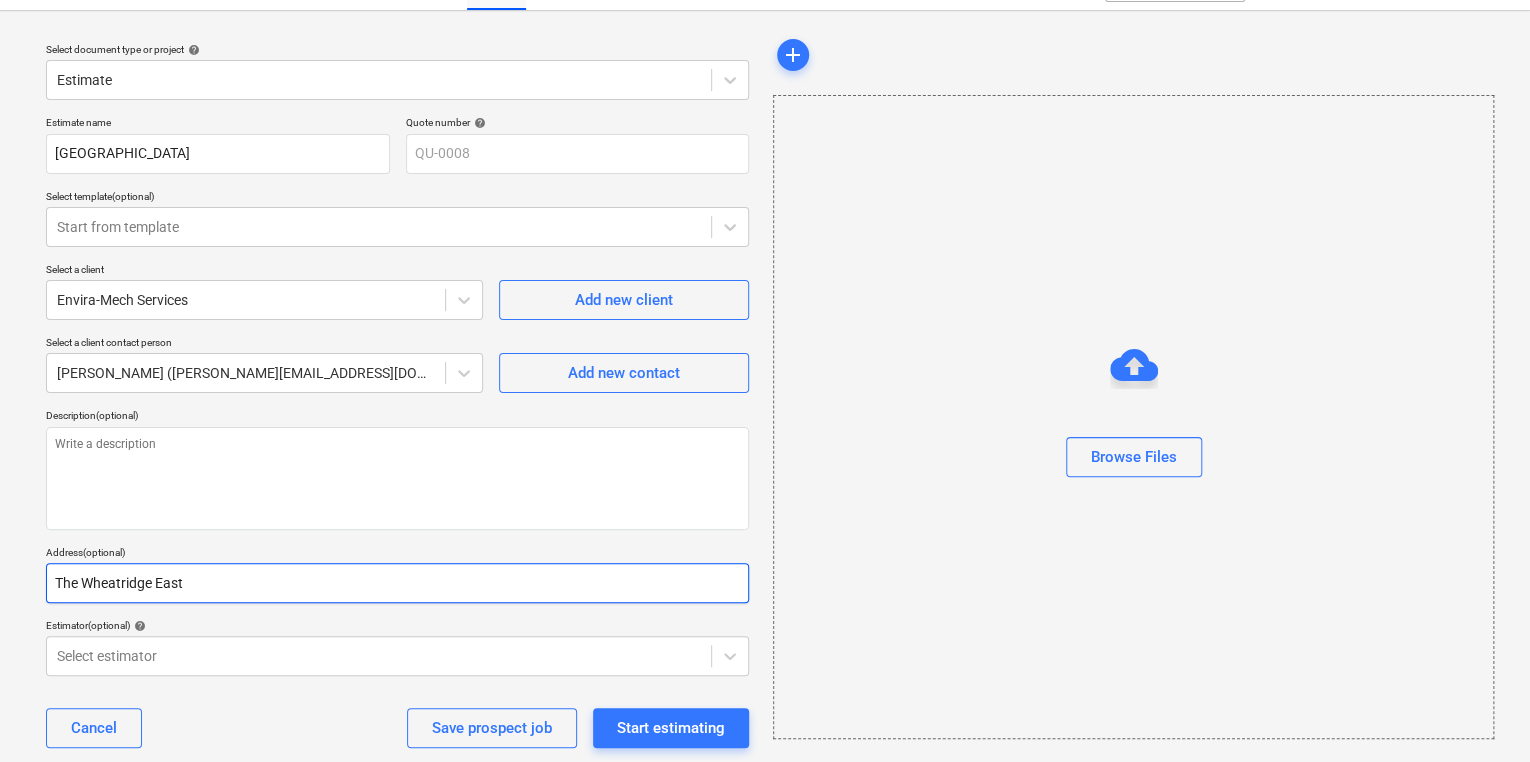 type on "x" 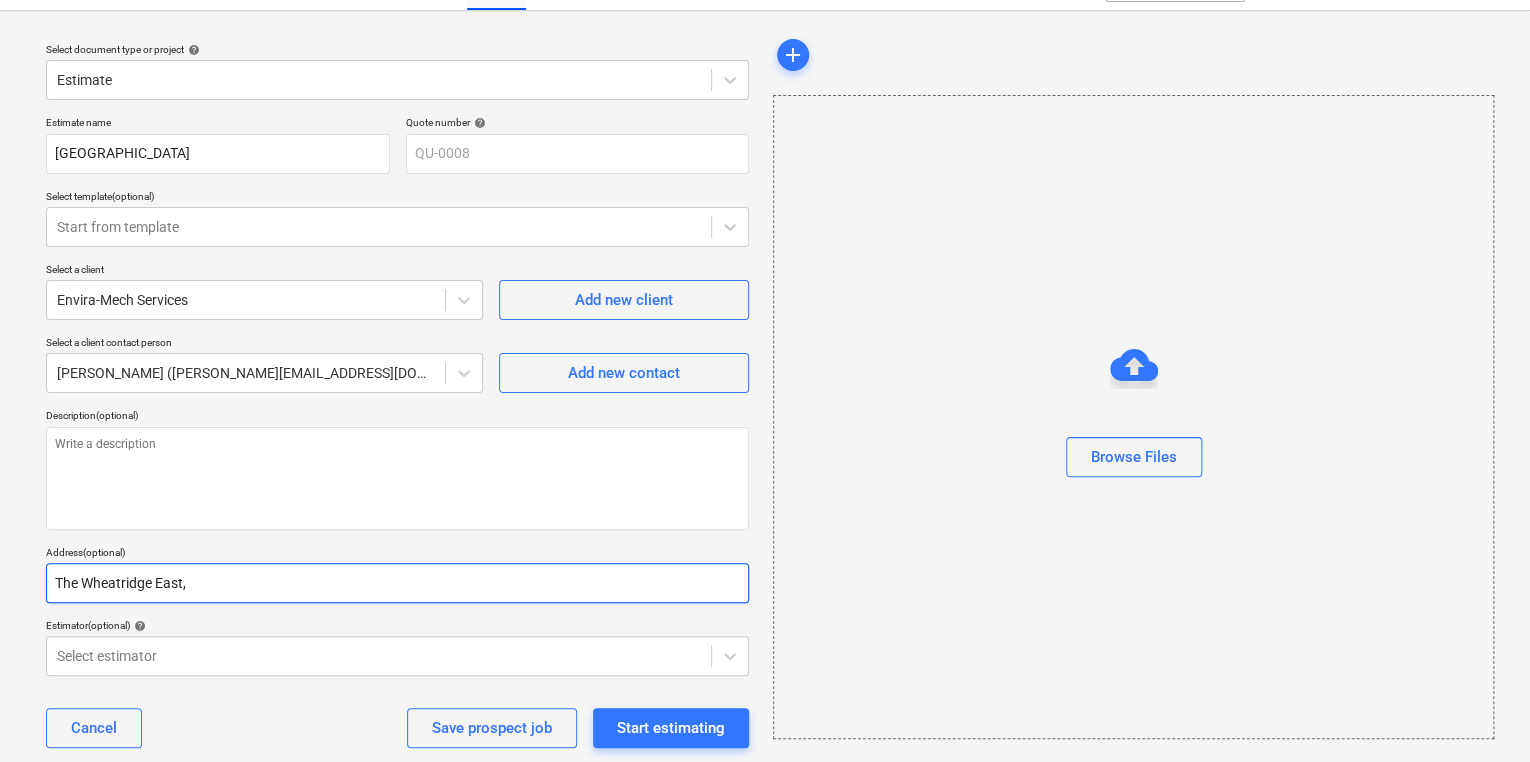 type on "x" 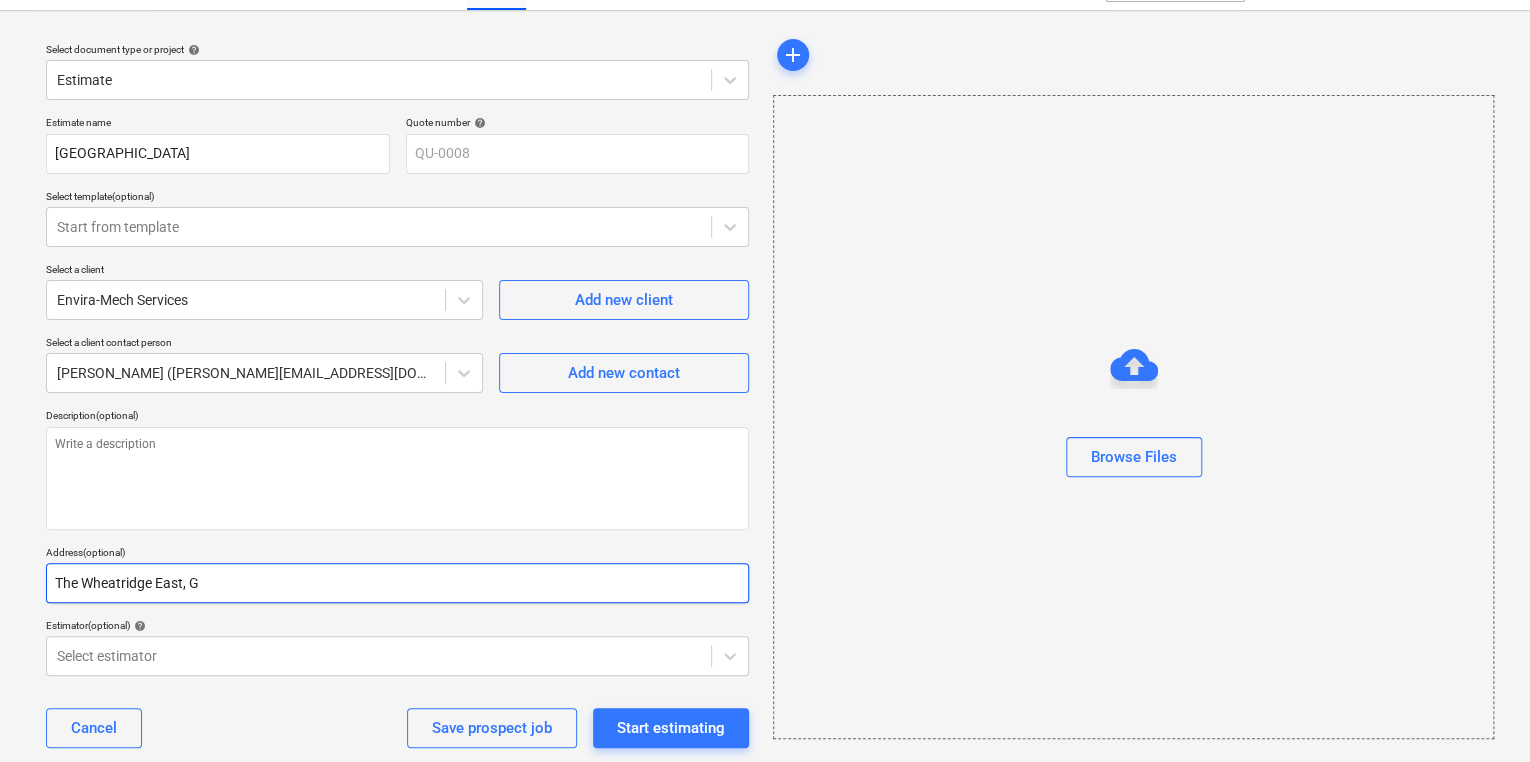 type on "x" 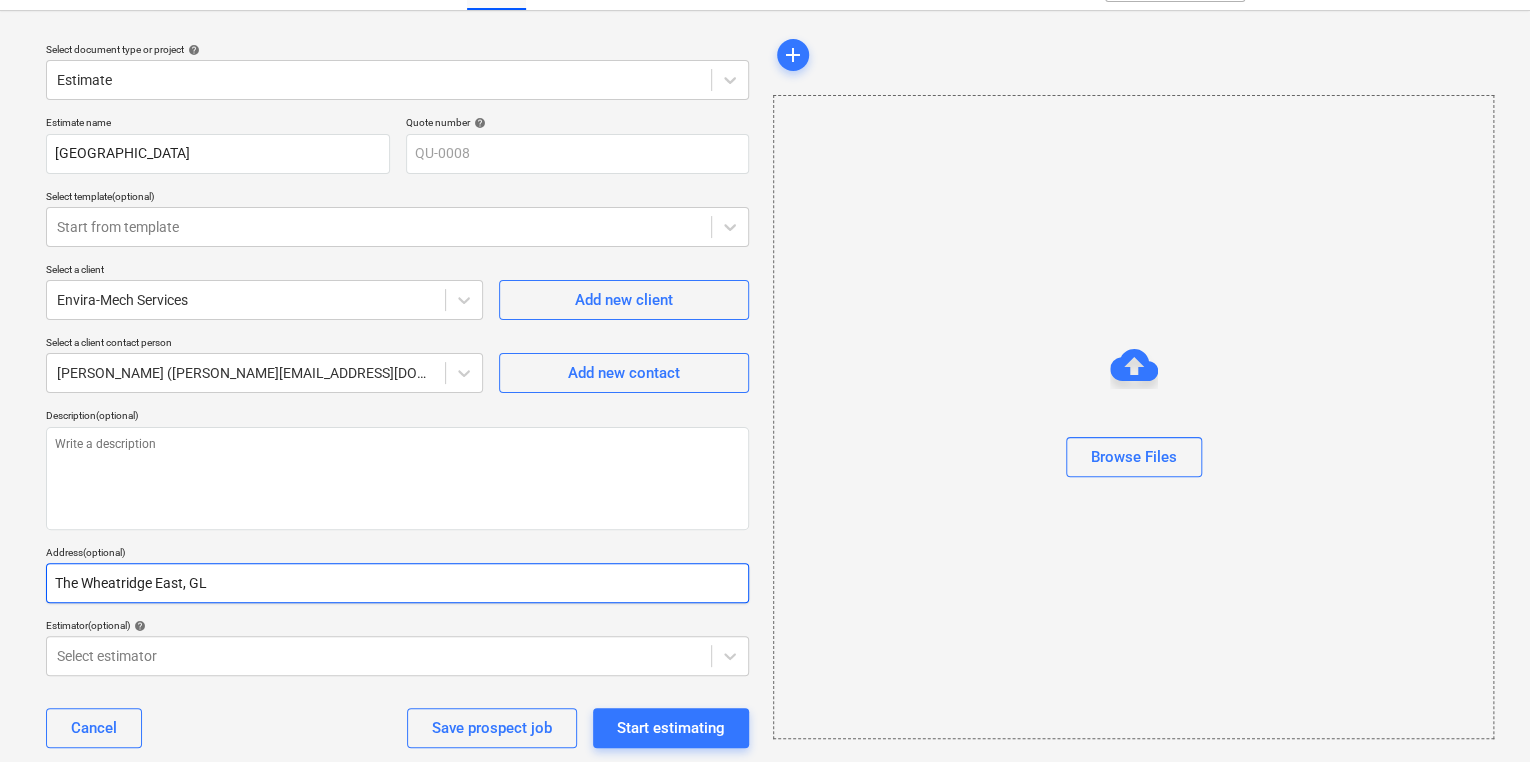 type on "x" 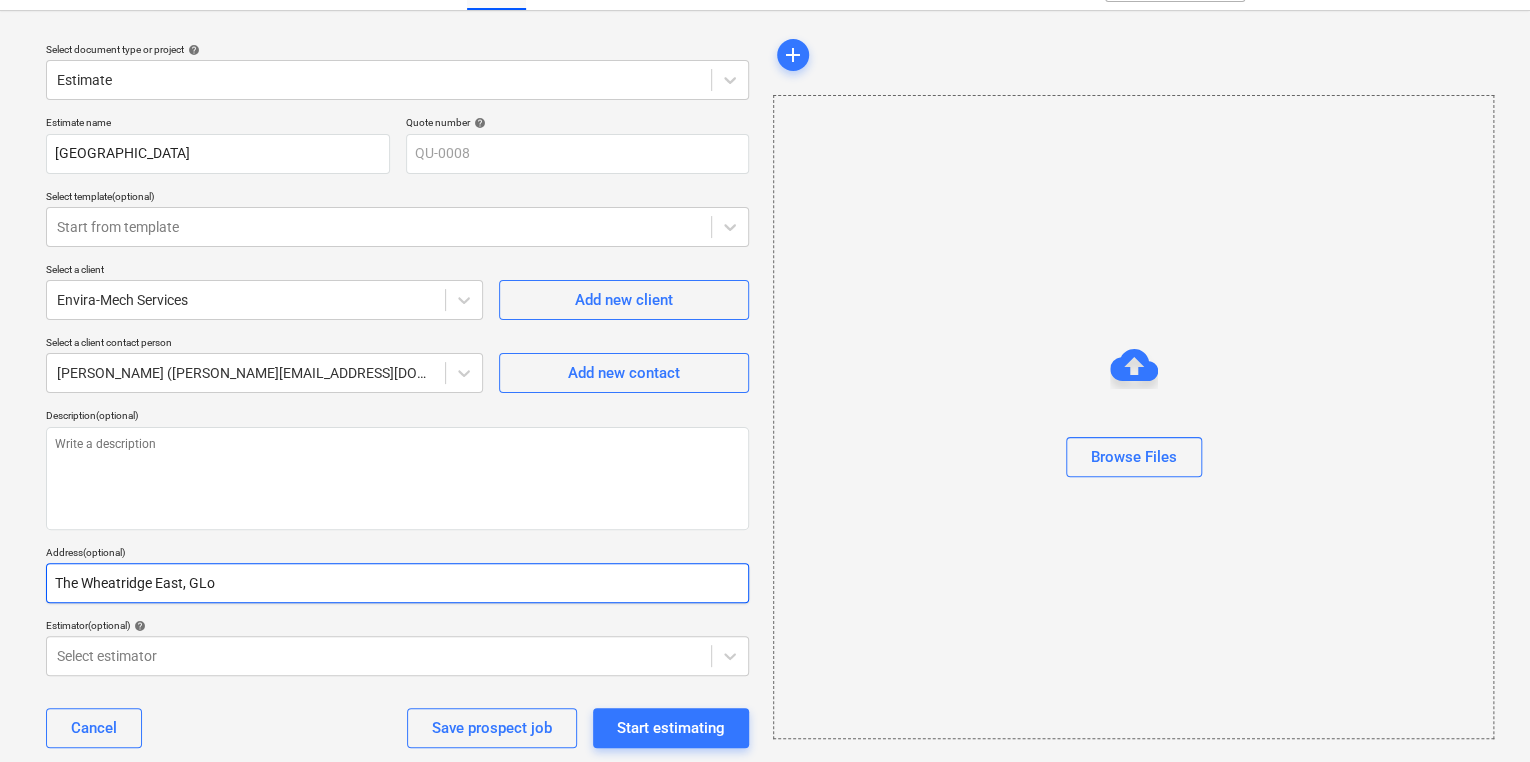 type on "x" 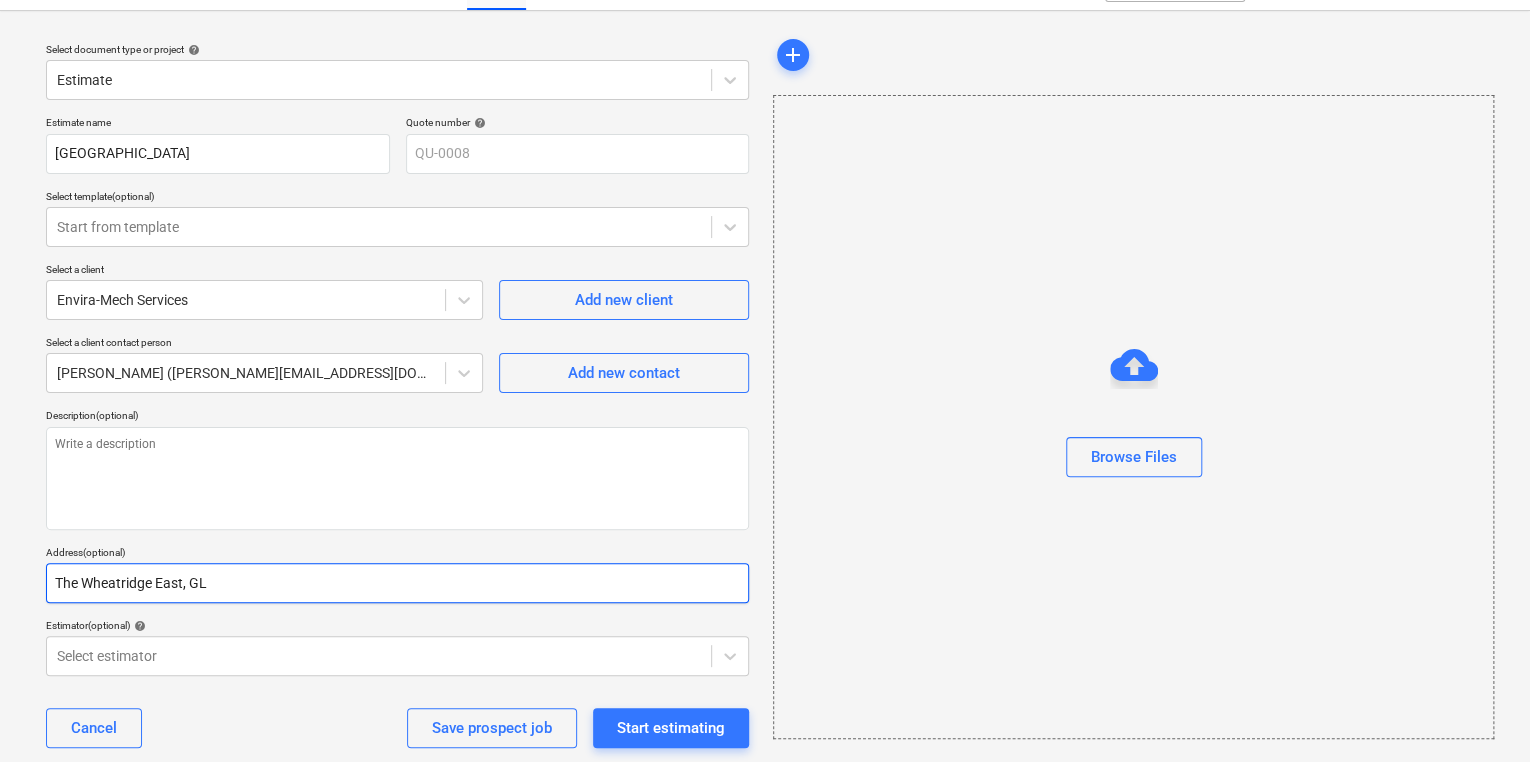 type on "x" 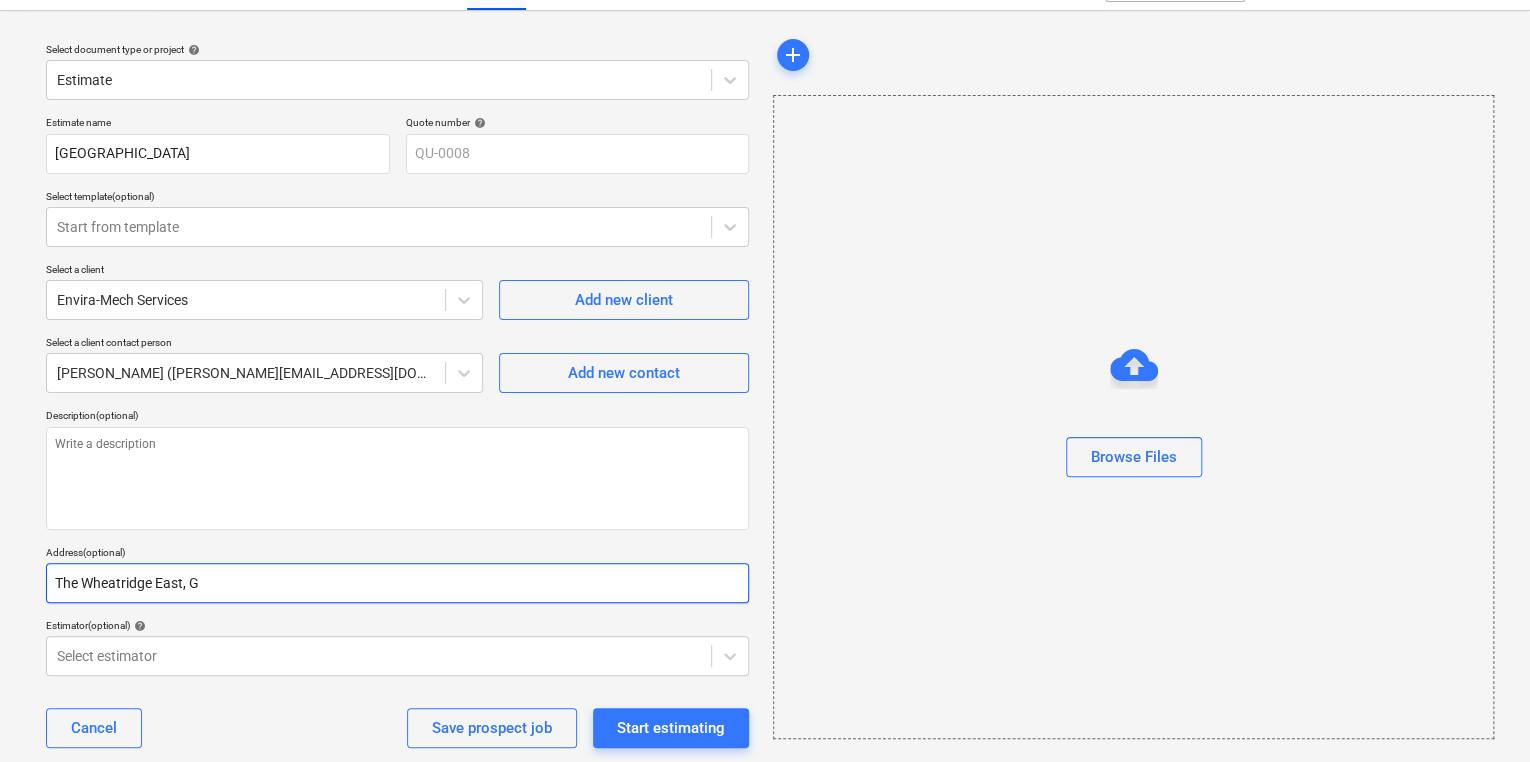 type on "x" 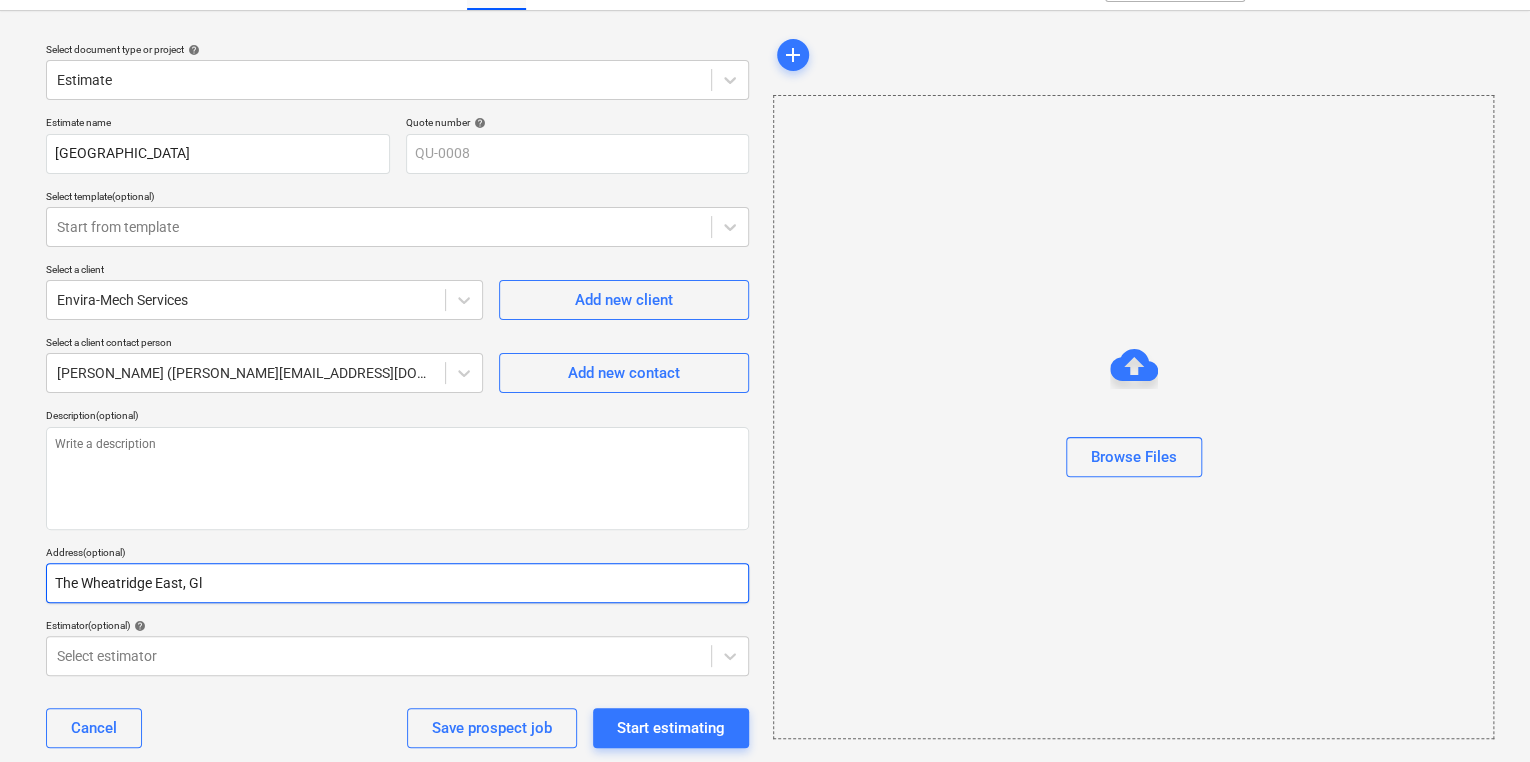 type on "x" 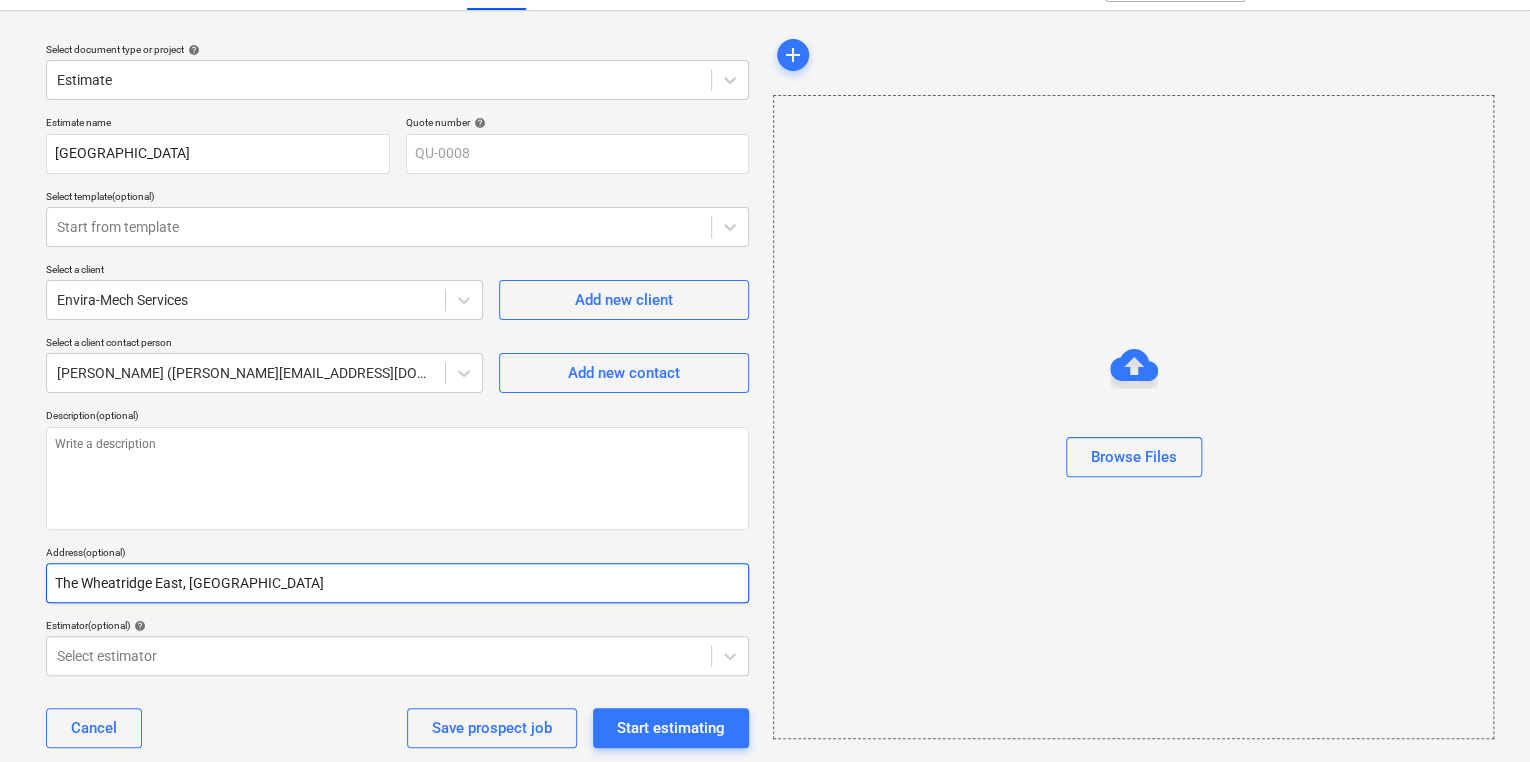type on "x" 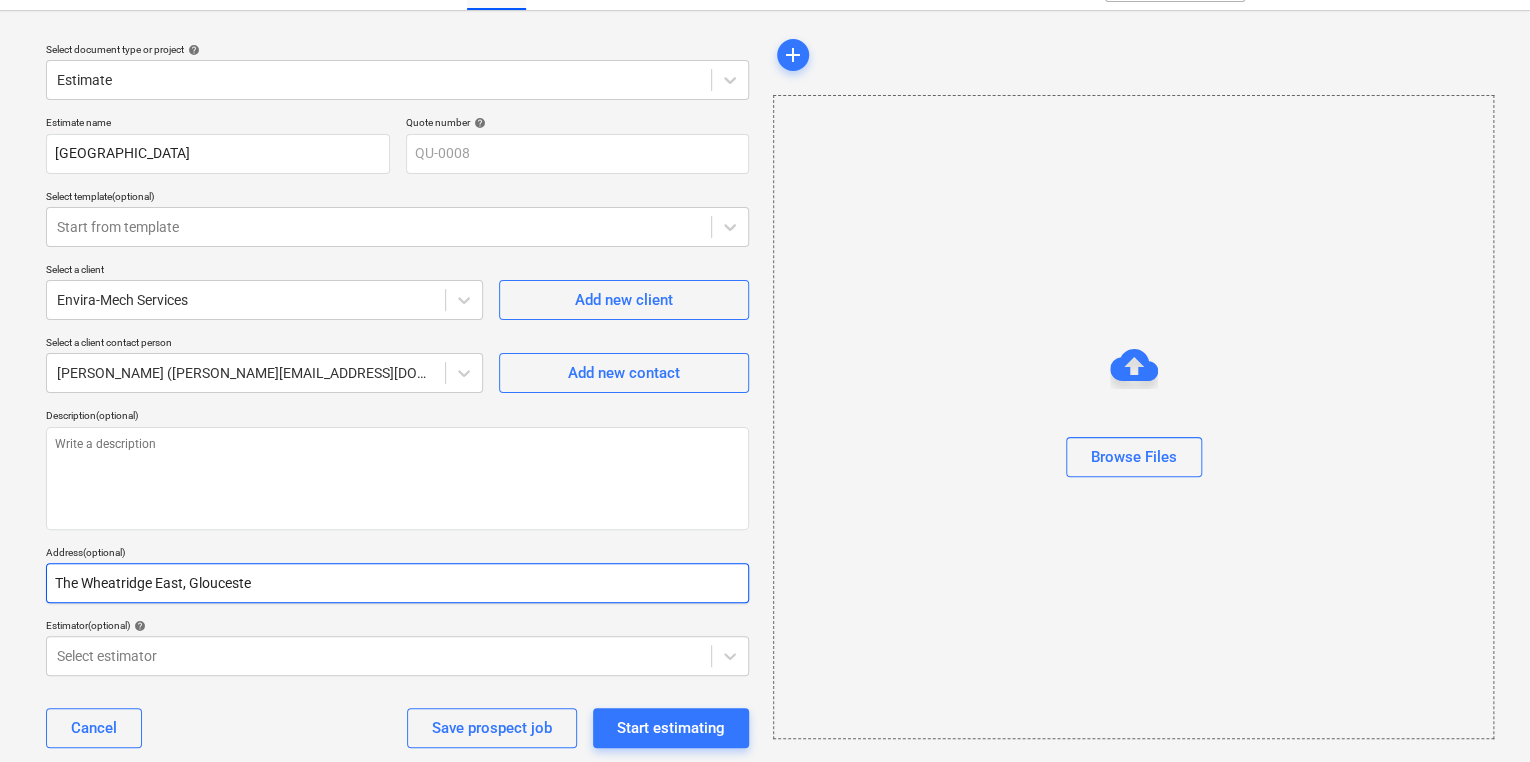 type on "x" 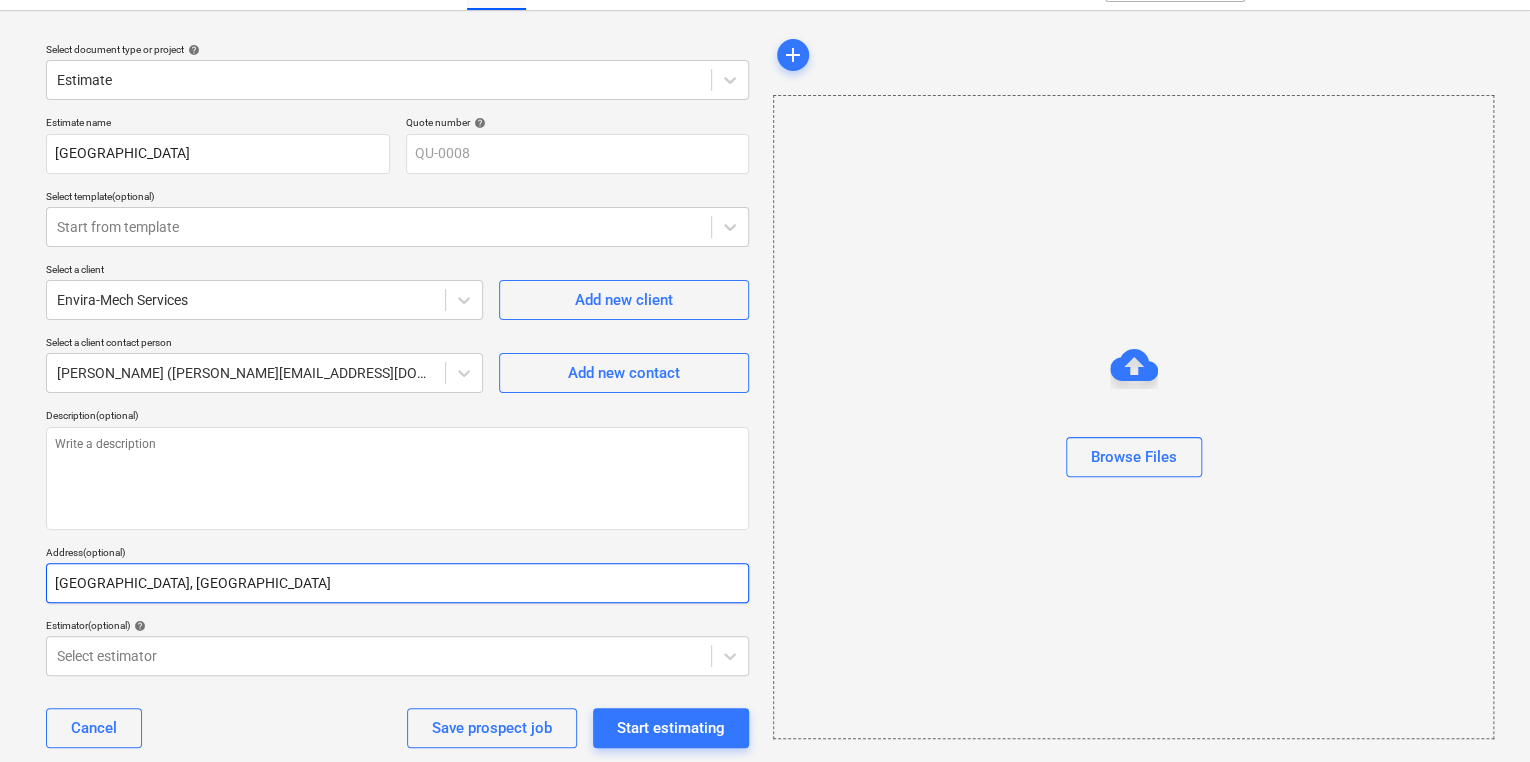 type on "x" 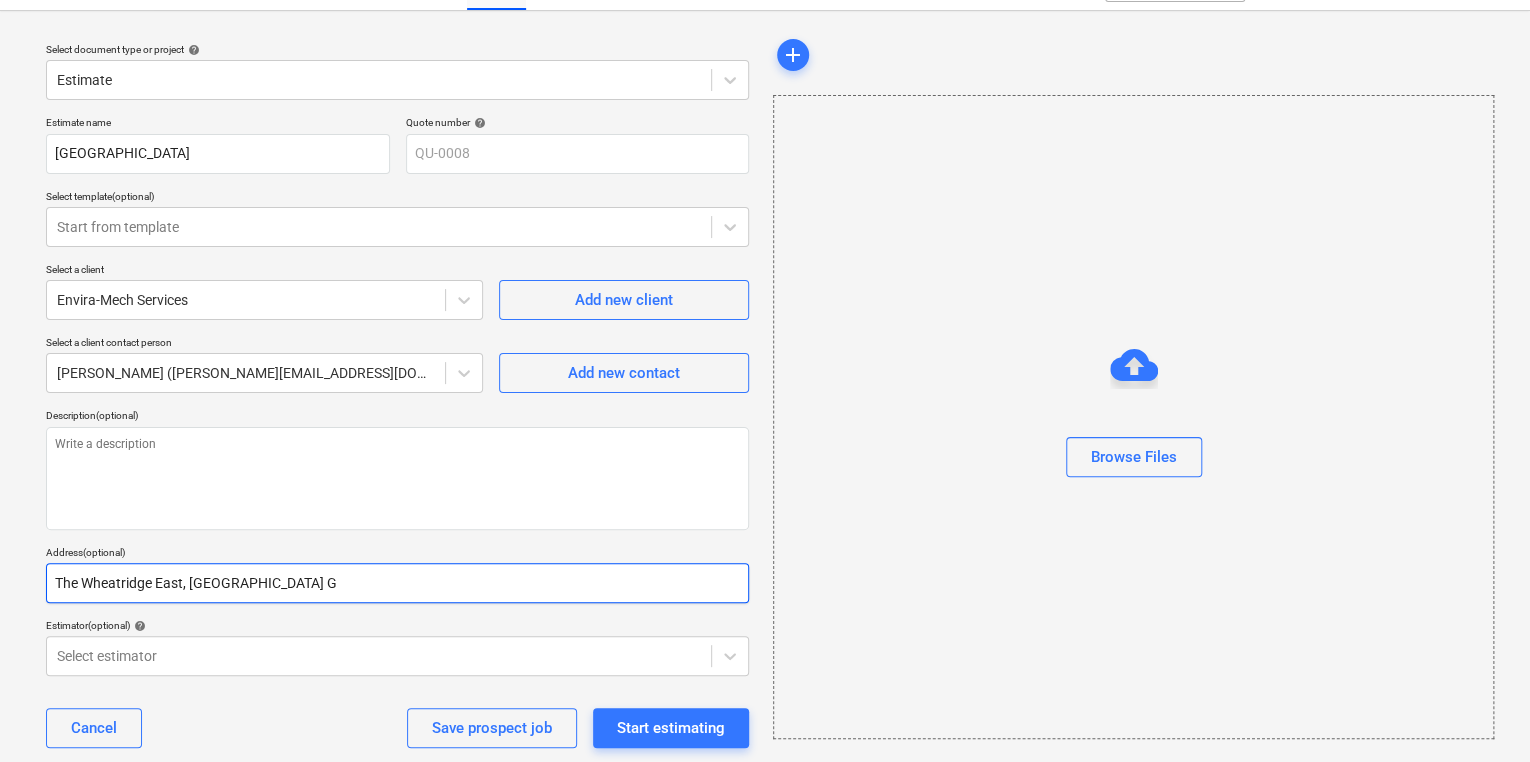 type on "x" 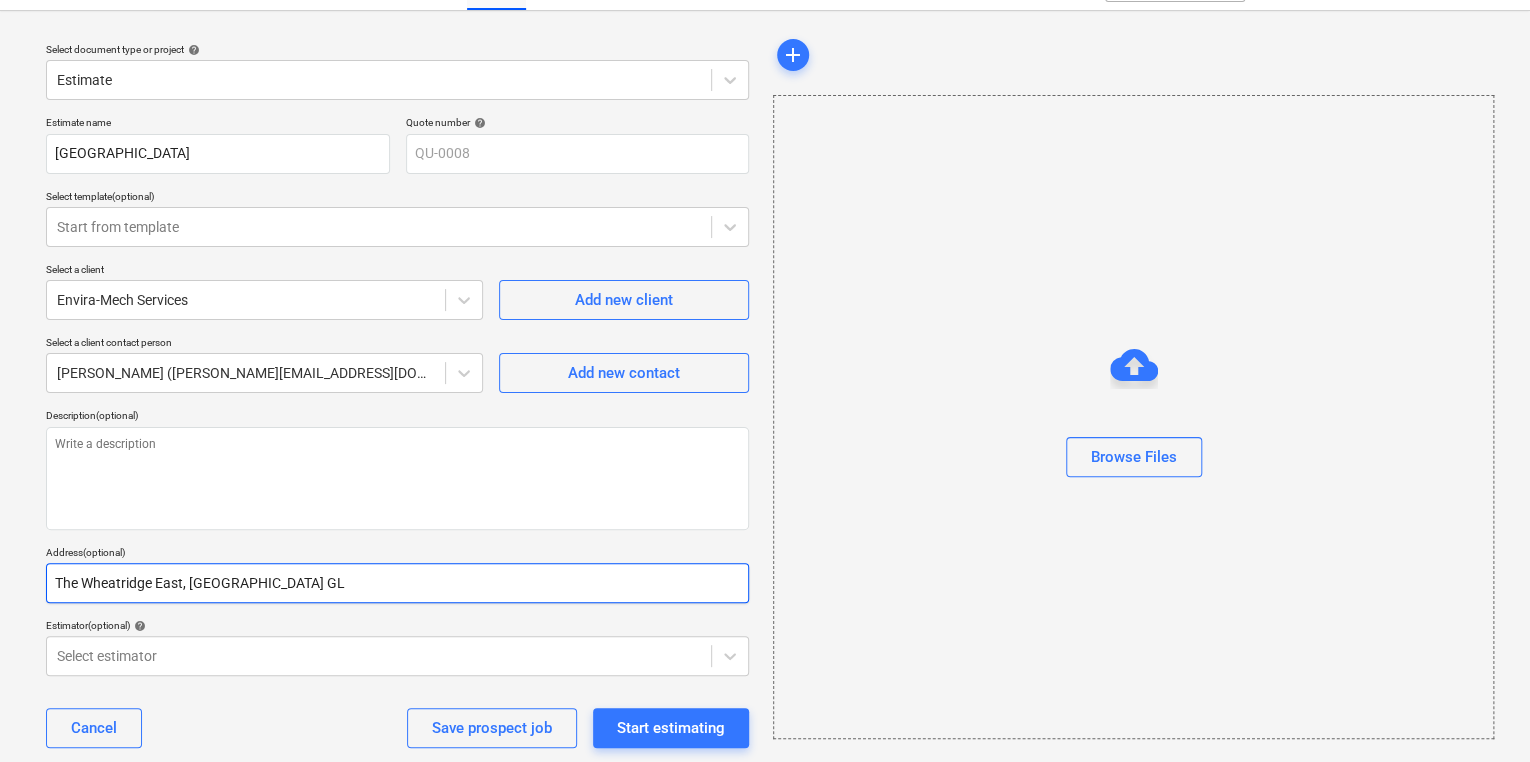 type on "x" 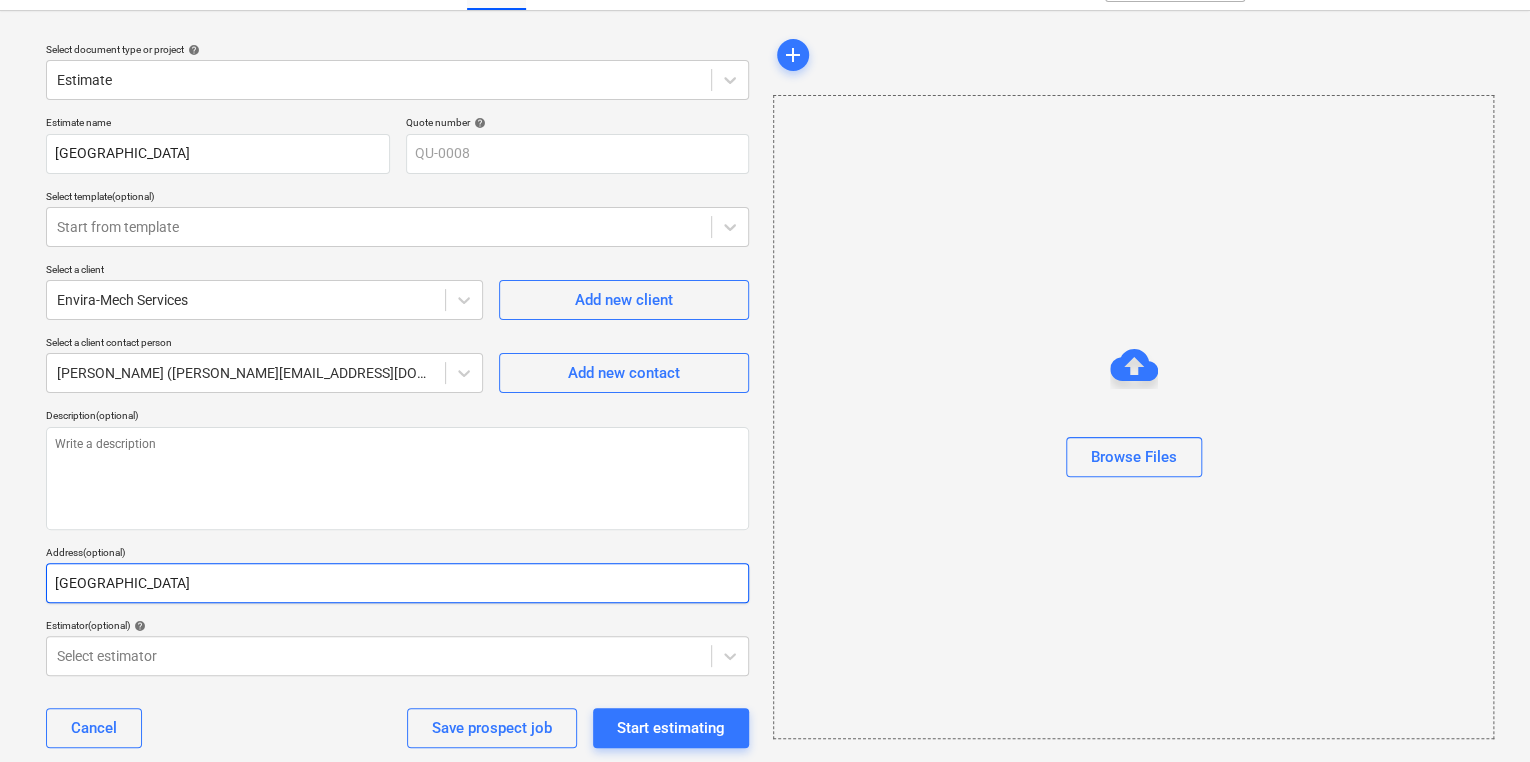 type on "x" 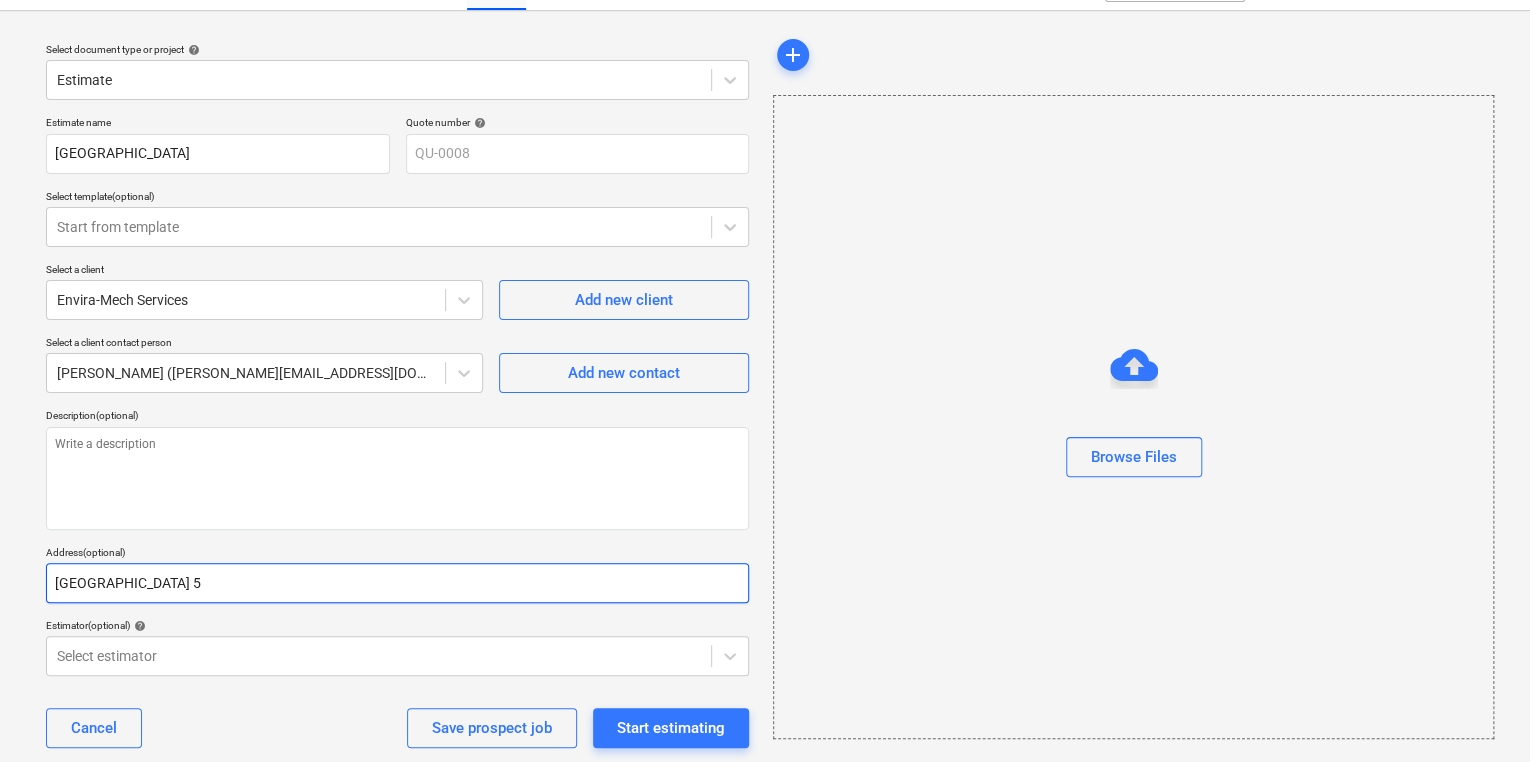 type on "x" 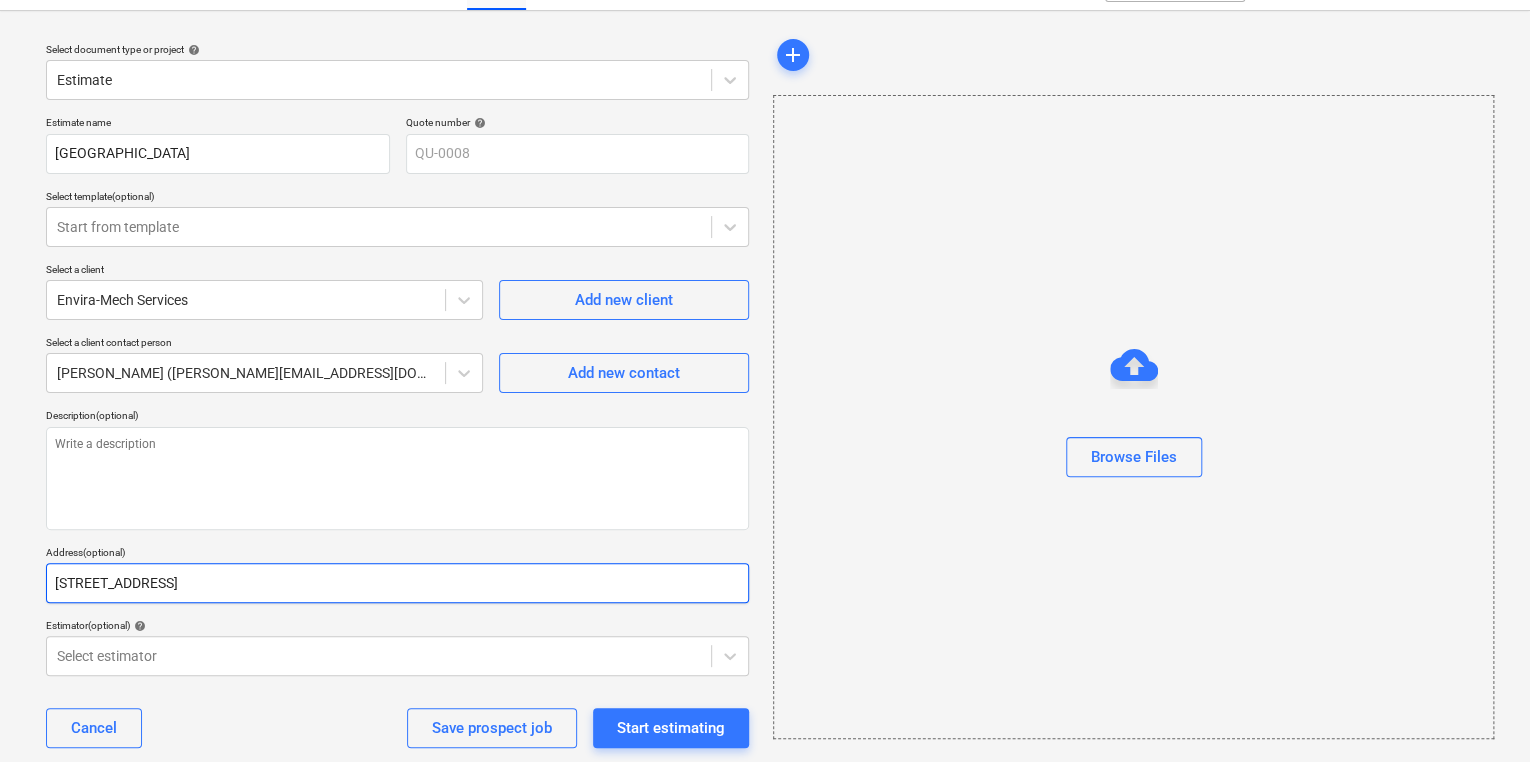 type on "x" 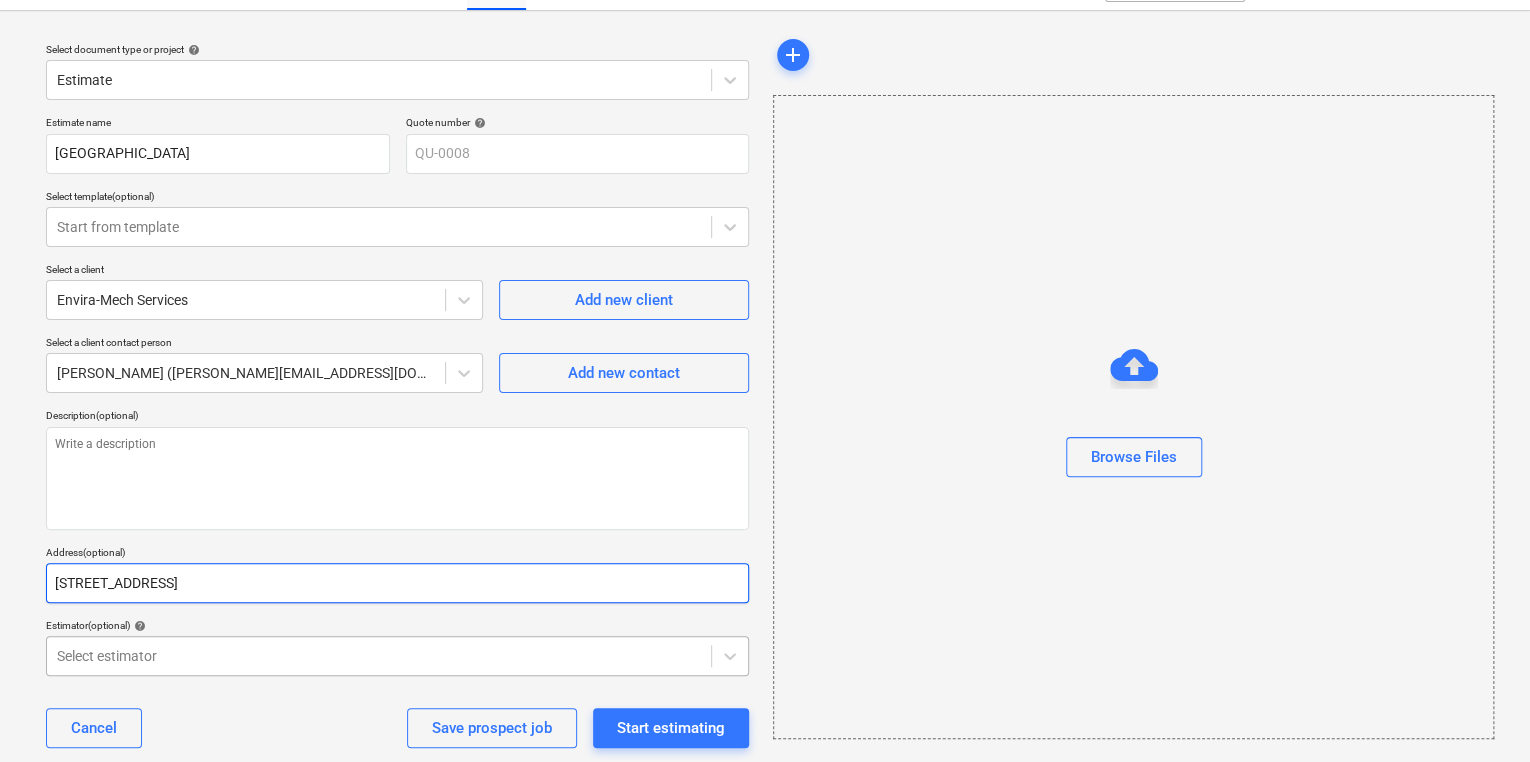 type on "The Wheatridge East, Gloucester GL4 5JZ" 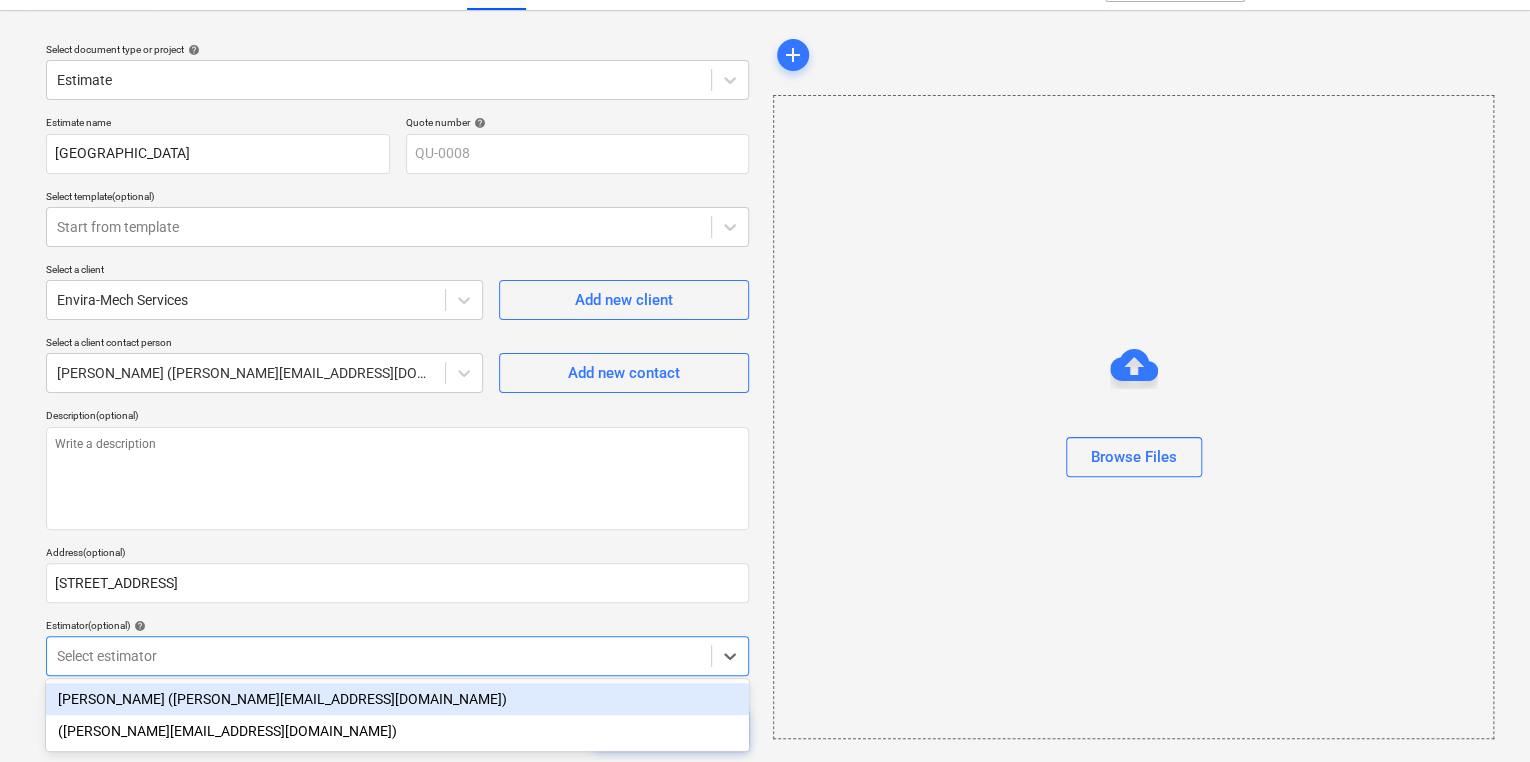 click on "Select estimator" at bounding box center [379, 656] 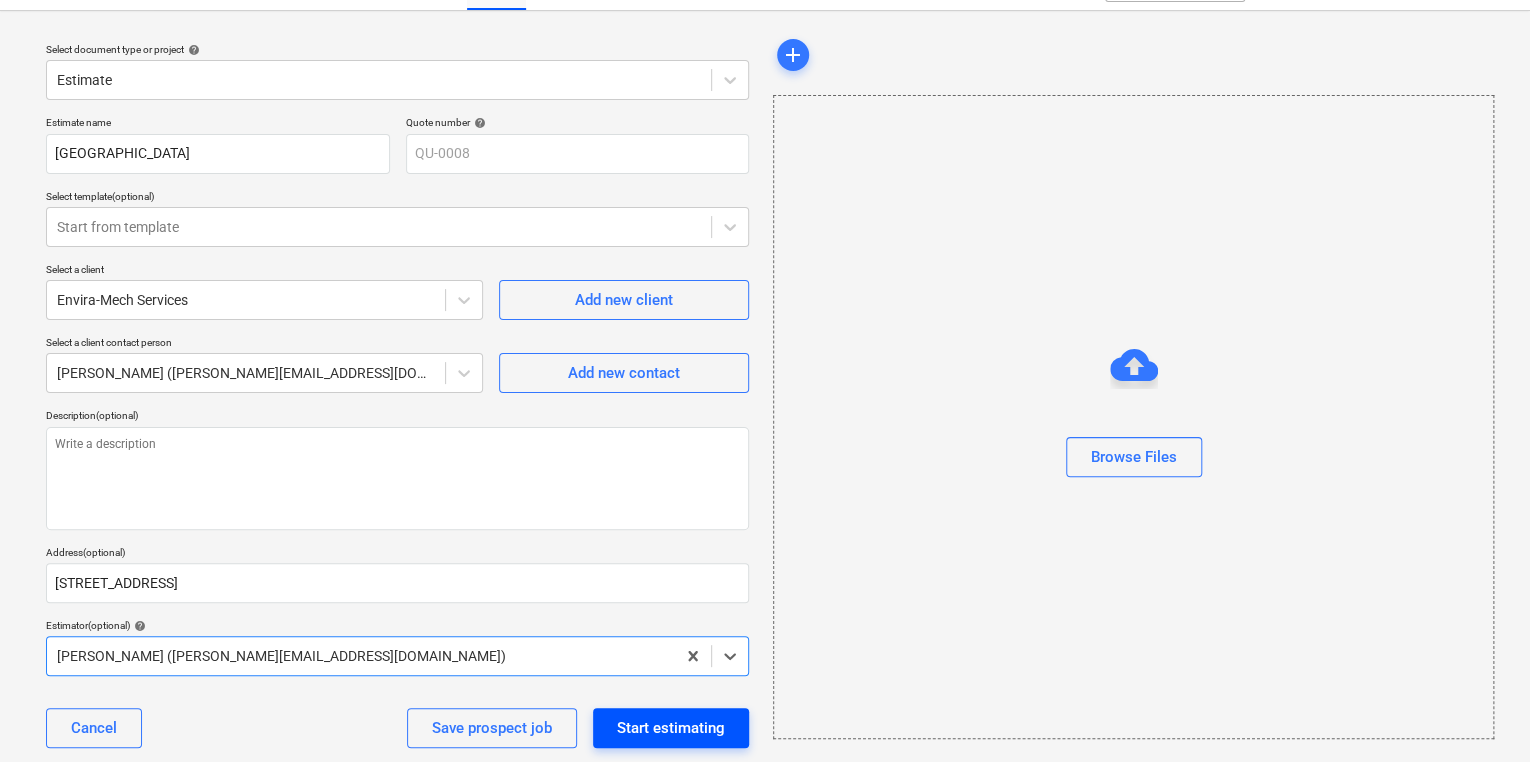 click on "Start estimating" at bounding box center (671, 728) 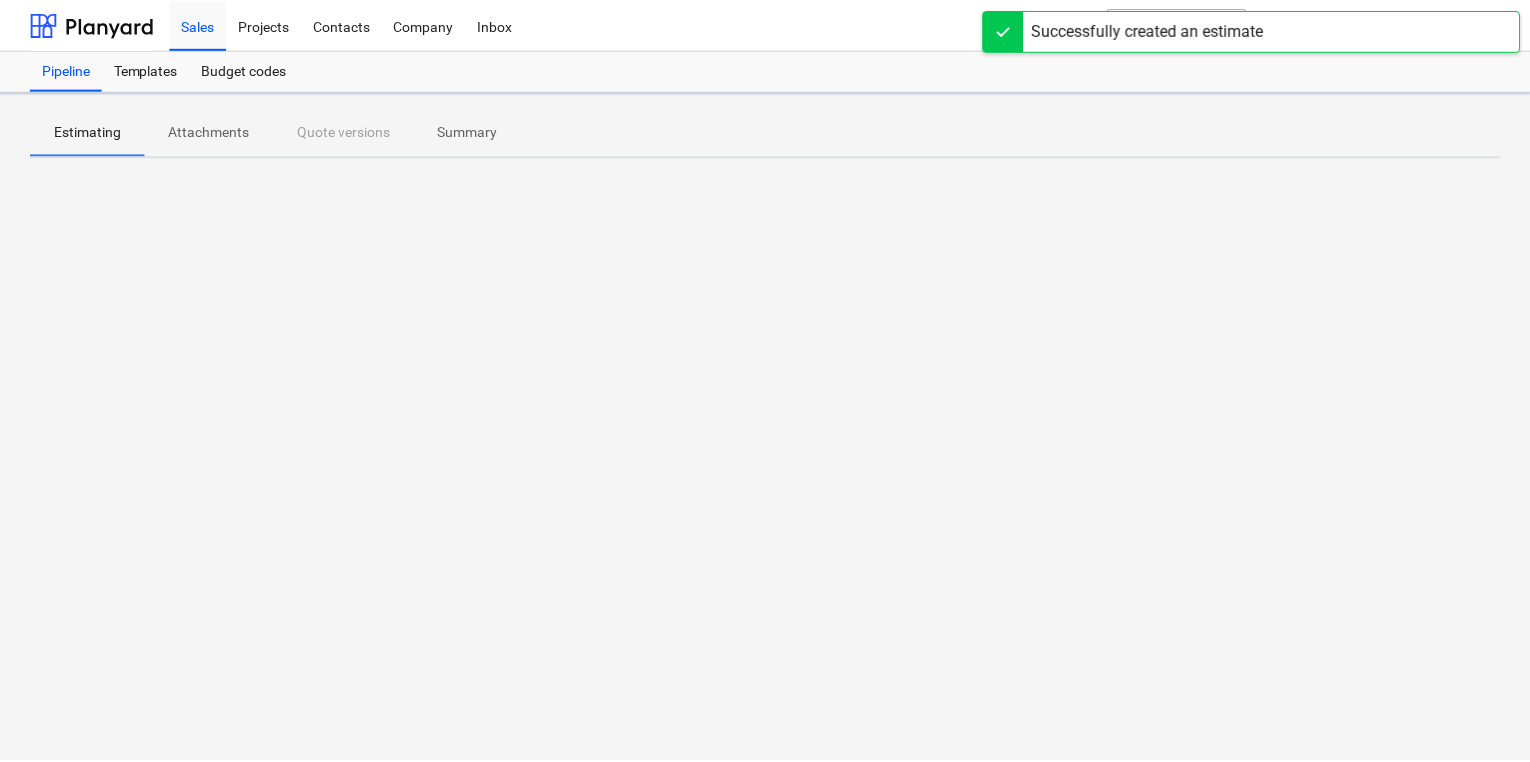 scroll, scrollTop: 0, scrollLeft: 0, axis: both 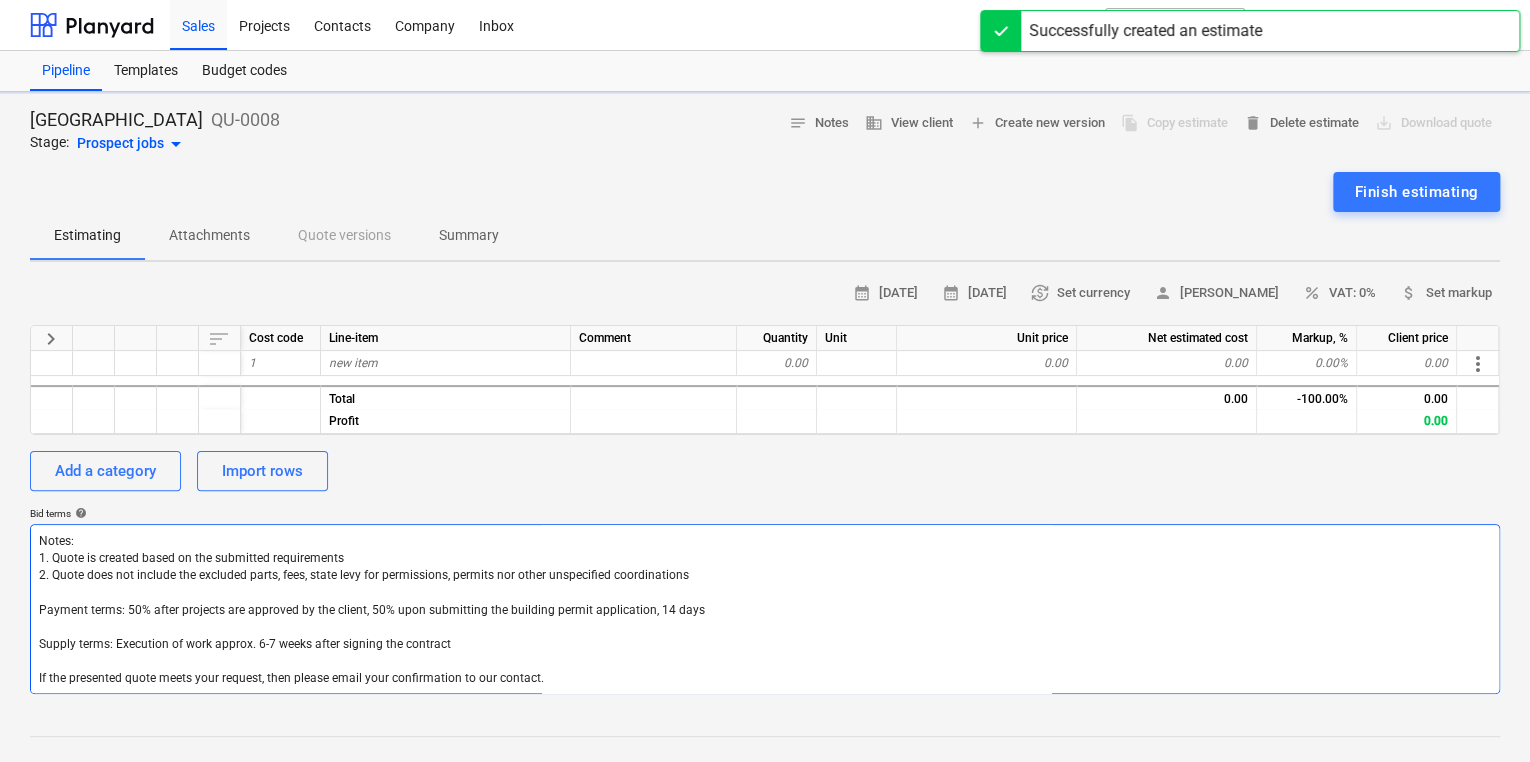 type on "x" 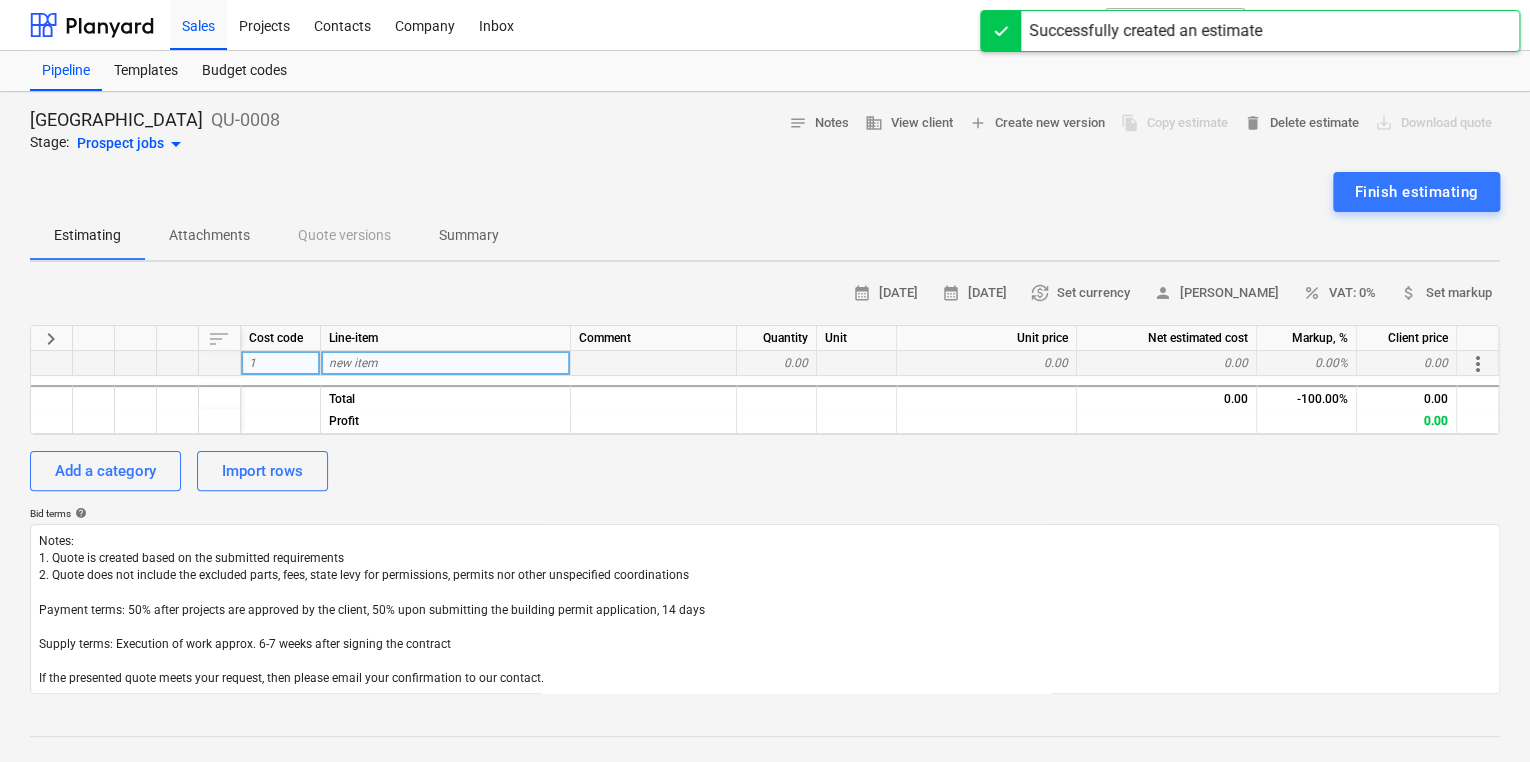 click on "1" at bounding box center [281, 363] 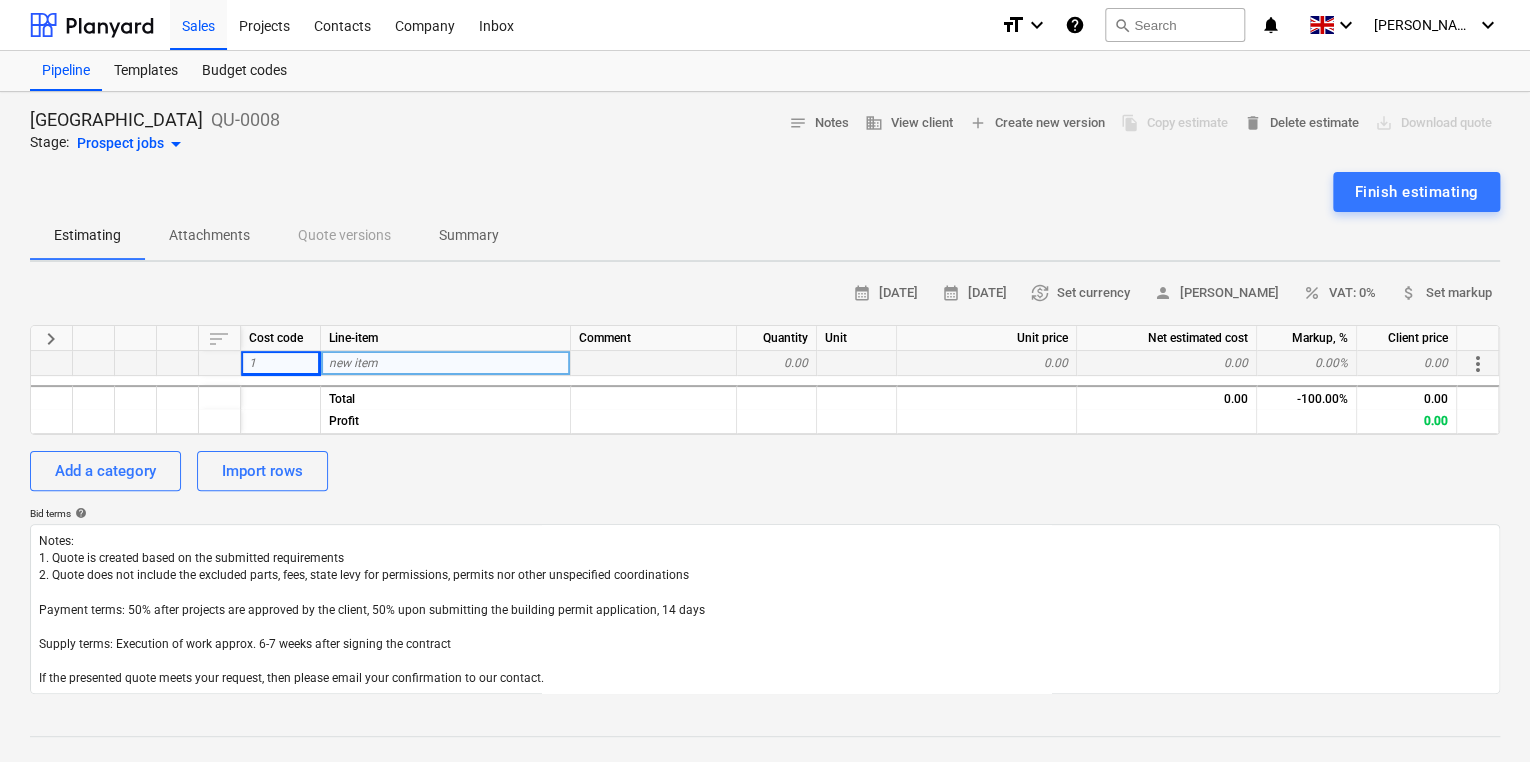 click on "new item" at bounding box center (446, 363) 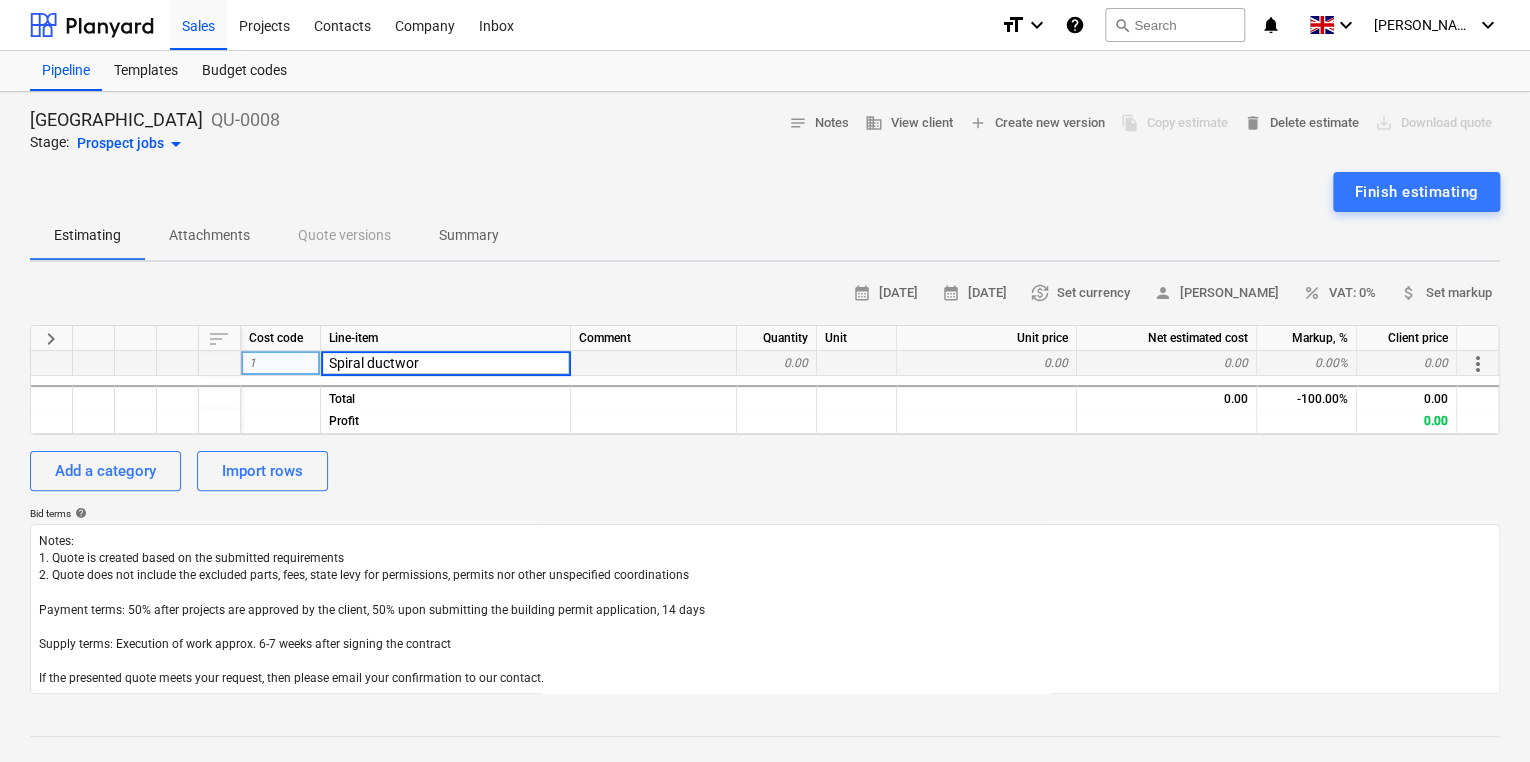 type on "Spiral ductwork" 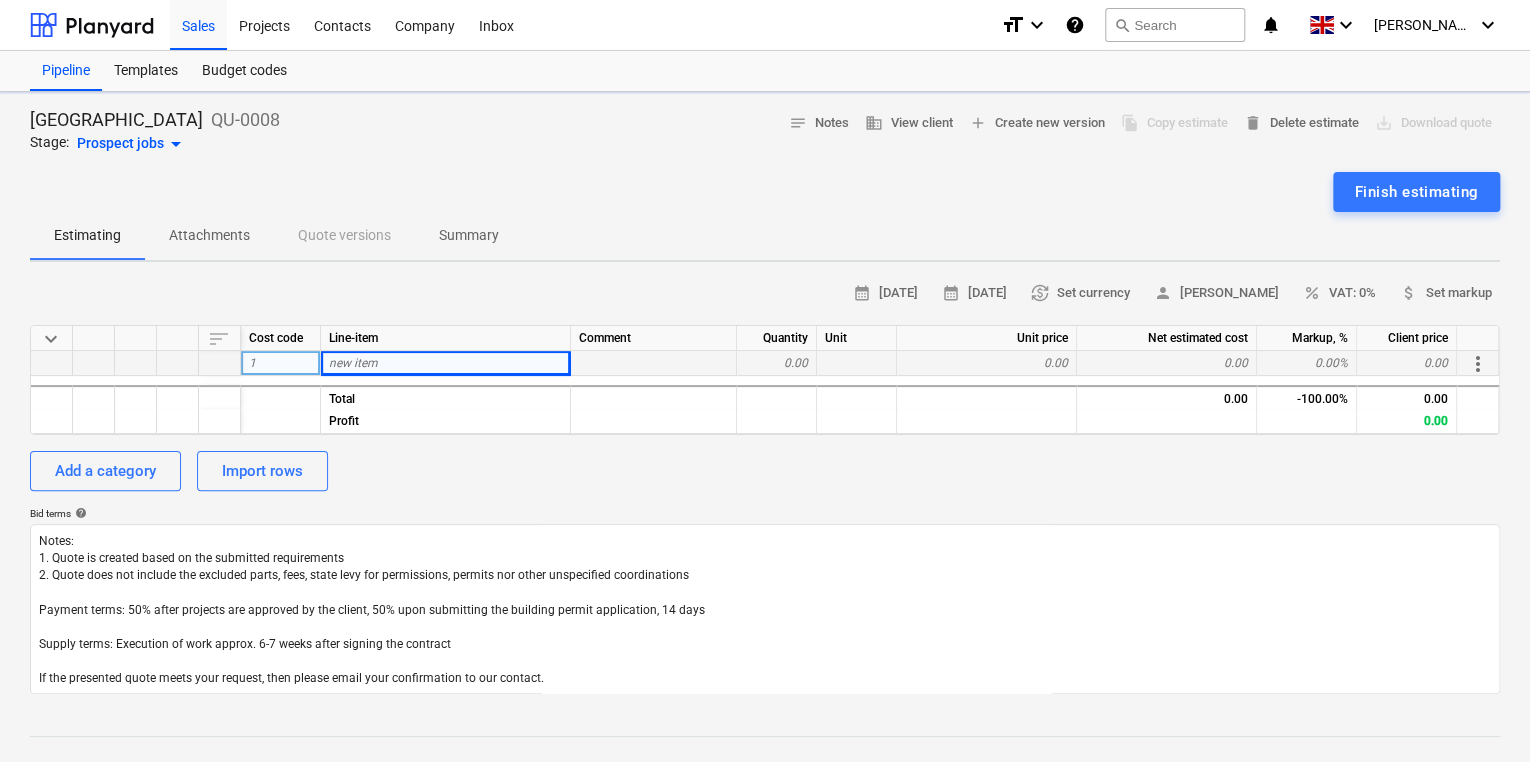 type on "x" 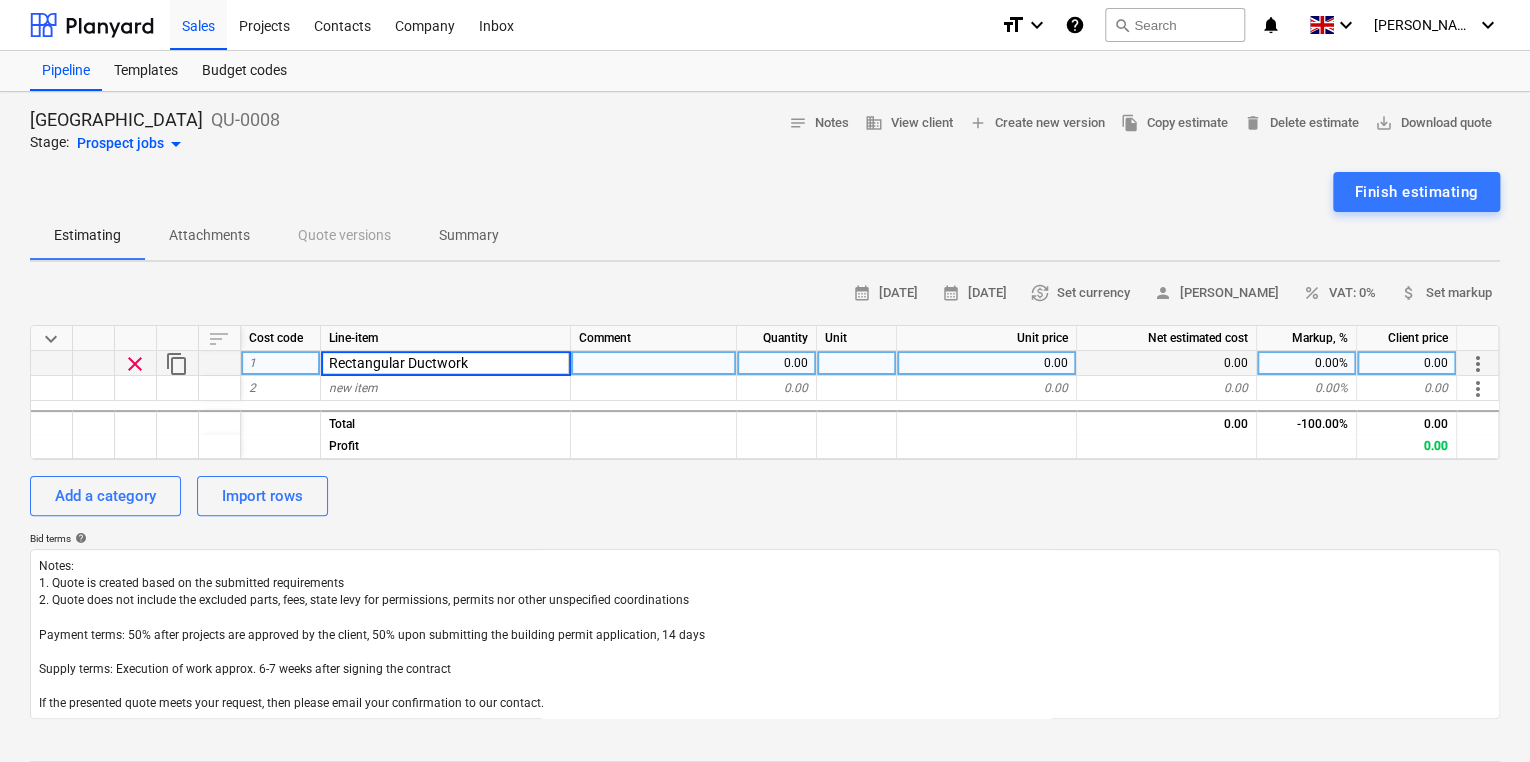 type on "Rectangular Ductwork" 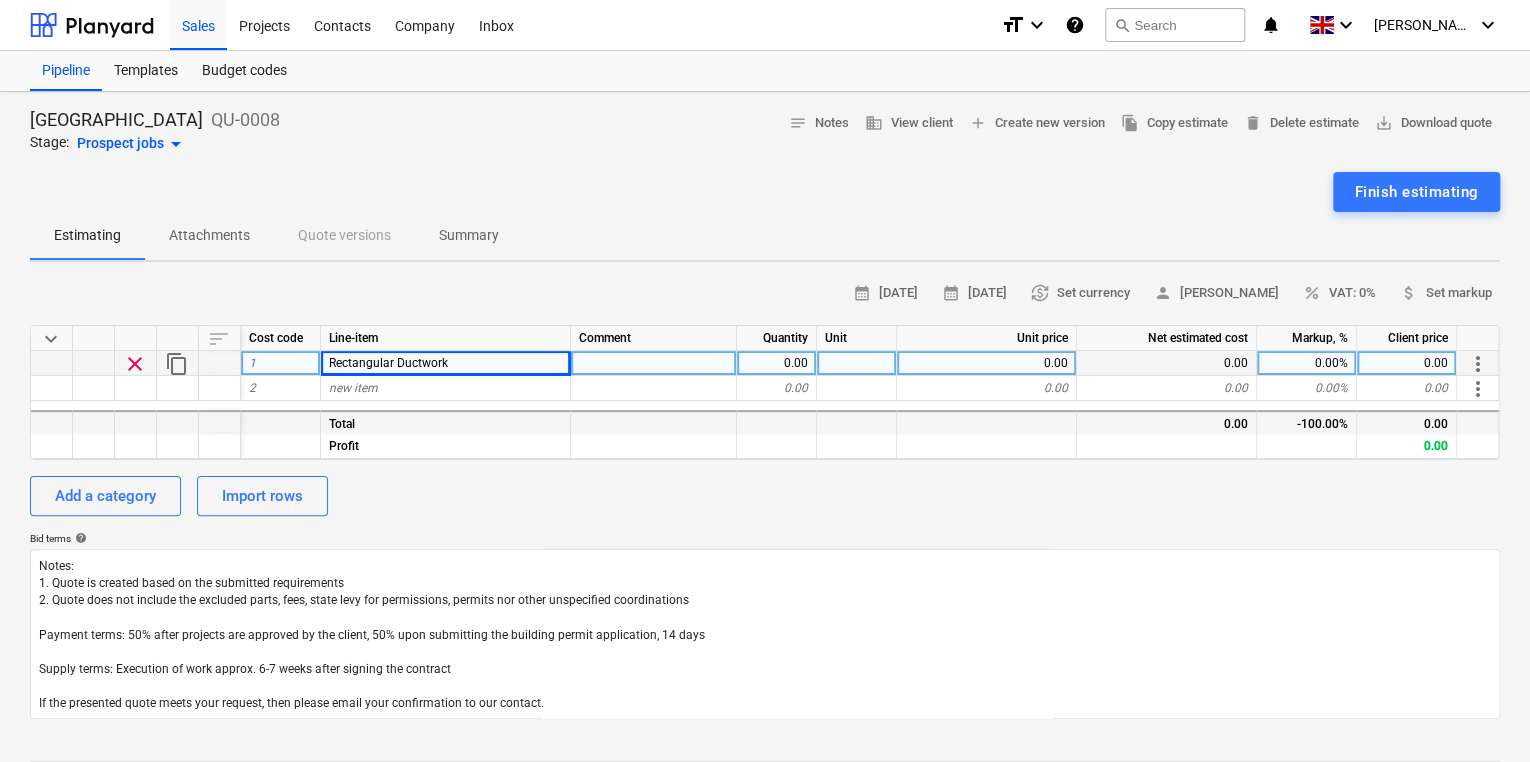 click on "Total" at bounding box center (446, 422) 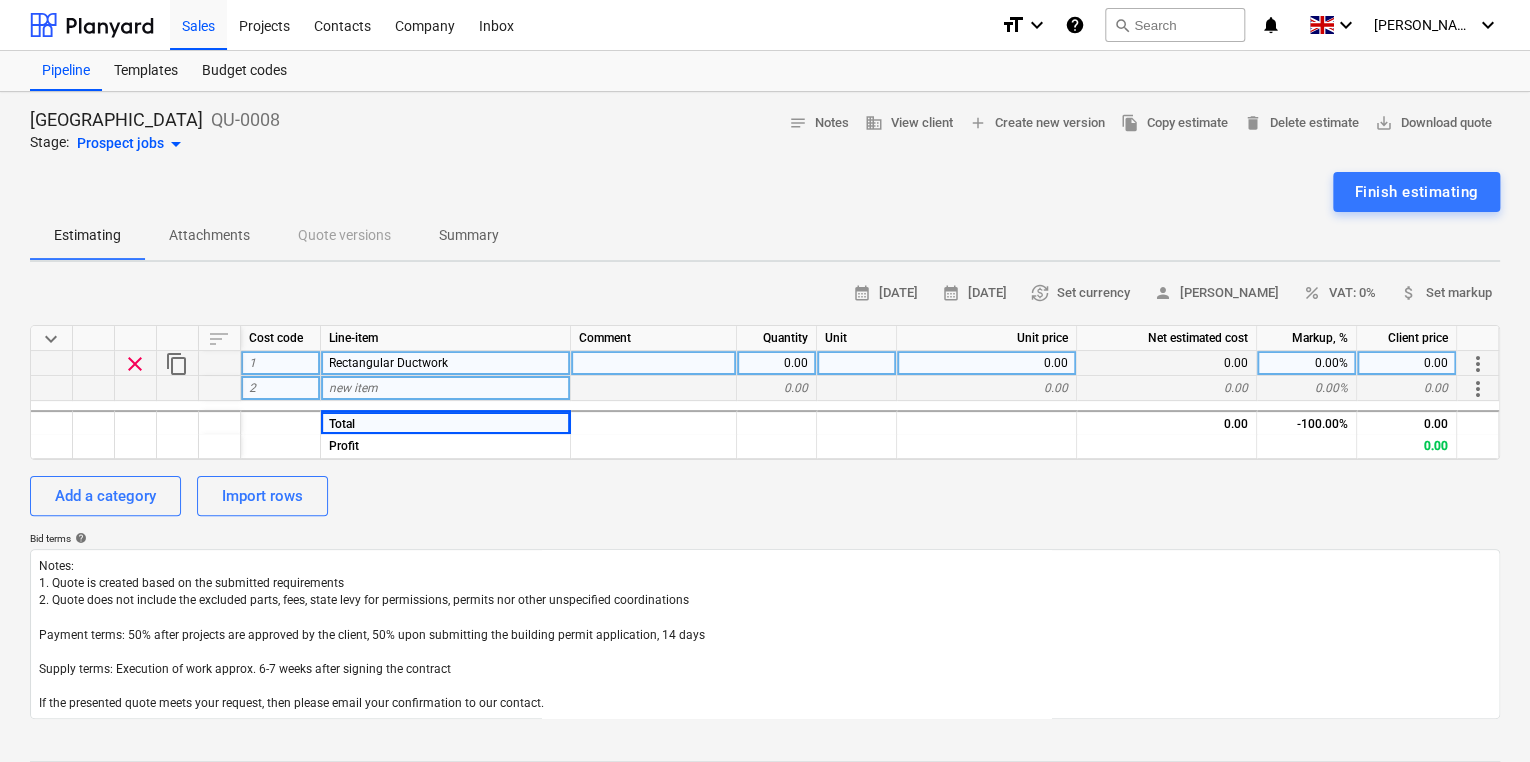 click on "new item" at bounding box center [446, 388] 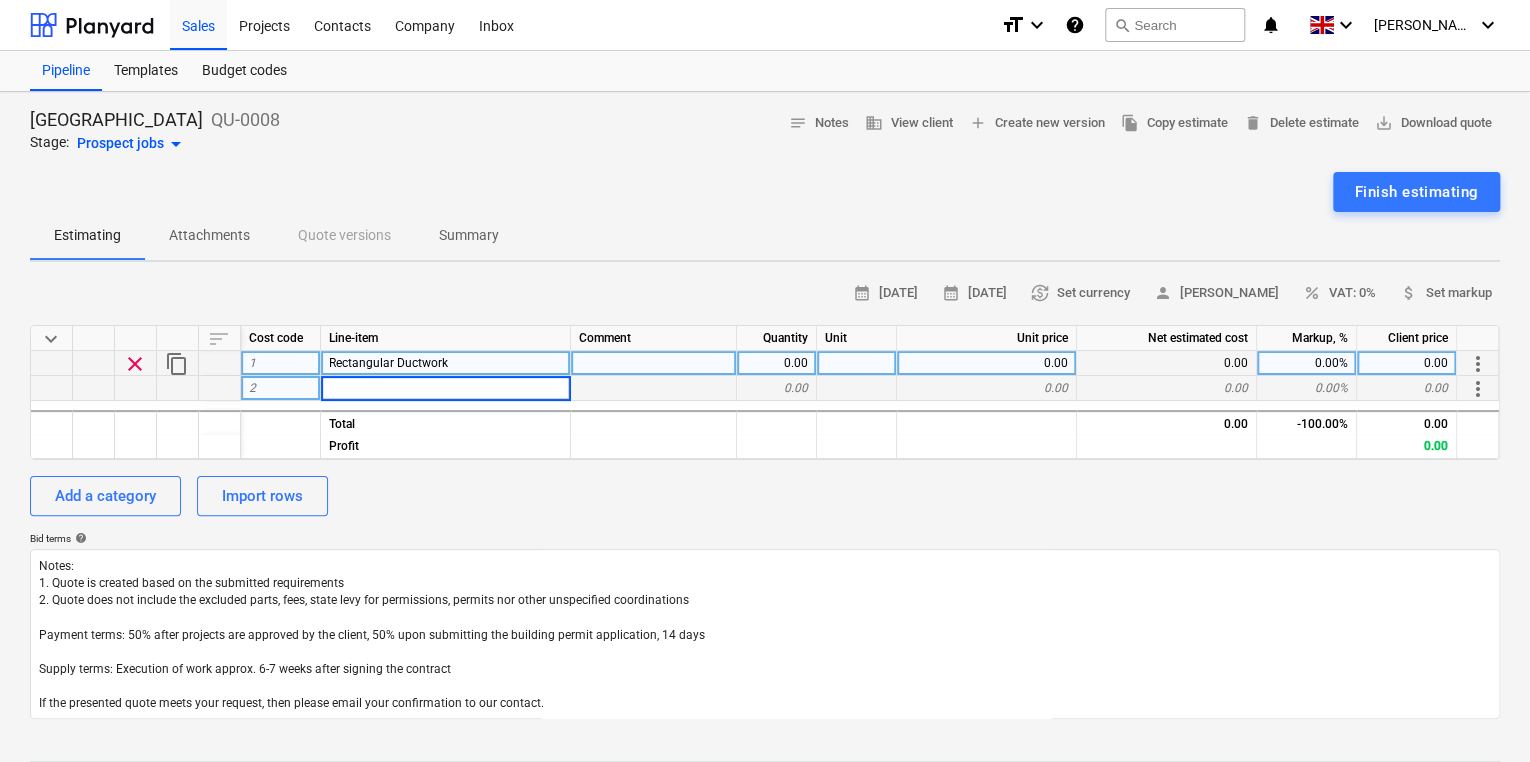 click on "Rectangular Ductwork" at bounding box center [388, 363] 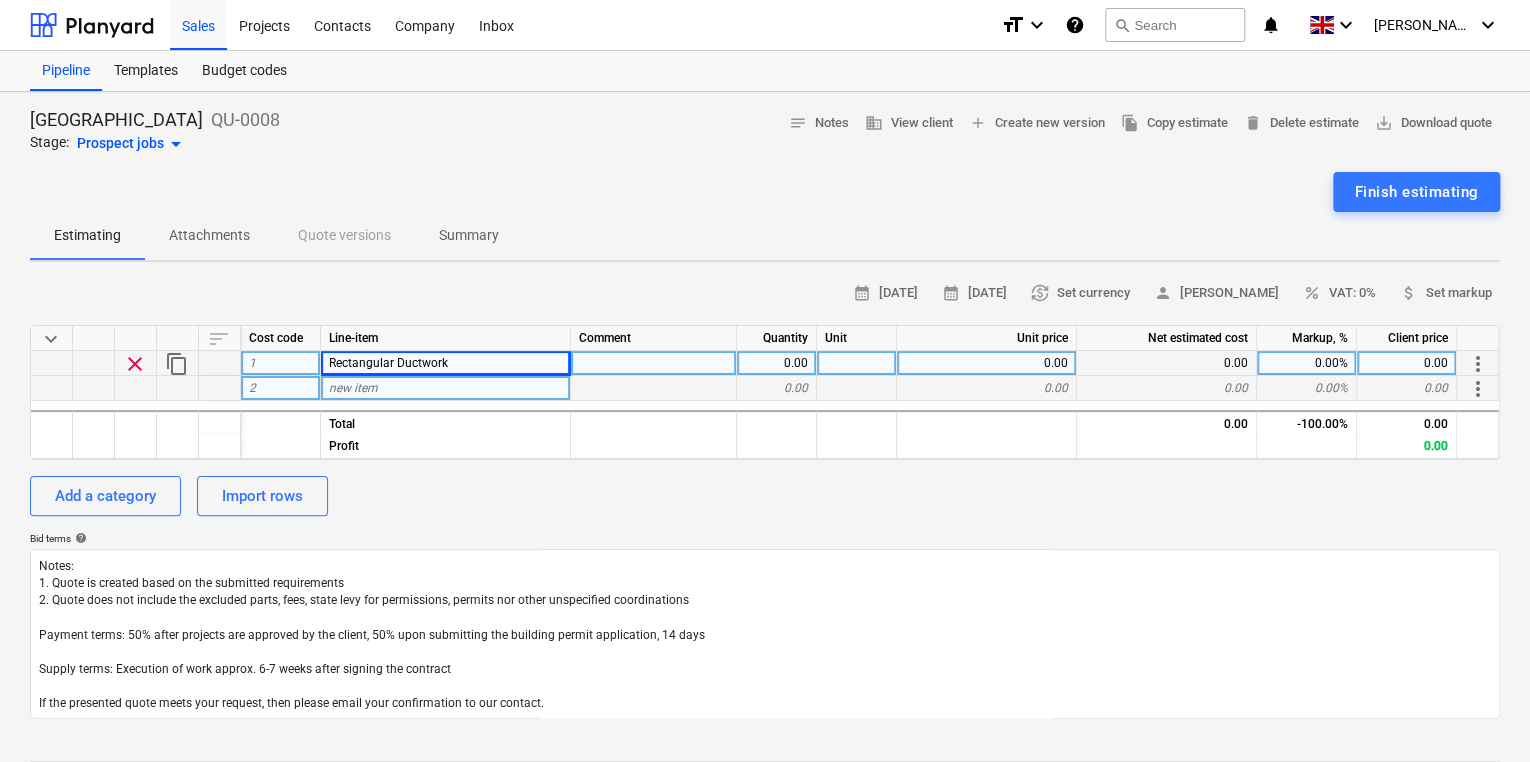 click on "new item" at bounding box center (446, 388) 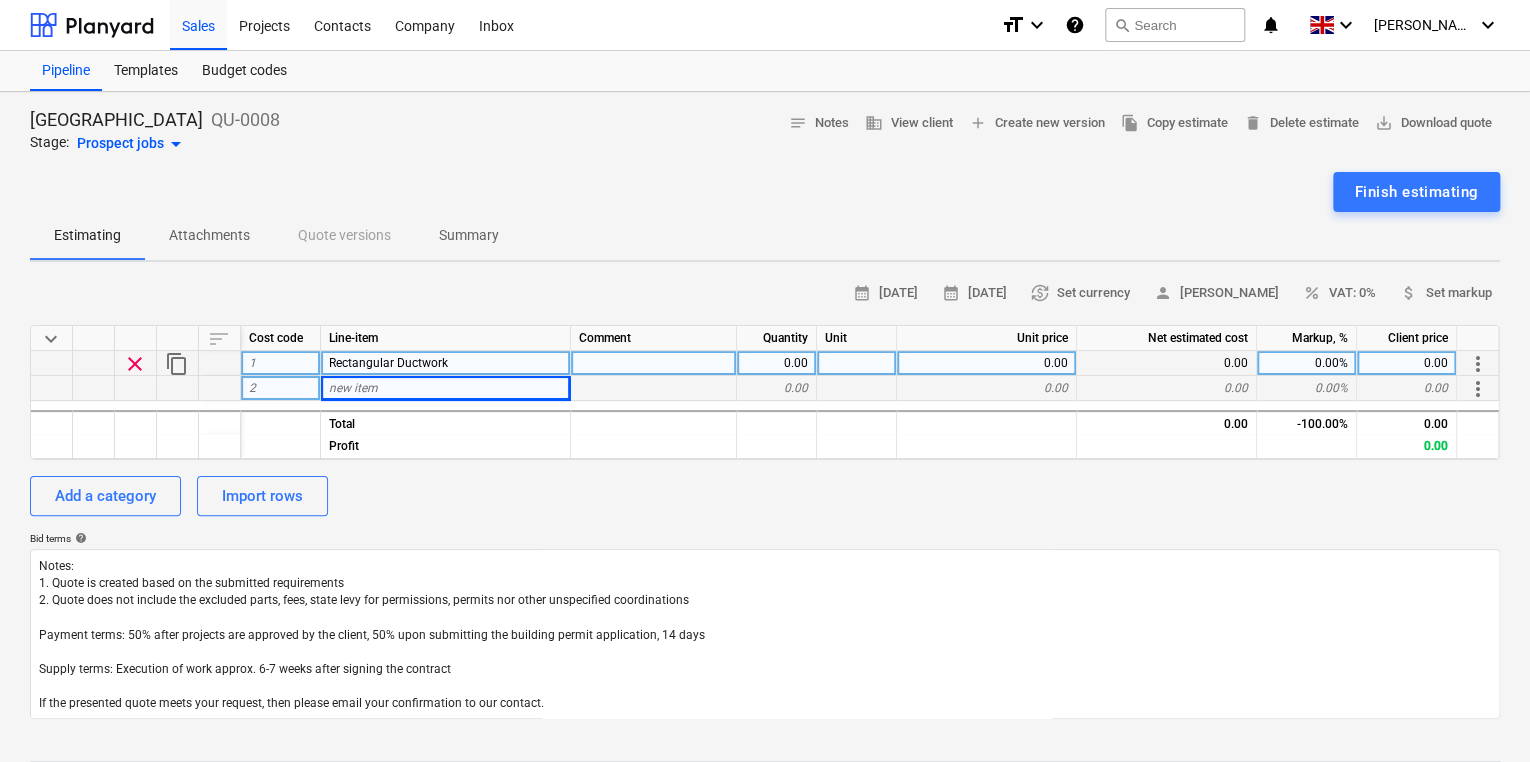 type on "x" 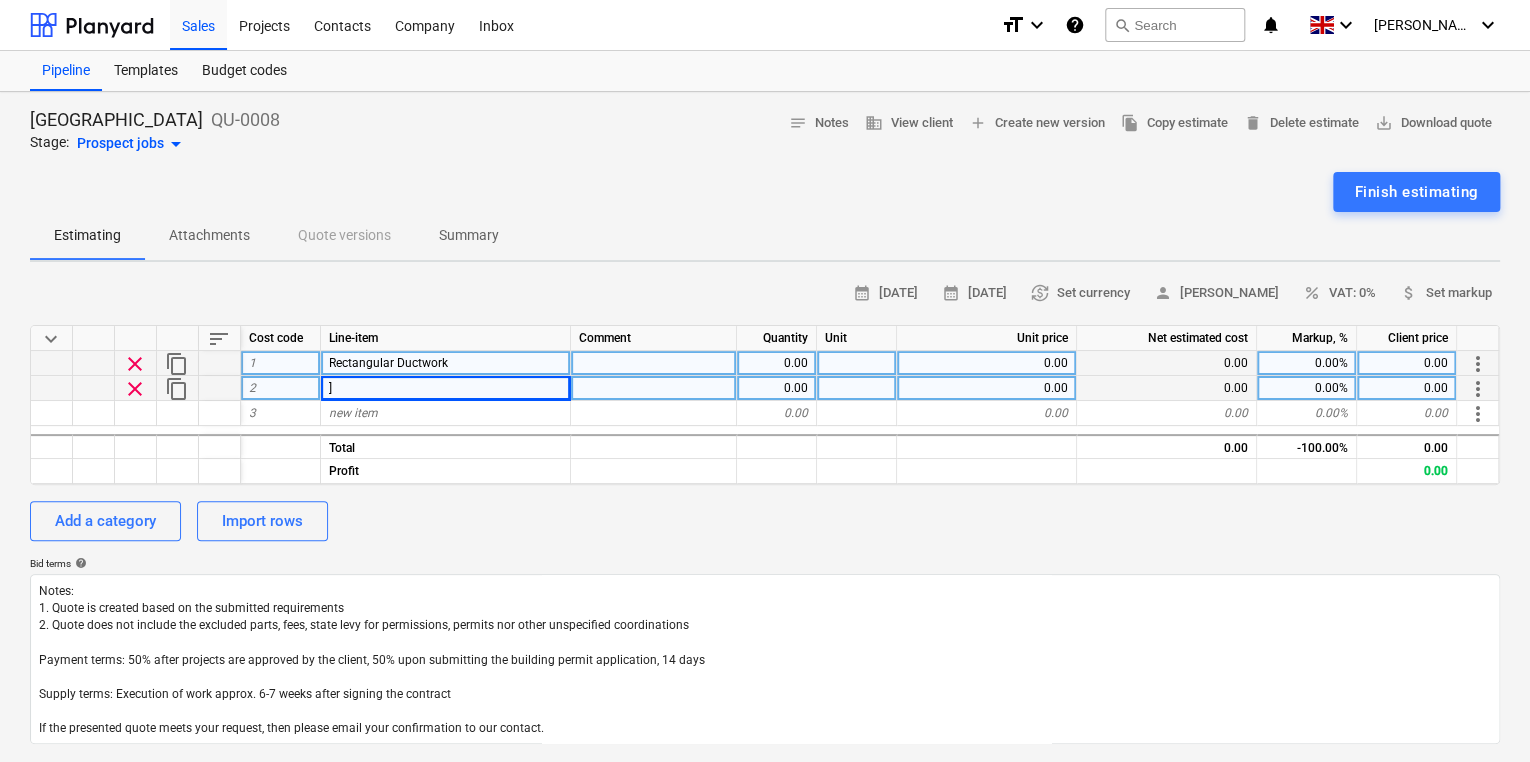 click on "]" at bounding box center [446, 388] 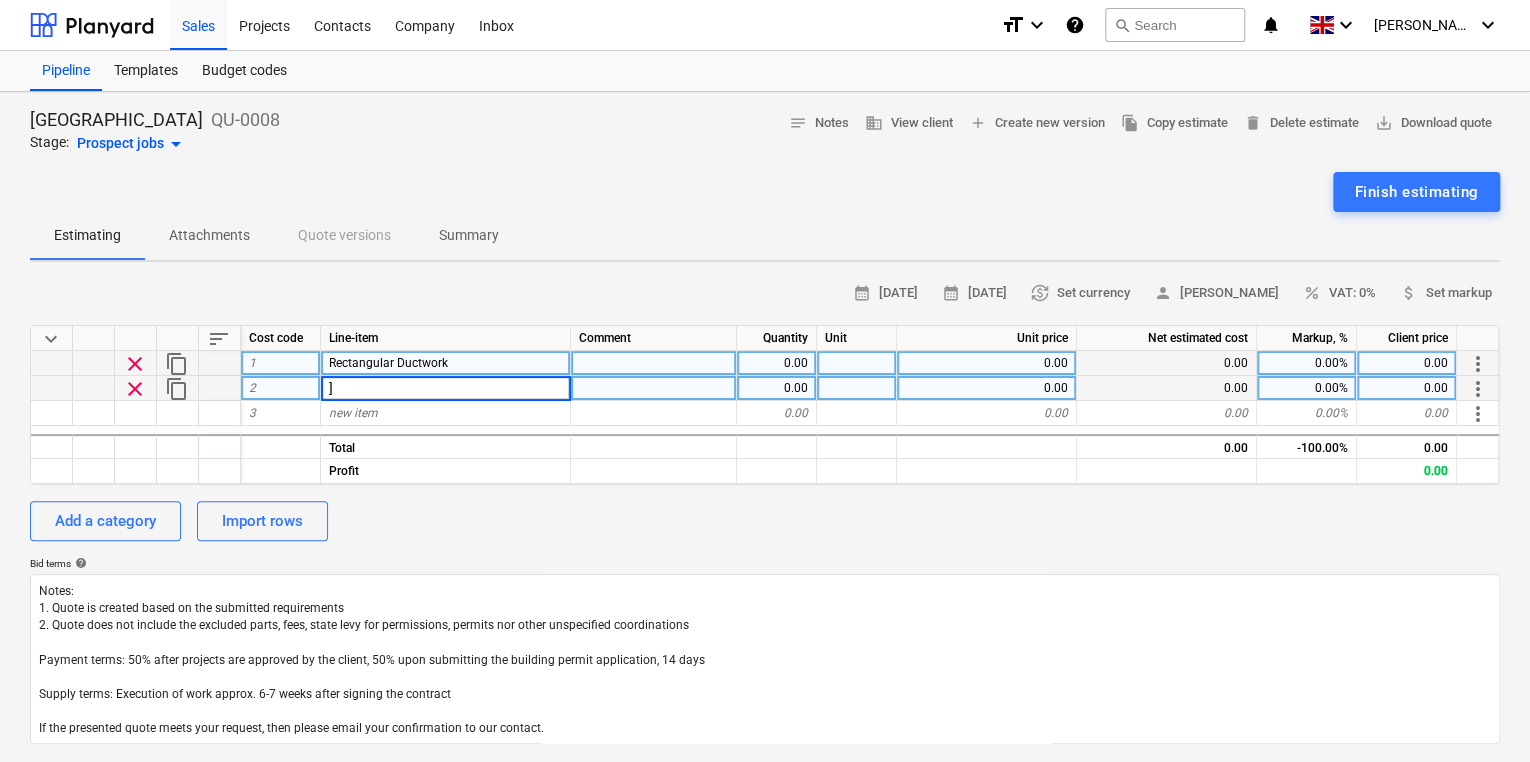 type 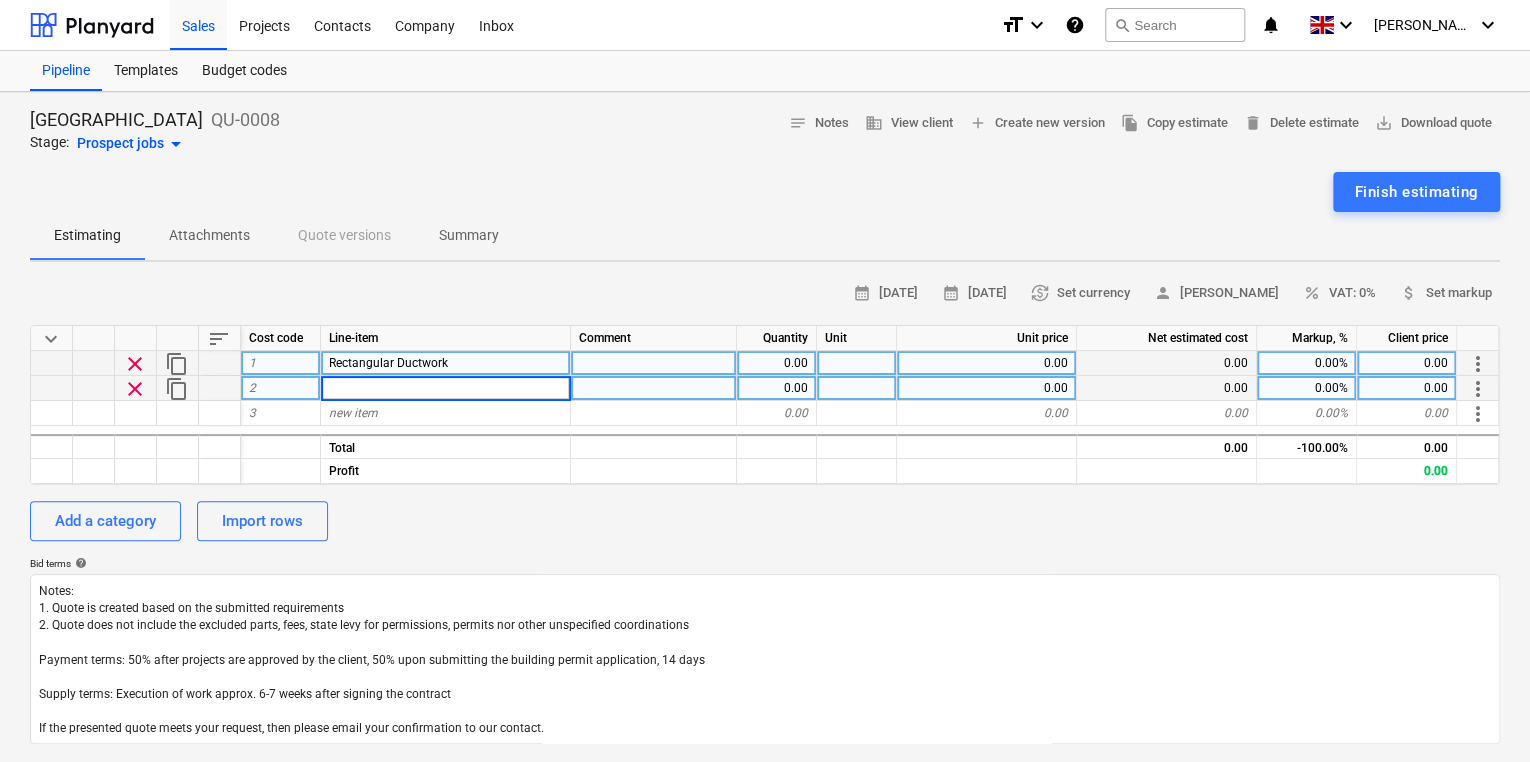 type on "x" 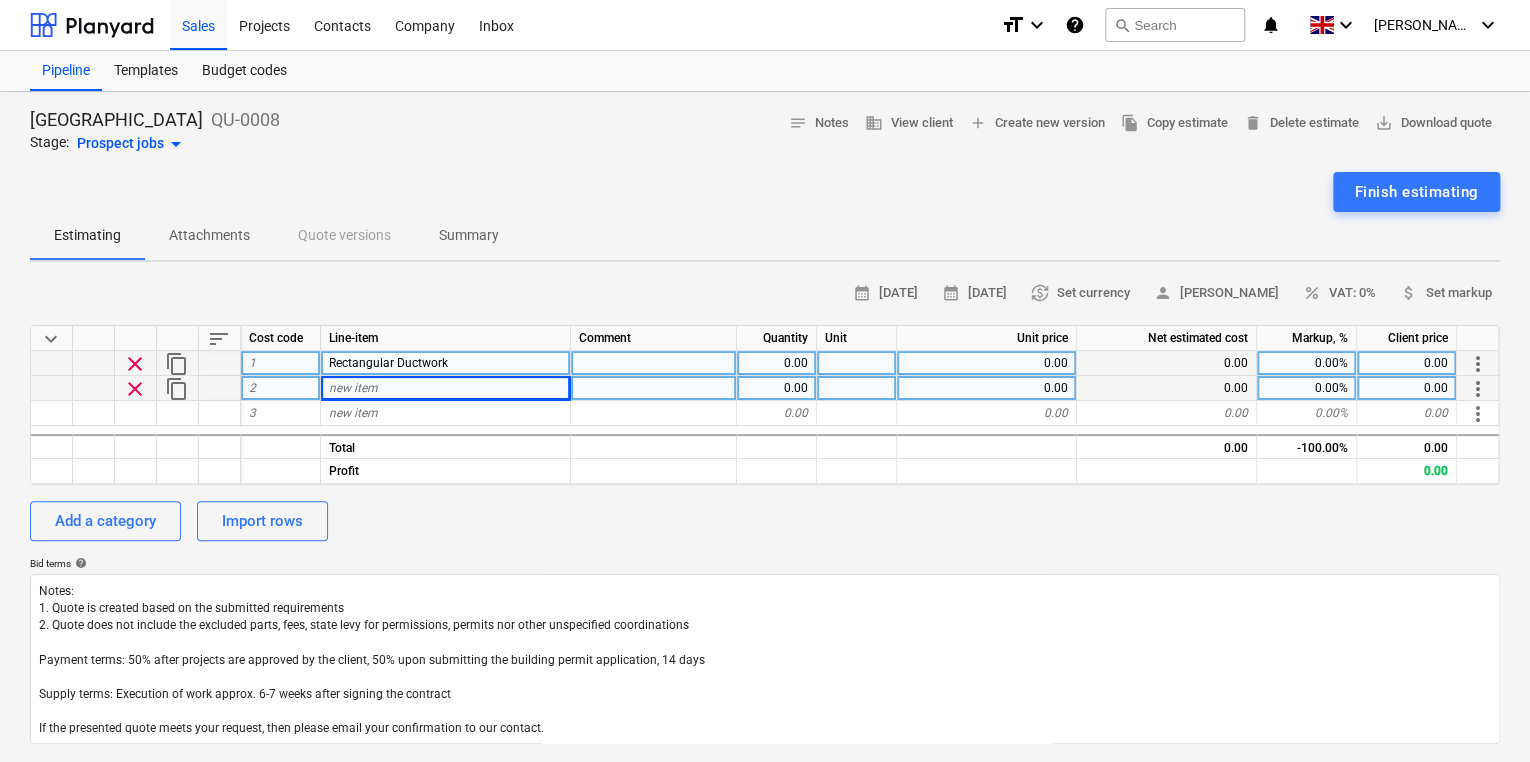 click on "Rectangular Ductwork" at bounding box center [388, 363] 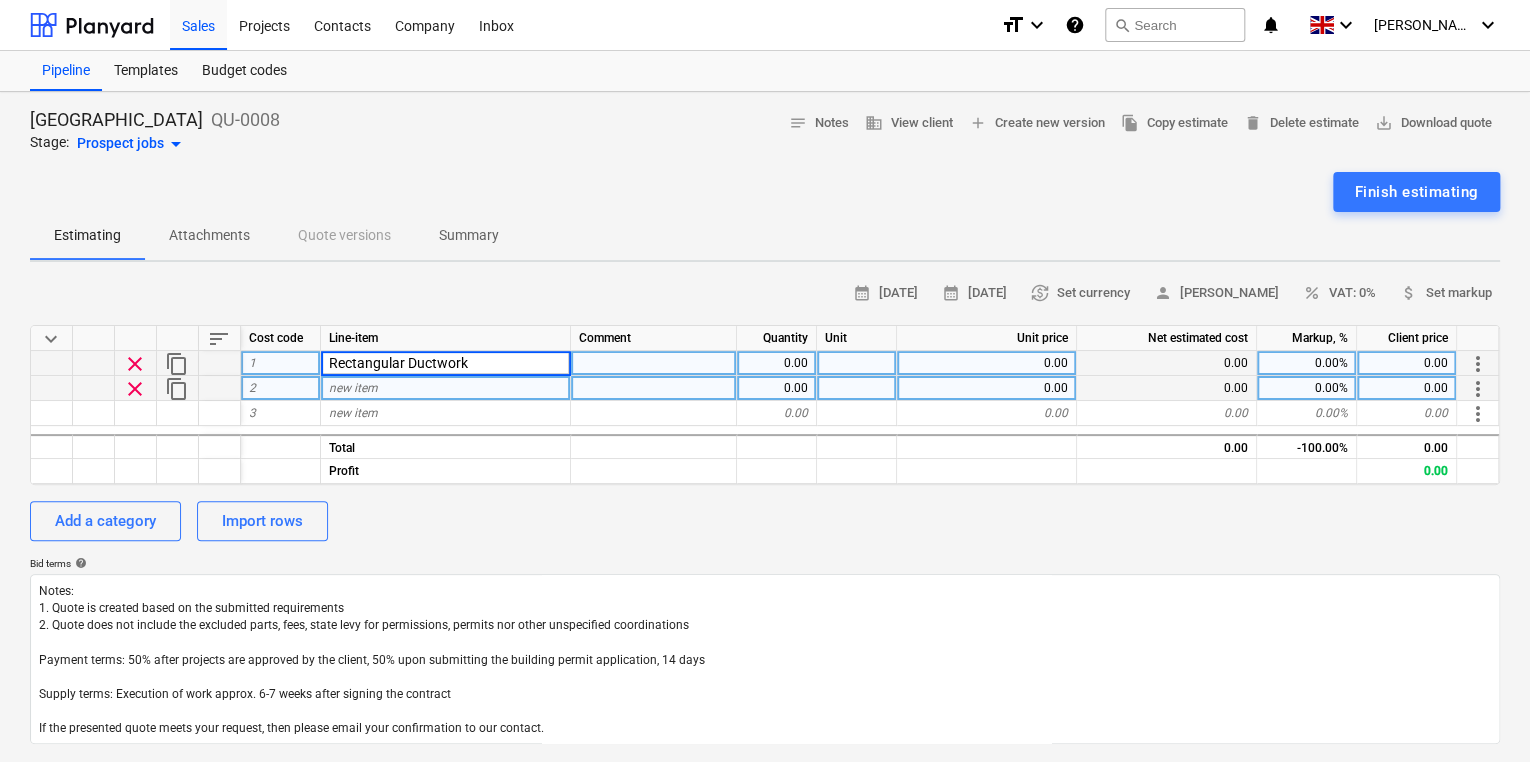 click on "Rectangular Ductwork" at bounding box center [445, 363] 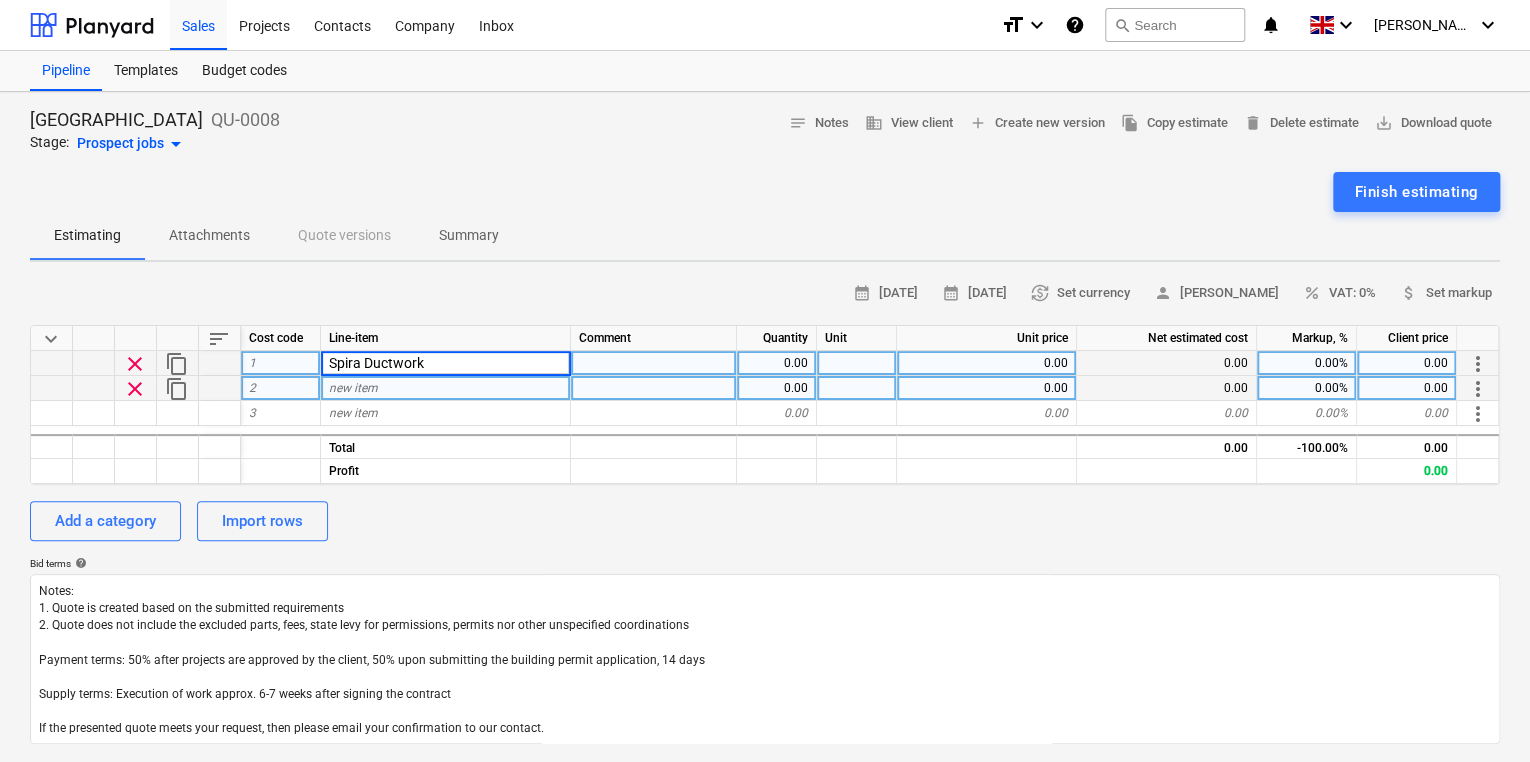 type on "Spiral Ductwork" 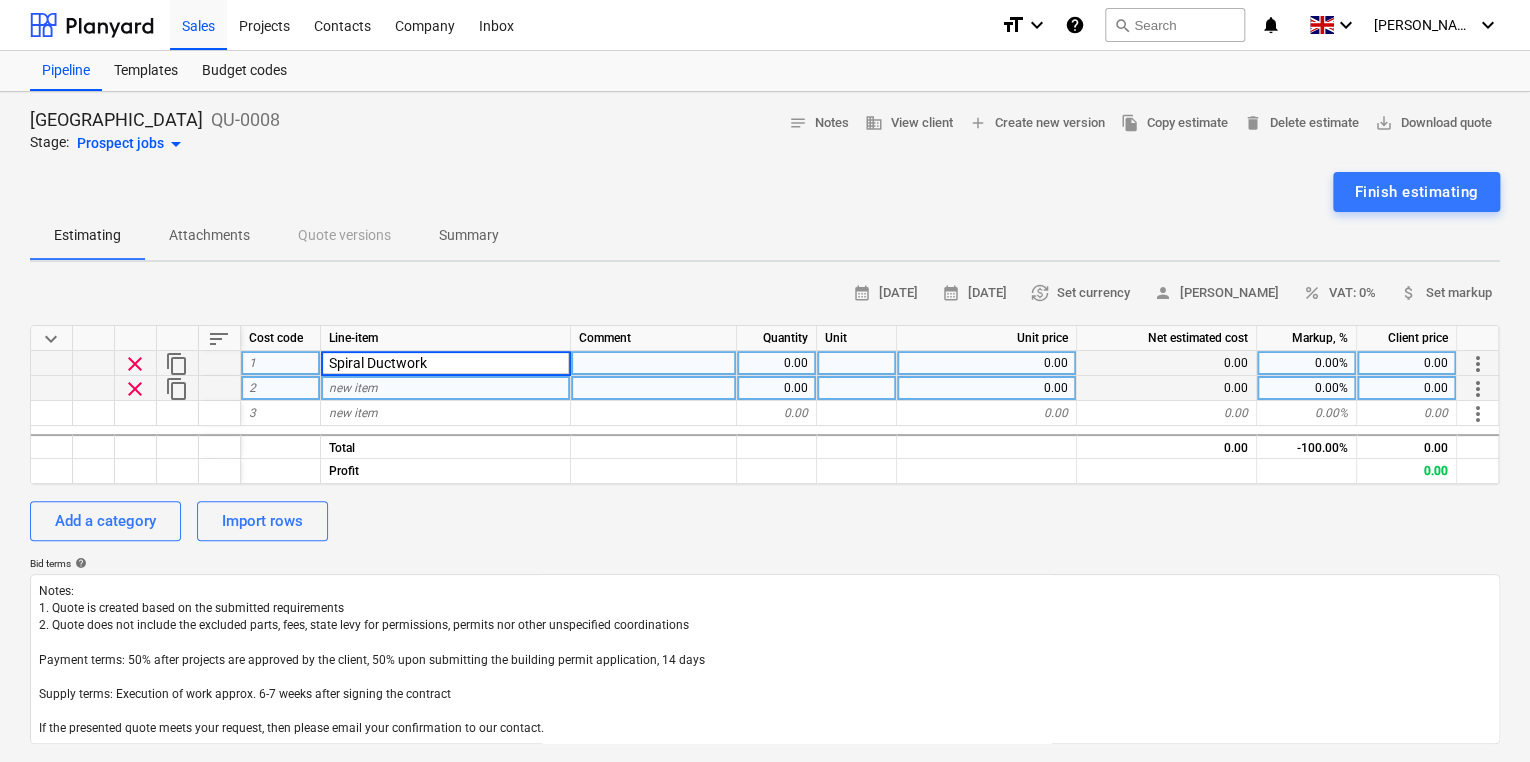 type on "x" 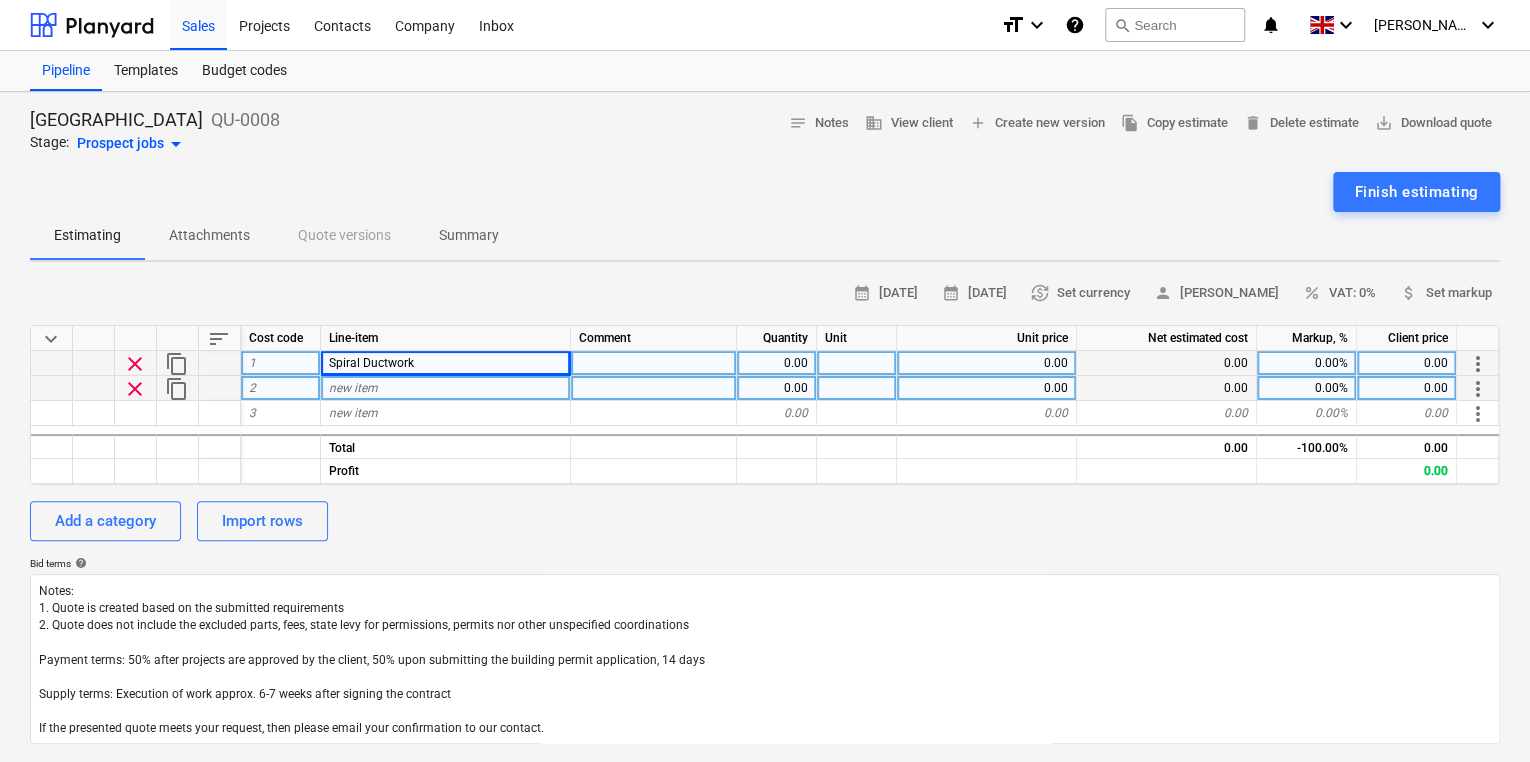 click on "new item" at bounding box center (446, 388) 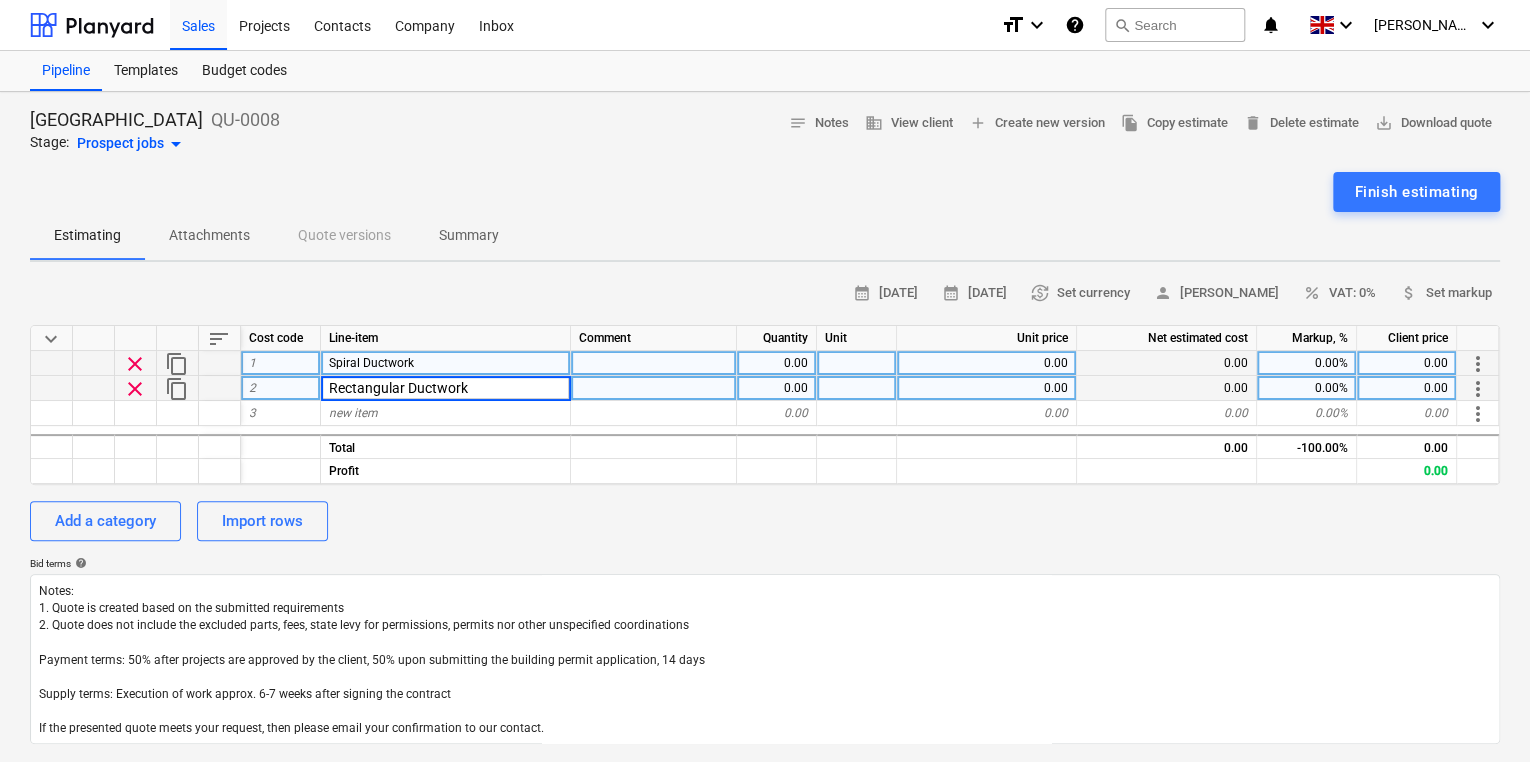 type on "Rectangular Ductwork" 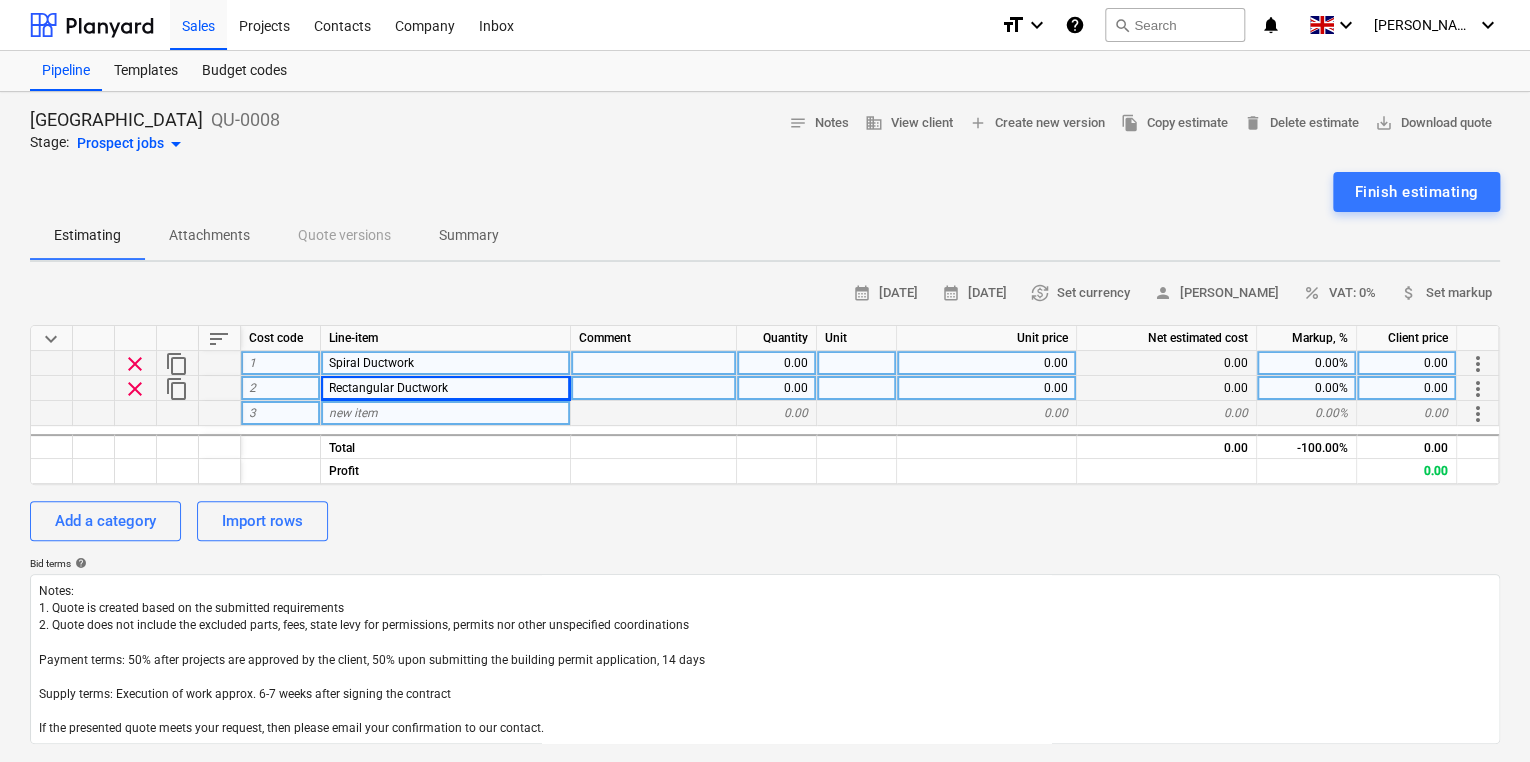click on "new item" at bounding box center (446, 413) 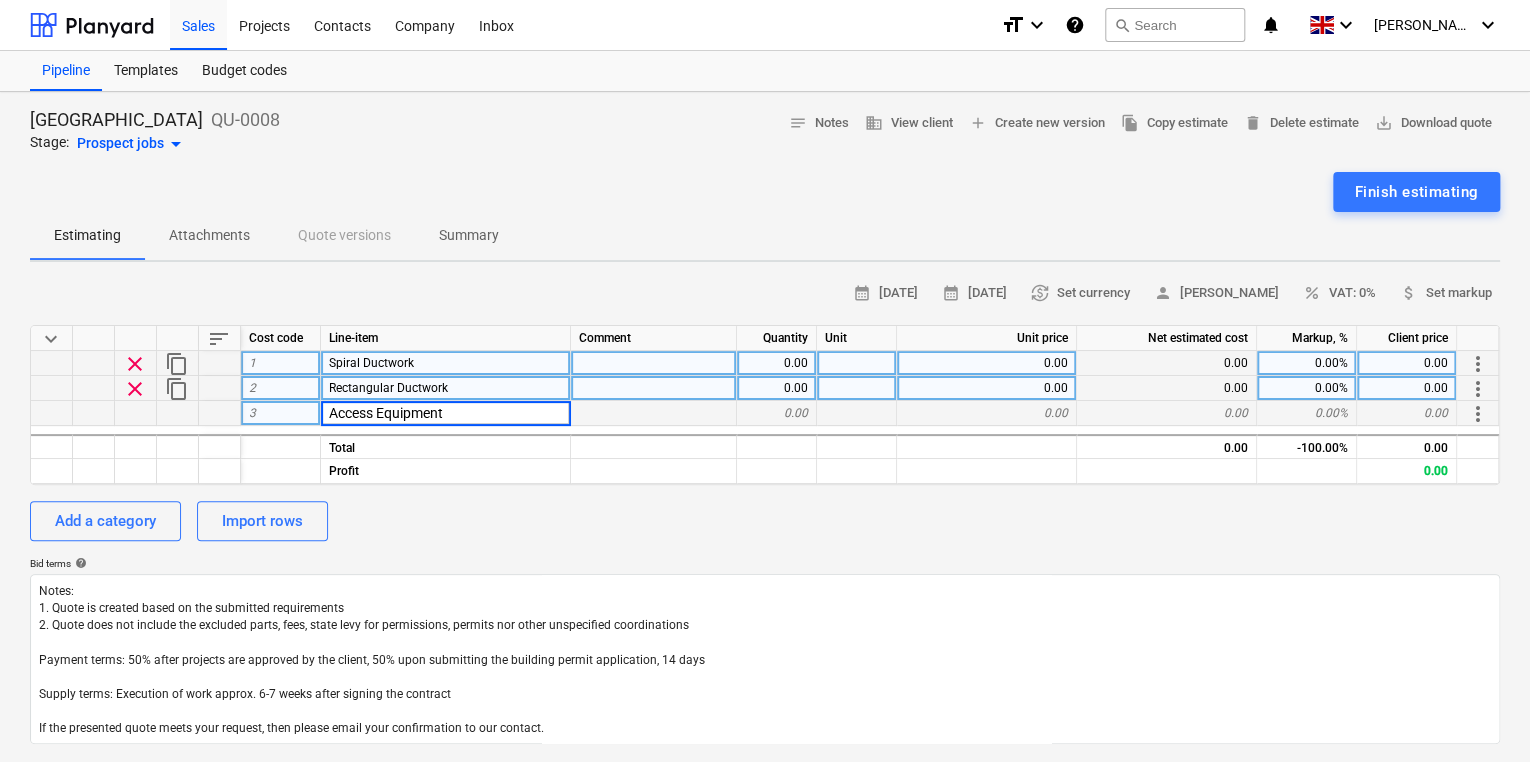 type on "Access Equipment" 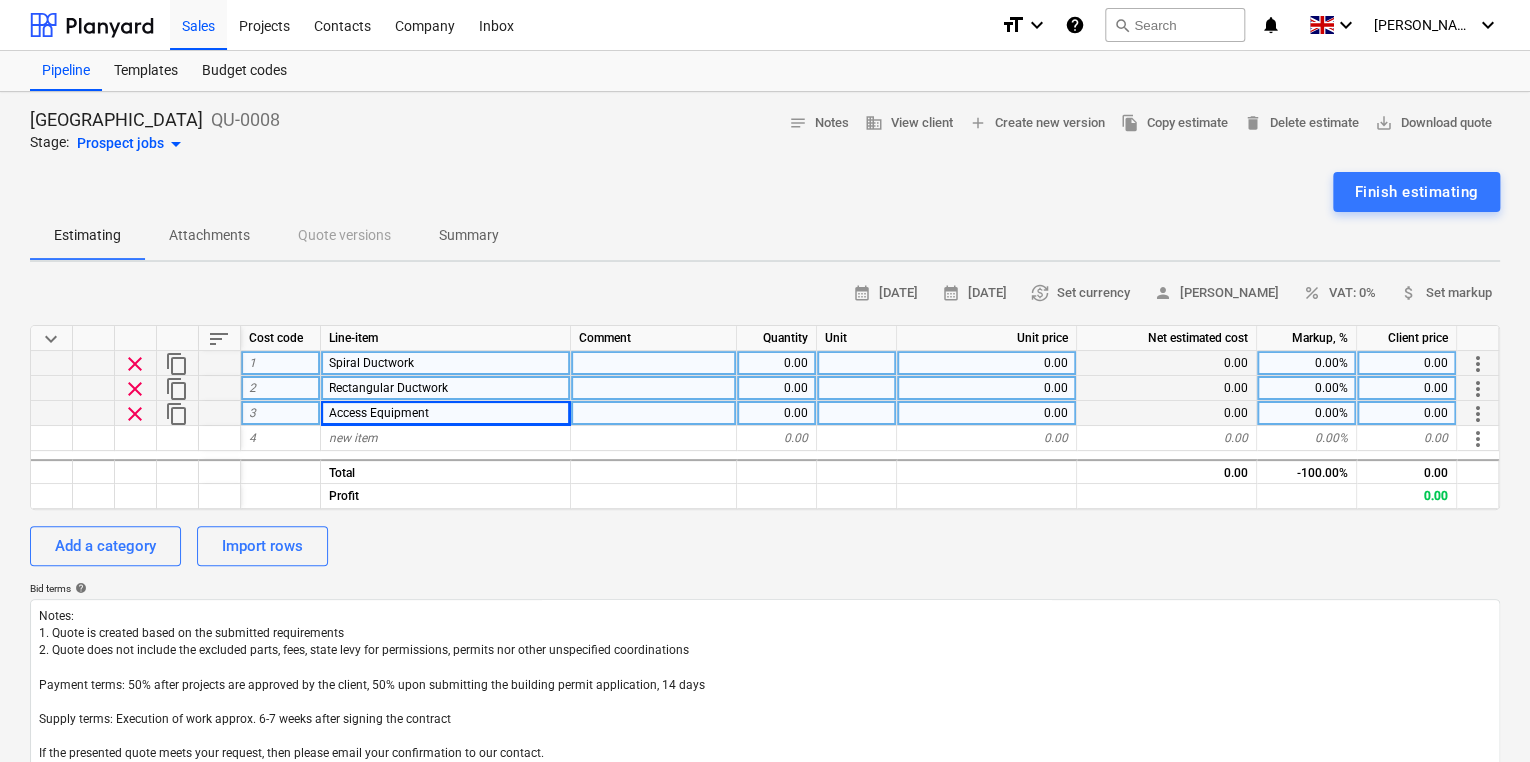 click on "Access Equipment" at bounding box center (379, 413) 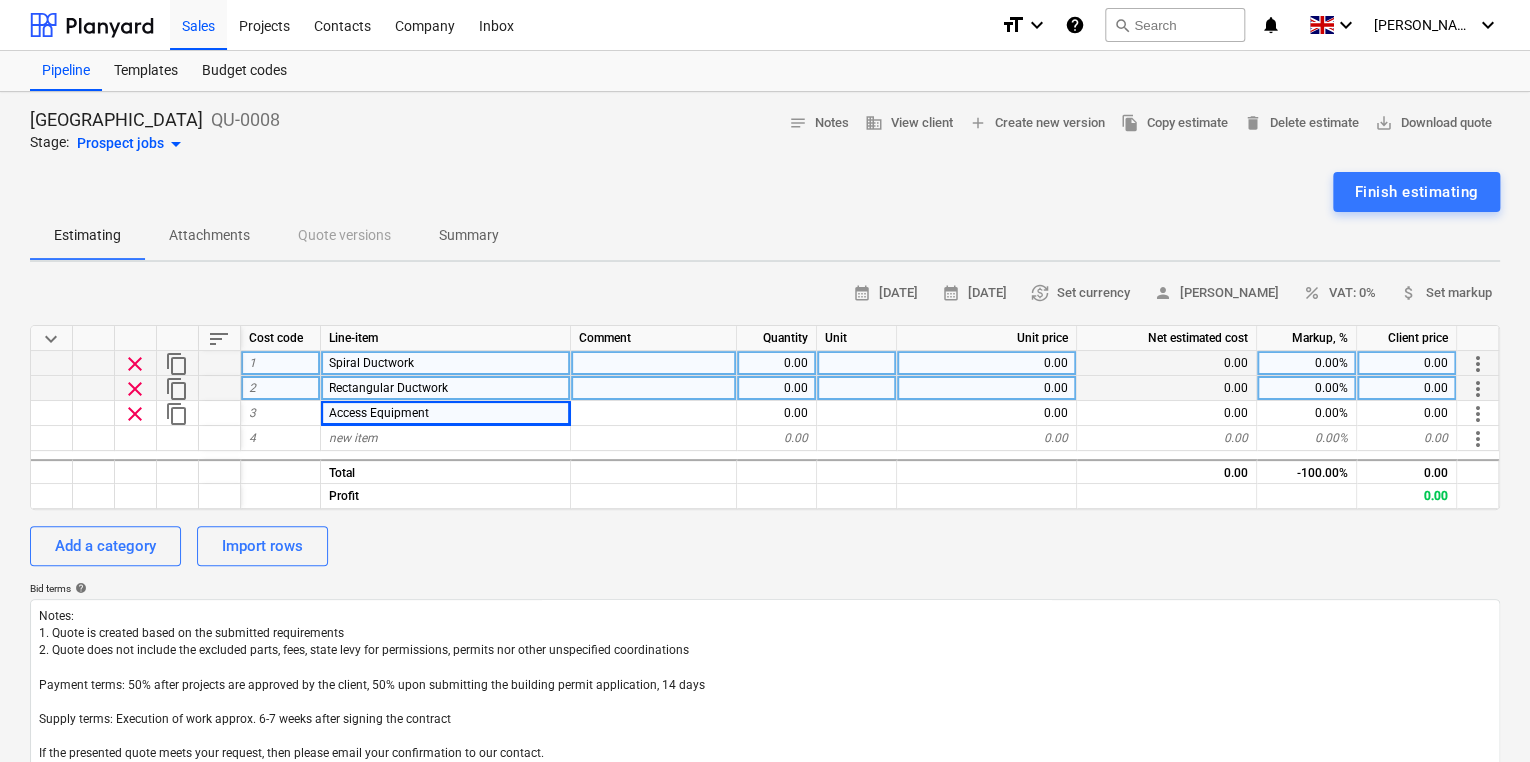 click on "more_vert" at bounding box center [1478, 364] 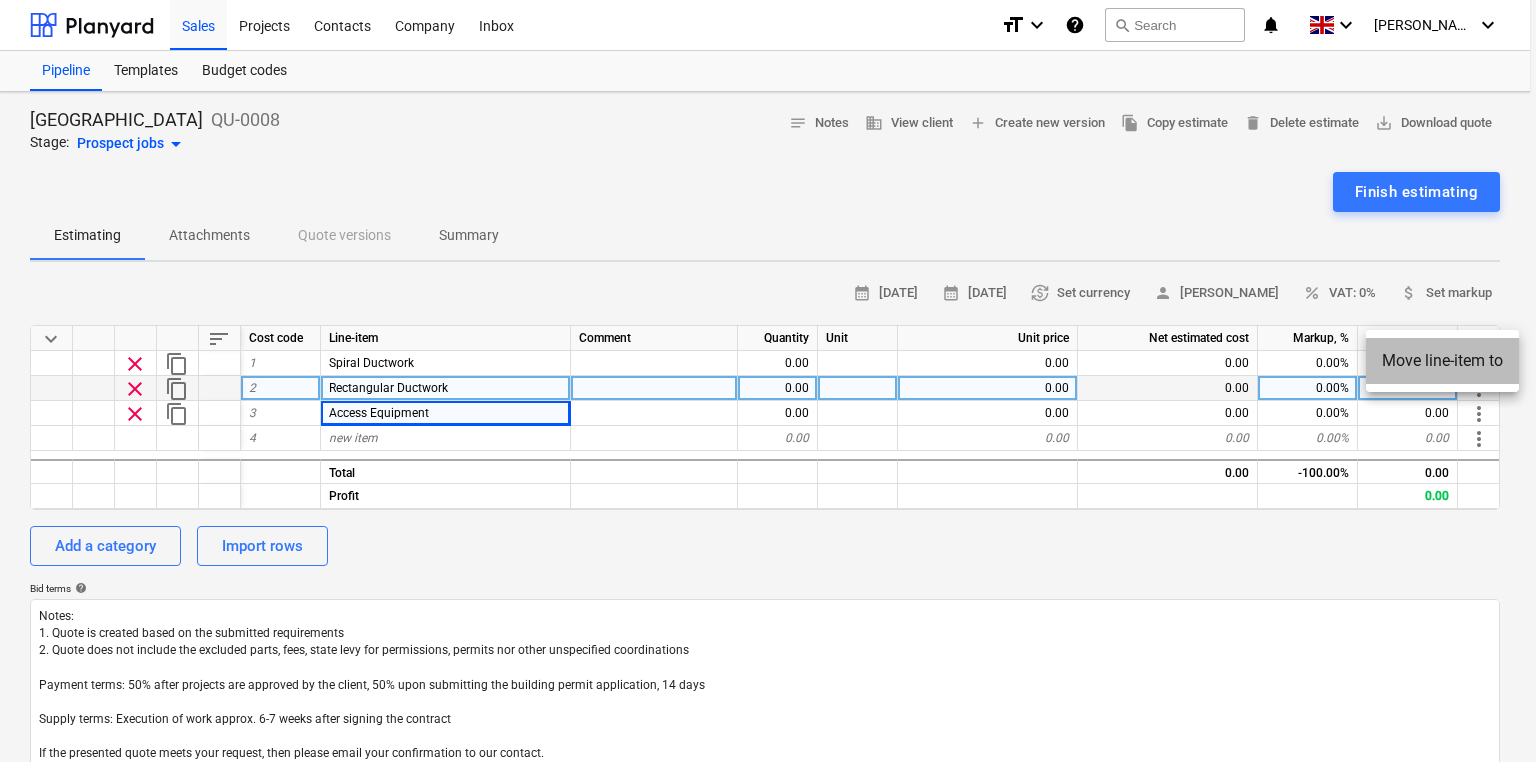 click on "Move line-item to" at bounding box center [1442, 361] 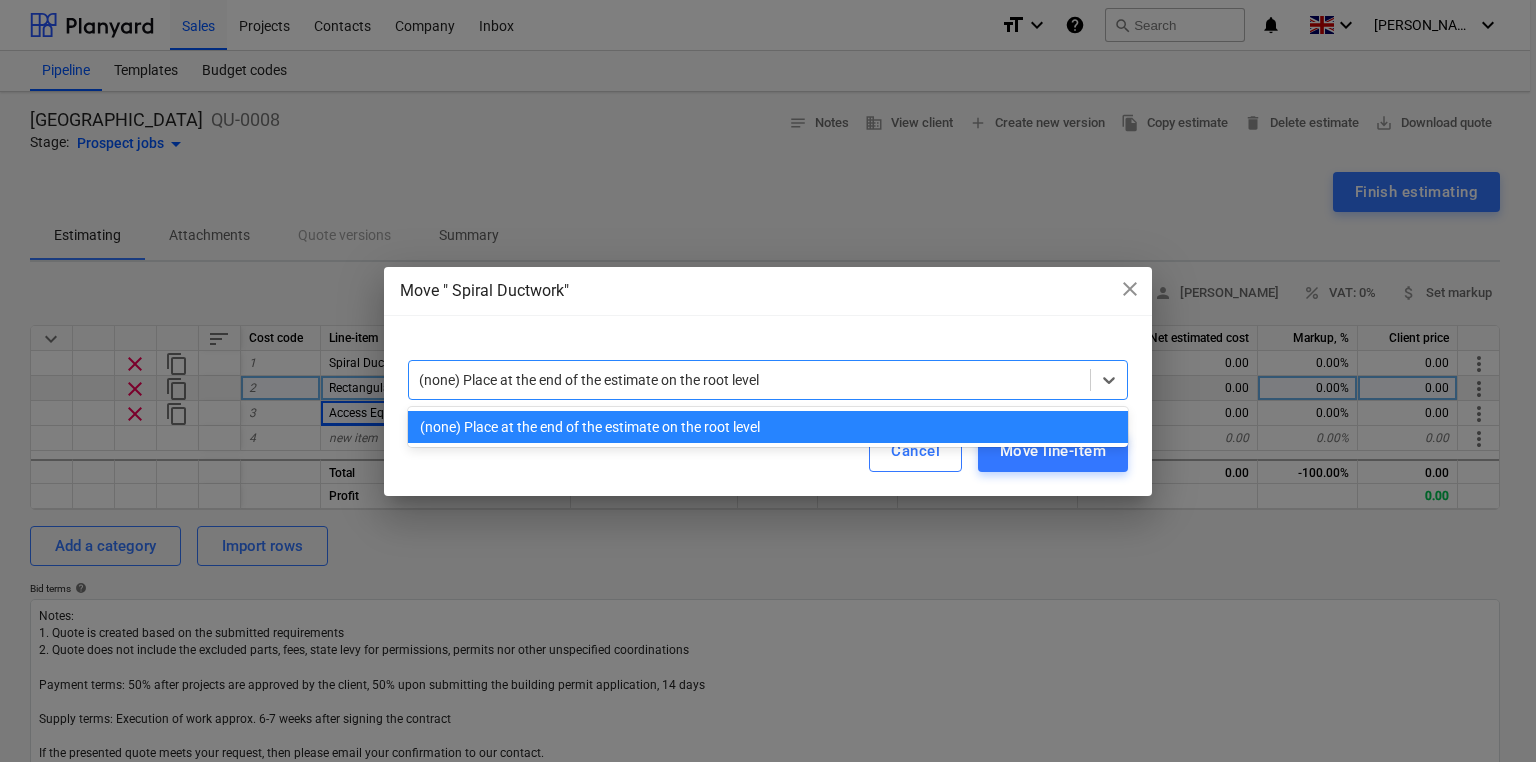 click on "(none) Place at the end of the estimate on the root level" at bounding box center [749, 380] 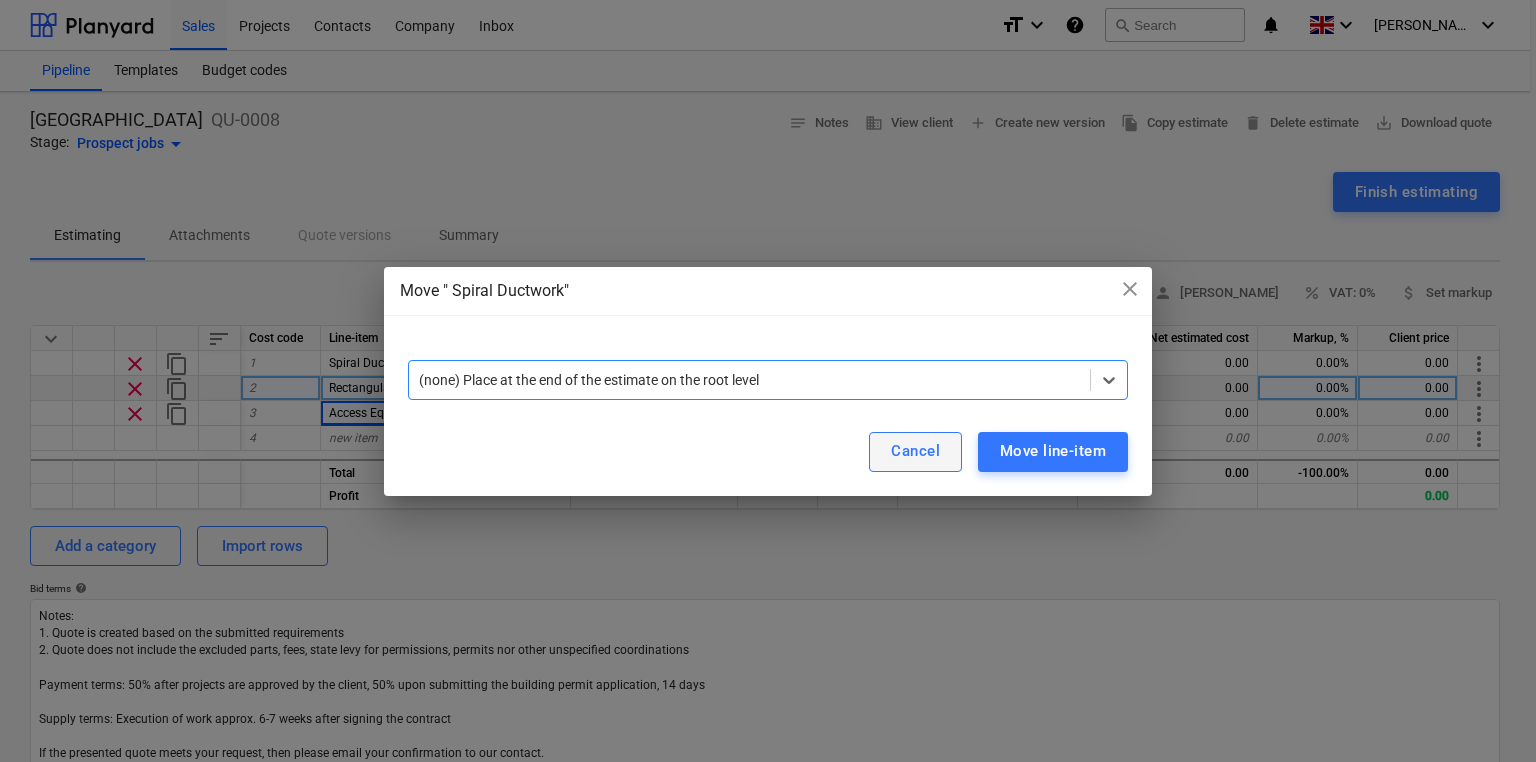 click on "Cancel" at bounding box center [915, 451] 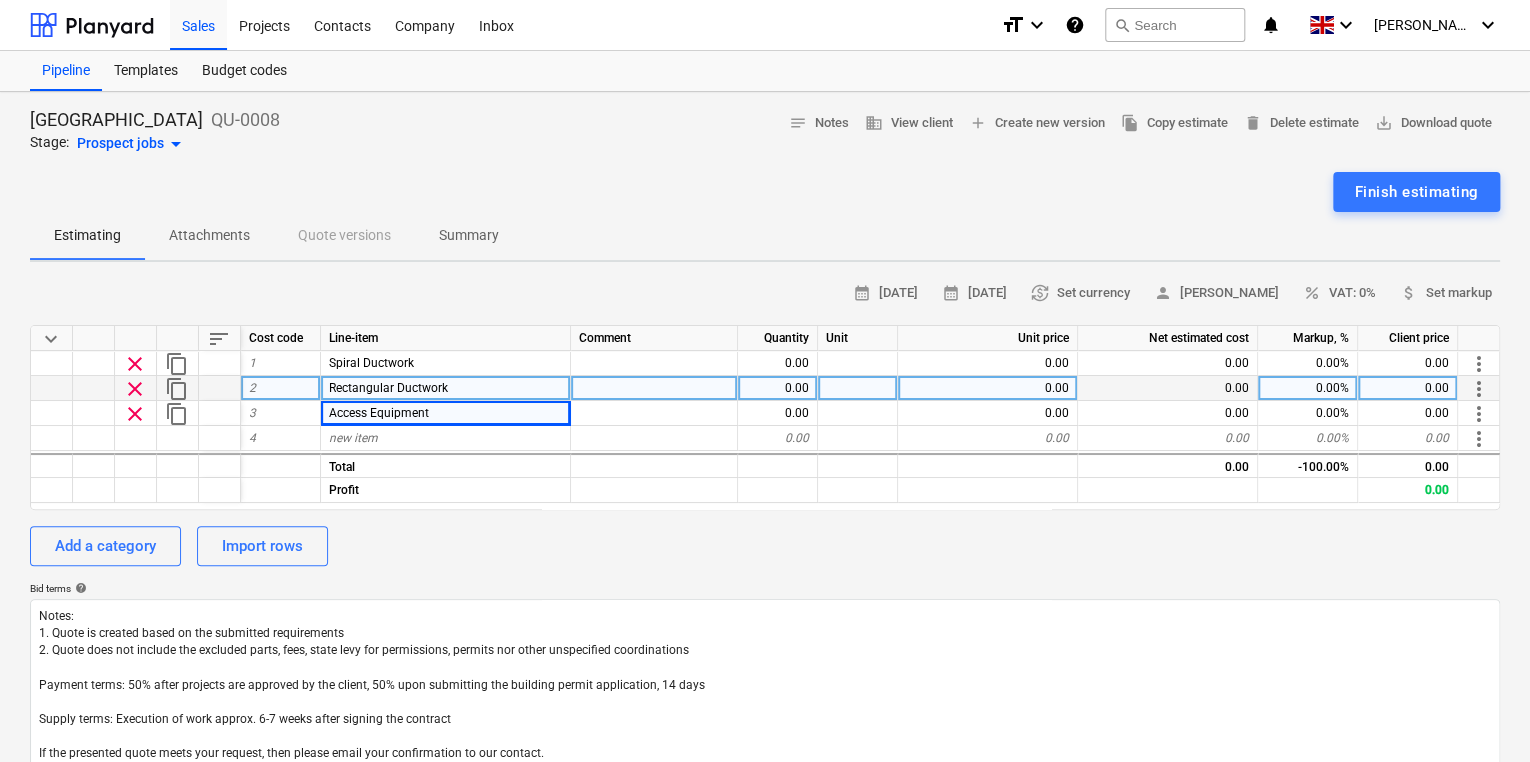 click on "keyboard_arrow_down" at bounding box center [51, 339] 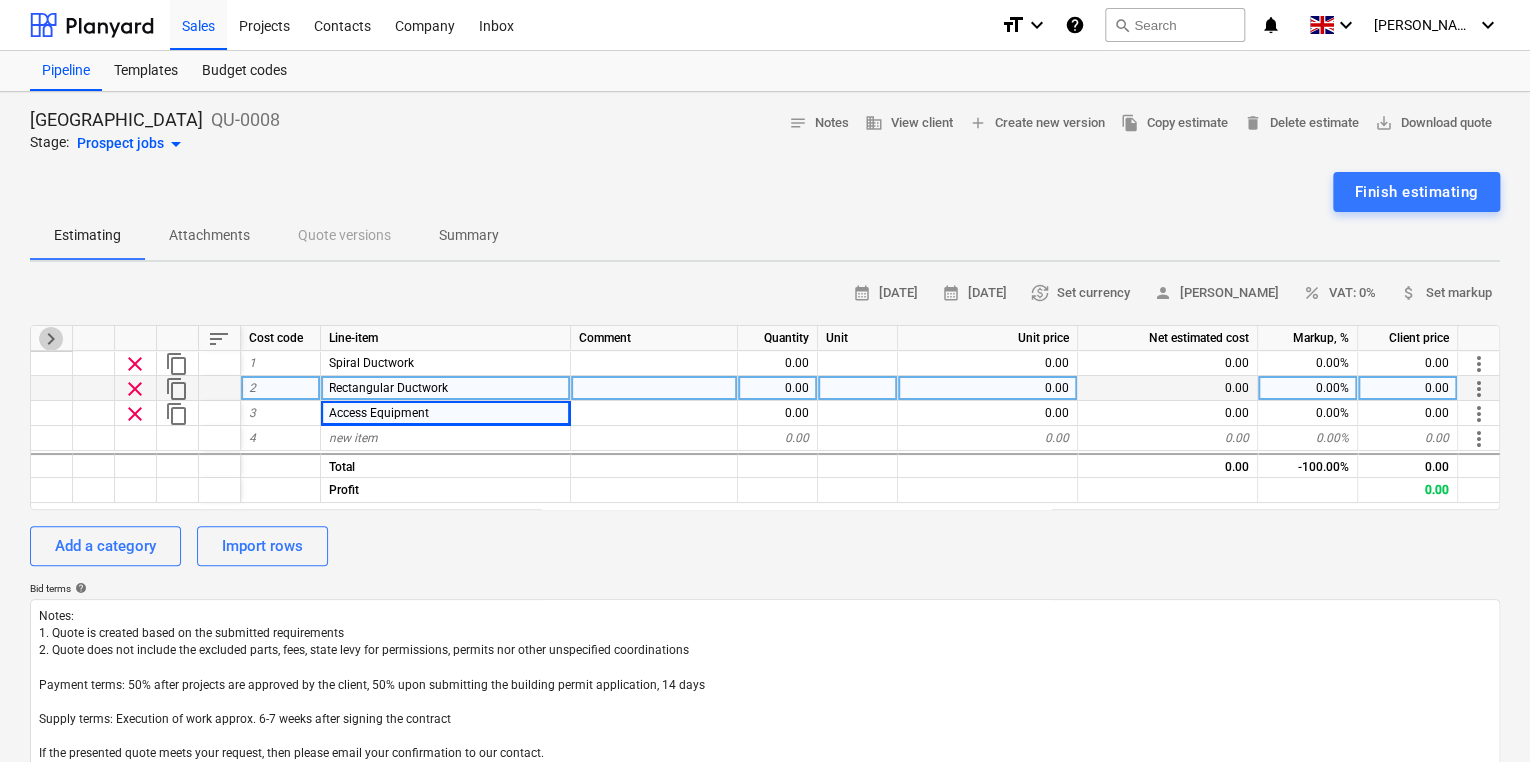 click on "keyboard_arrow_right" at bounding box center (51, 339) 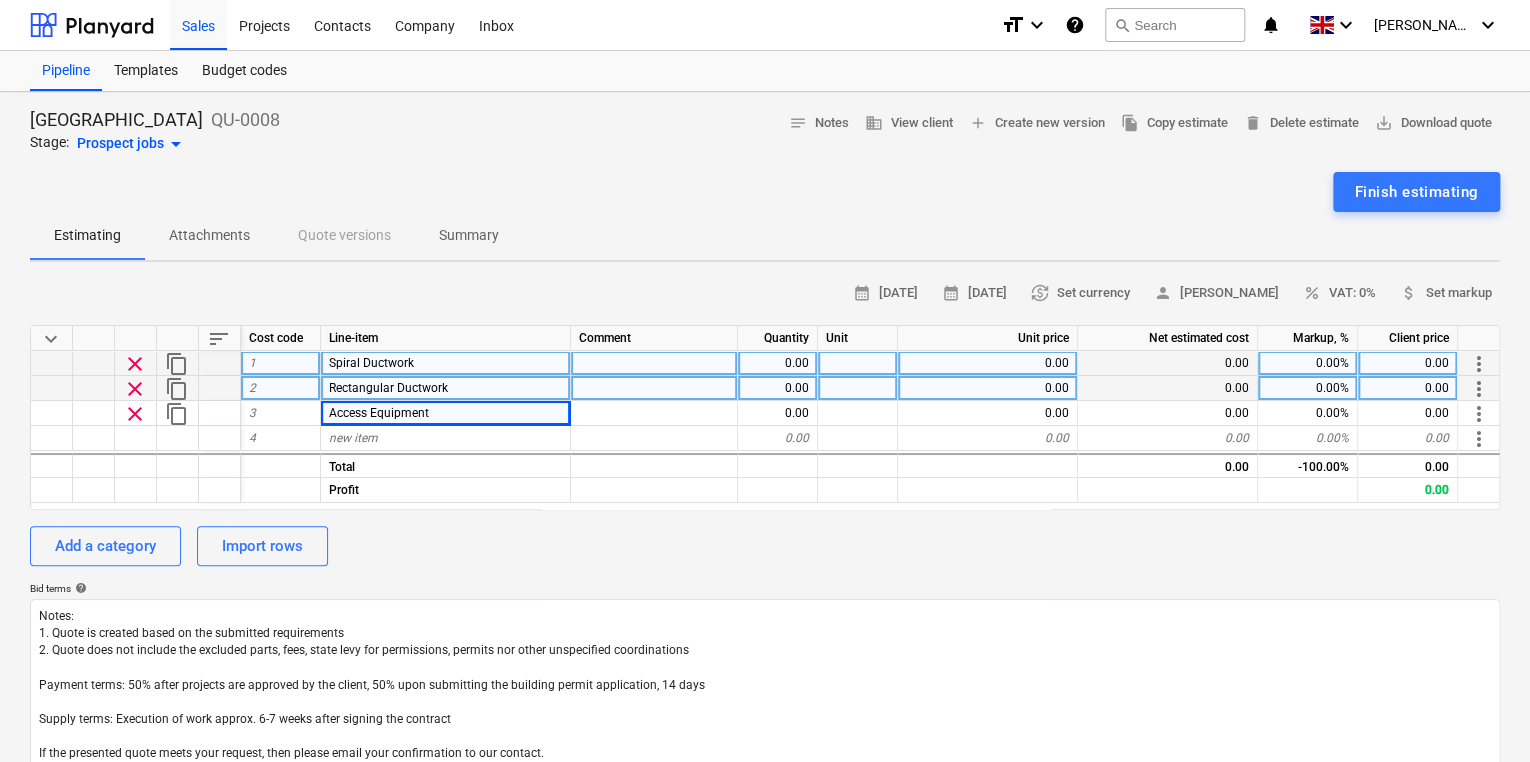 click at bounding box center (52, 363) 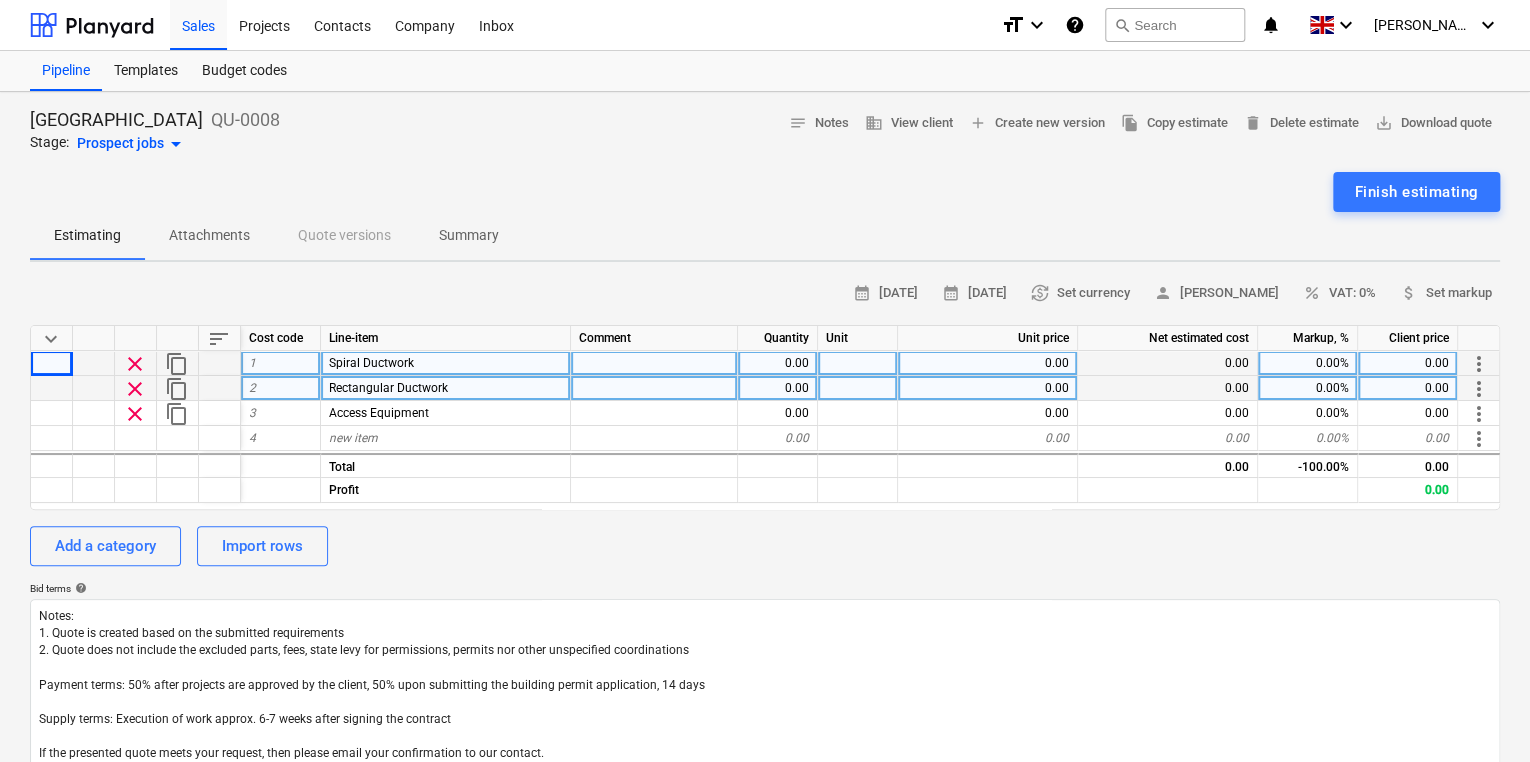 click at bounding box center (52, 363) 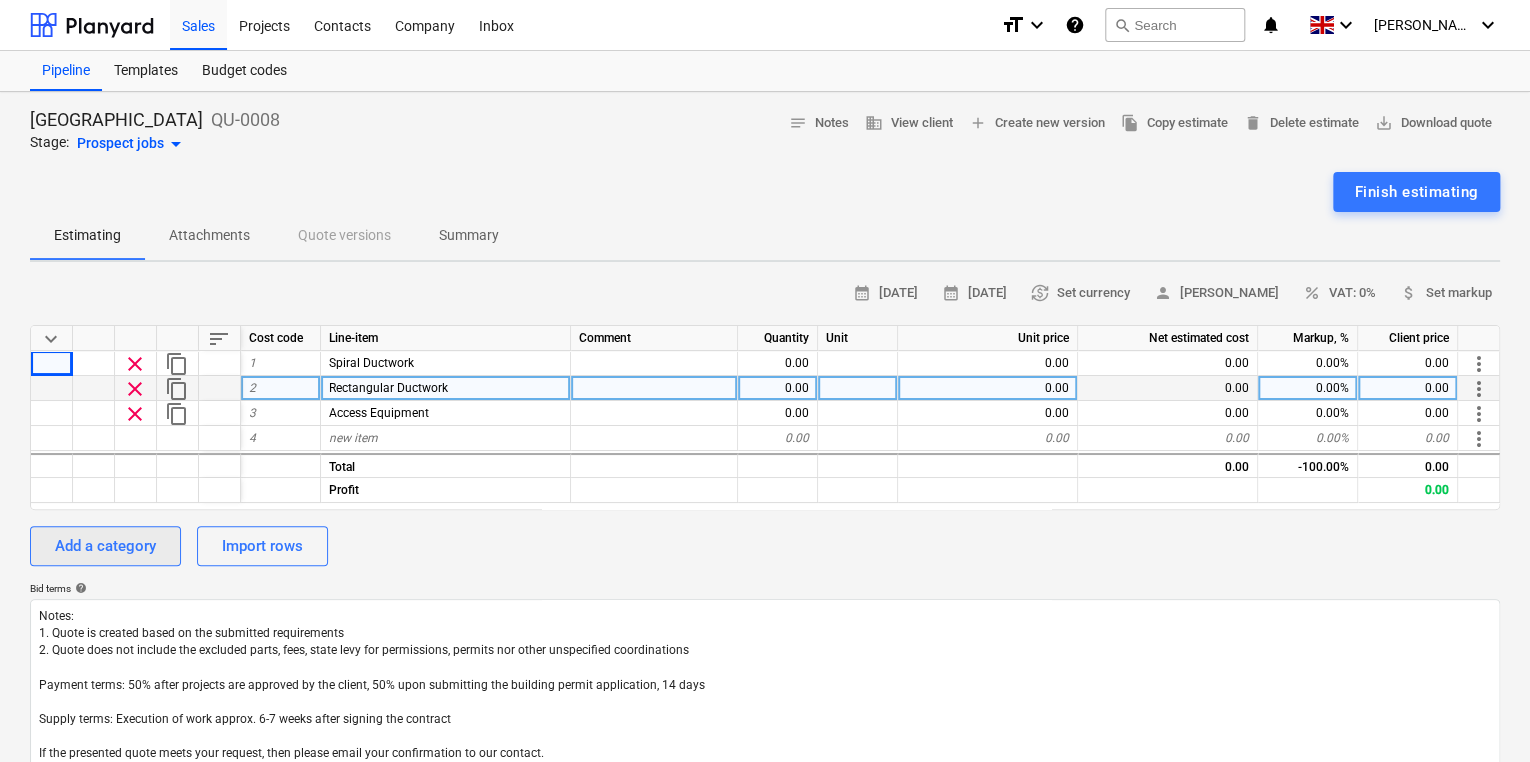click on "Add a category" at bounding box center (105, 546) 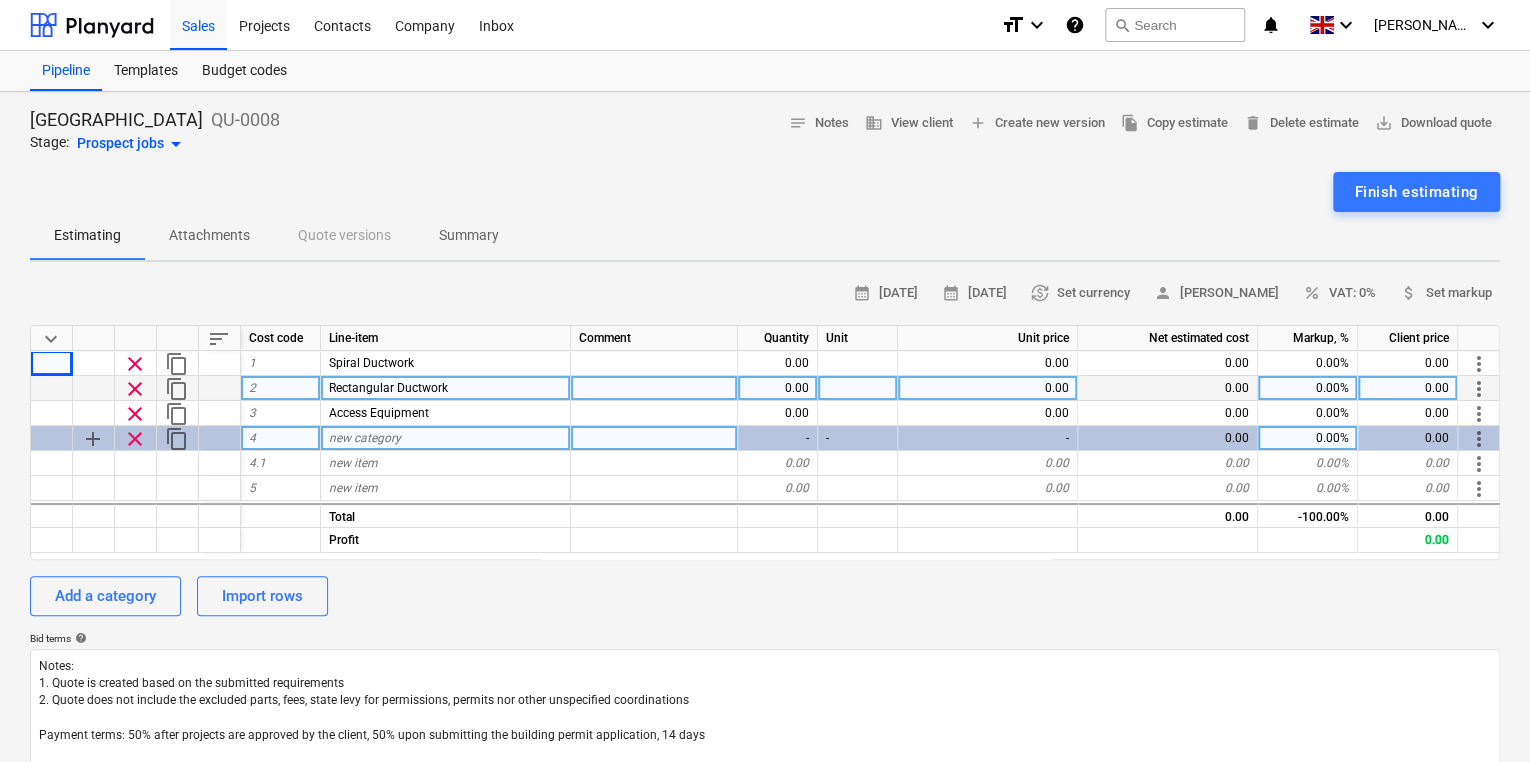 click on "add" at bounding box center [93, 439] 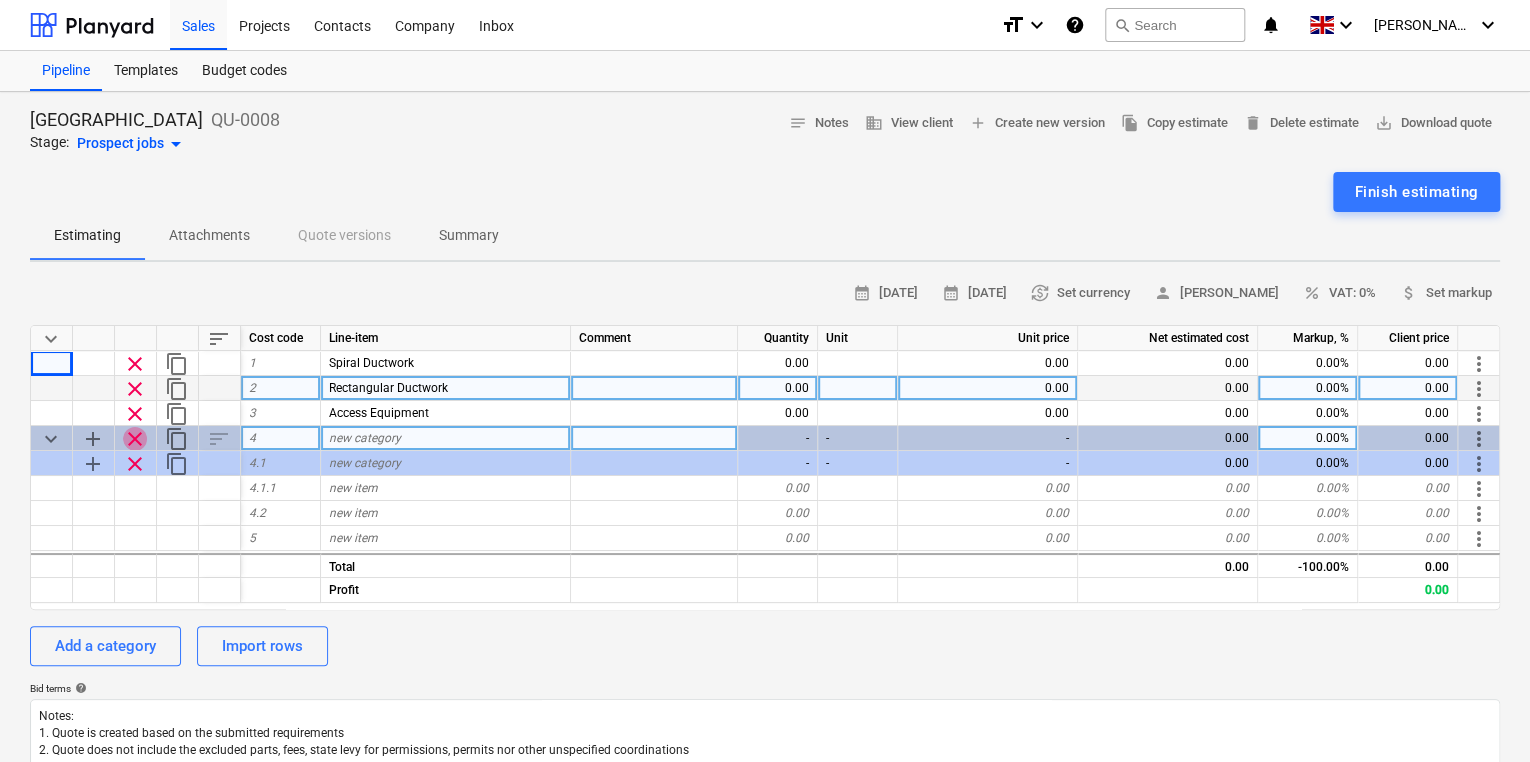 click on "clear" at bounding box center (135, 439) 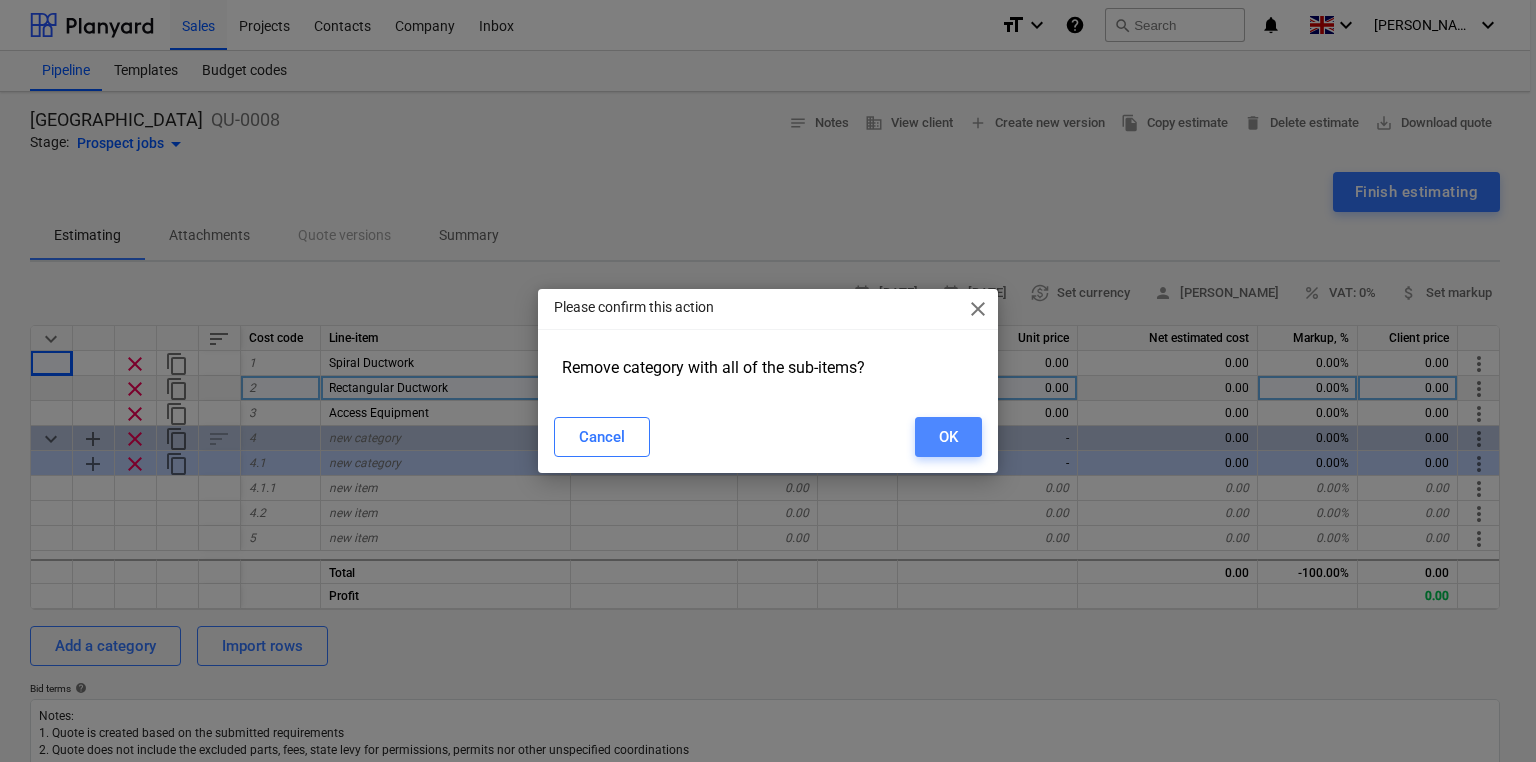 click on "OK" at bounding box center [948, 437] 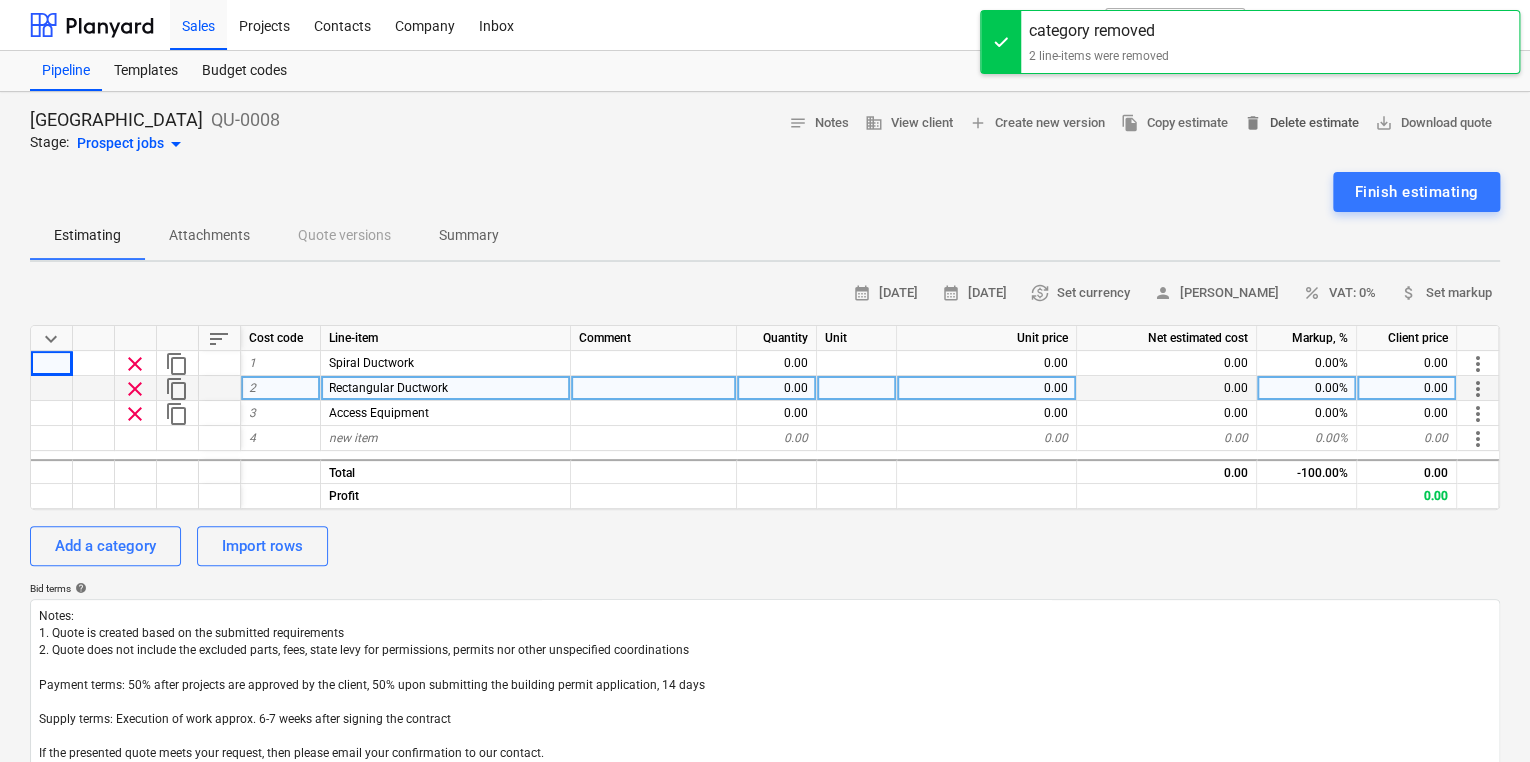 click on "delete Delete estimate" at bounding box center [1301, 123] 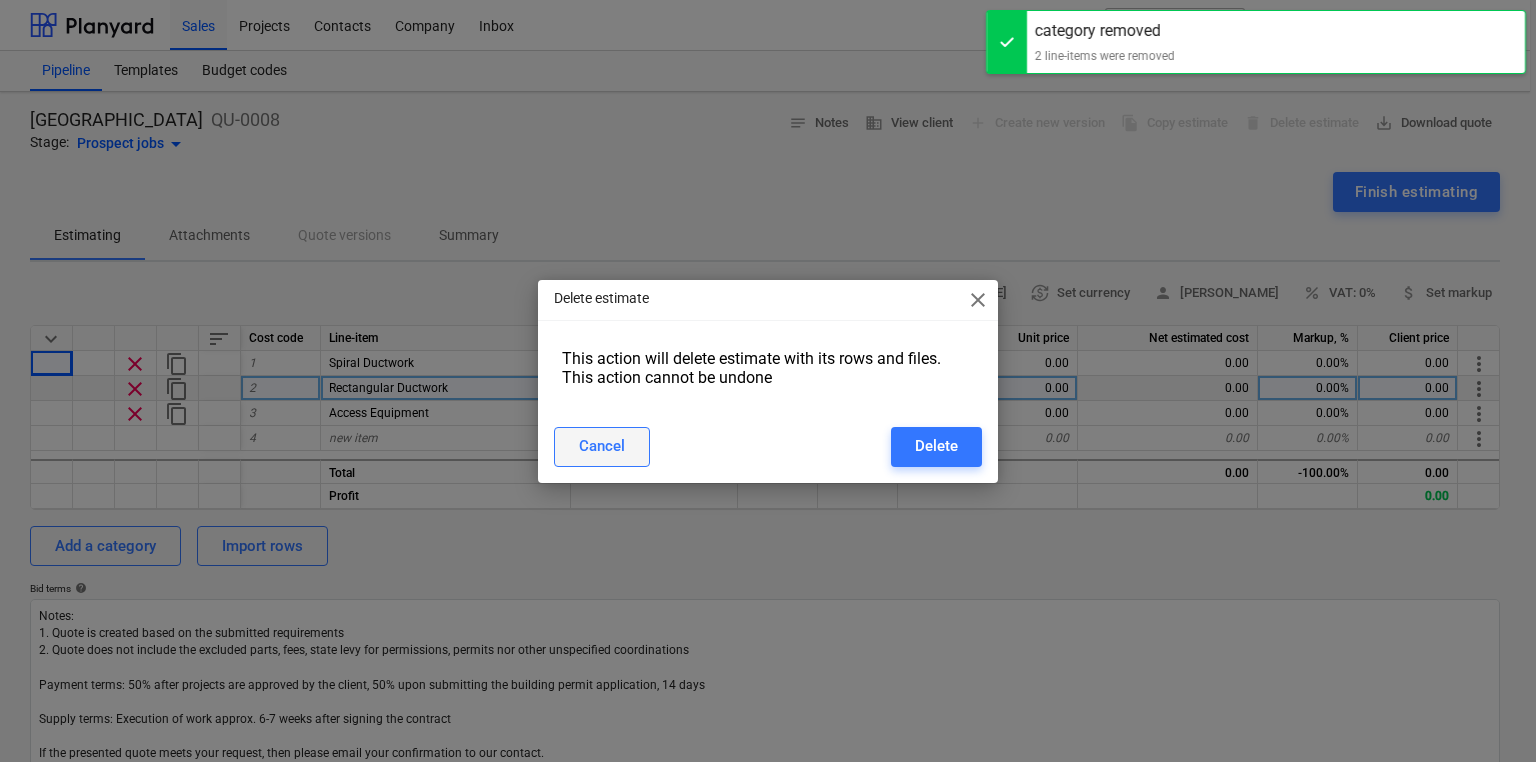 click on "Cancel" at bounding box center (602, 446) 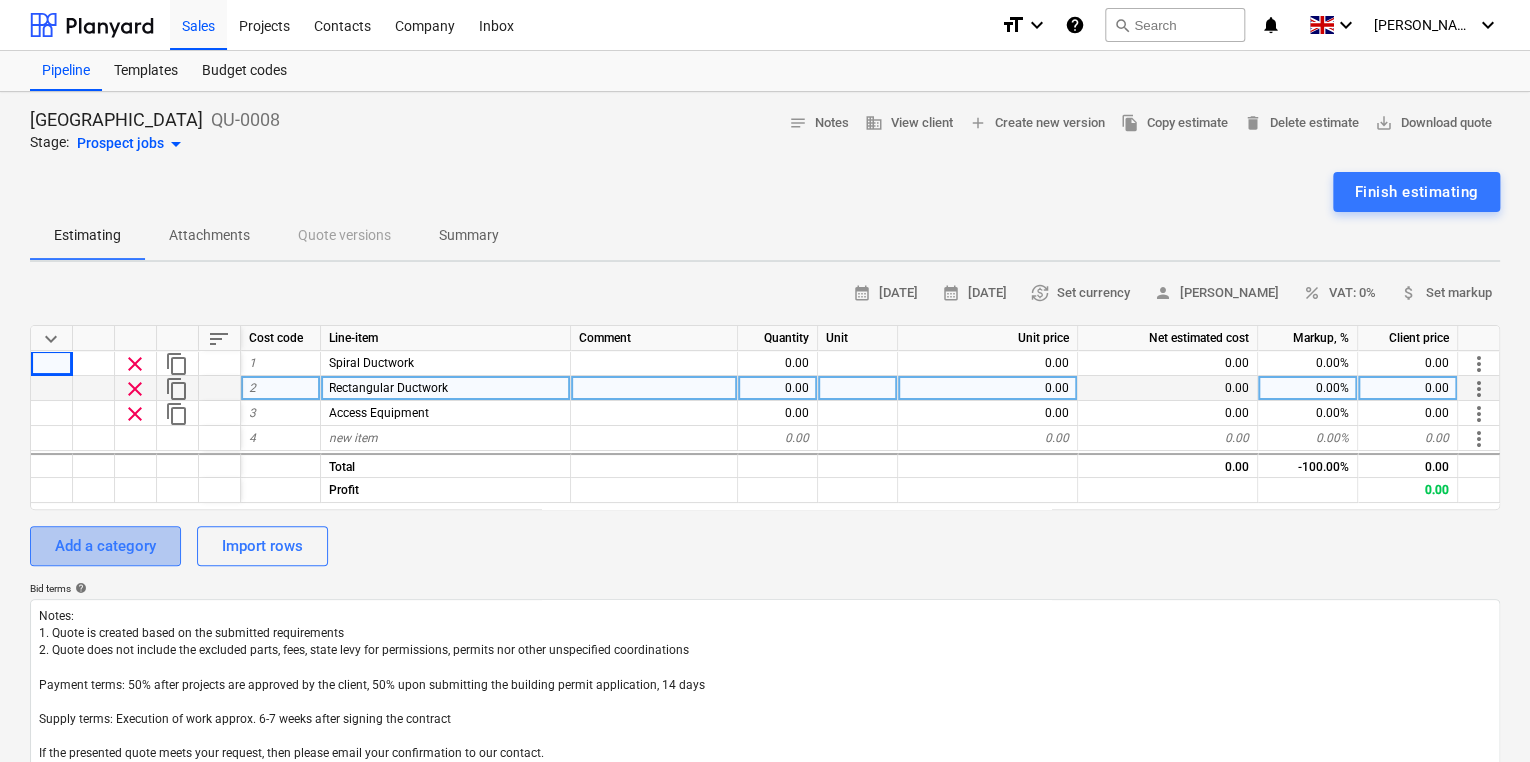 click on "Add a category" at bounding box center (105, 546) 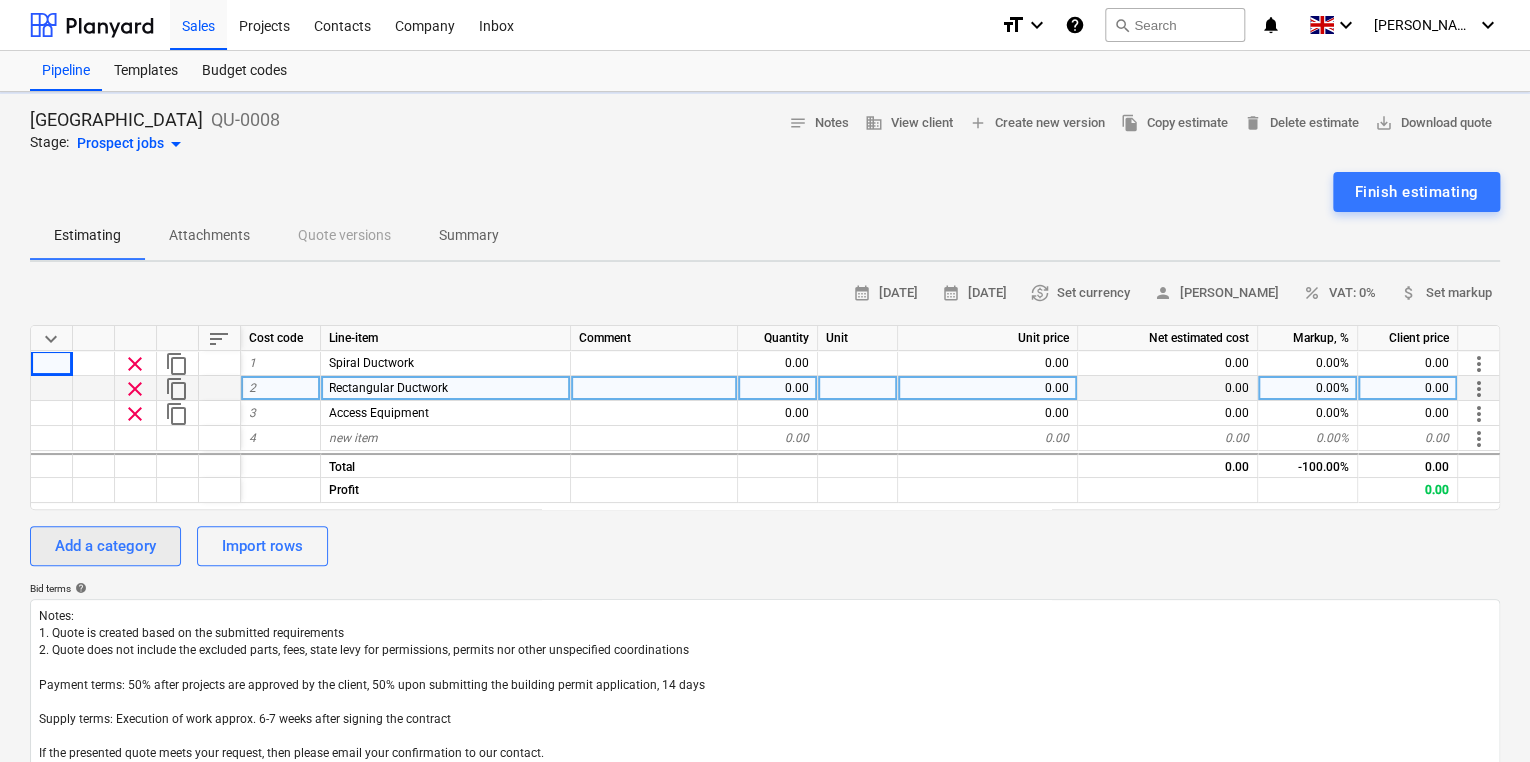 type on "x" 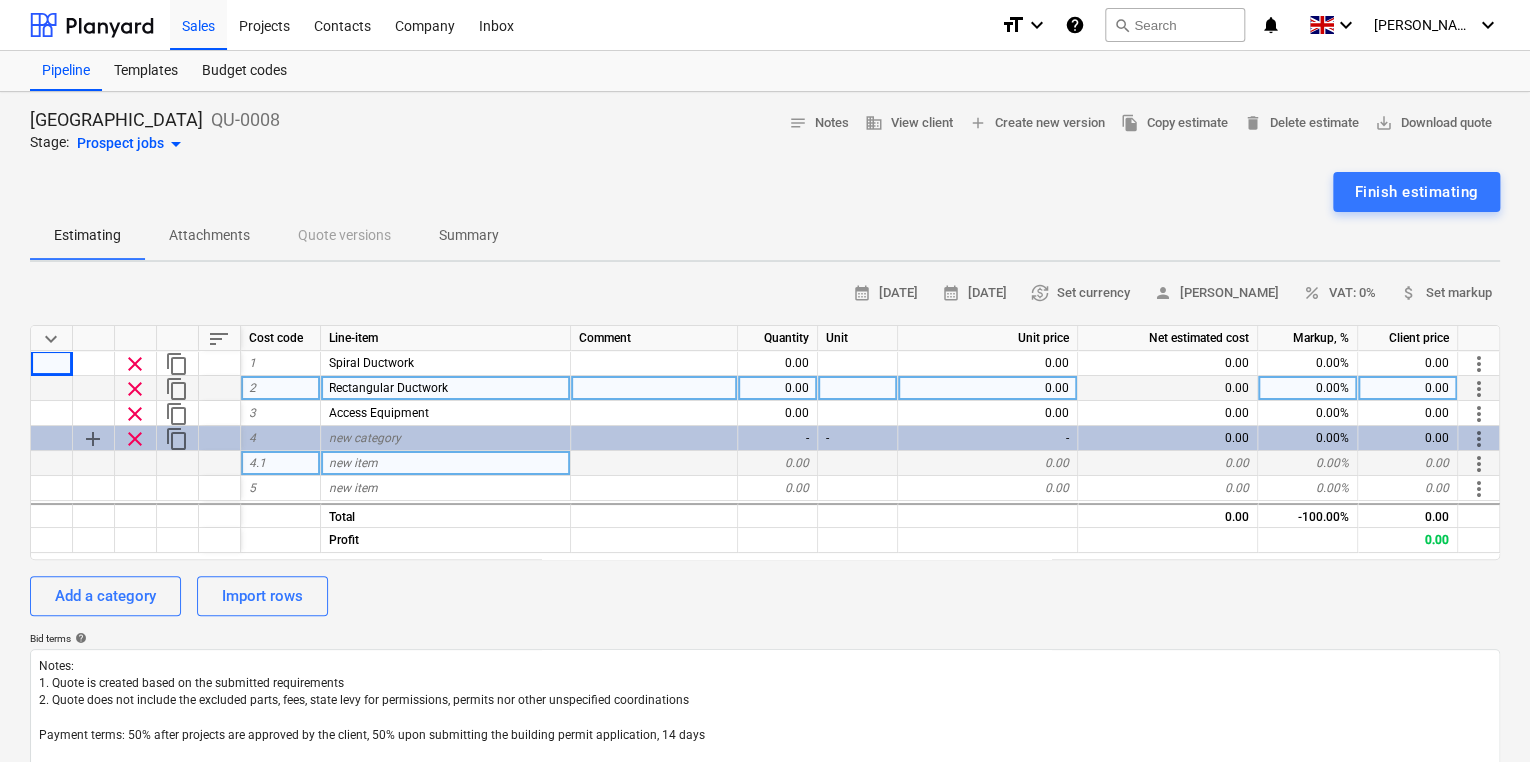 click on "4.1" at bounding box center (257, 463) 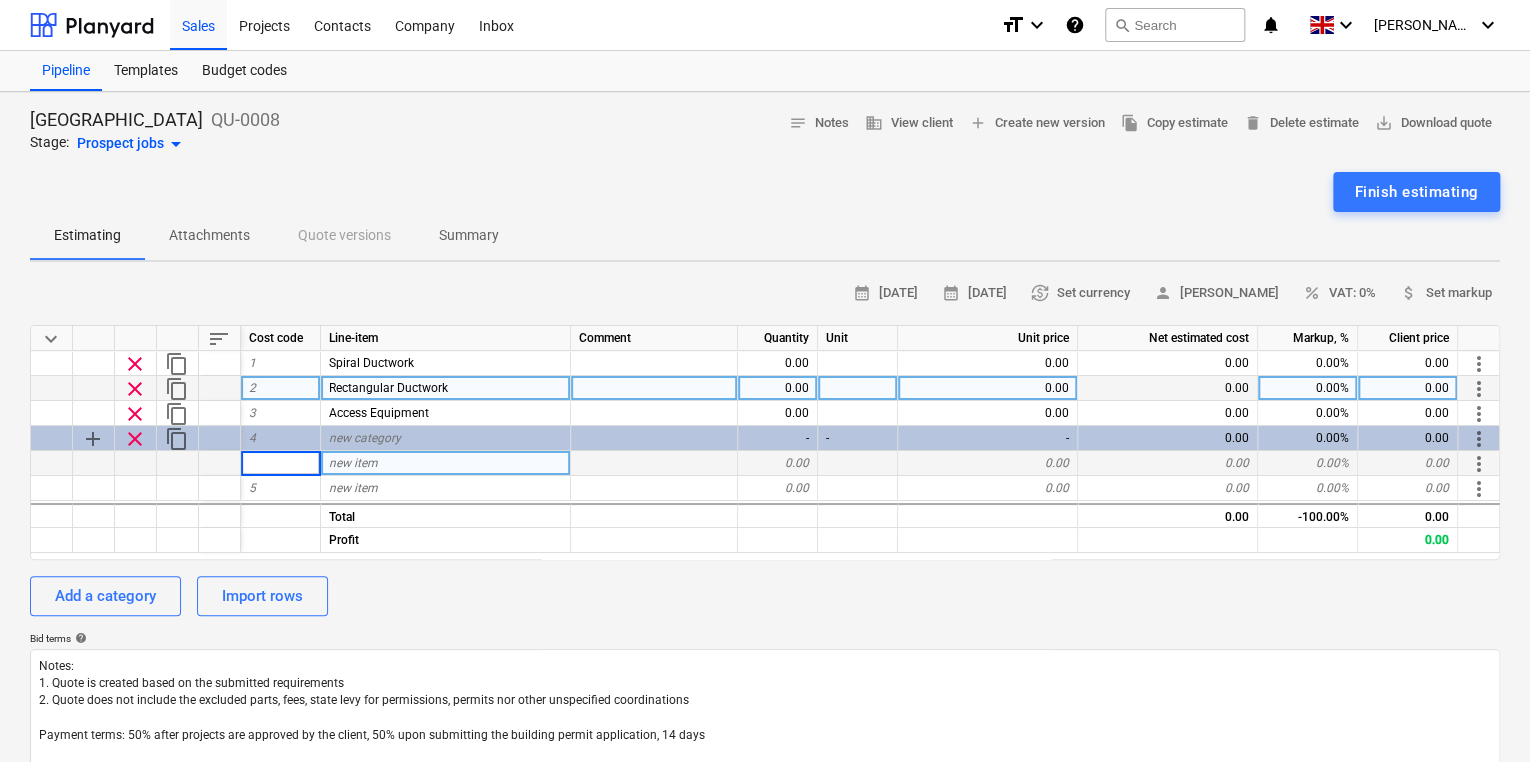 type on "1" 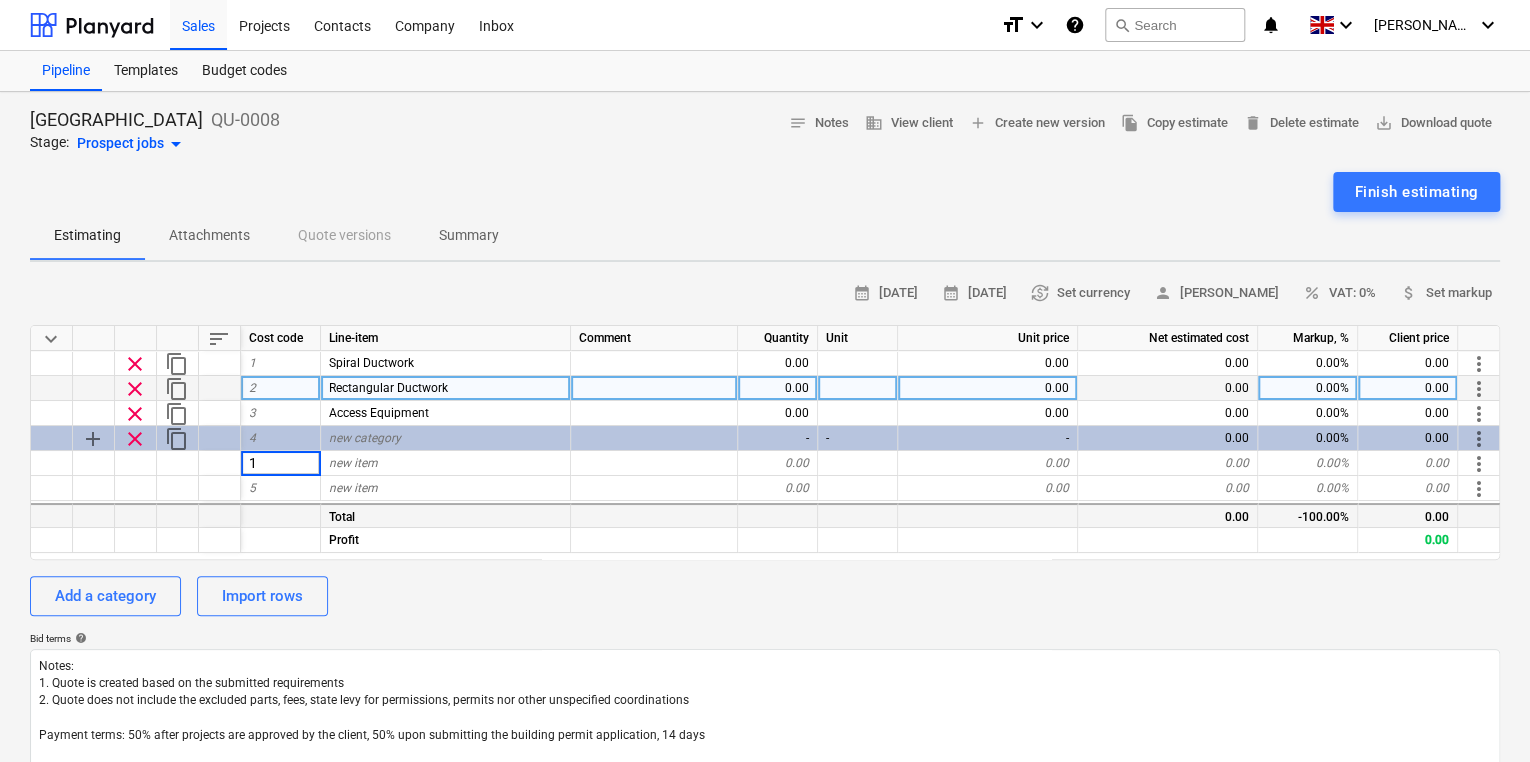 click at bounding box center (220, 515) 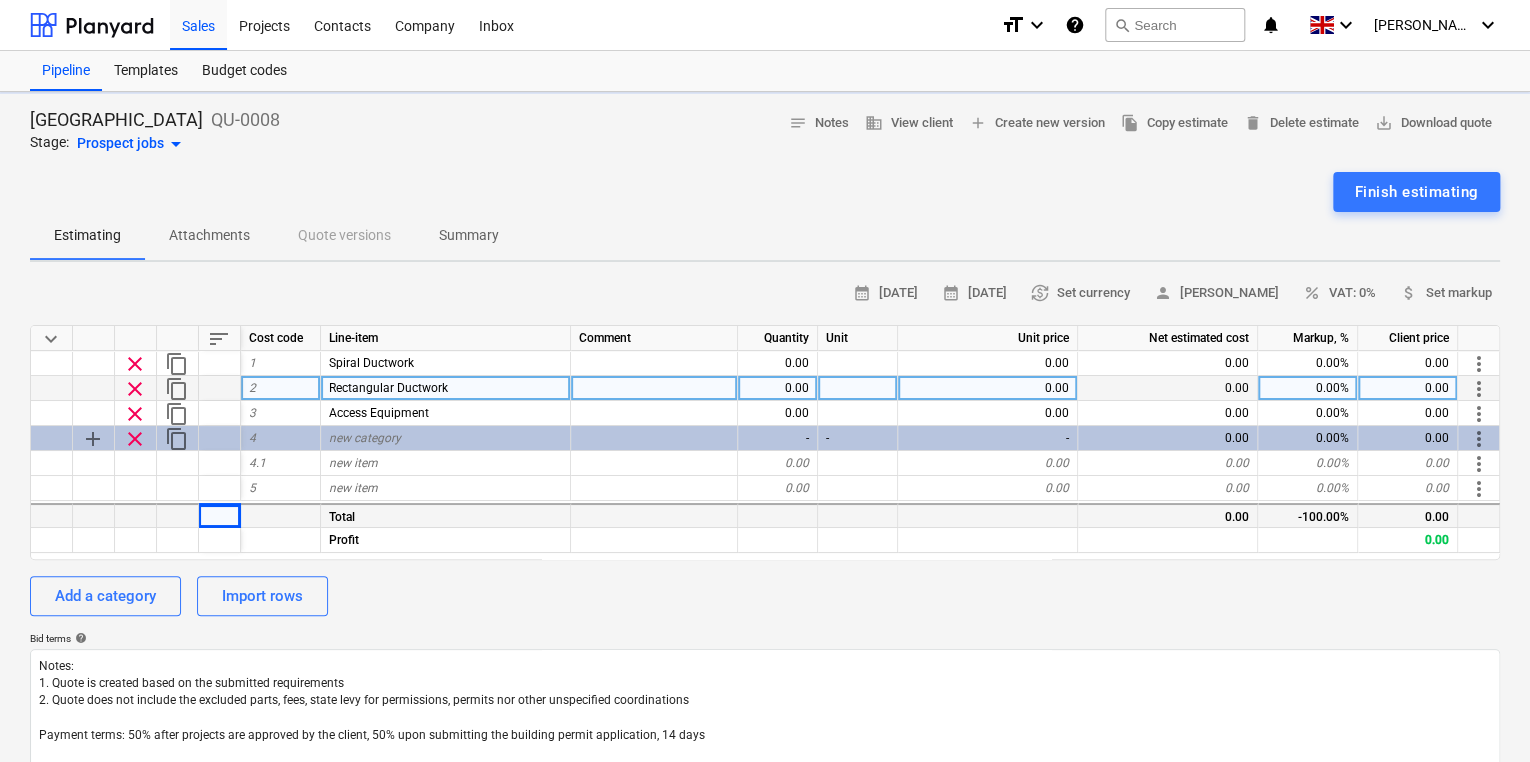 type on "x" 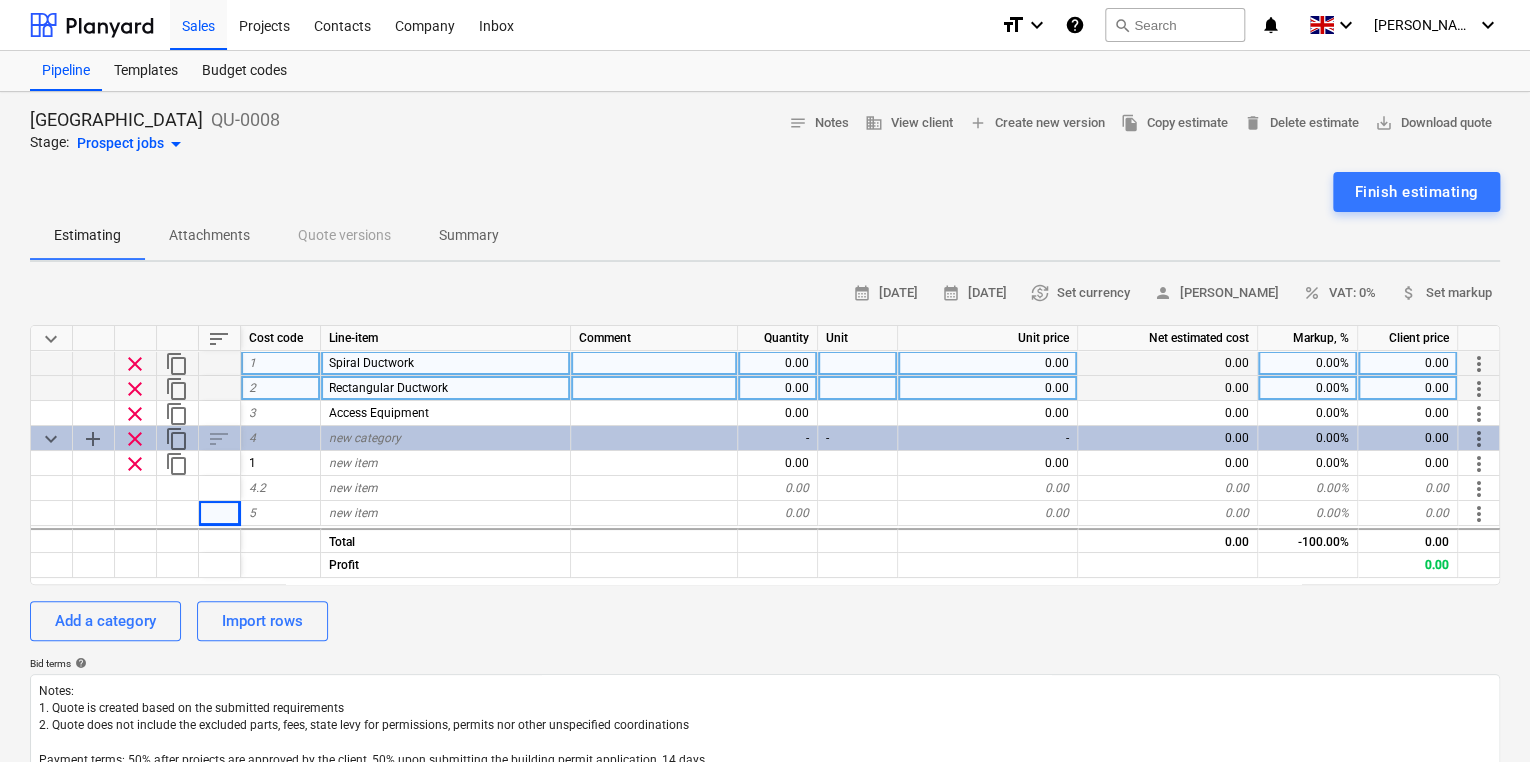 click on "Spiral Ductwork" at bounding box center [446, 363] 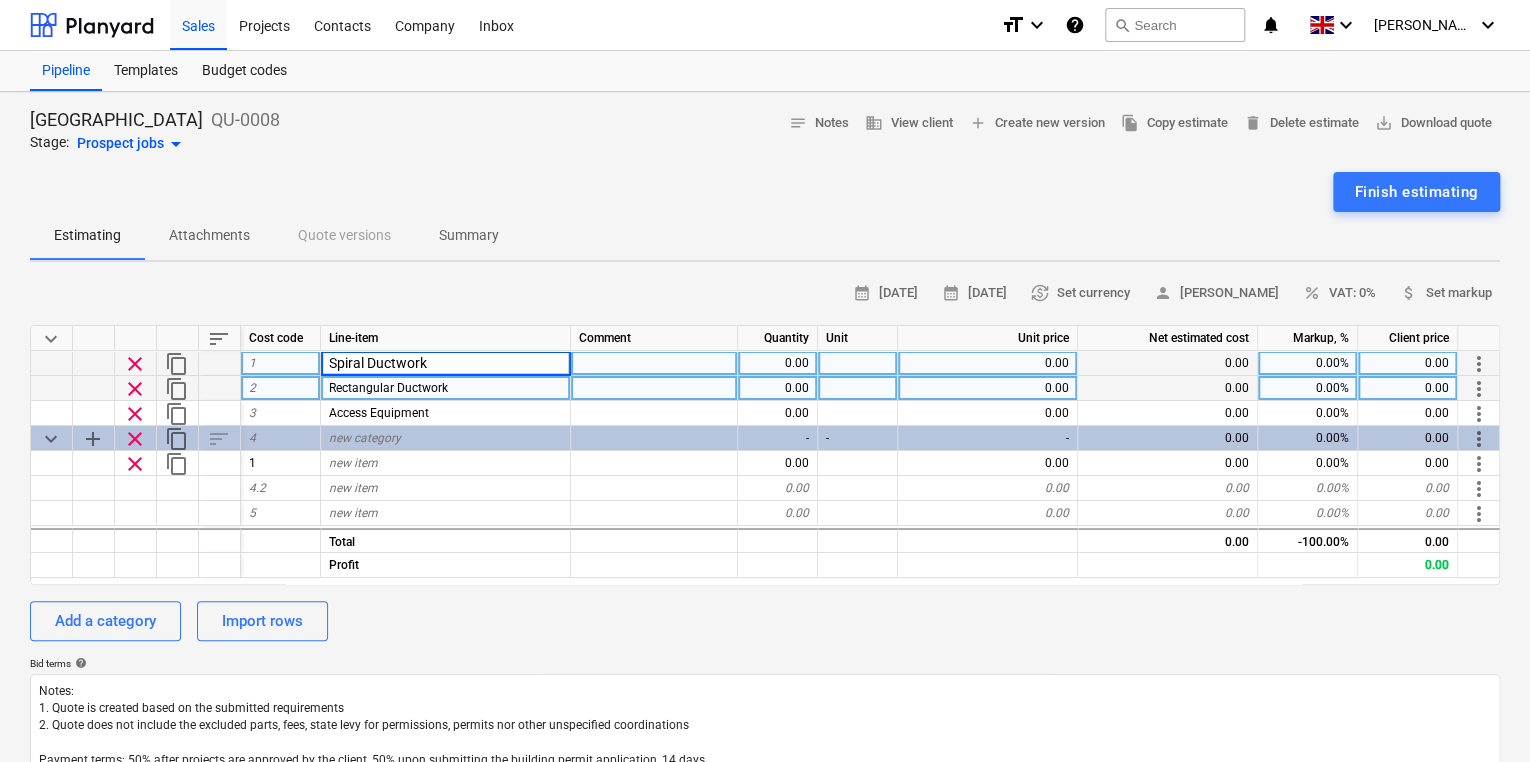 click on "1" at bounding box center (281, 363) 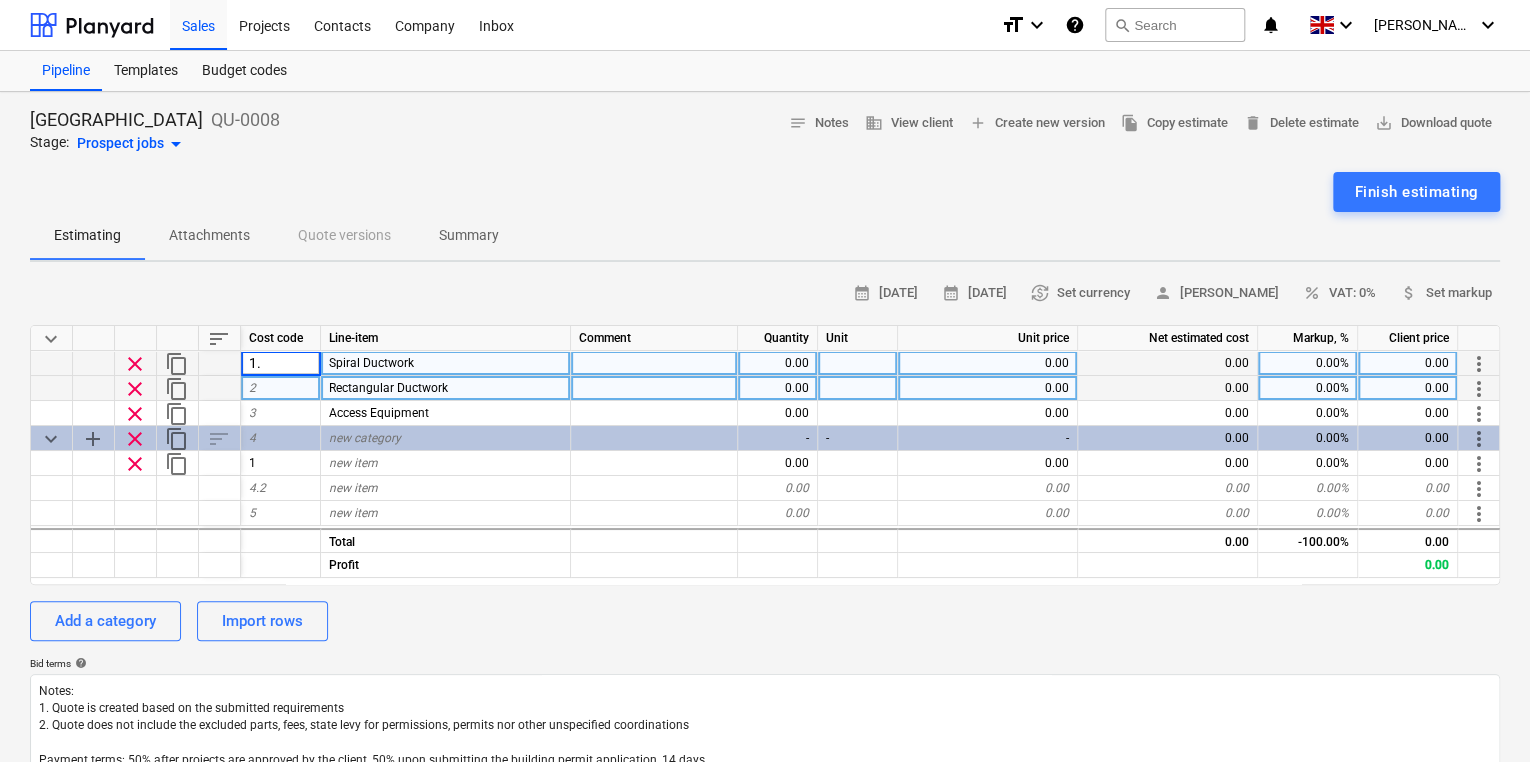 type on "1.1" 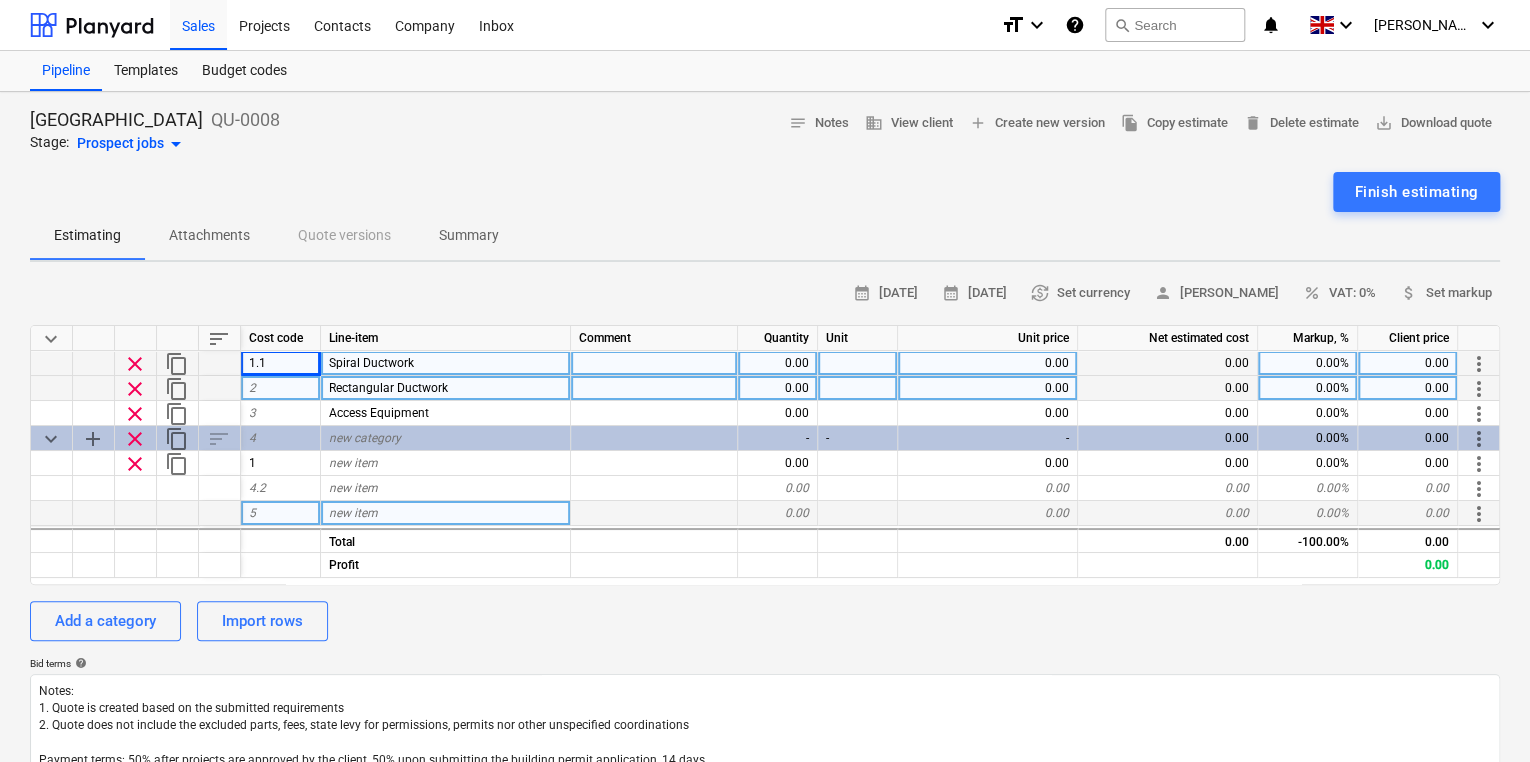 click on "5" at bounding box center [281, 513] 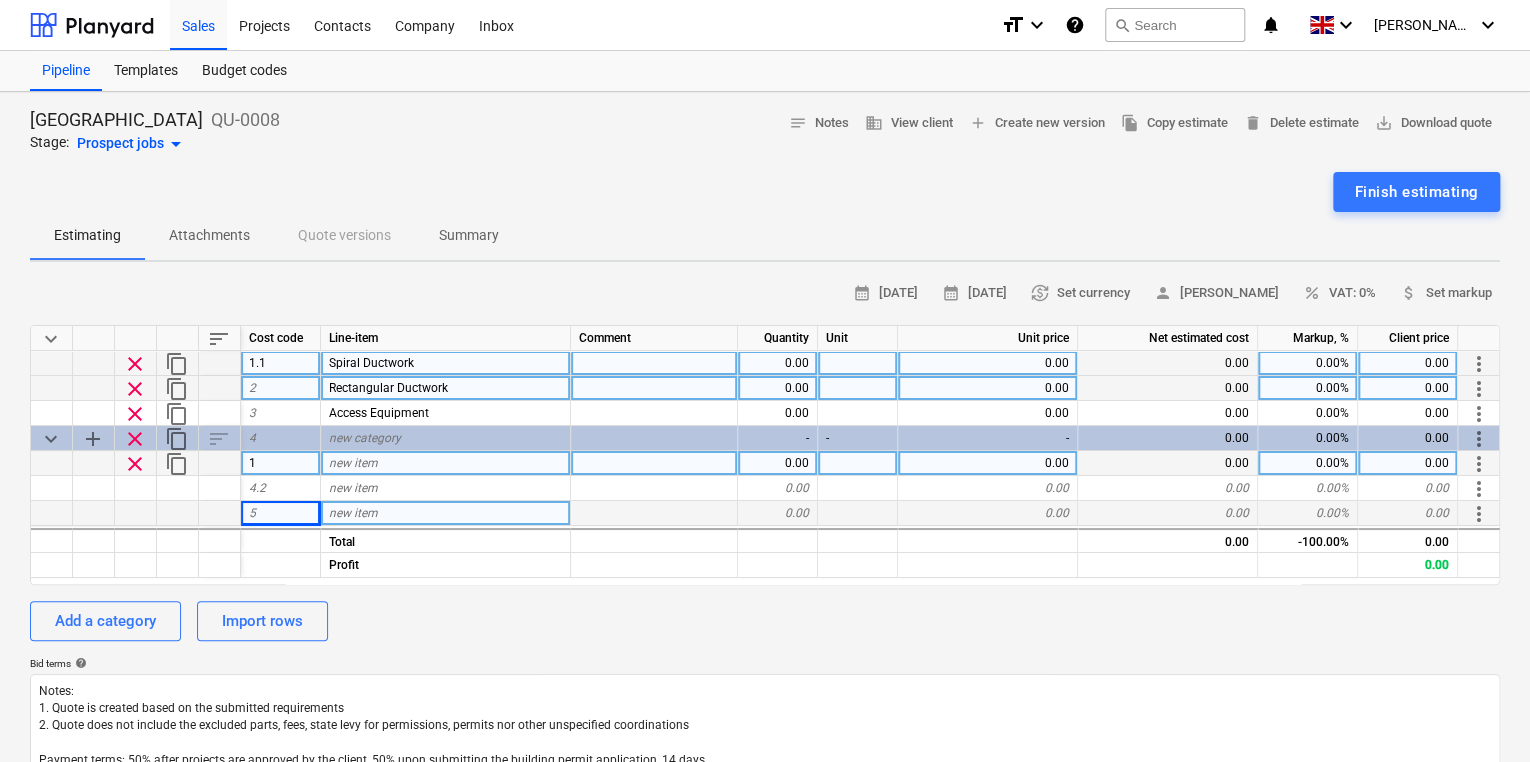 drag, startPoint x: 339, startPoint y: 364, endPoint x: 343, endPoint y: 460, distance: 96.0833 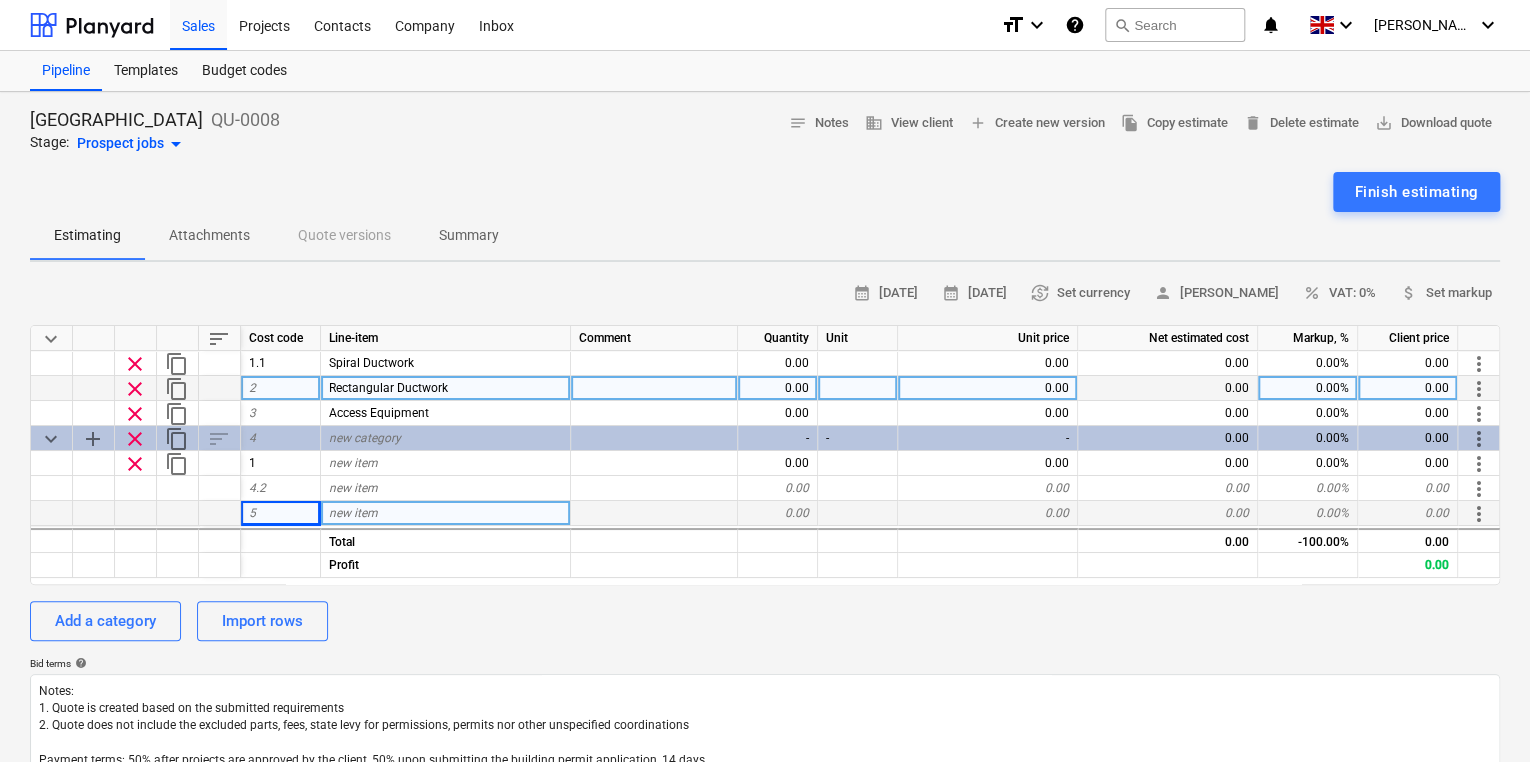 drag, startPoint x: 1471, startPoint y: 360, endPoint x: 1463, endPoint y: 517, distance: 157.20369 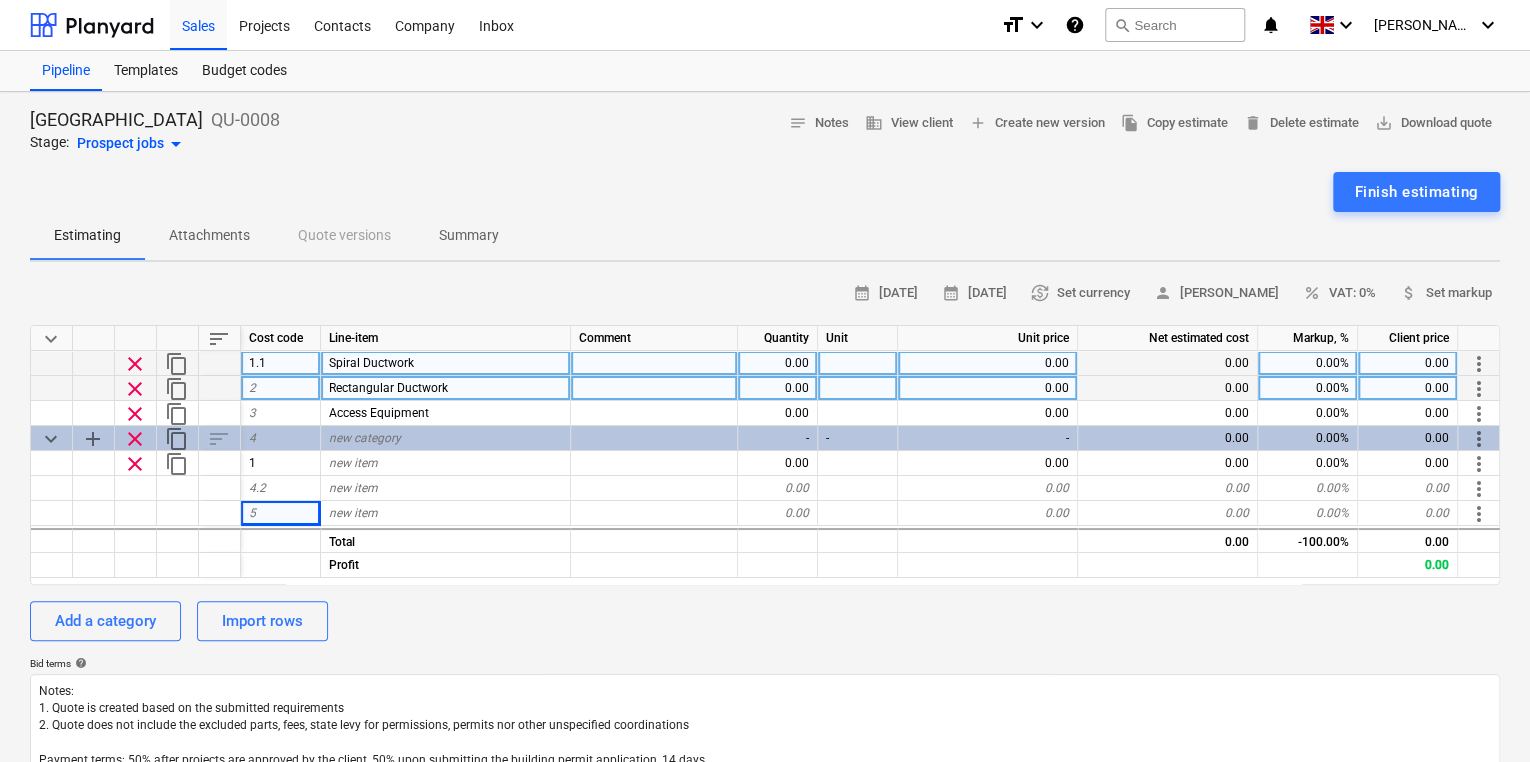 click on "more_vert" at bounding box center [1479, 364] 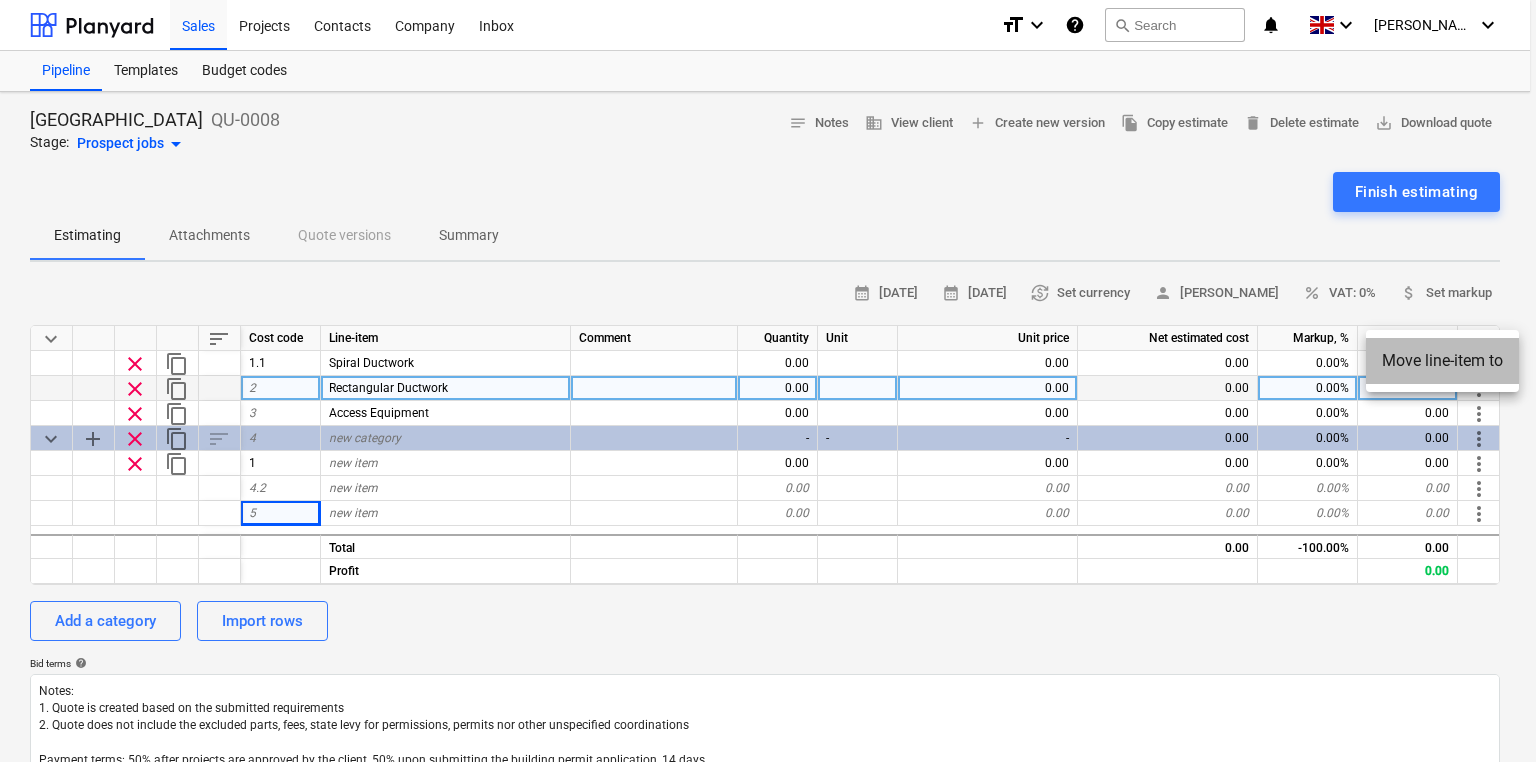 click on "Move line-item to" at bounding box center [1442, 361] 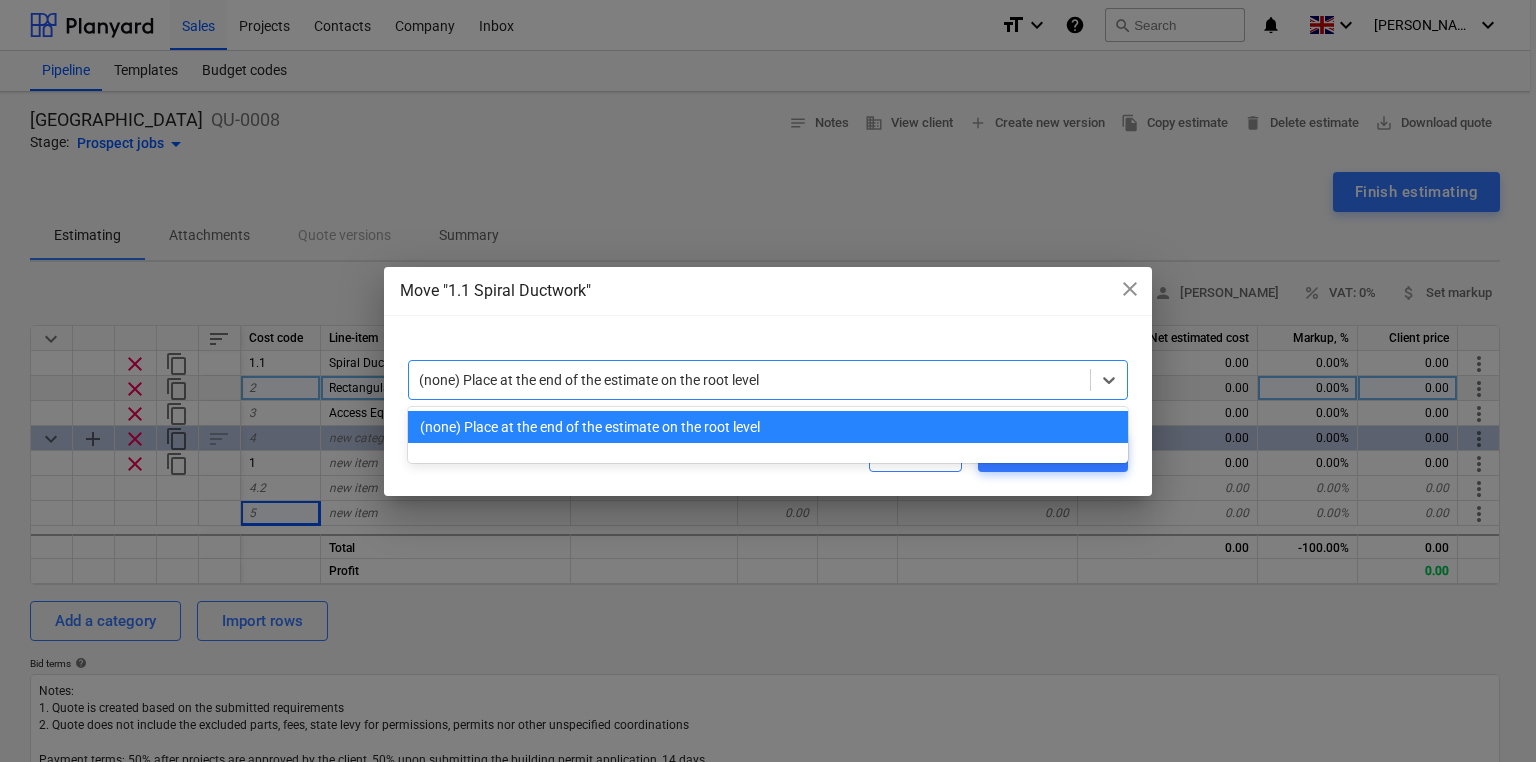click on "(none) Place at the end of the estimate on the root level" at bounding box center (768, 380) 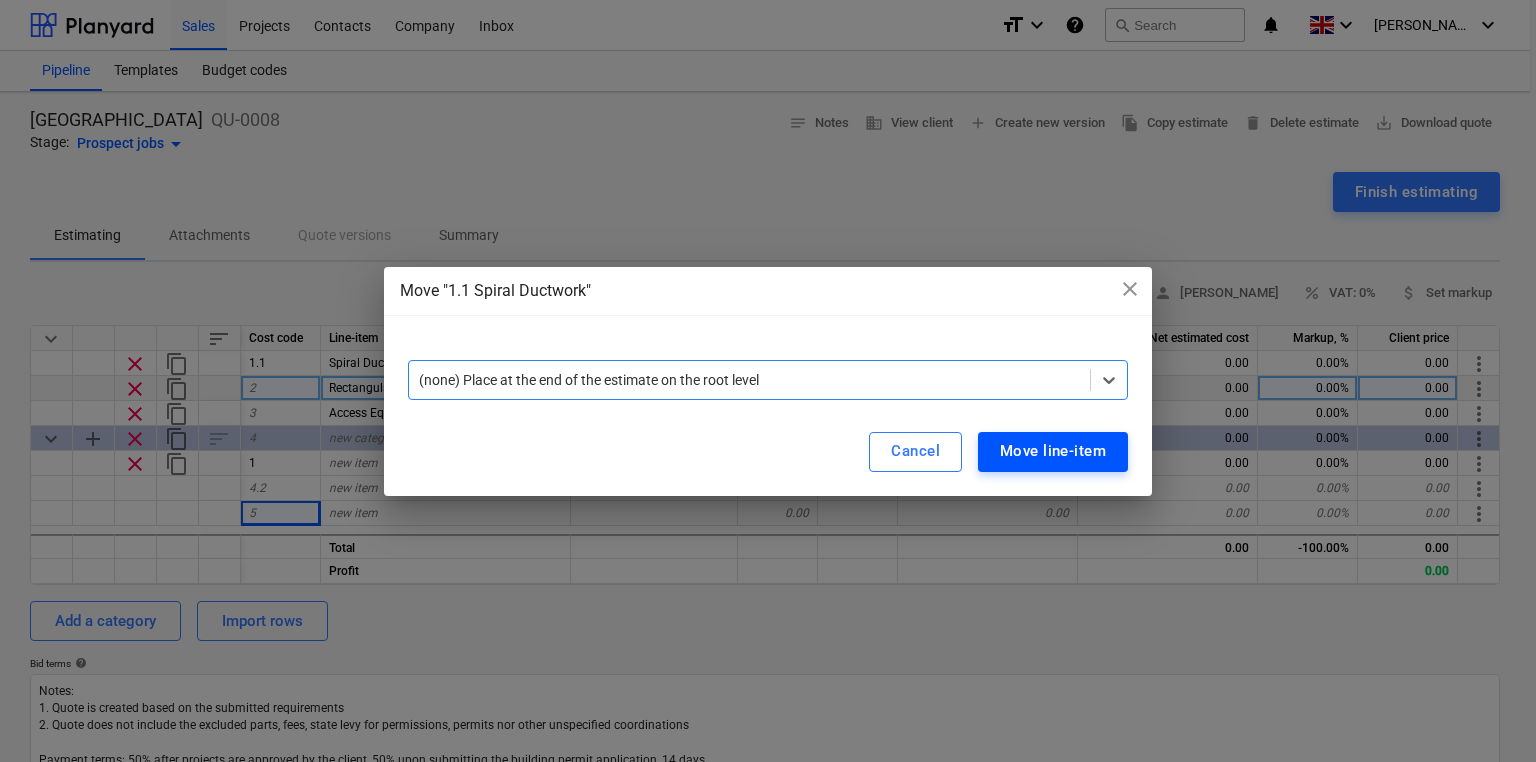 click on "Move line-item" at bounding box center [1053, 451] 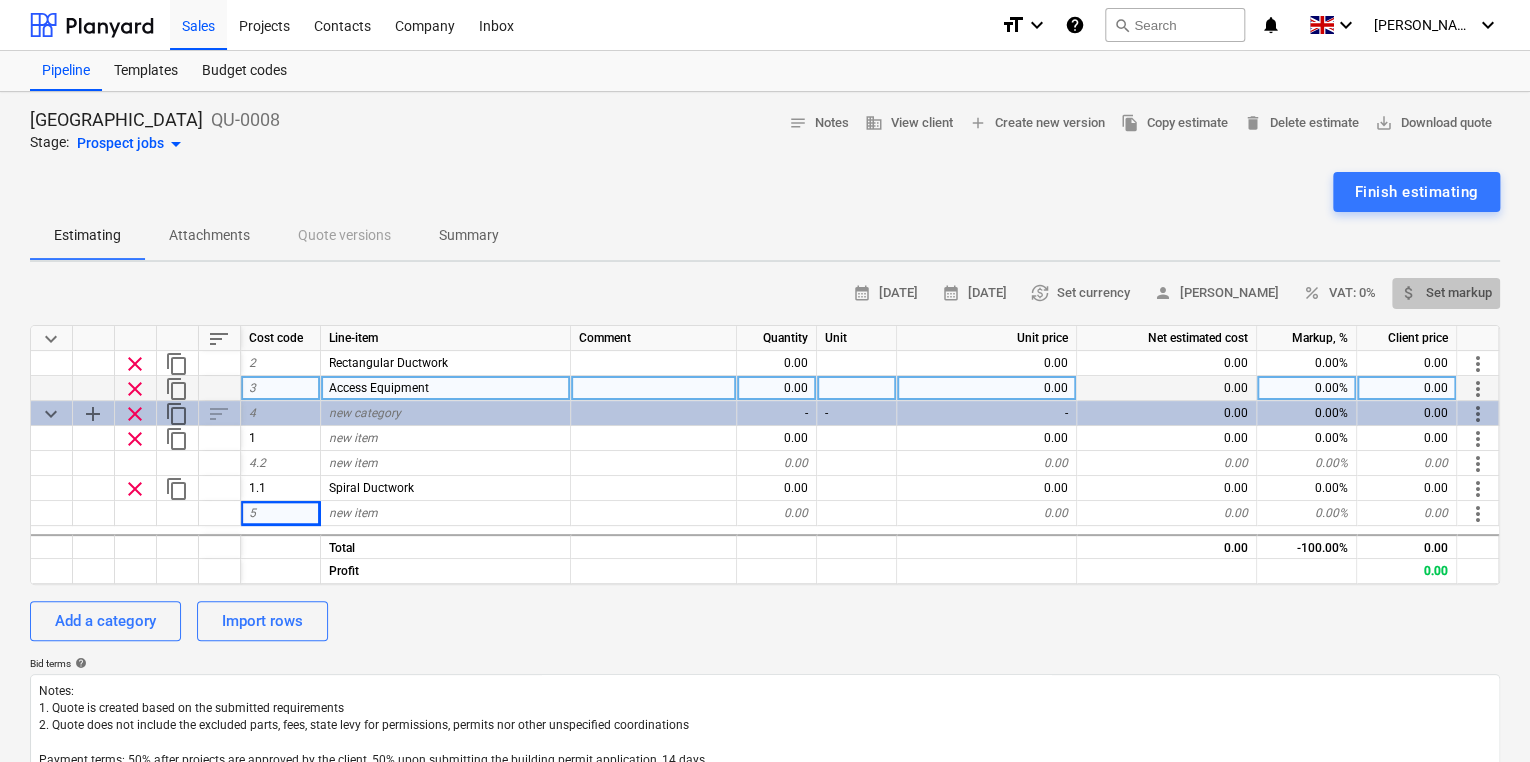 click on "attach_money Set markup" at bounding box center [1446, 293] 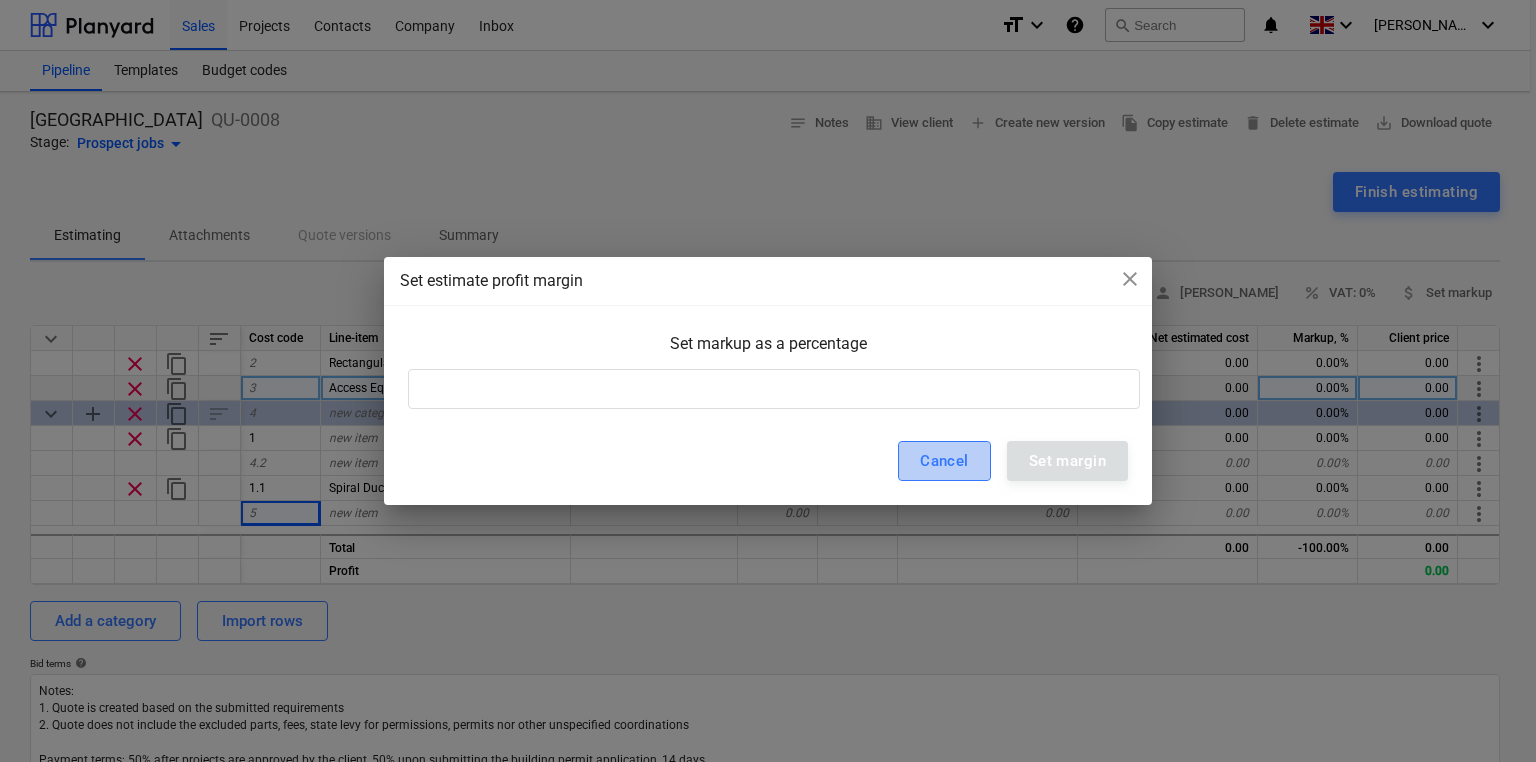 click on "Cancel" at bounding box center [944, 461] 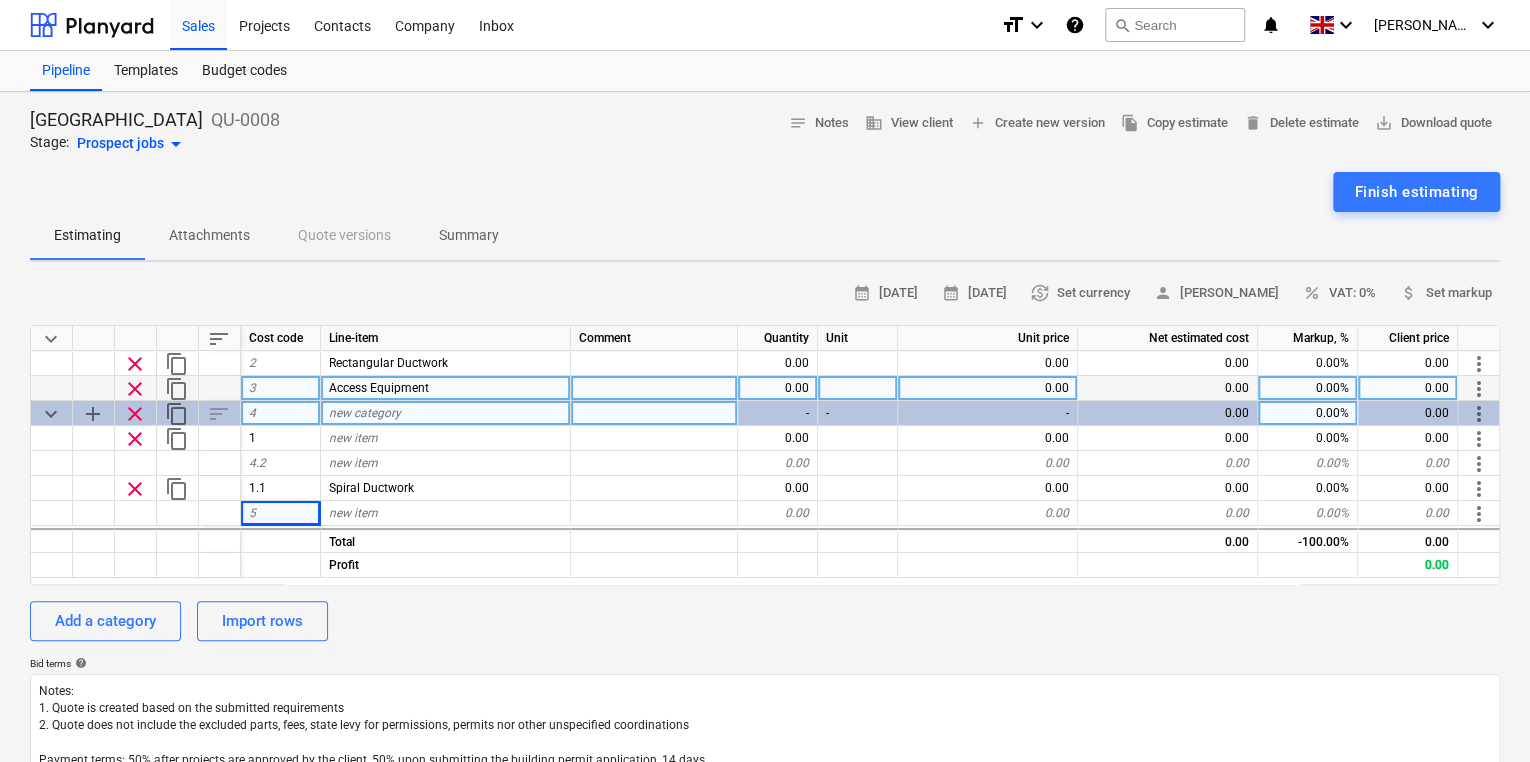 drag, startPoint x: 217, startPoint y: 409, endPoint x: 204, endPoint y: 405, distance: 13.601471 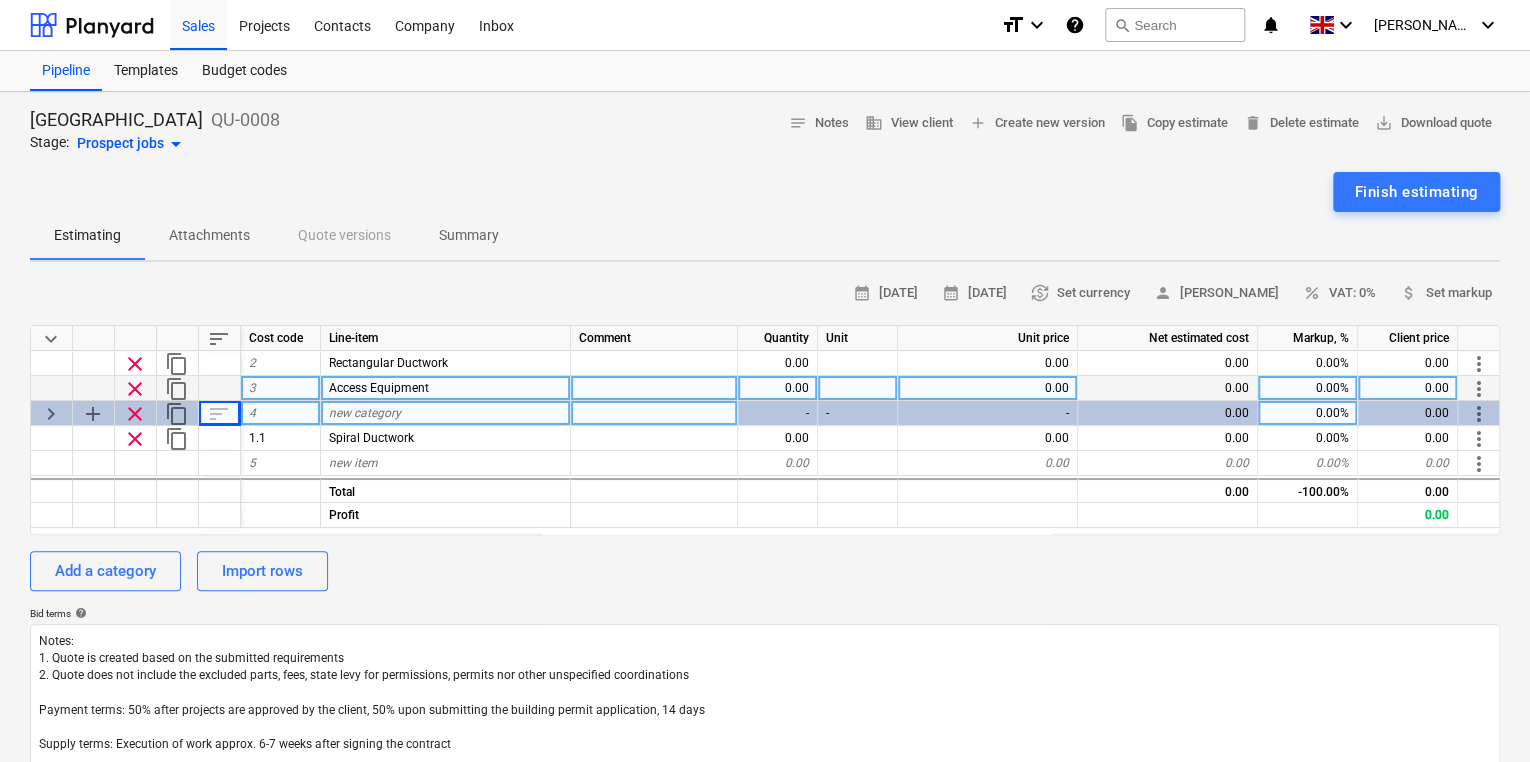 click on "sort" at bounding box center [220, 413] 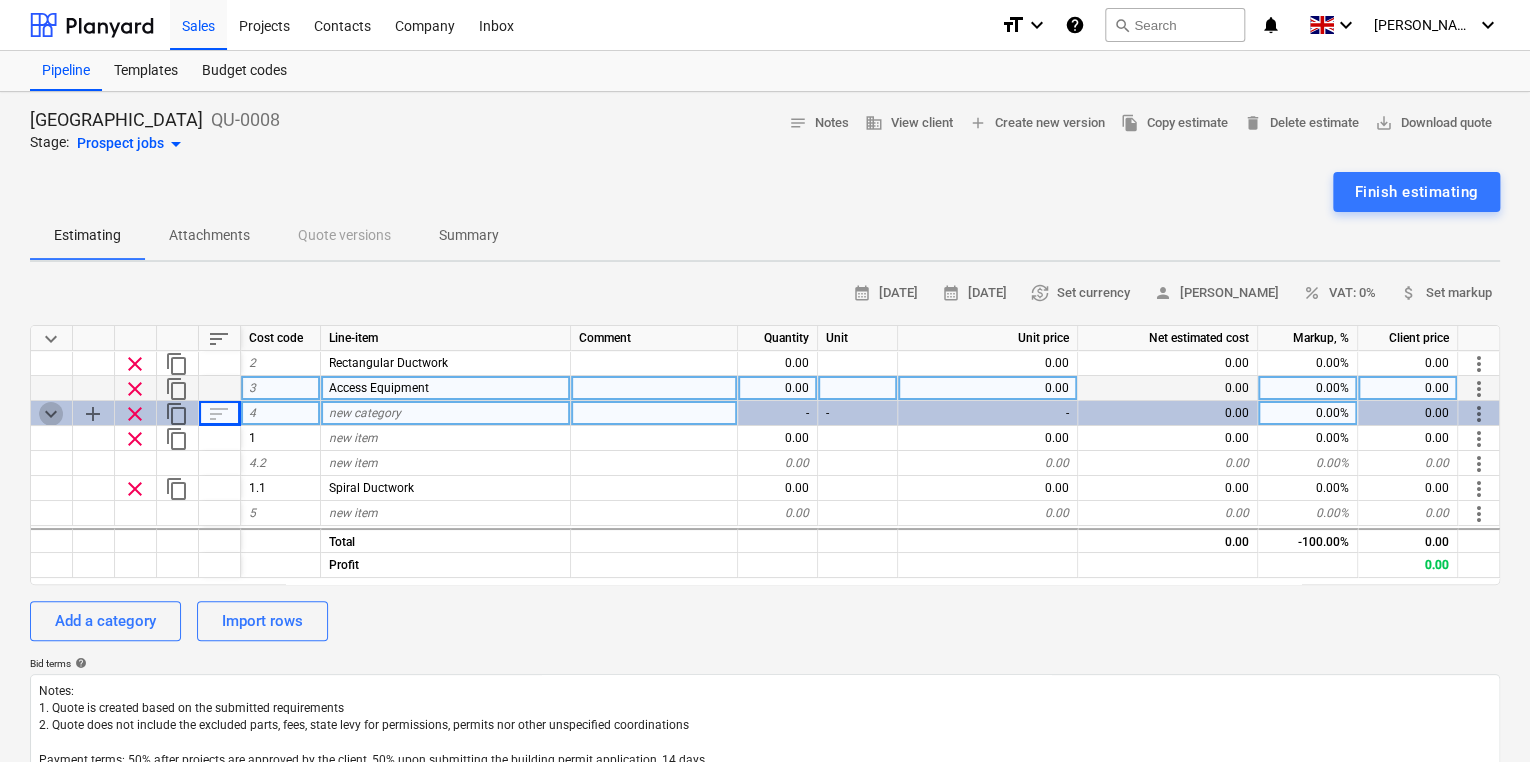 click on "keyboard_arrow_down" at bounding box center [51, 414] 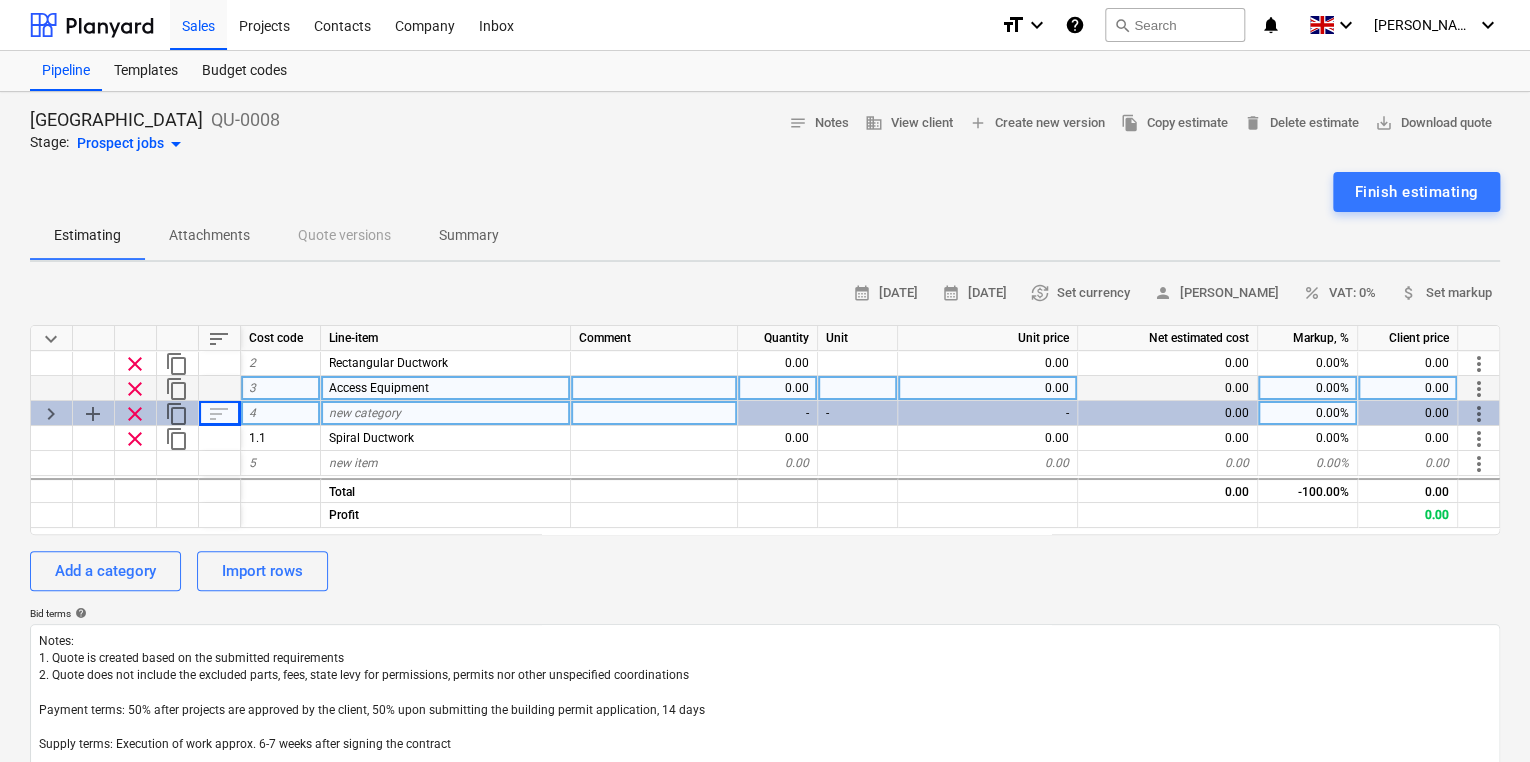 click on "keyboard_arrow_right" at bounding box center (51, 414) 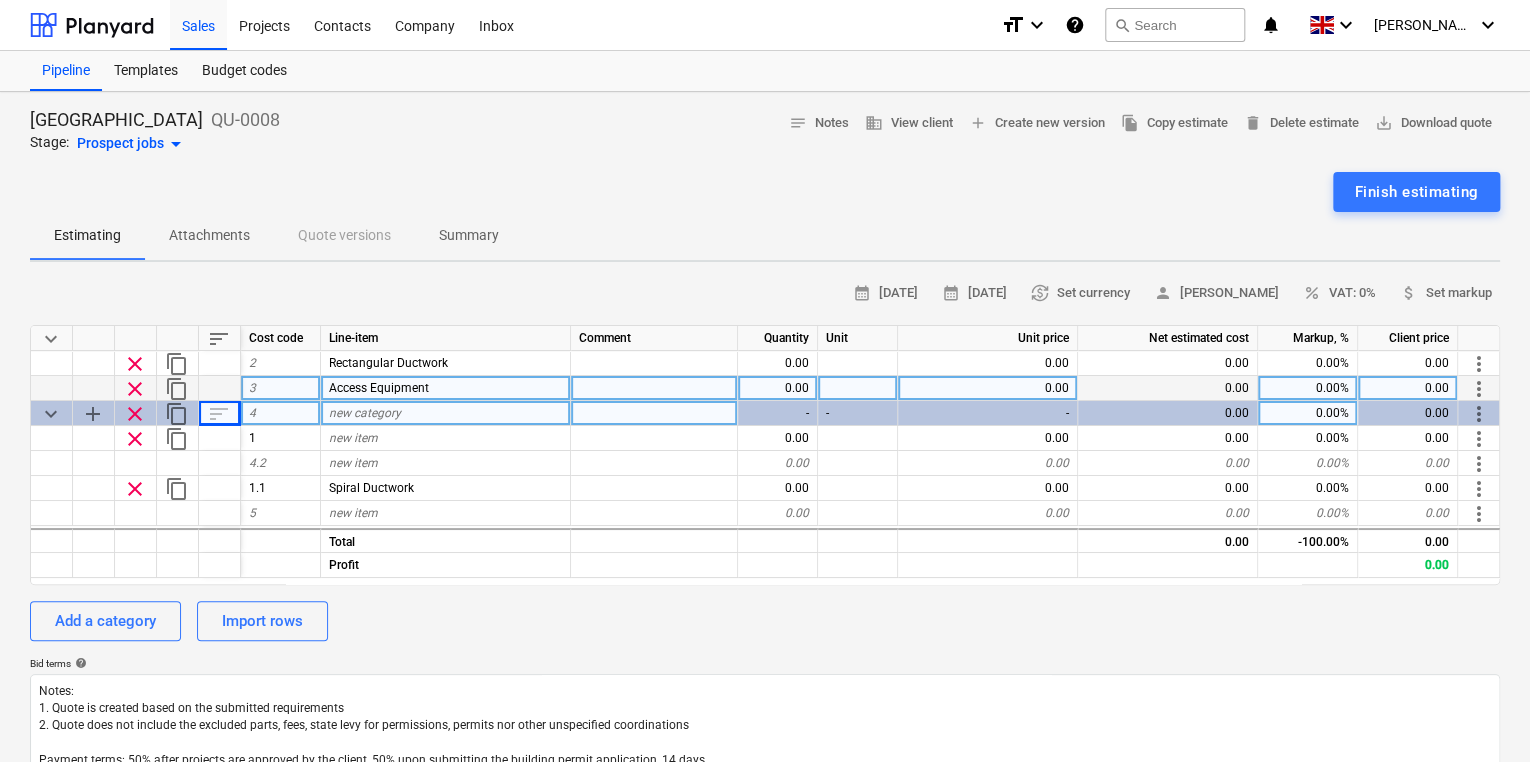 click on "keyboard_arrow_down" at bounding box center [51, 414] 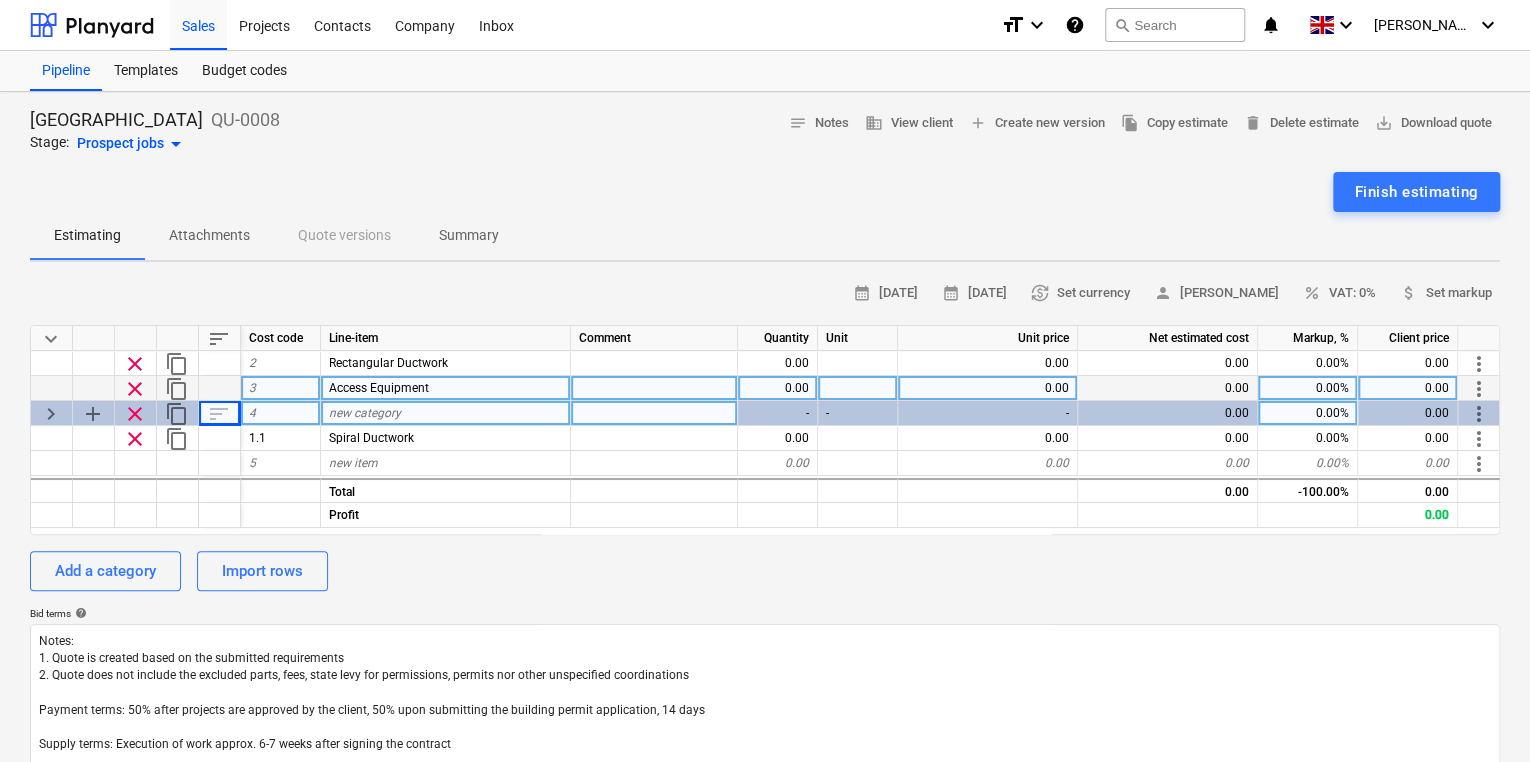 click on "keyboard_arrow_right" at bounding box center (51, 414) 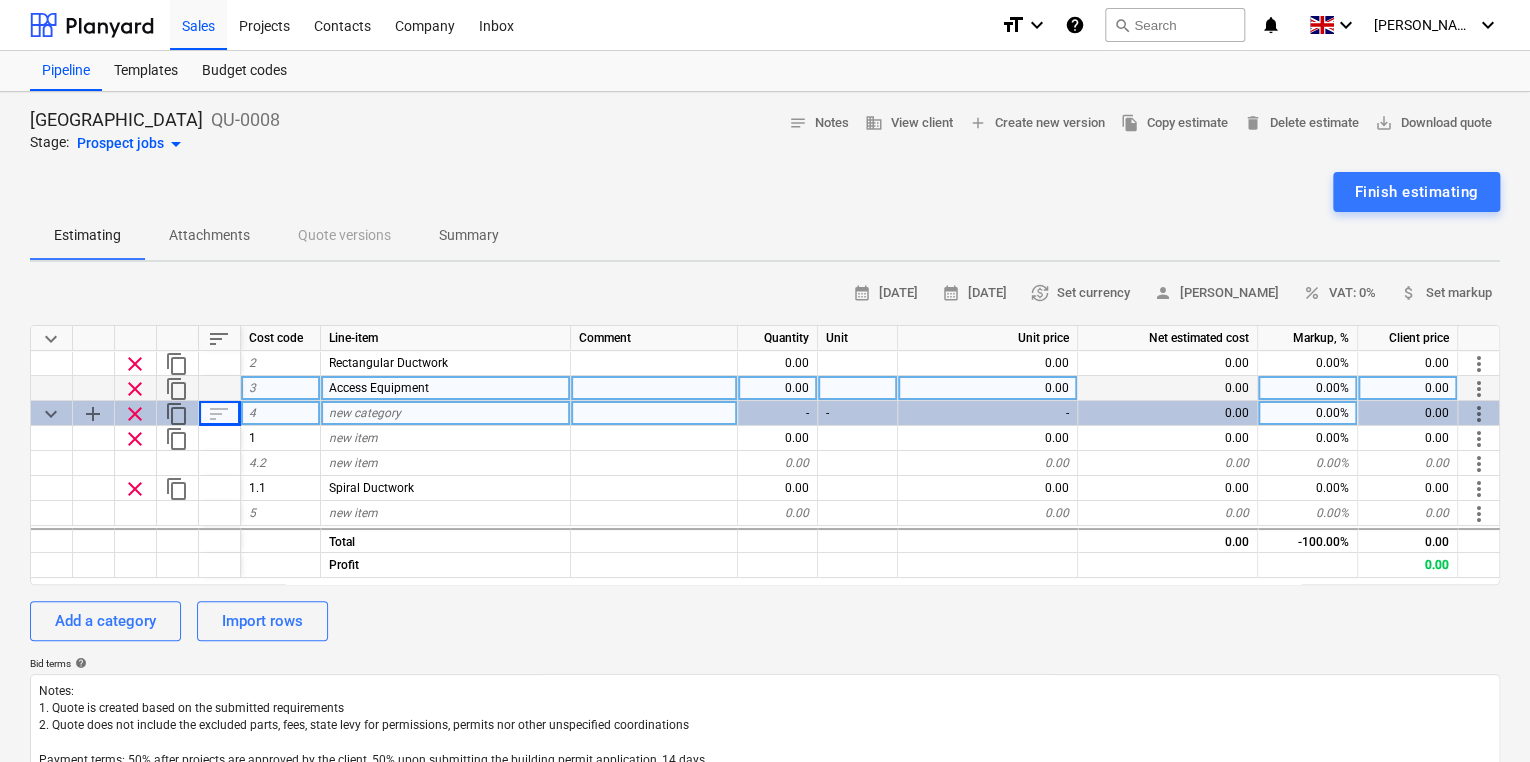 click on "clear" at bounding box center (135, 414) 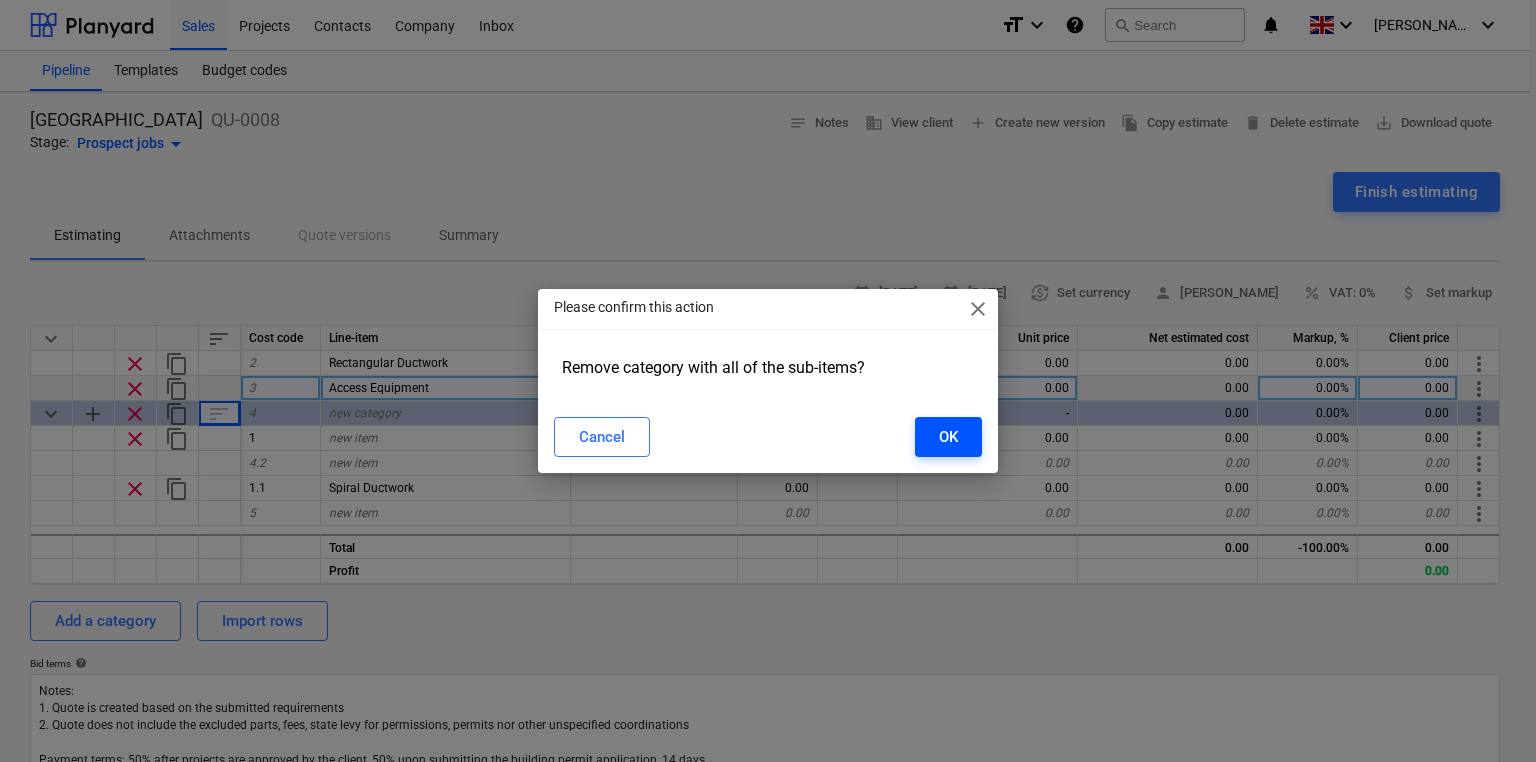 click on "OK" at bounding box center [948, 437] 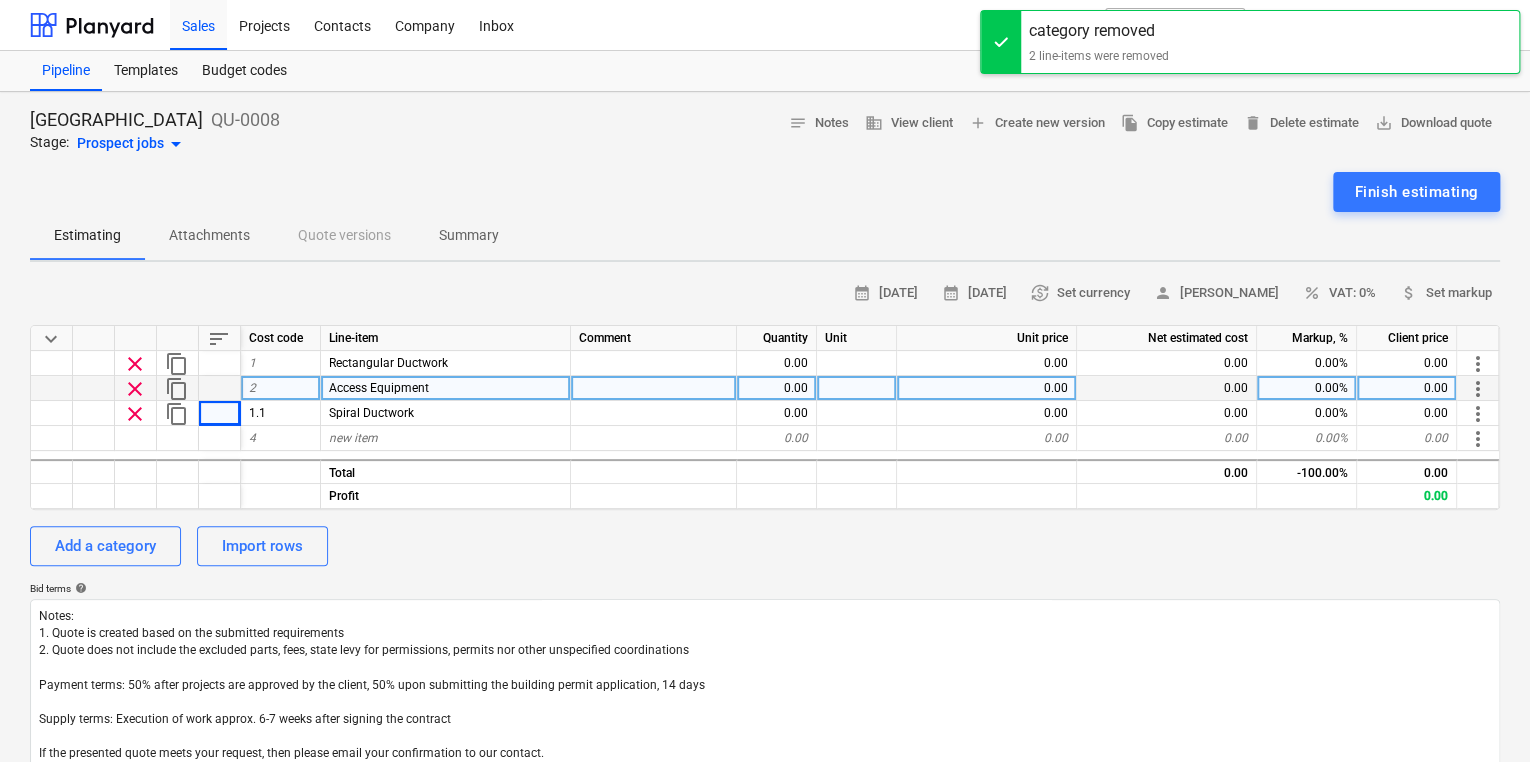 click at bounding box center (52, 413) 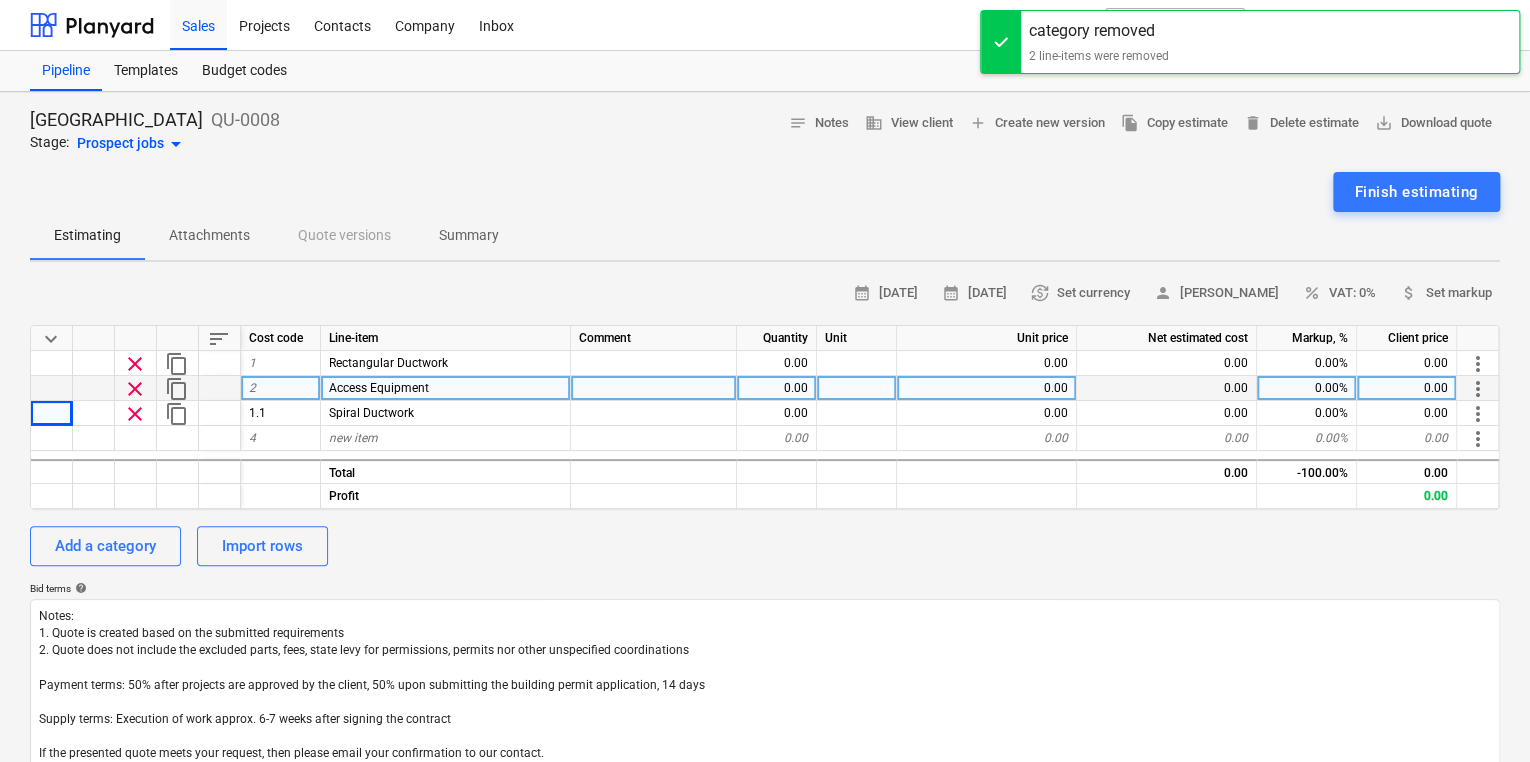 click at bounding box center (220, 413) 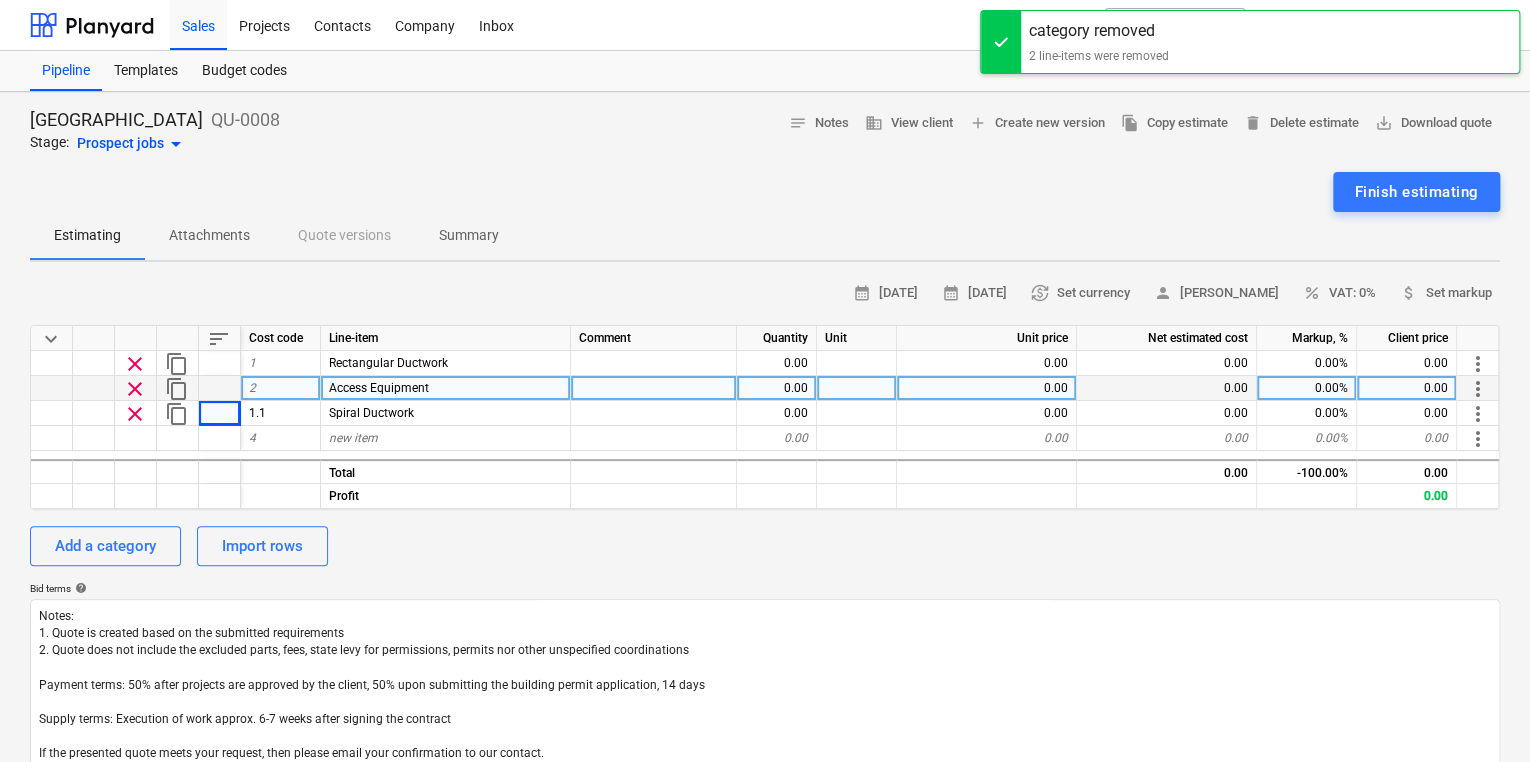 click at bounding box center (220, 413) 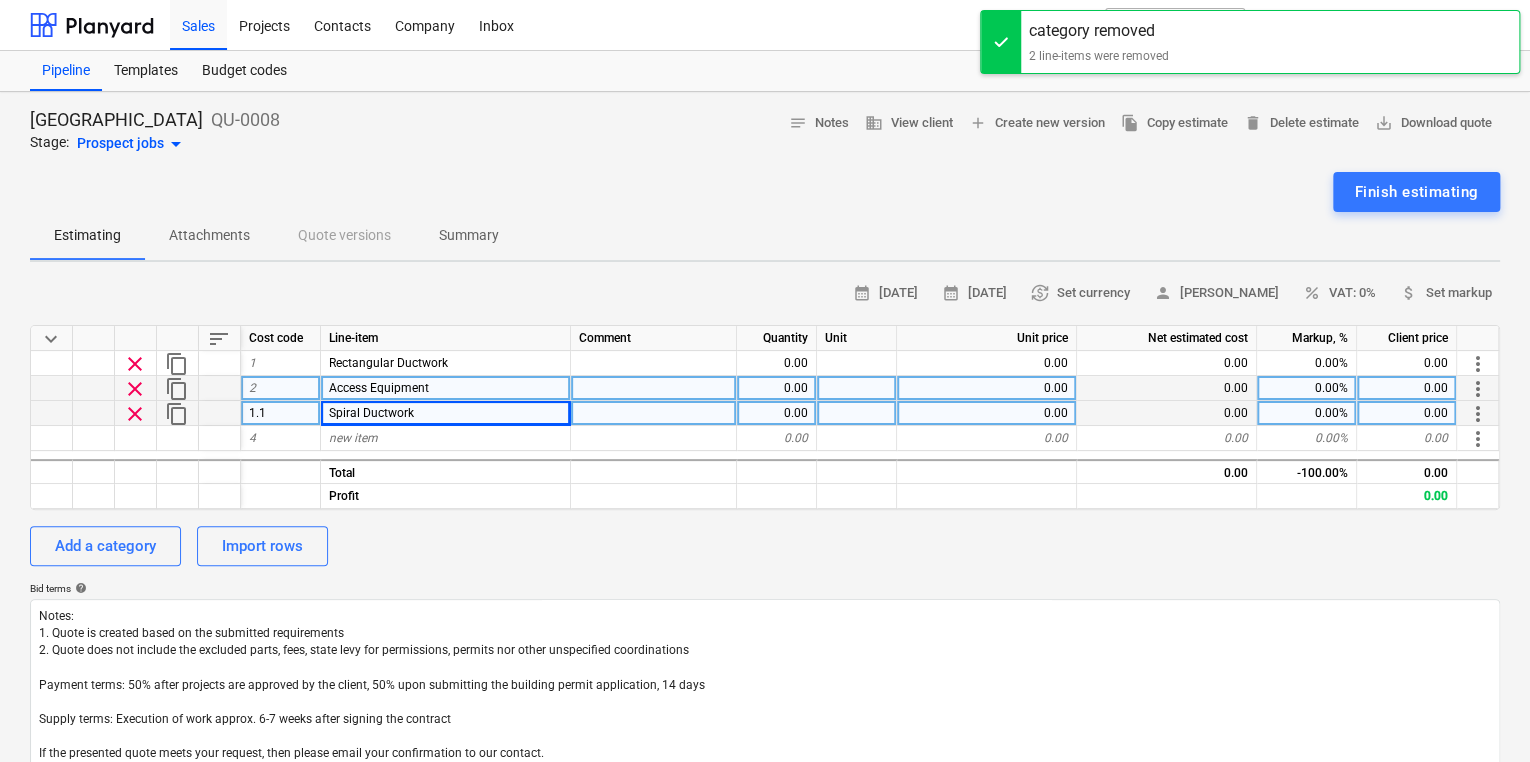 click at bounding box center (220, 413) 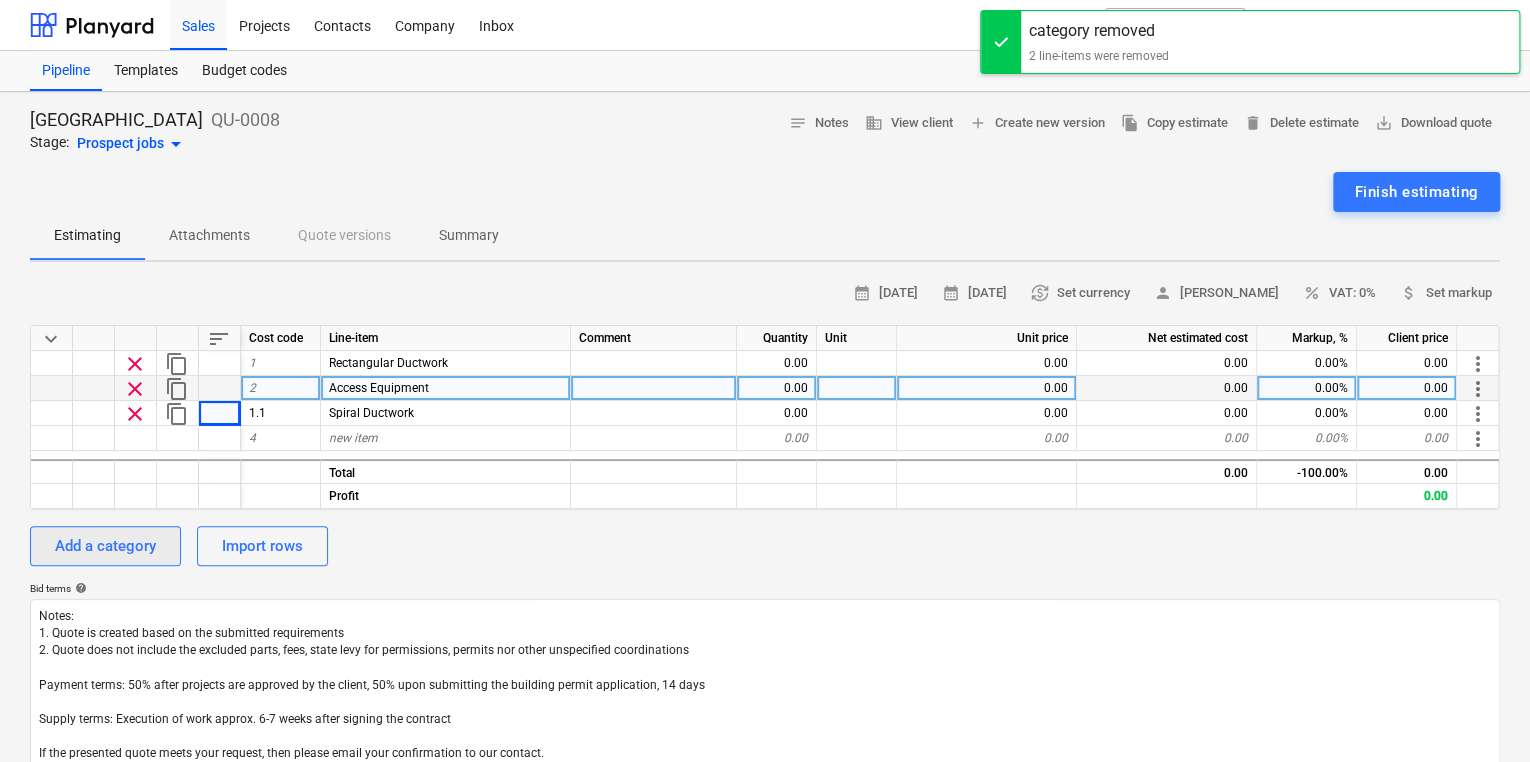 click on "Add a category" at bounding box center [105, 546] 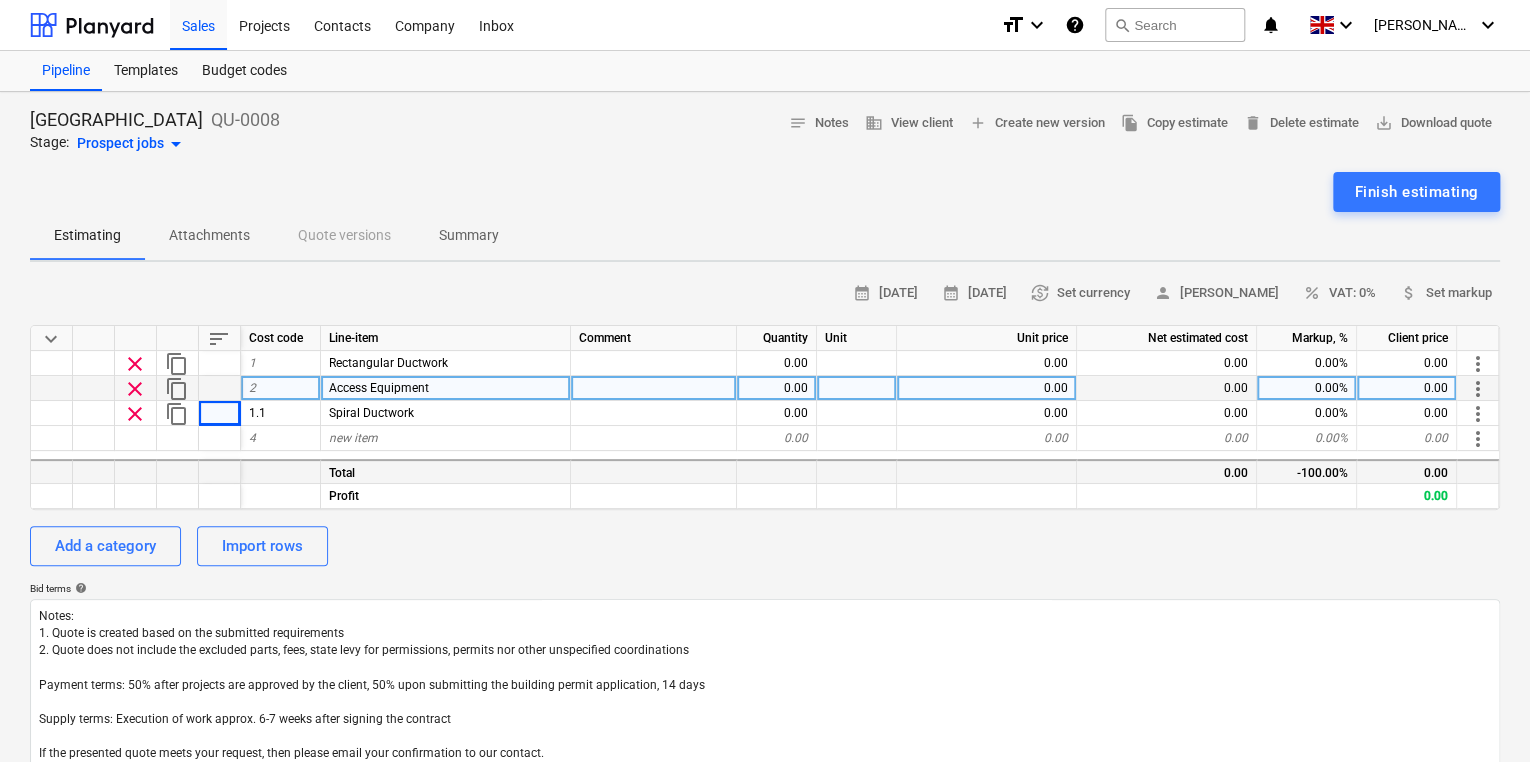 type on "x" 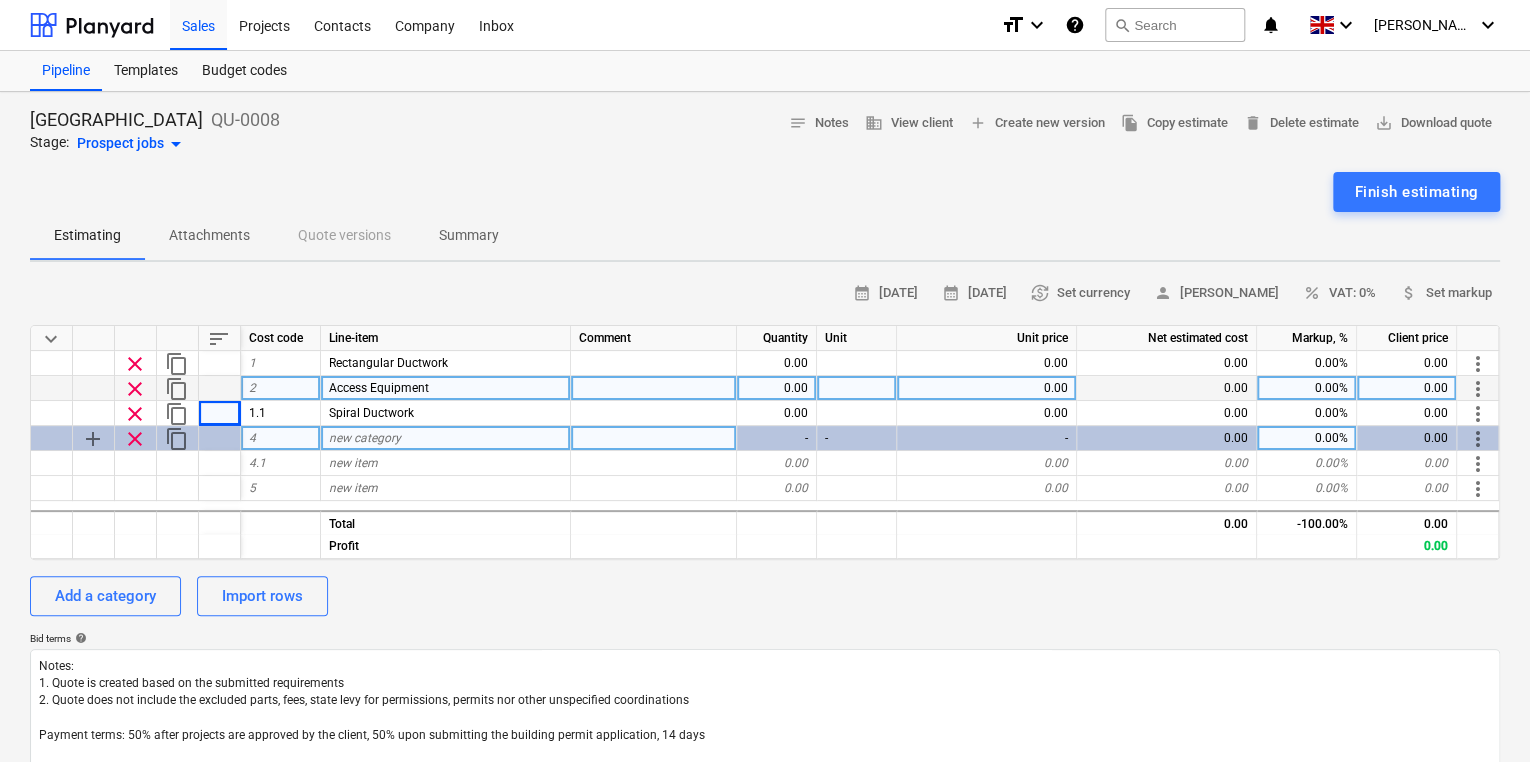 click at bounding box center [220, 438] 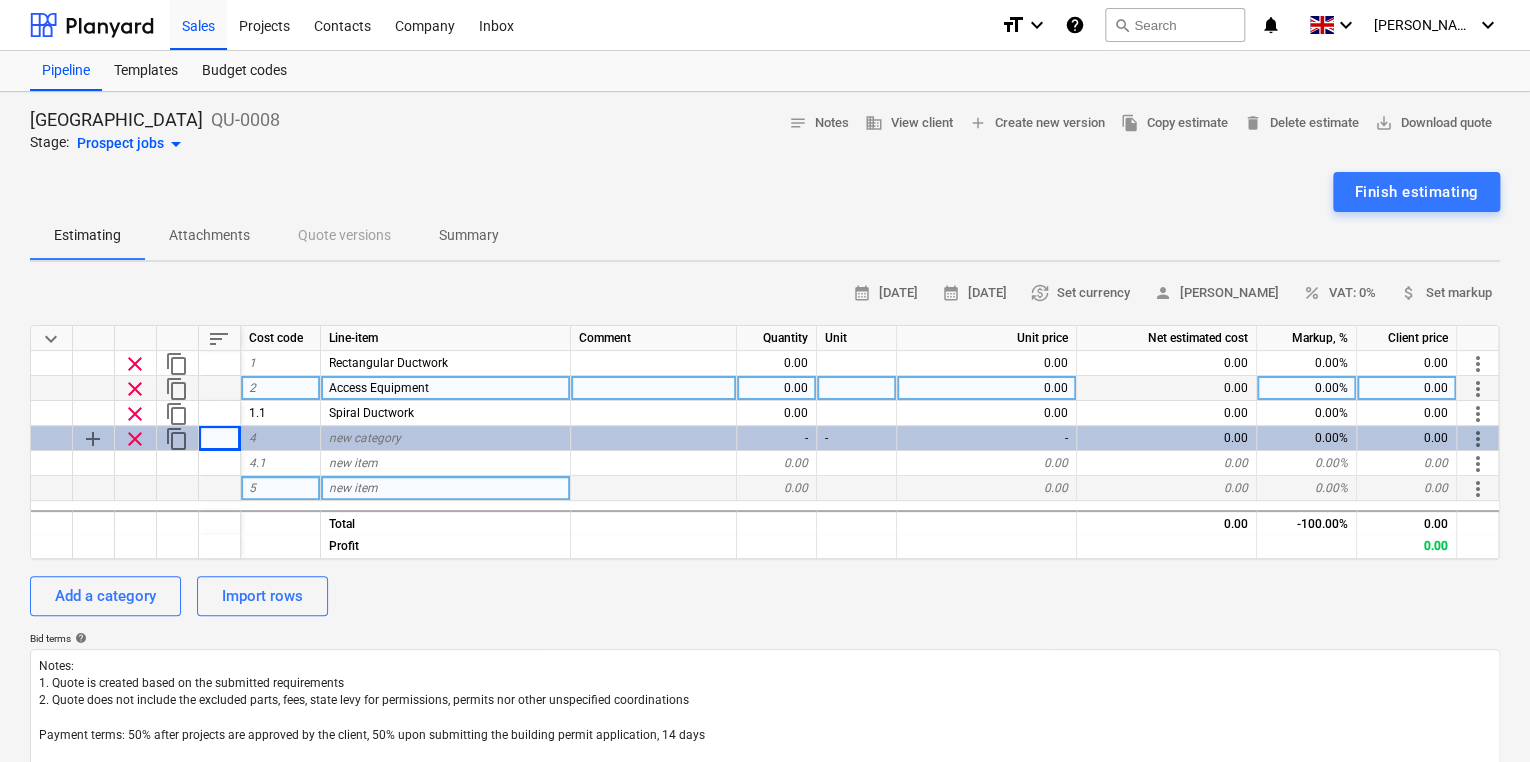 click at bounding box center (220, 488) 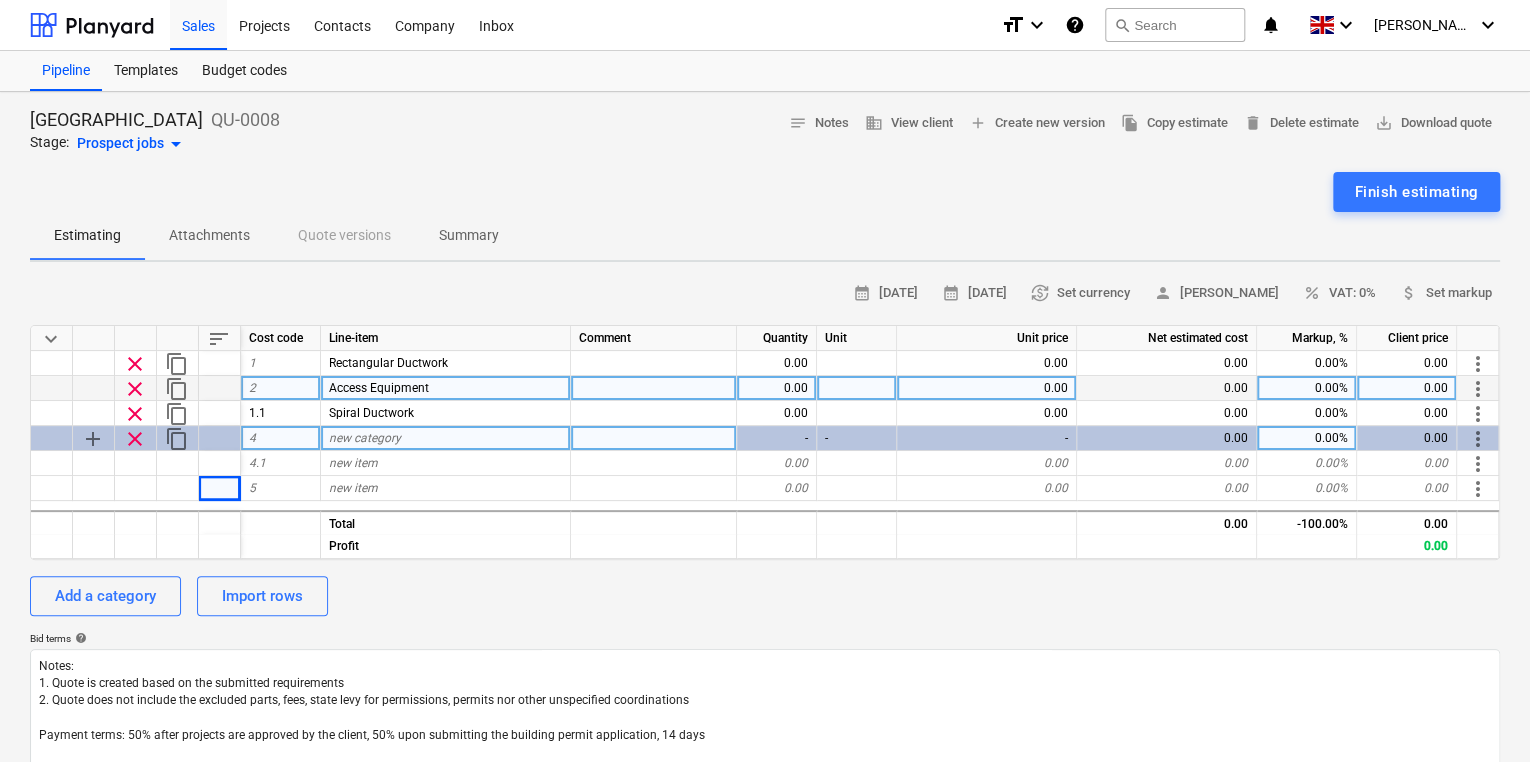 click on "new category" at bounding box center [365, 438] 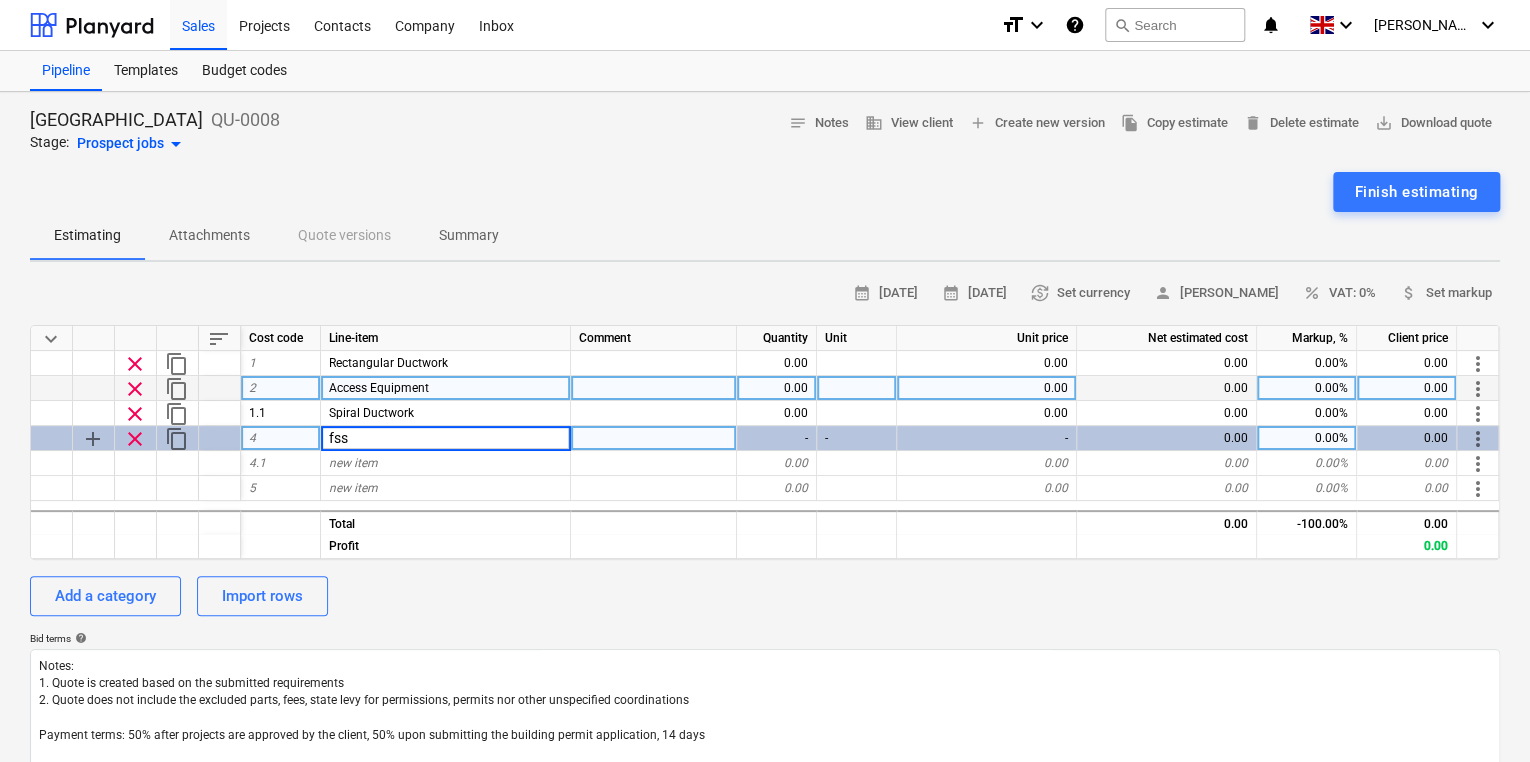 type on "fssd" 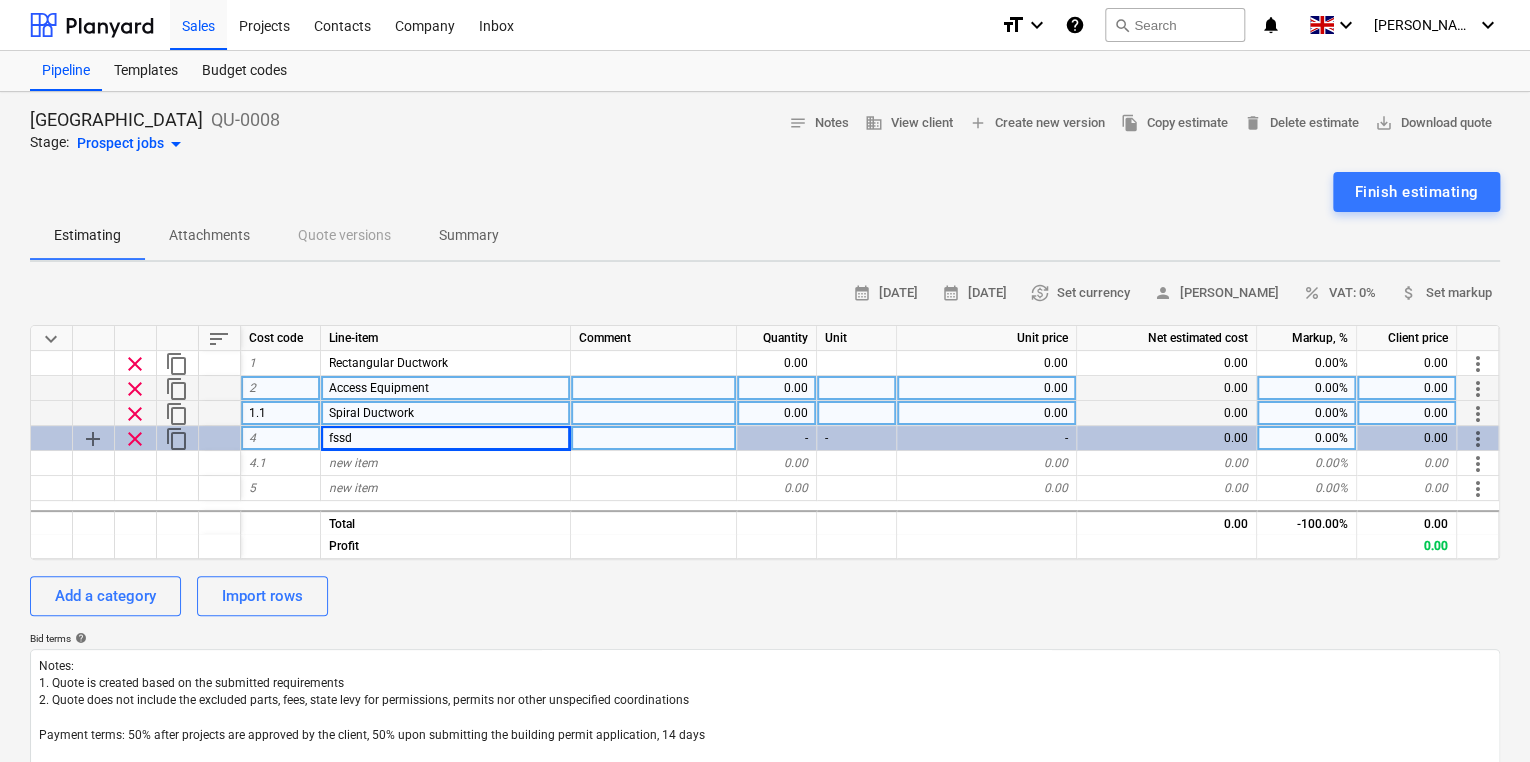 click on "Spiral Ductwork" at bounding box center (446, 413) 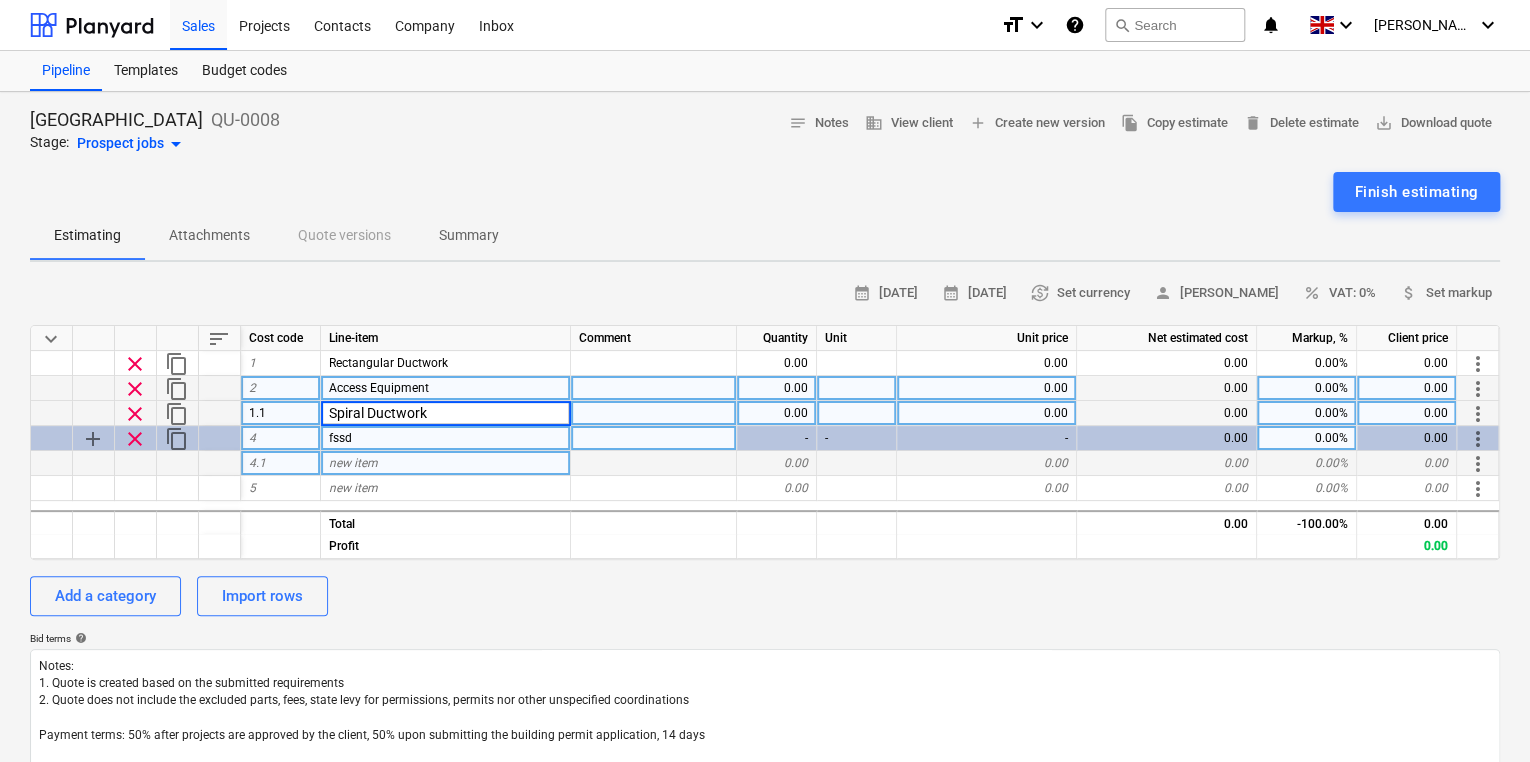 click on "new item" at bounding box center [446, 463] 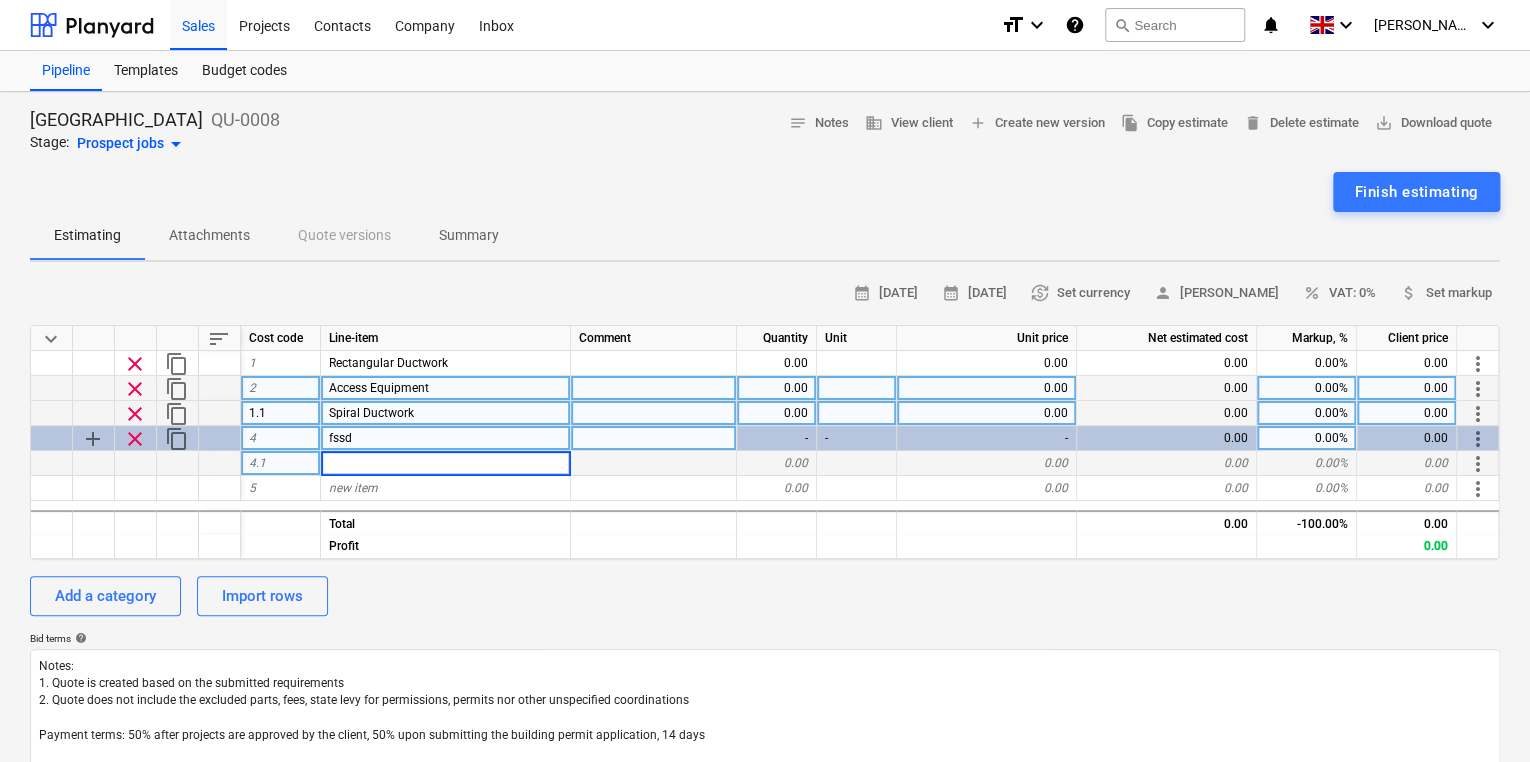 click on "fssd" at bounding box center [446, 438] 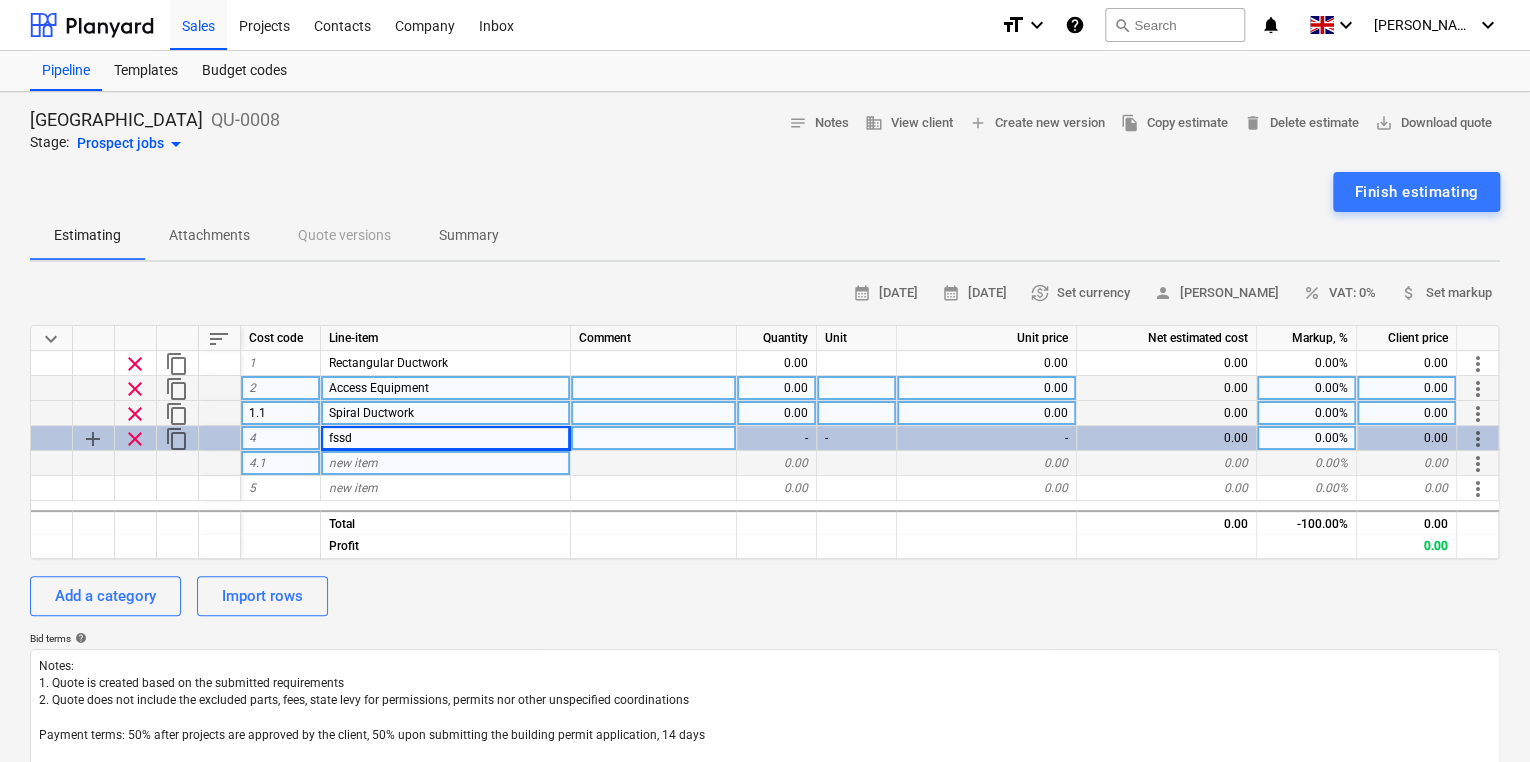 click at bounding box center [52, 438] 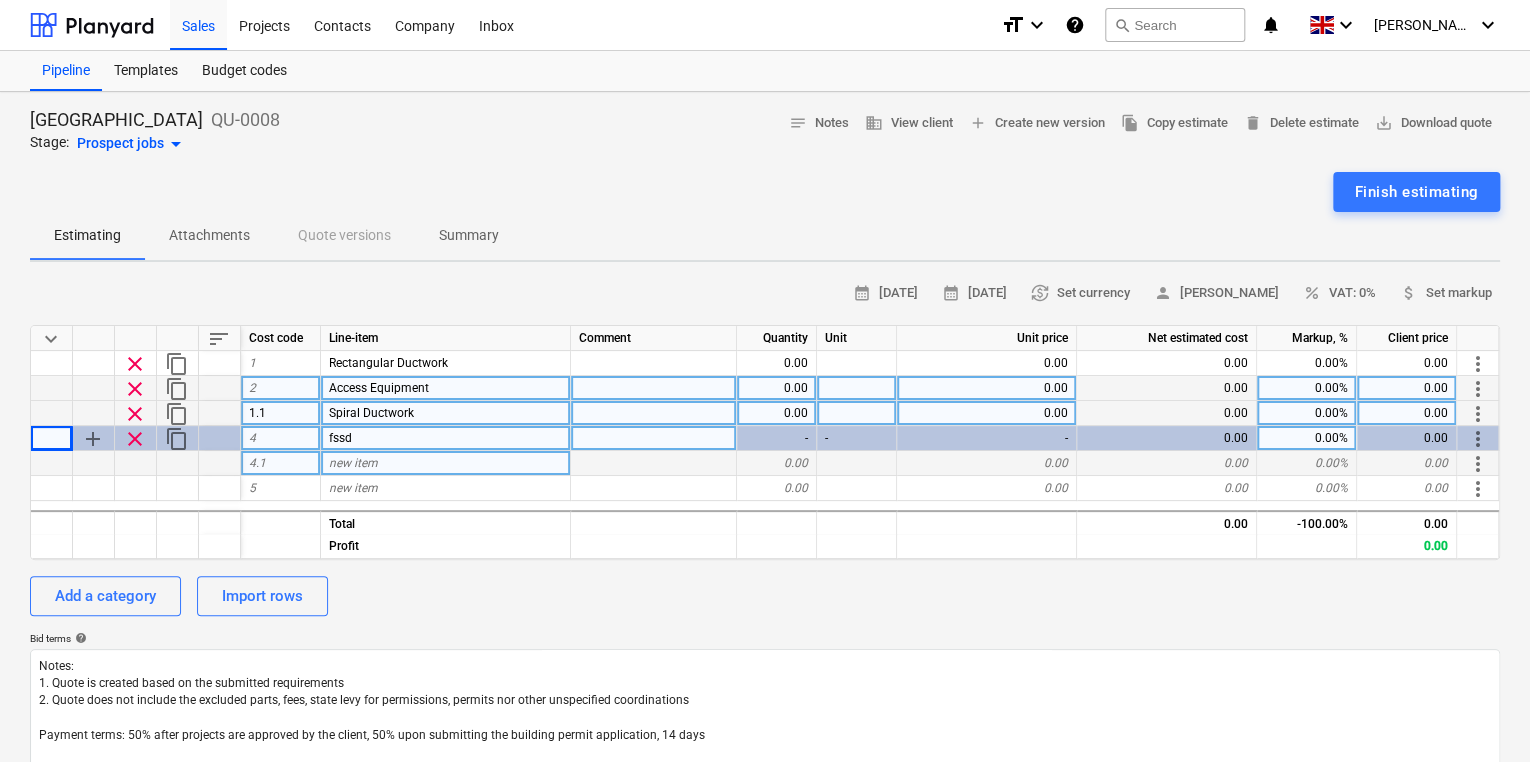 click at bounding box center (52, 438) 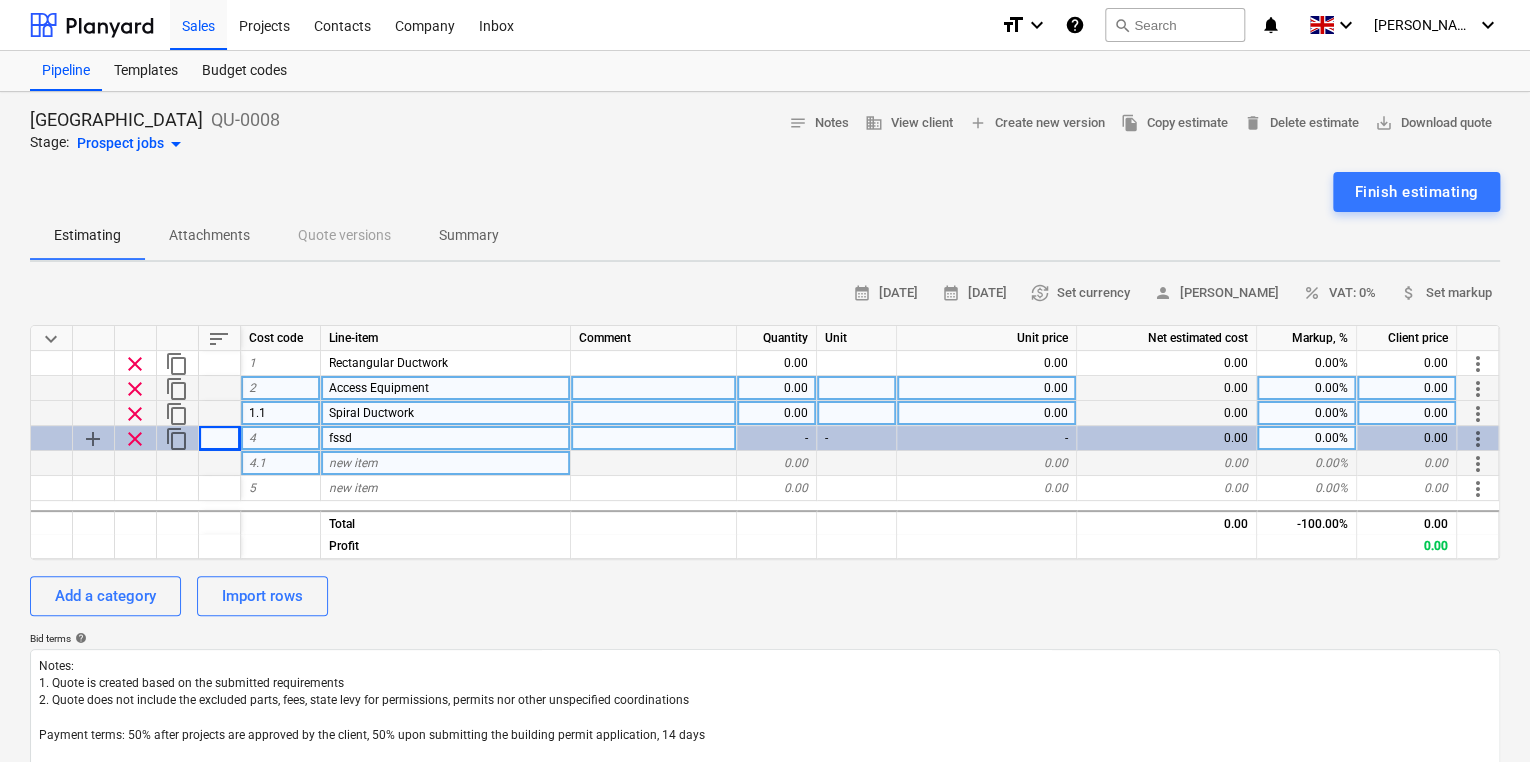 click at bounding box center [52, 438] 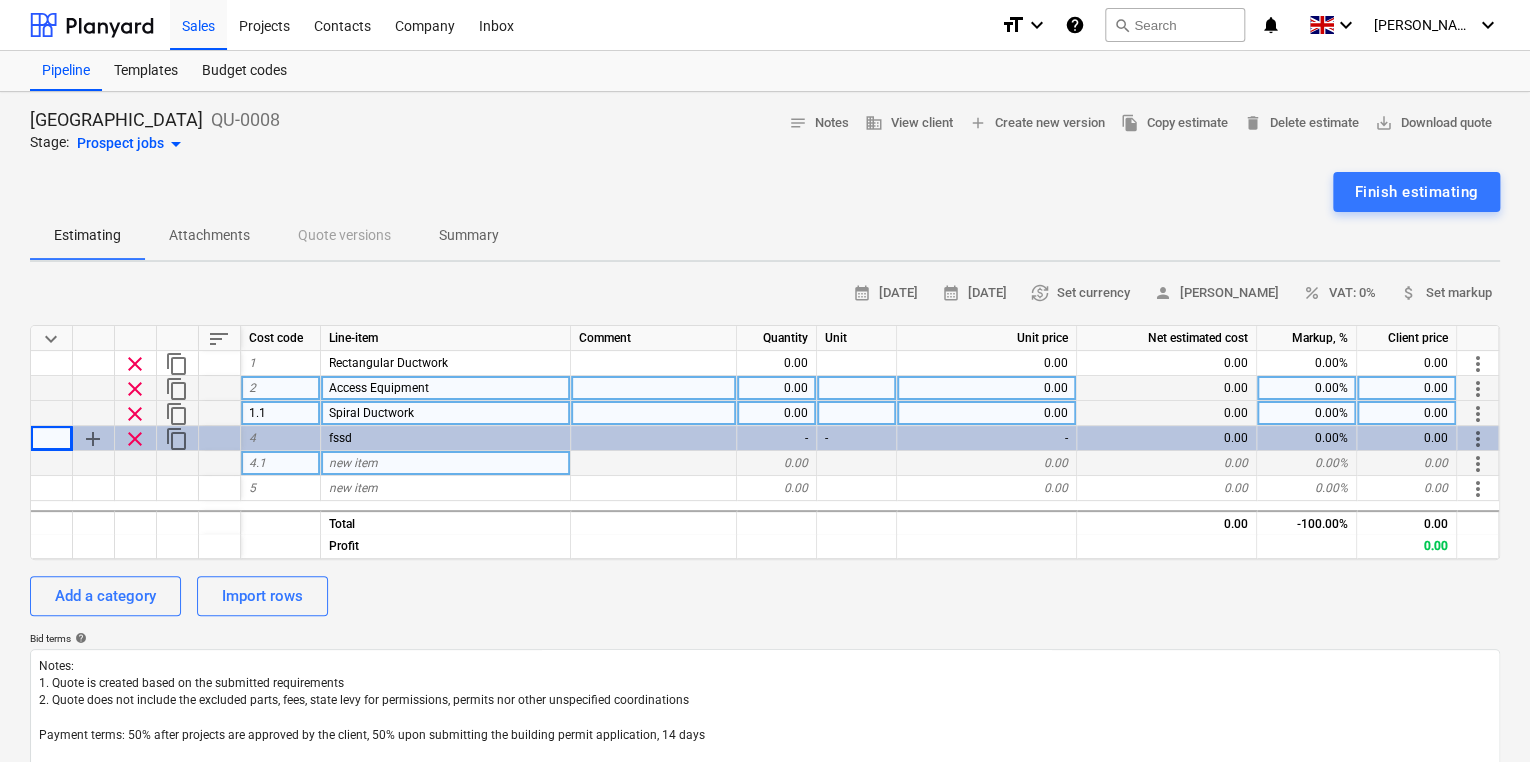 click on "Line-item" at bounding box center [446, 338] 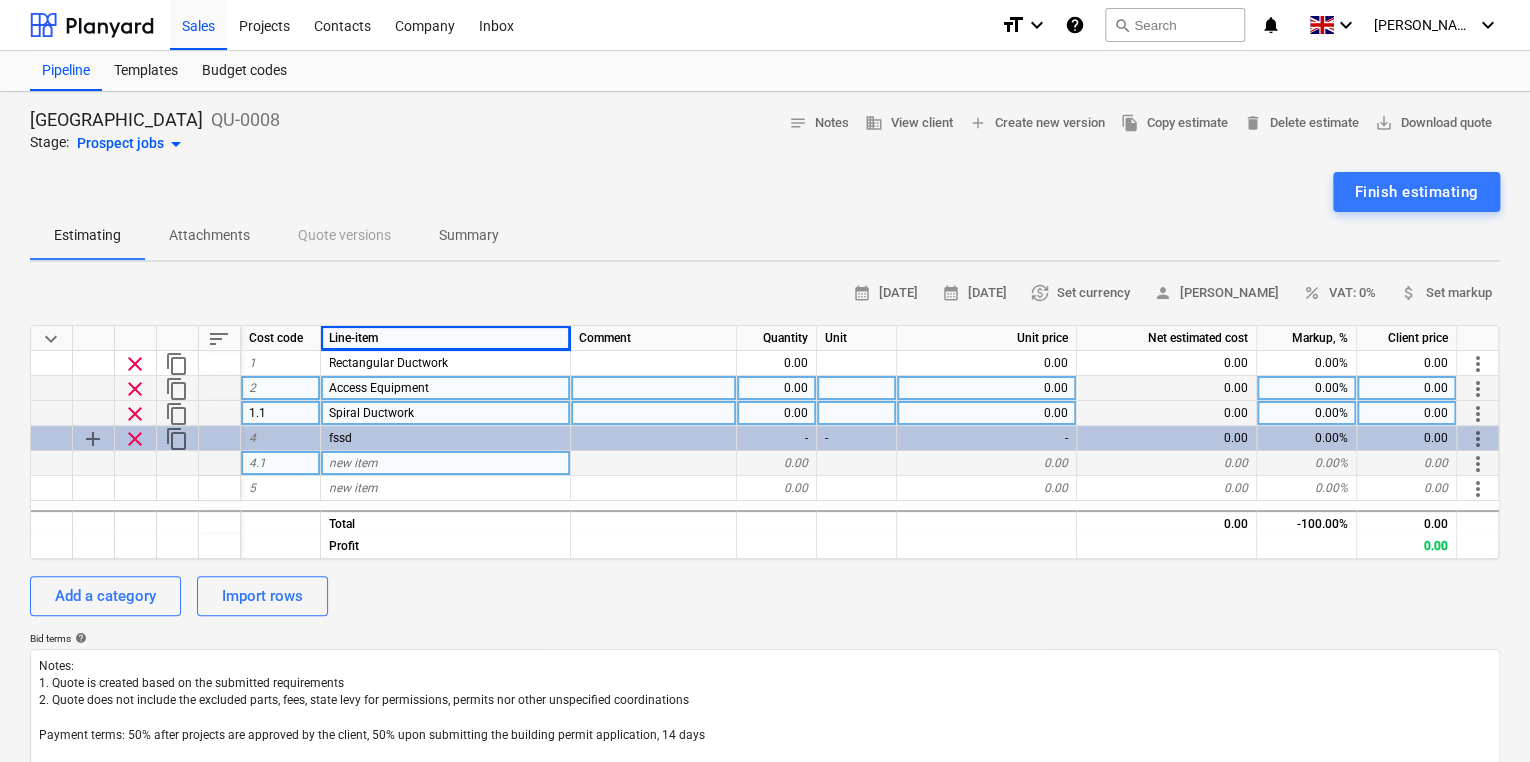 click on "Line-item" at bounding box center (446, 338) 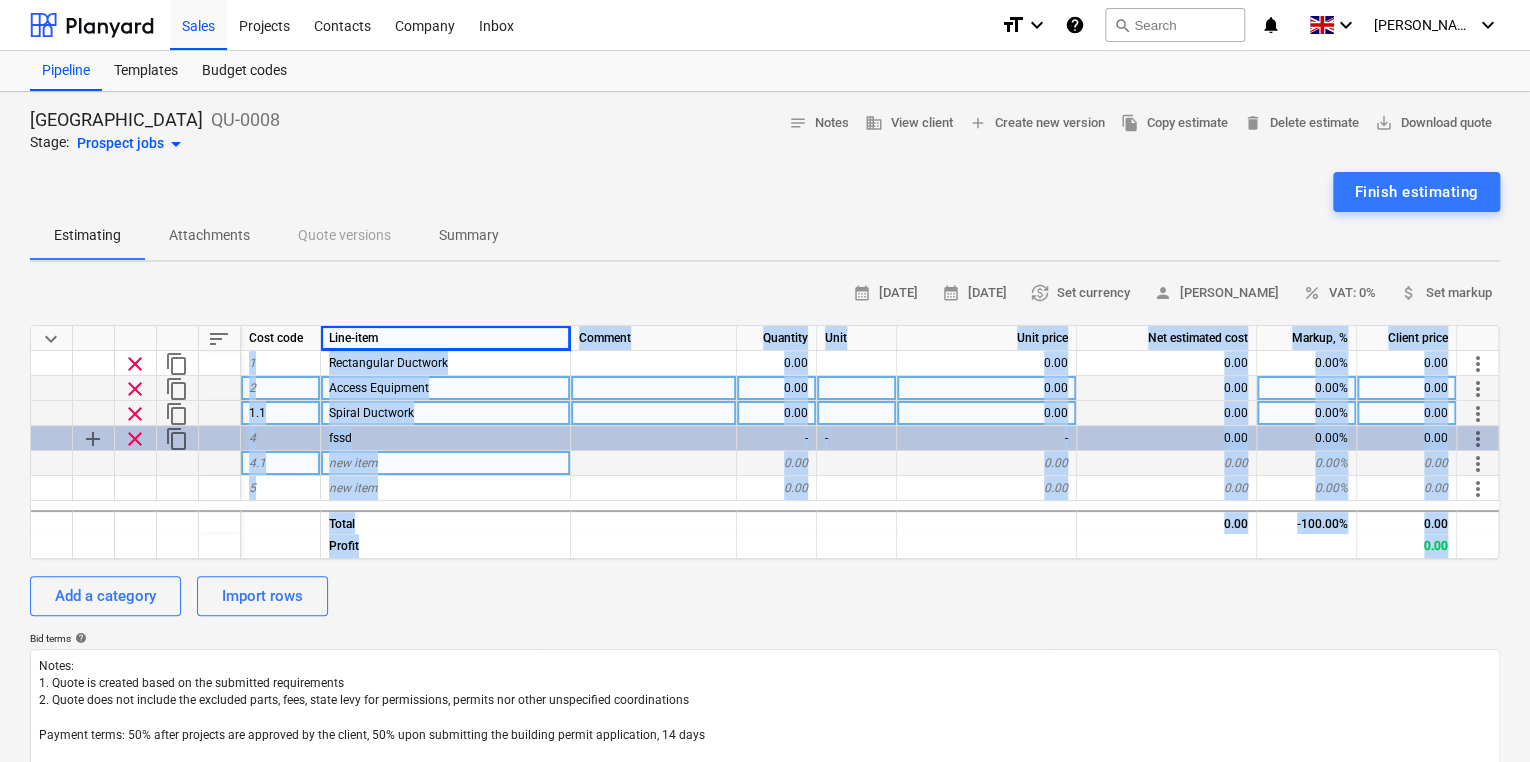 click on "Line-item" at bounding box center [446, 338] 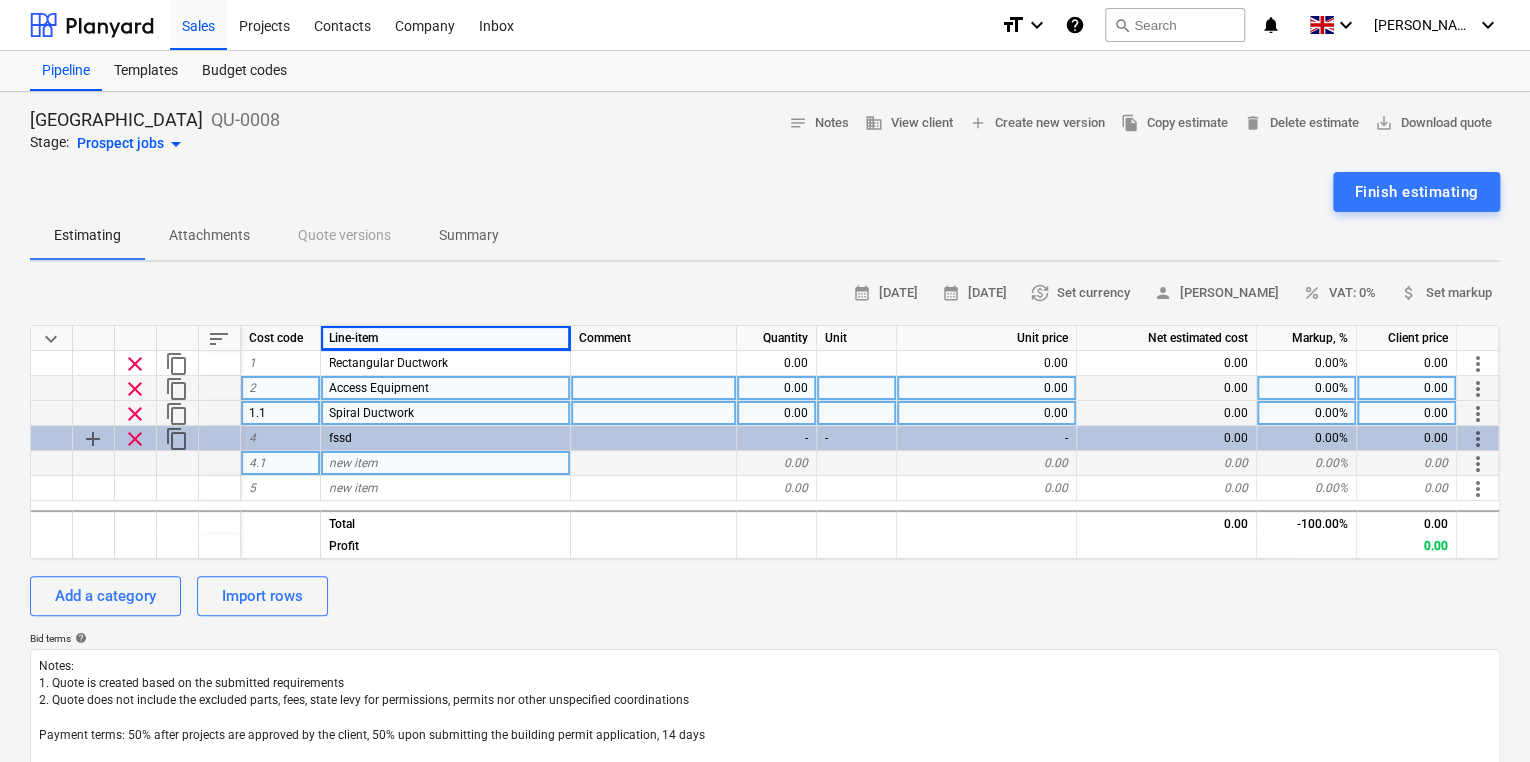 click on "Line-item" at bounding box center [446, 338] 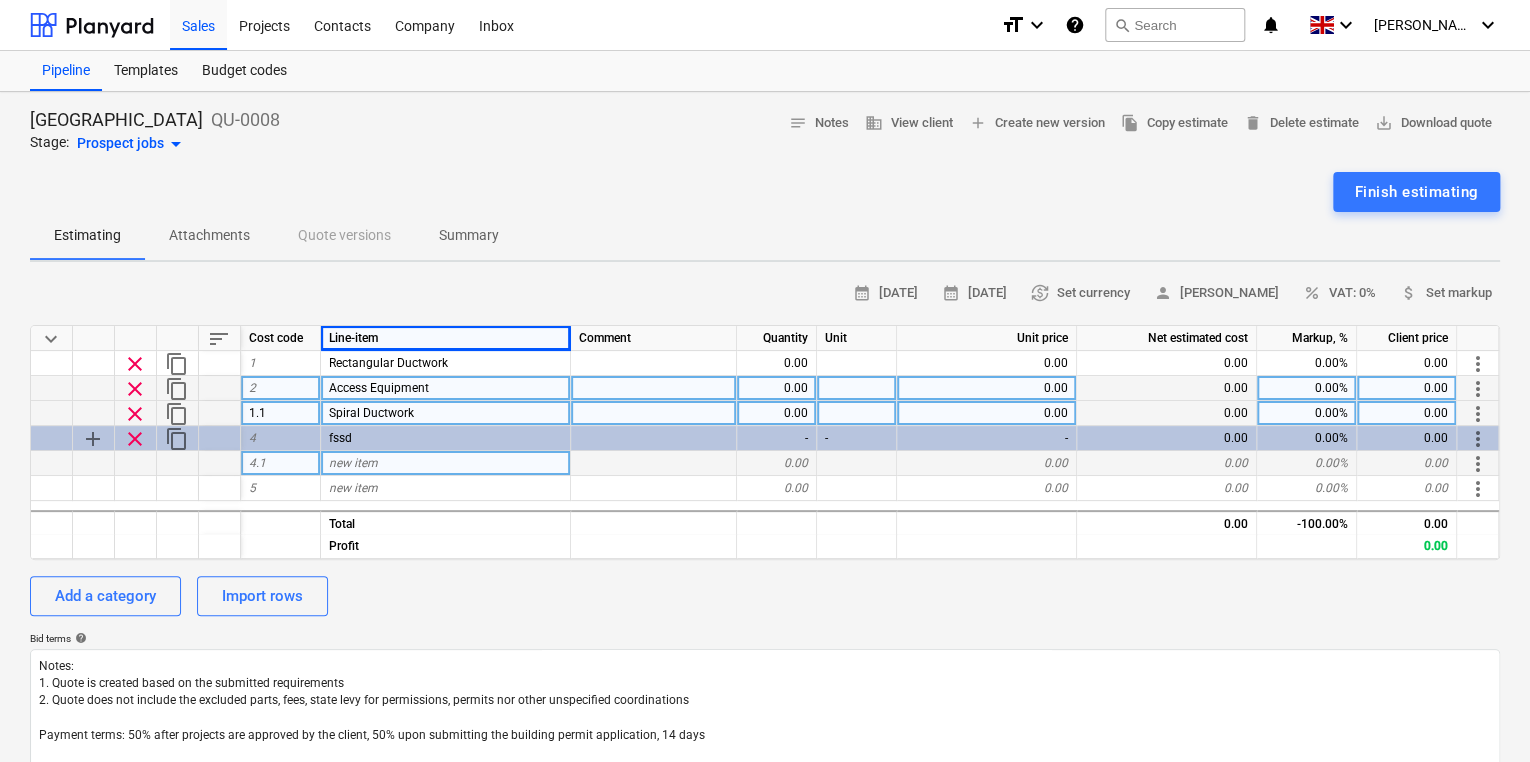 click on "more_vert" at bounding box center (1478, 414) 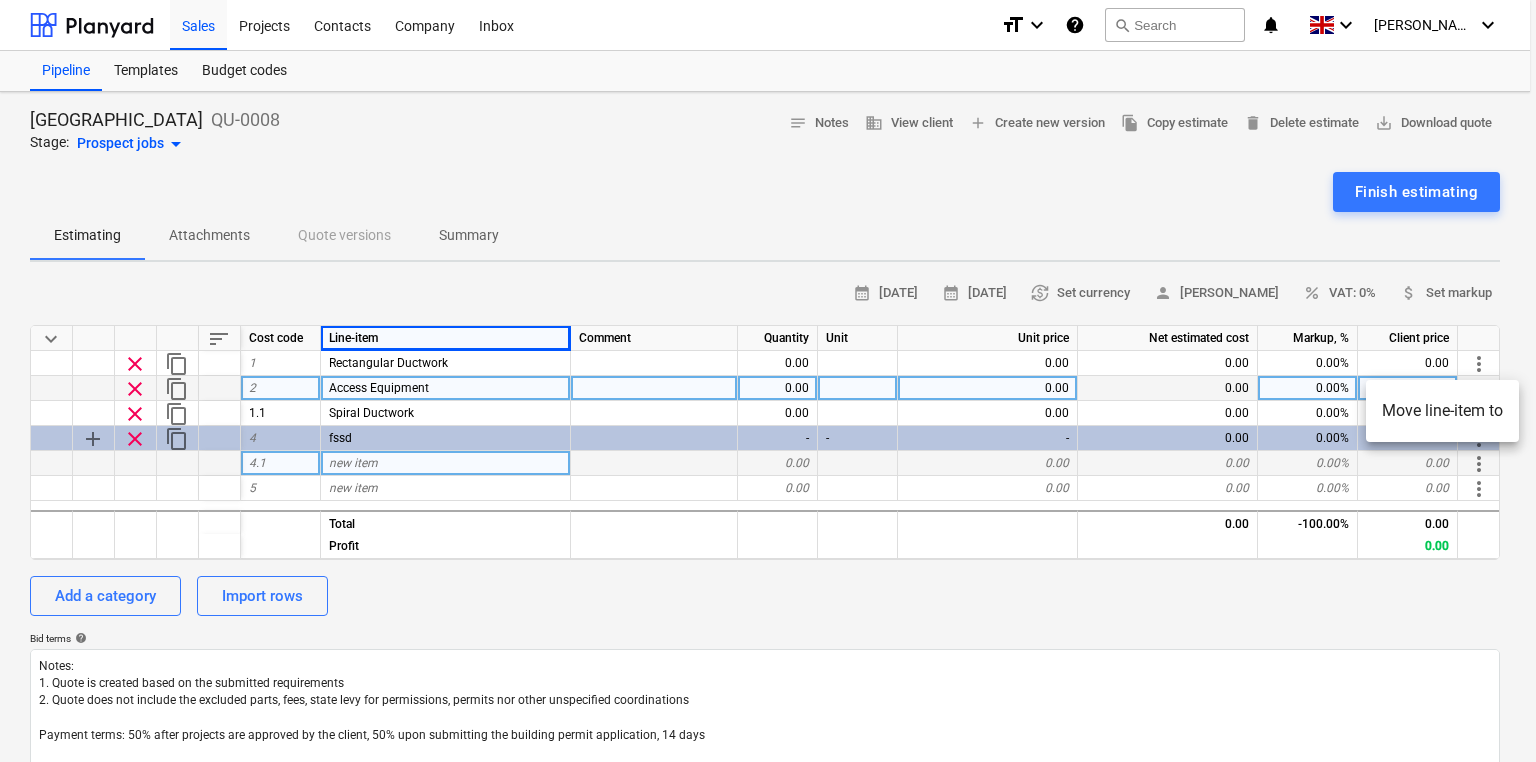 click on "Move line-item to" at bounding box center (1442, 411) 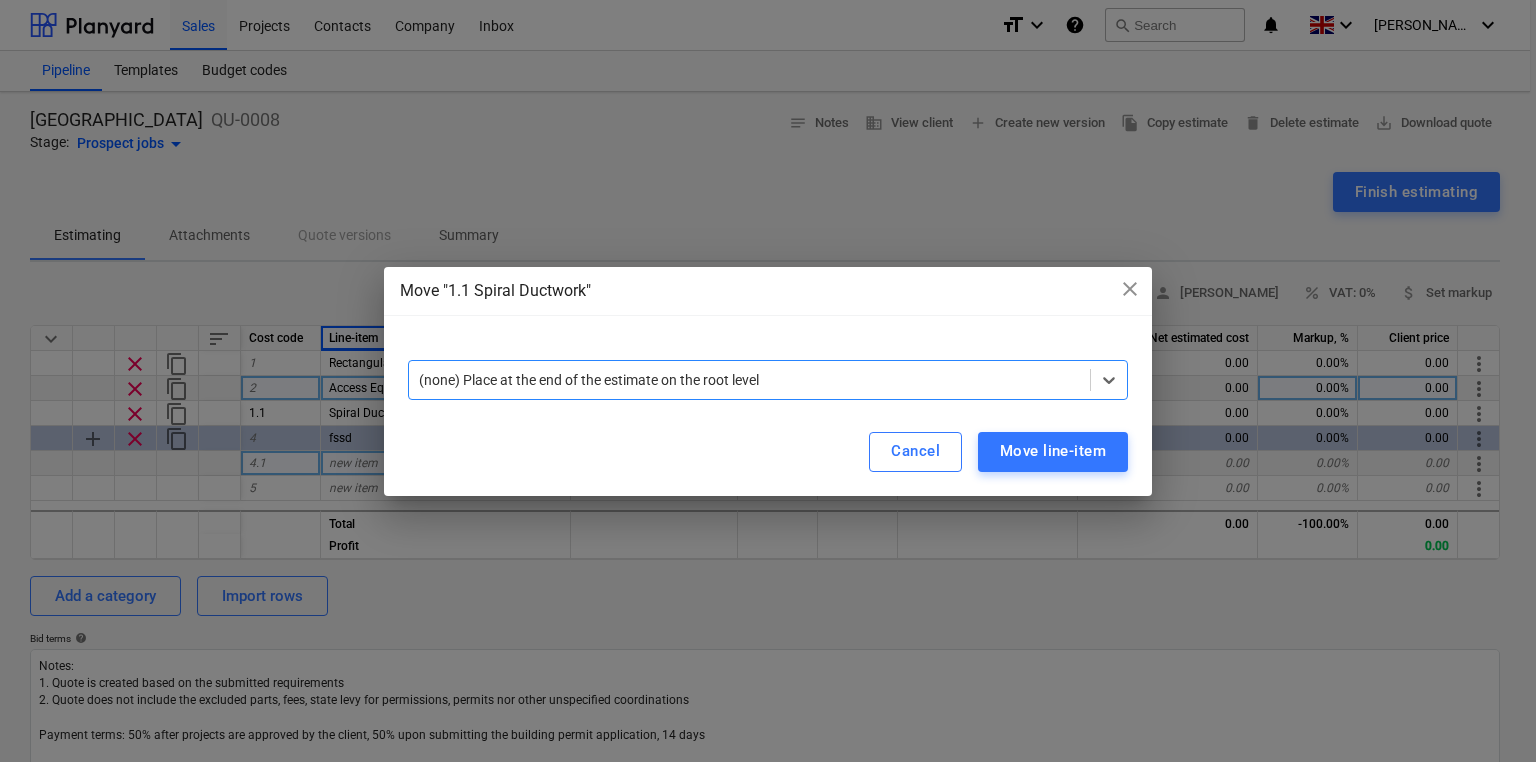 click at bounding box center [749, 380] 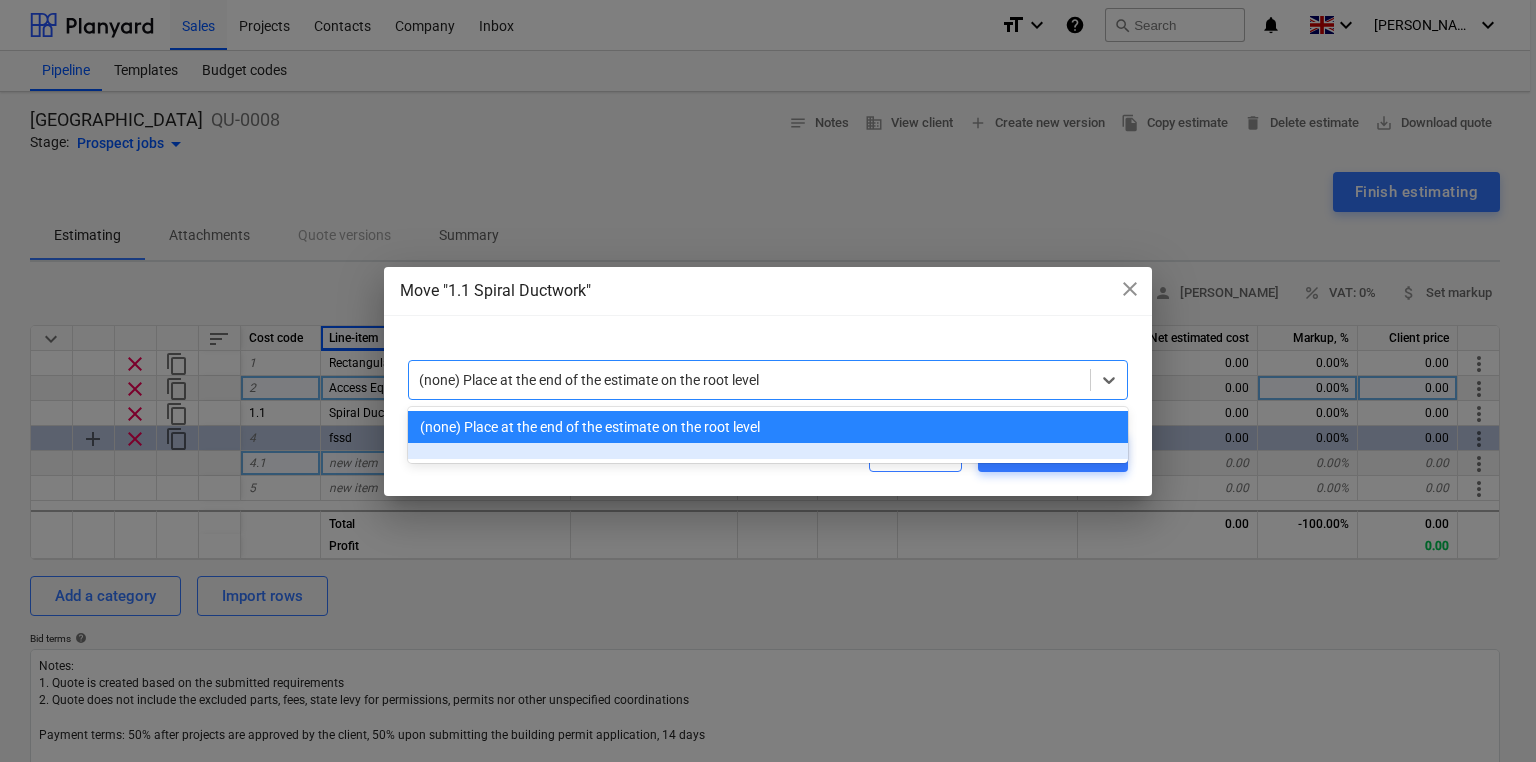 click on "Cancel Move line-item" at bounding box center [768, 452] 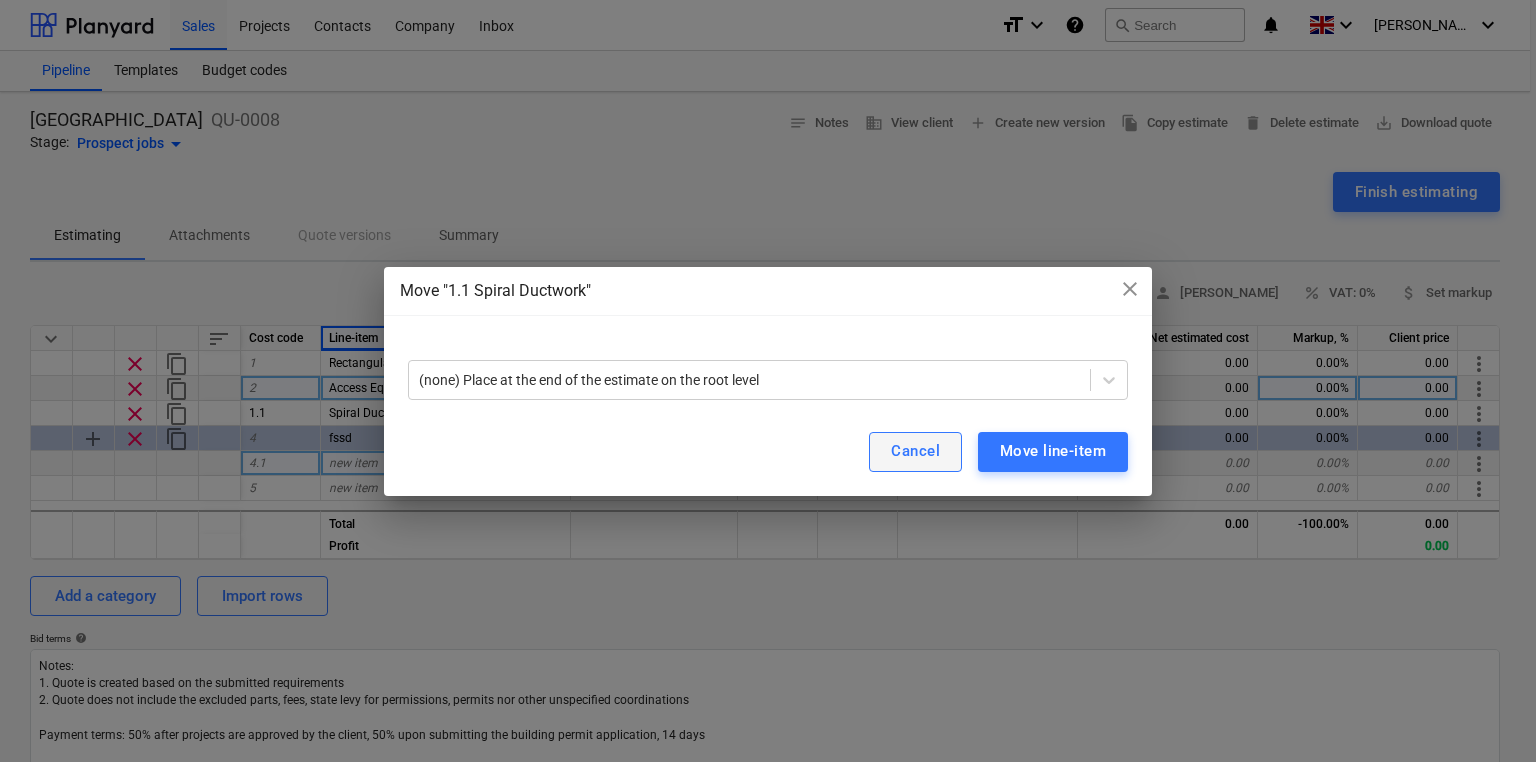 click on "Cancel" at bounding box center (915, 451) 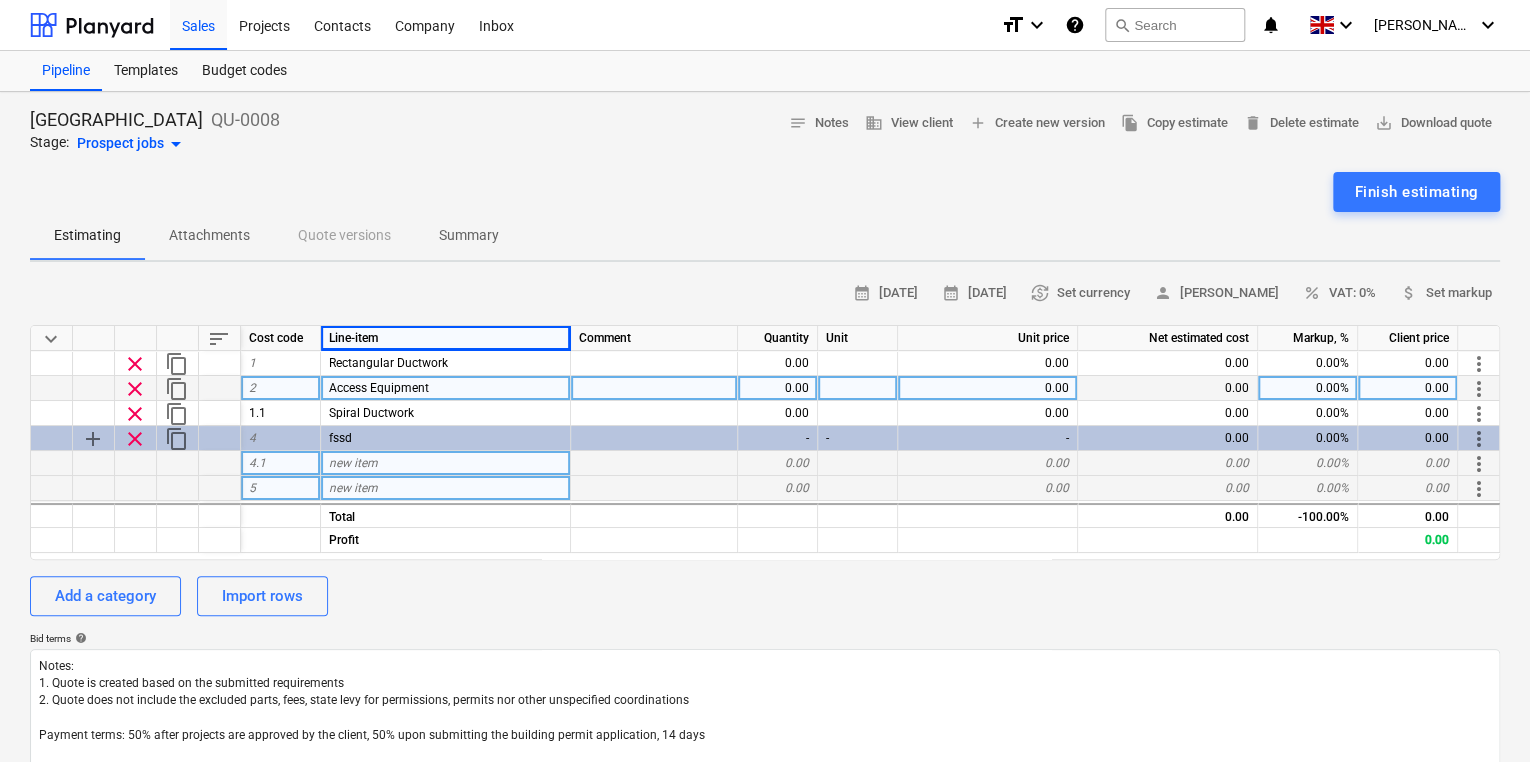 click at bounding box center [94, 488] 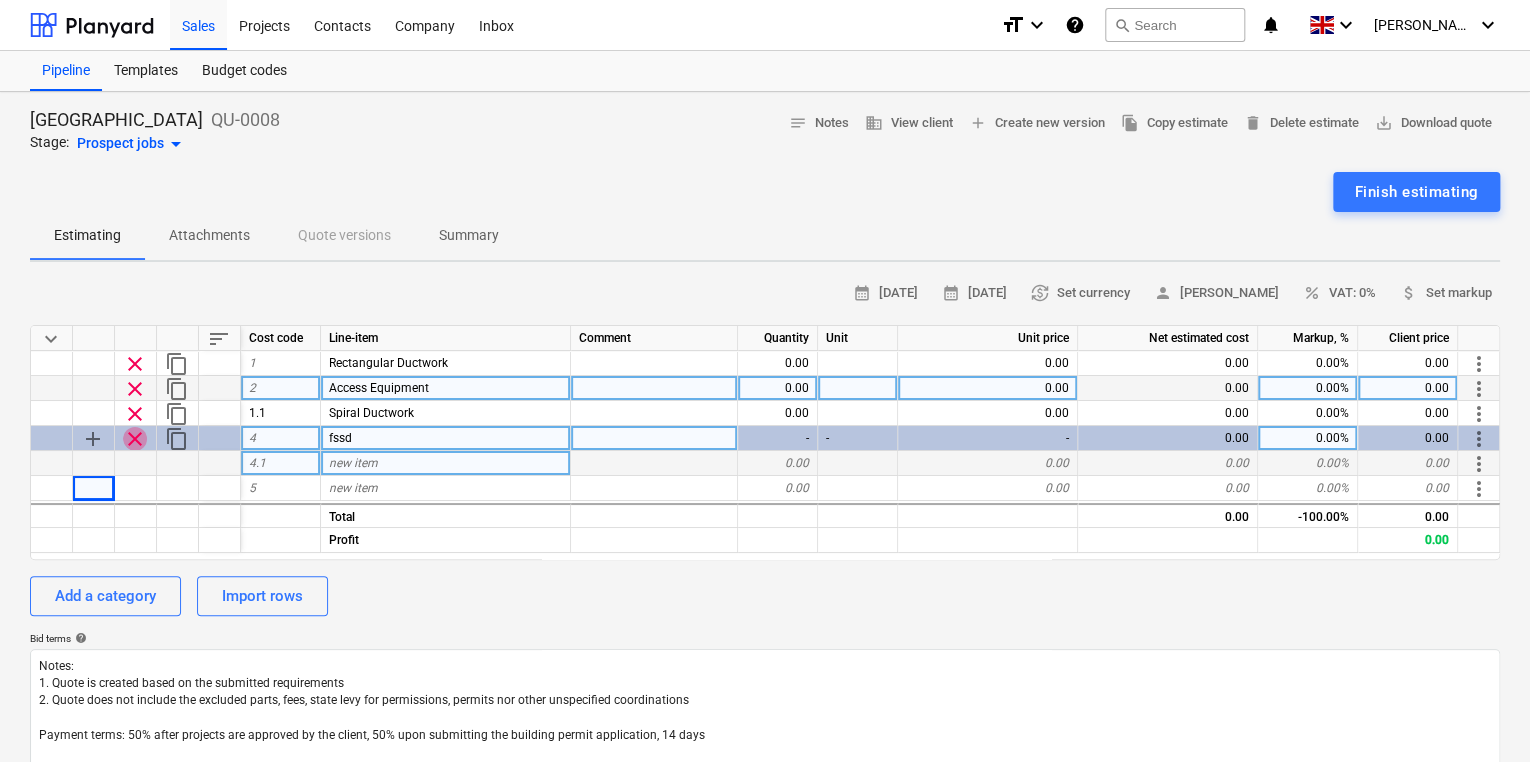 click on "clear" at bounding box center [135, 439] 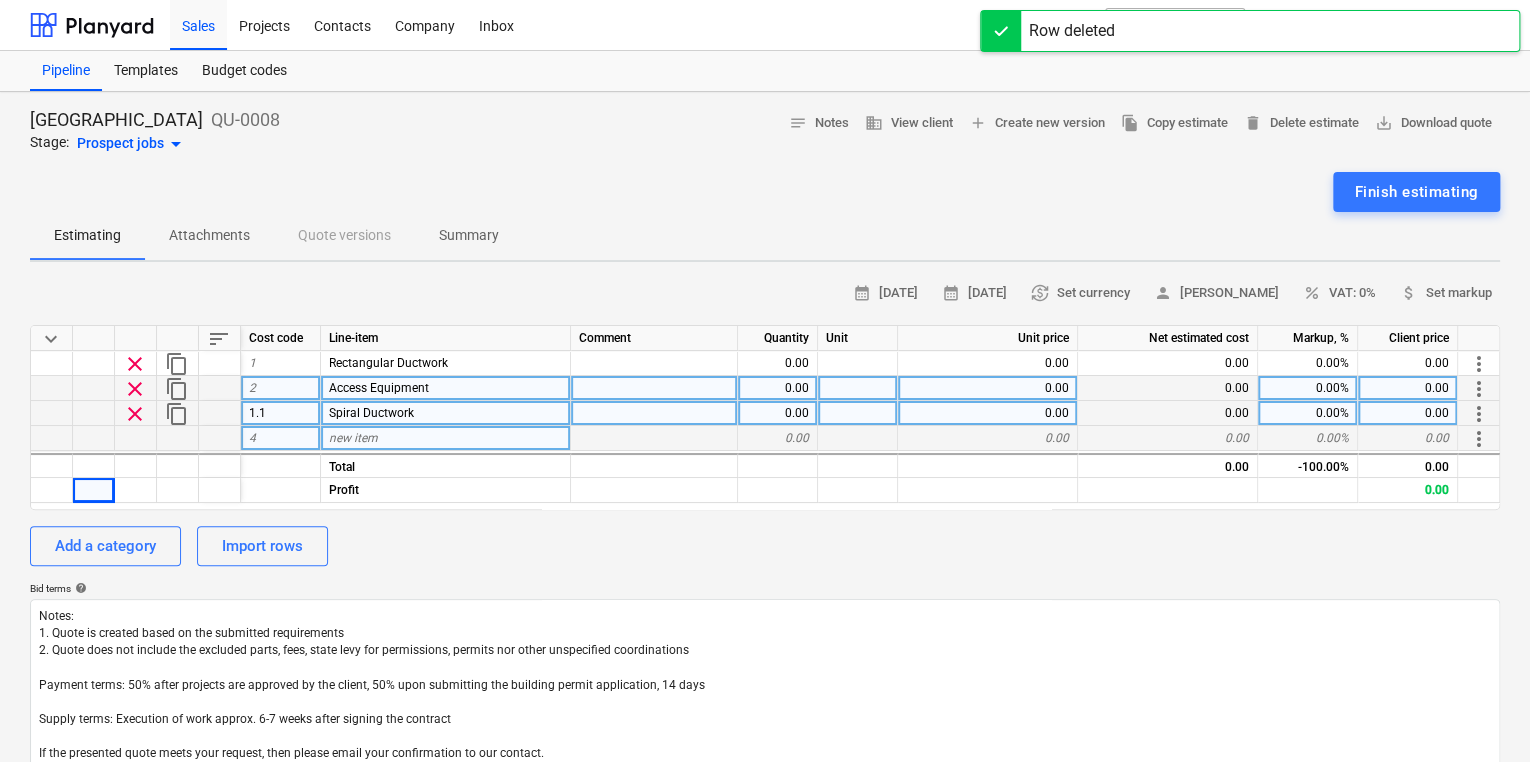 click on "clear" at bounding box center [135, 414] 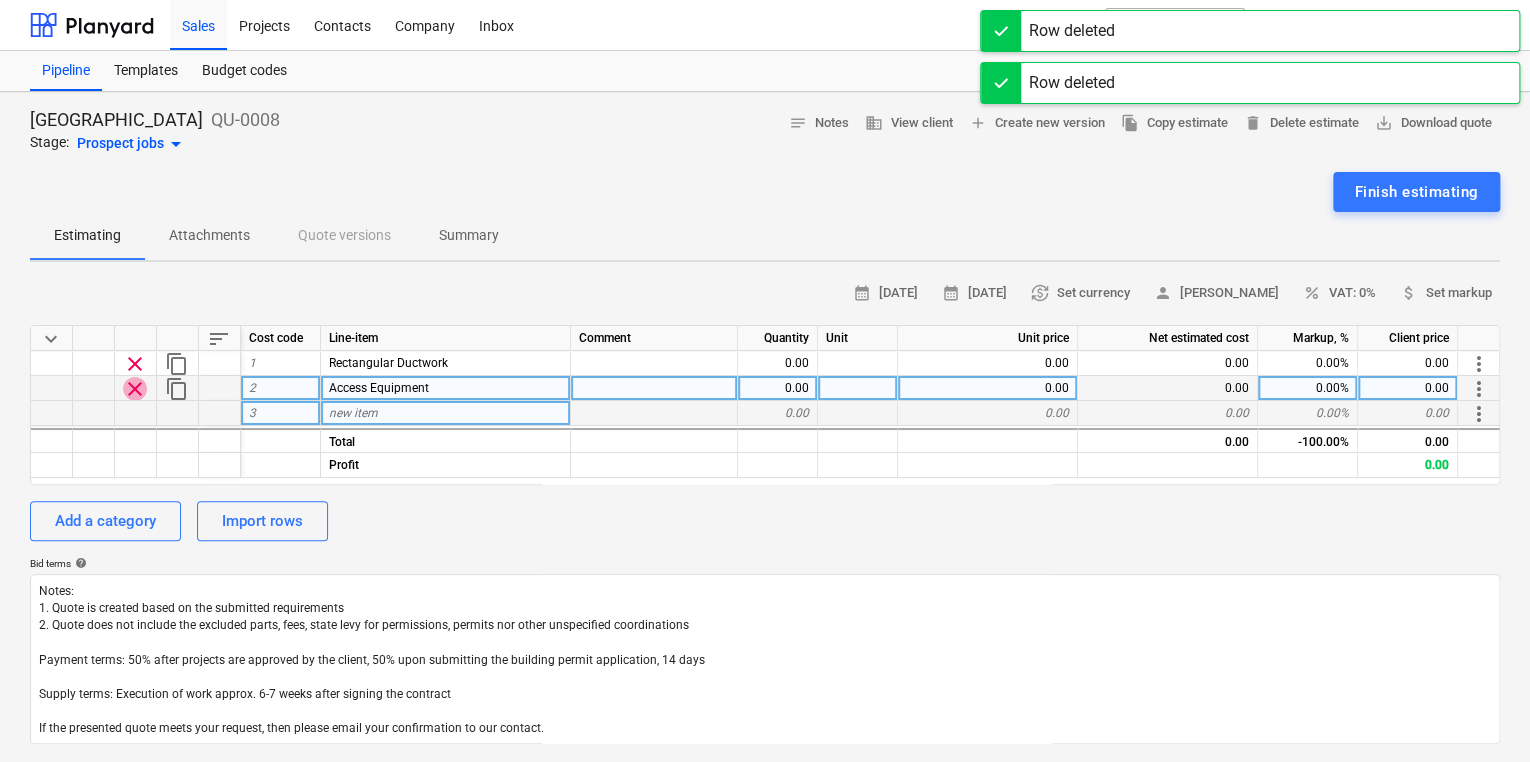 click on "clear" at bounding box center [135, 389] 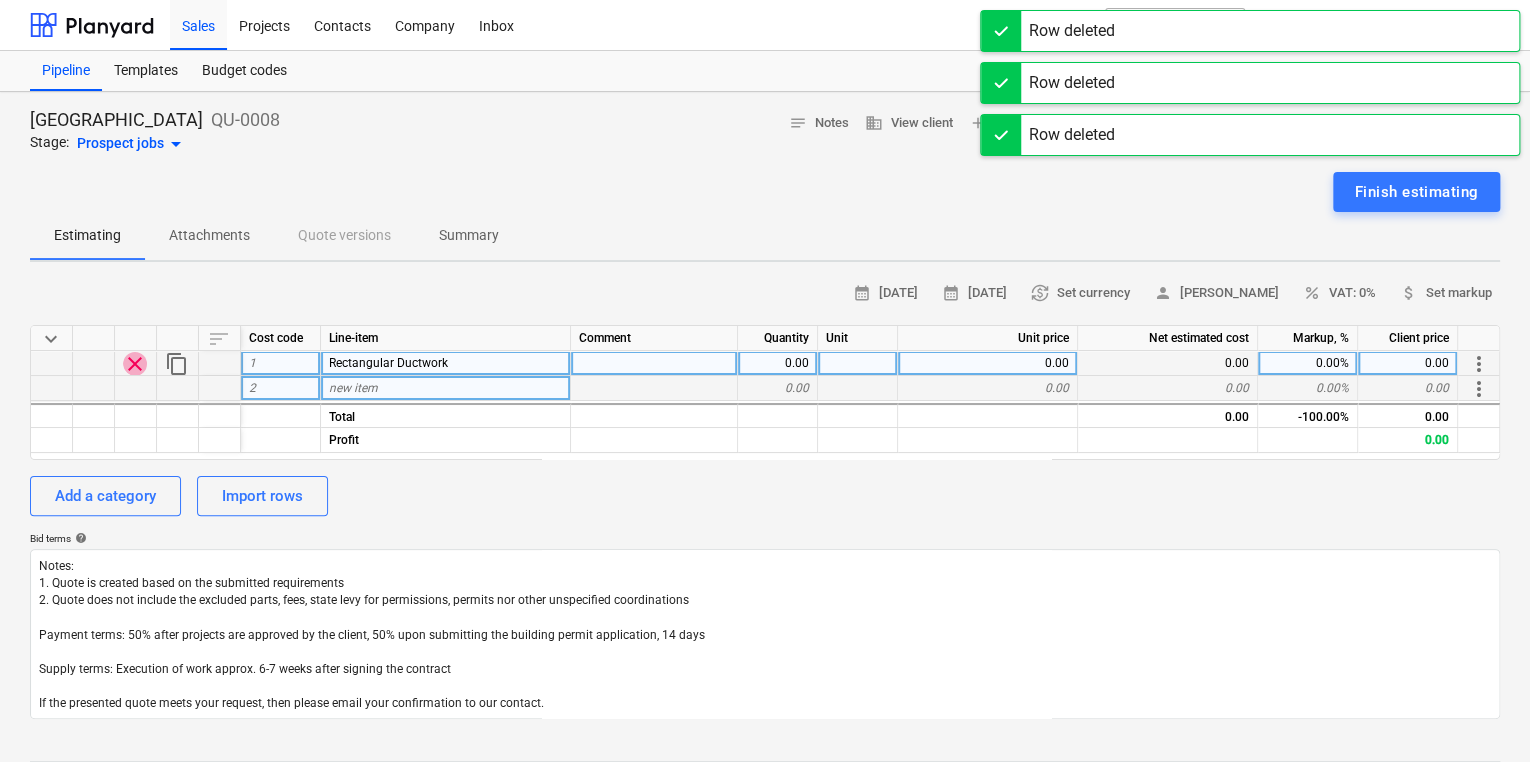 click on "clear" at bounding box center [135, 364] 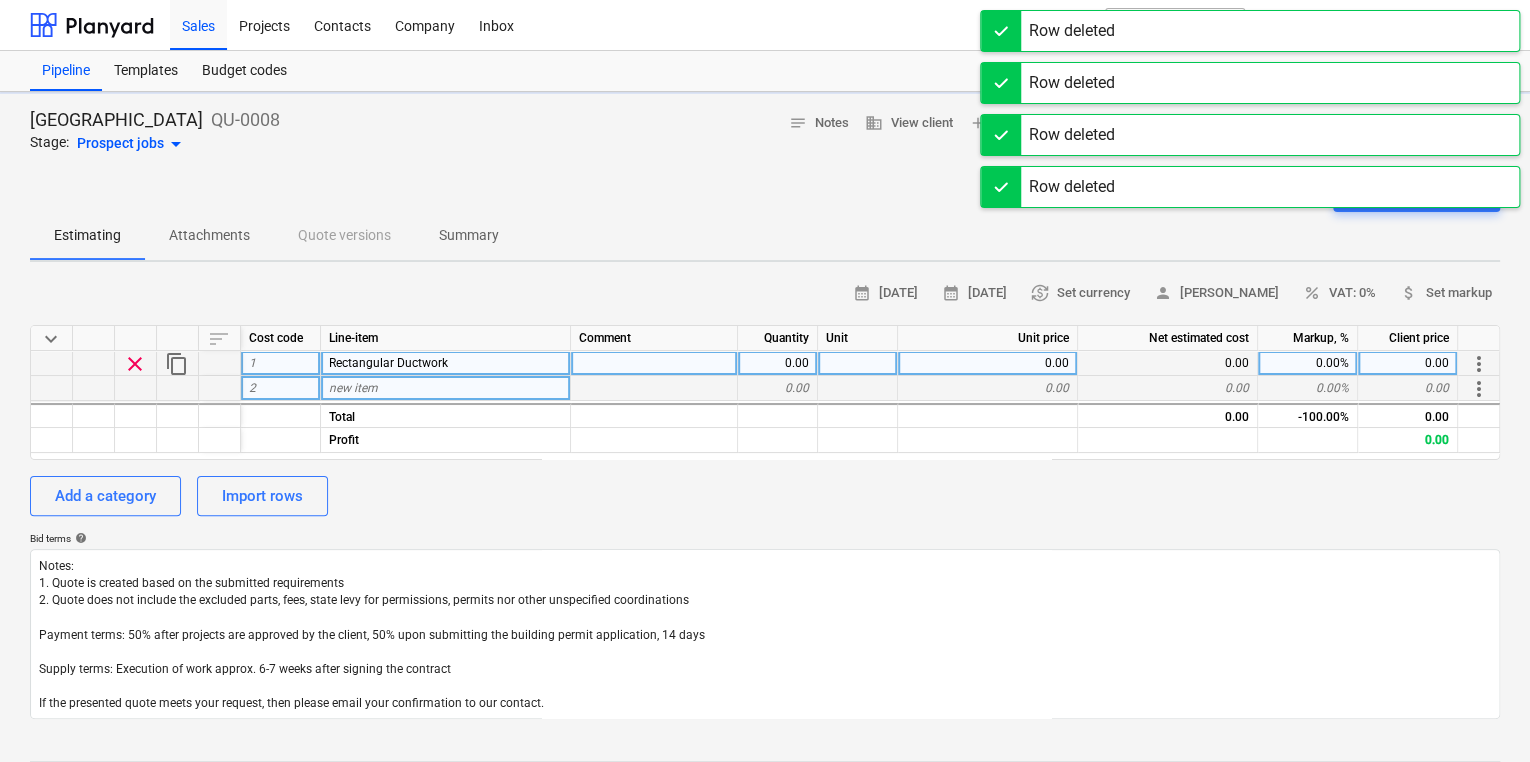 type on "x" 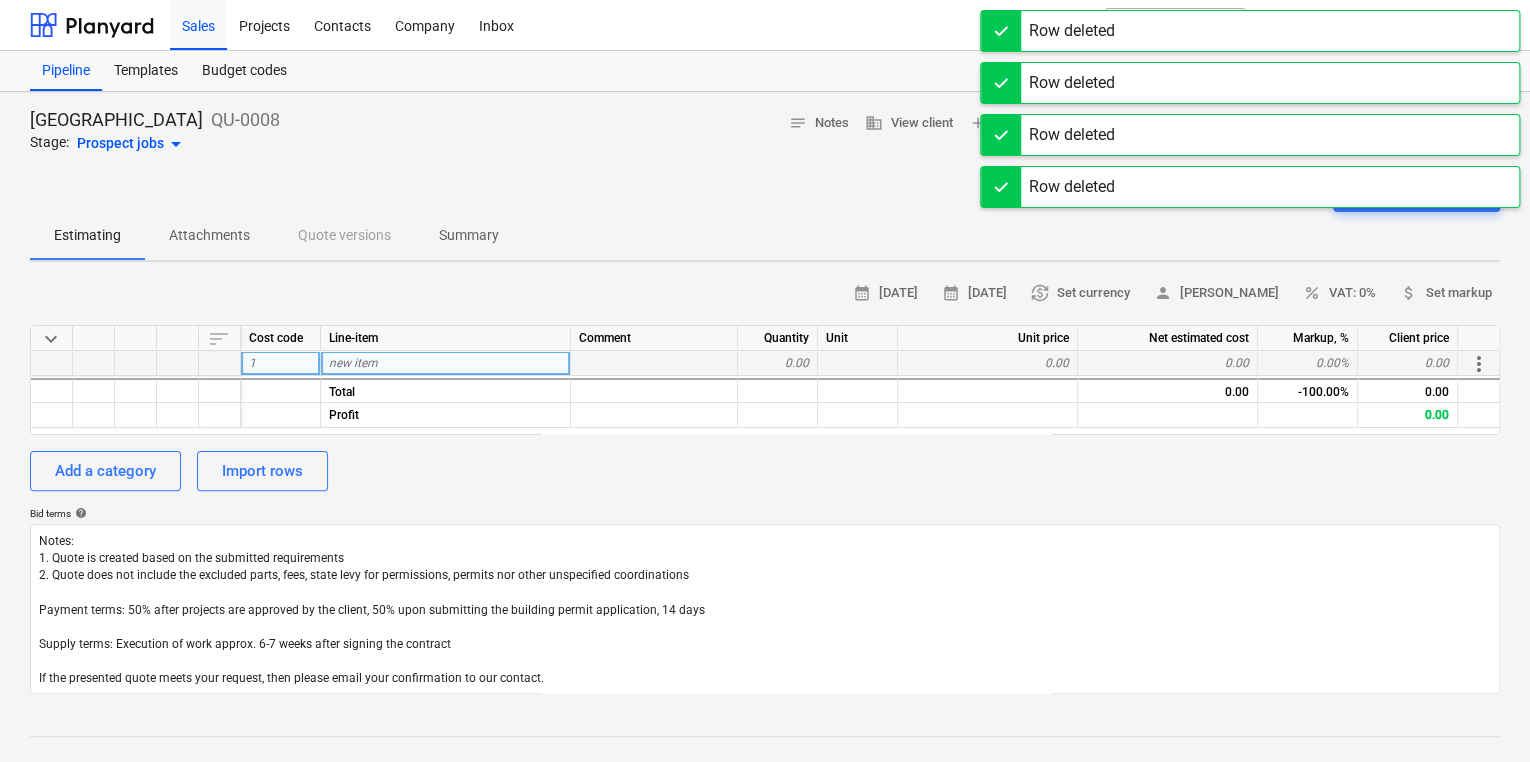 click on "new item" at bounding box center (446, 363) 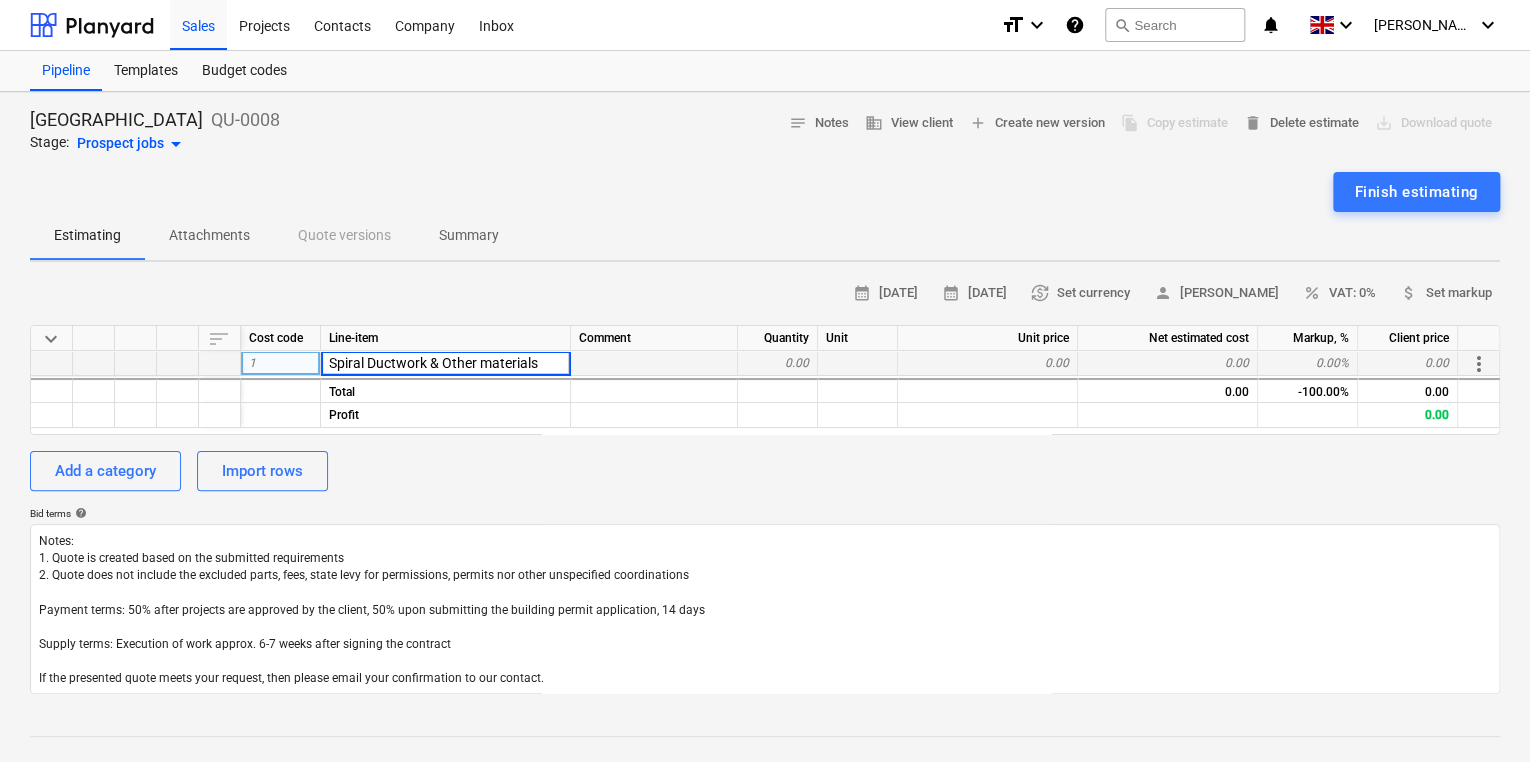 type on "Spiral Ductwork & Other materials" 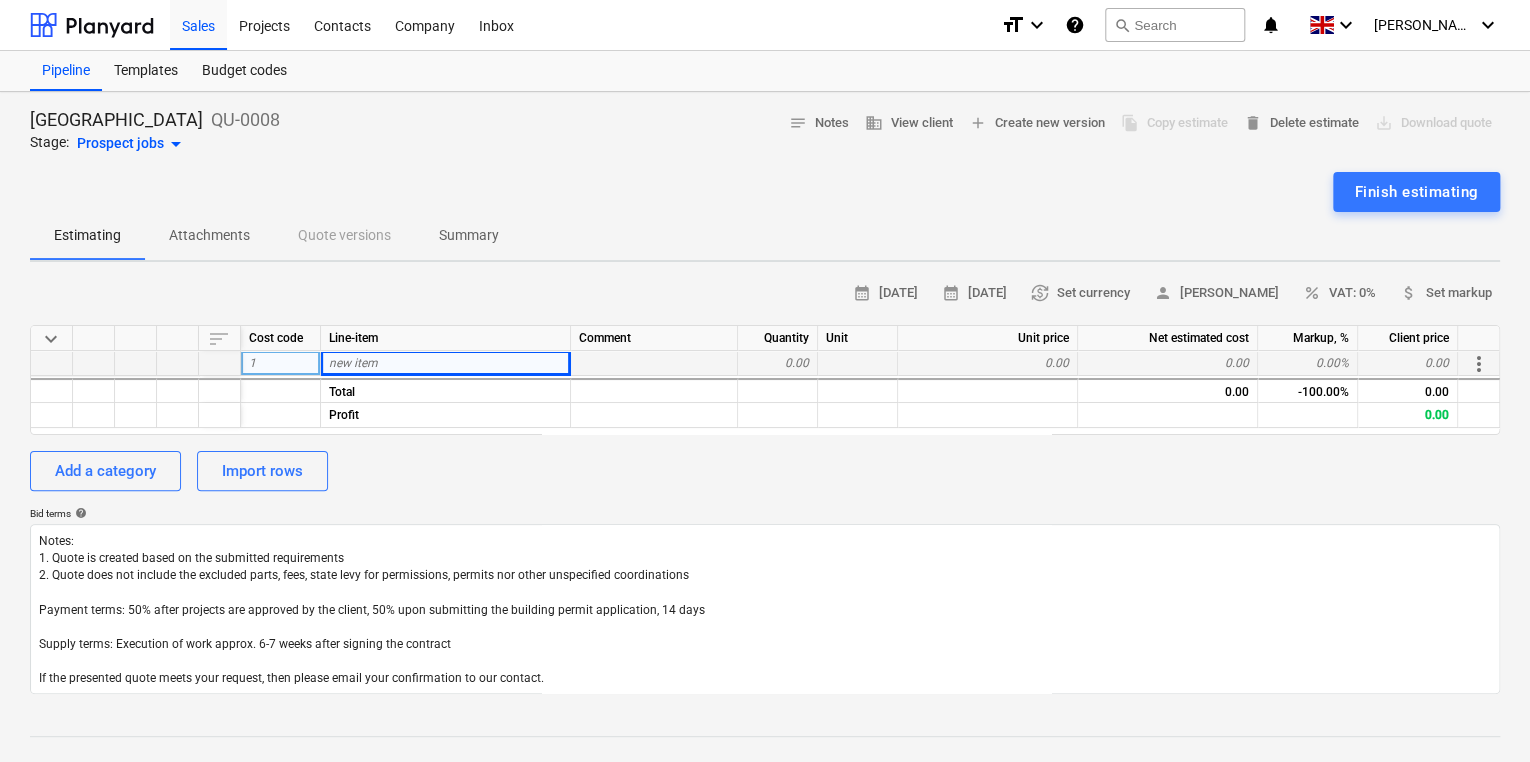 type on "x" 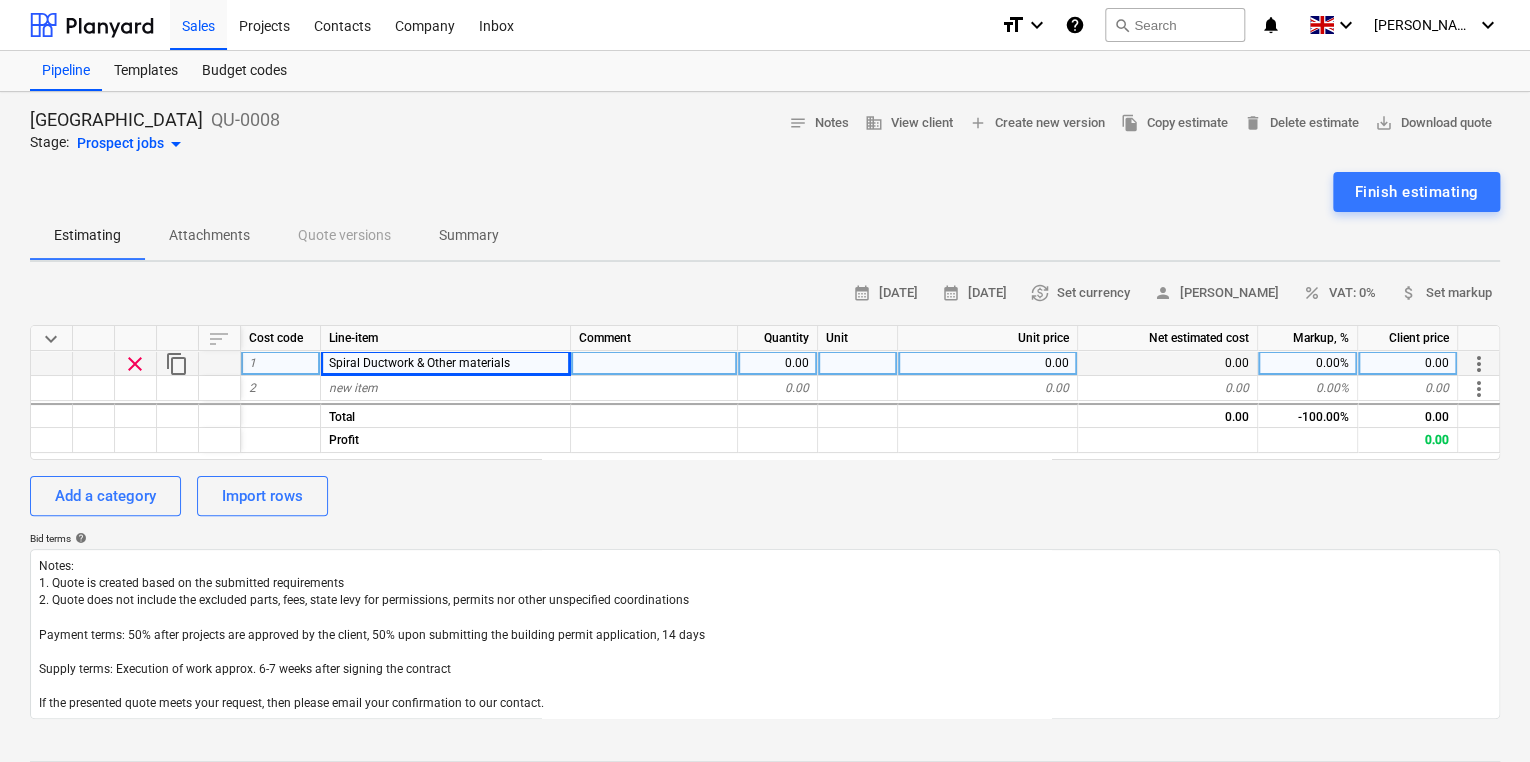 click on "Spiral Ductwork & Other materials" at bounding box center (419, 363) 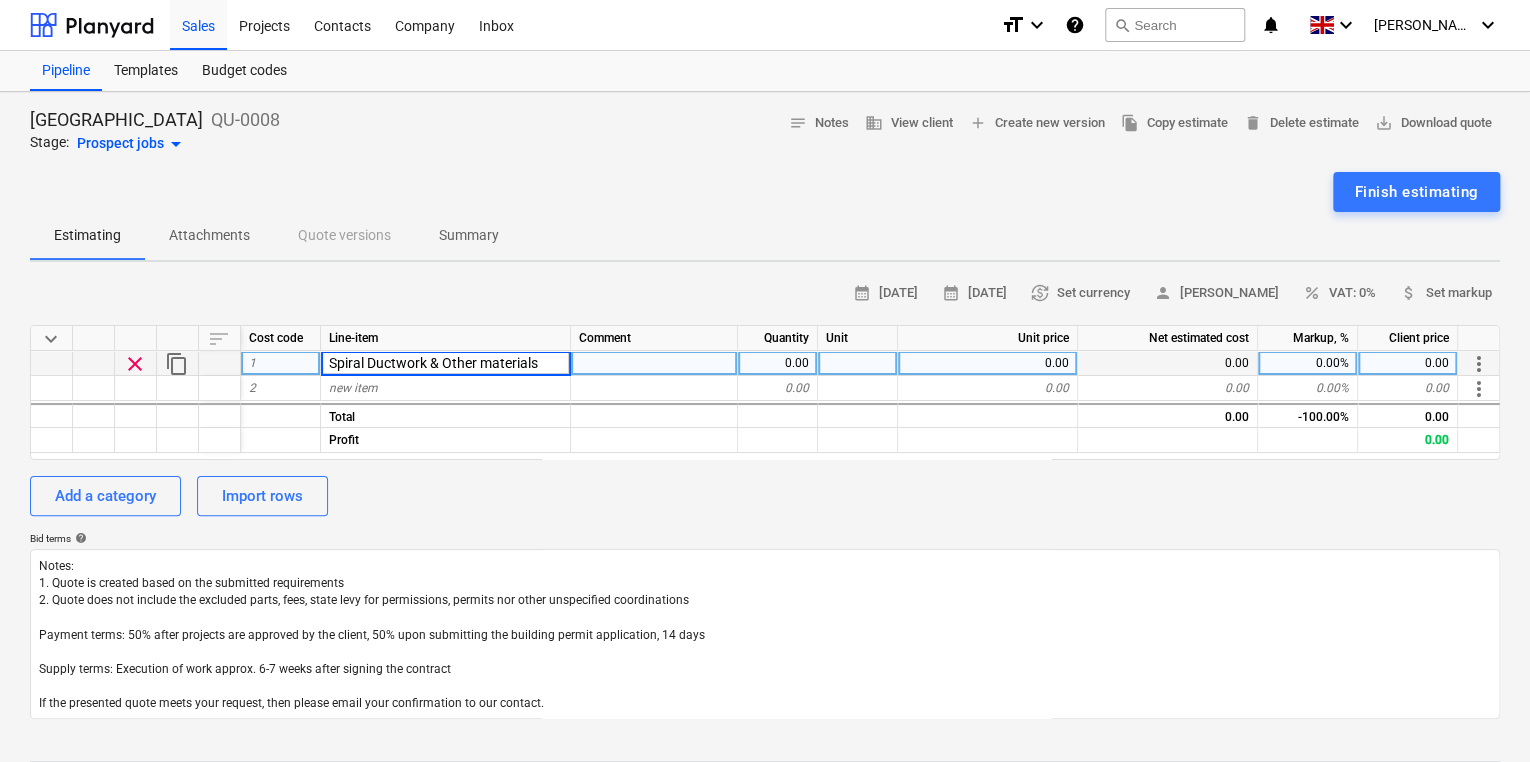 click on "Spiral Ductwork & Other materials" at bounding box center (445, 363) 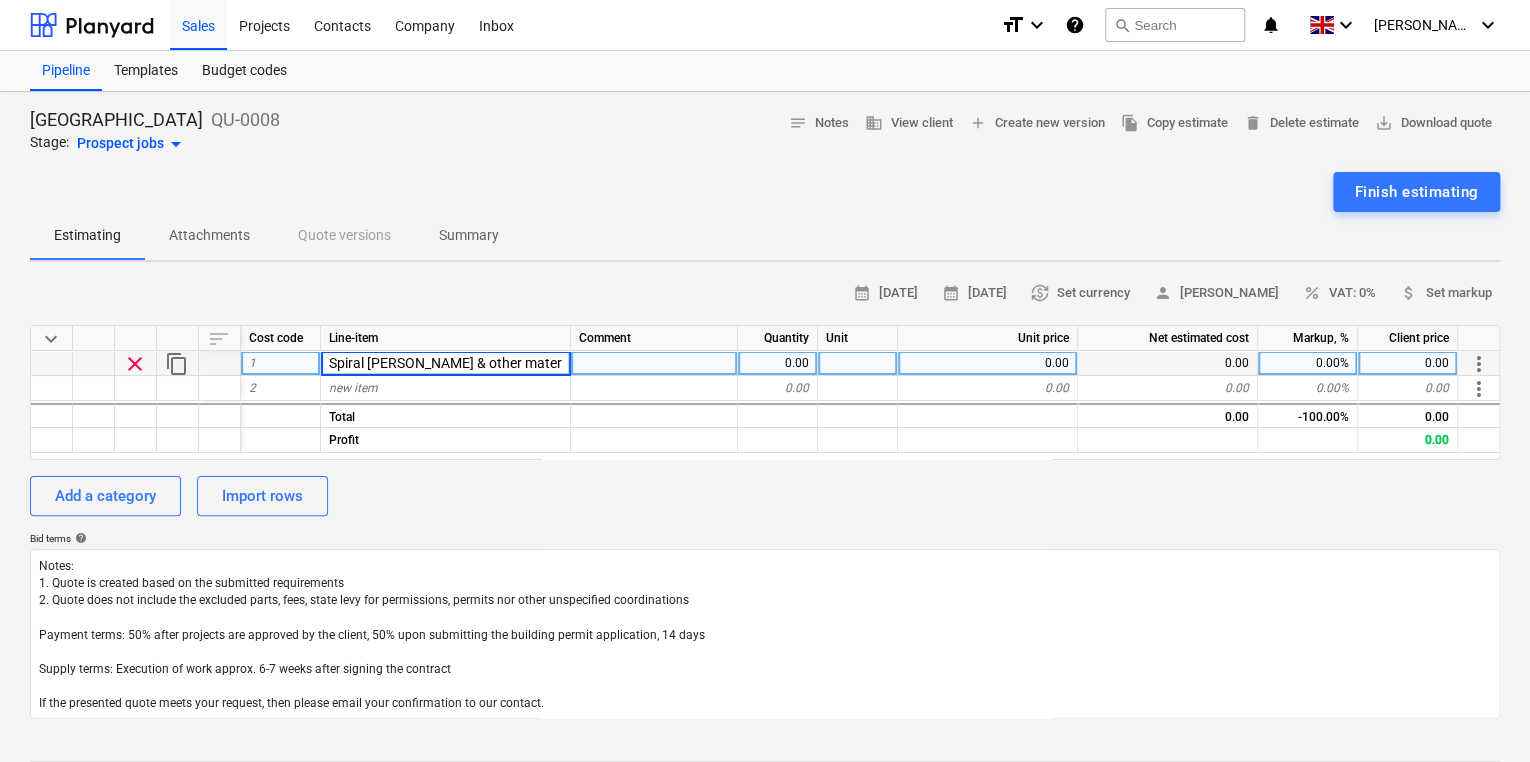 click on "Spiral Ductwork & other materials" at bounding box center [445, 363] 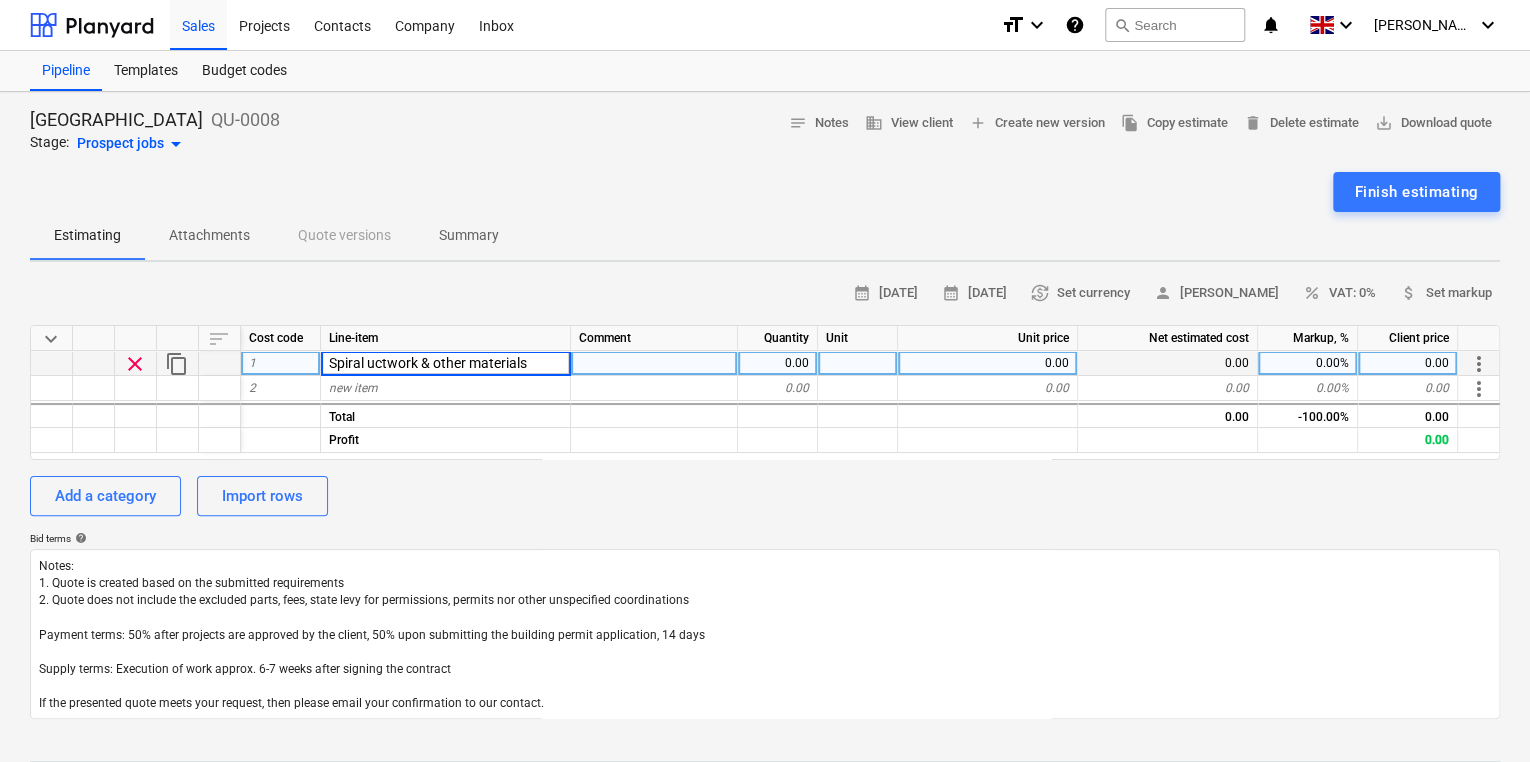 type on "Spiral ductwork & other materials" 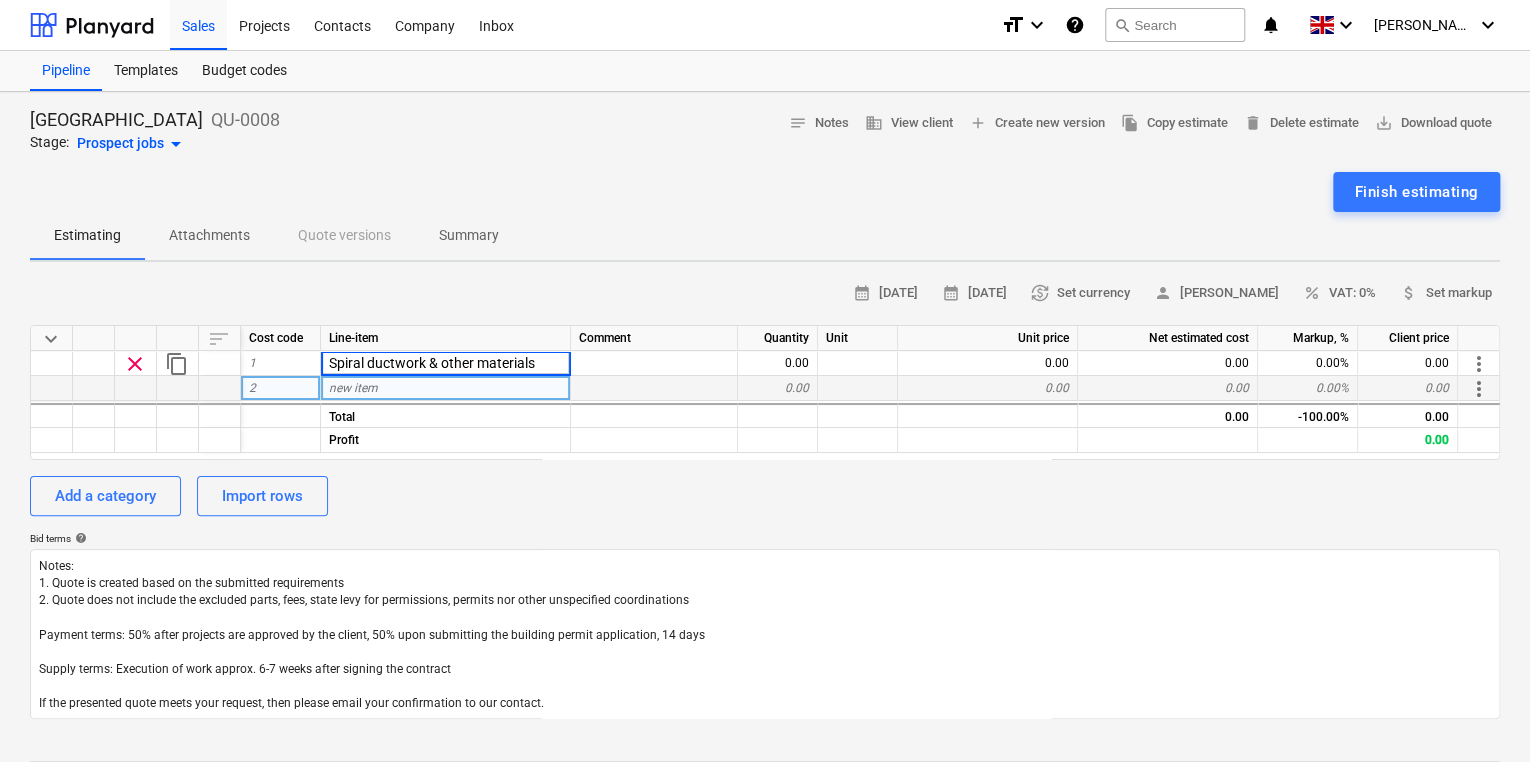click at bounding box center (136, 388) 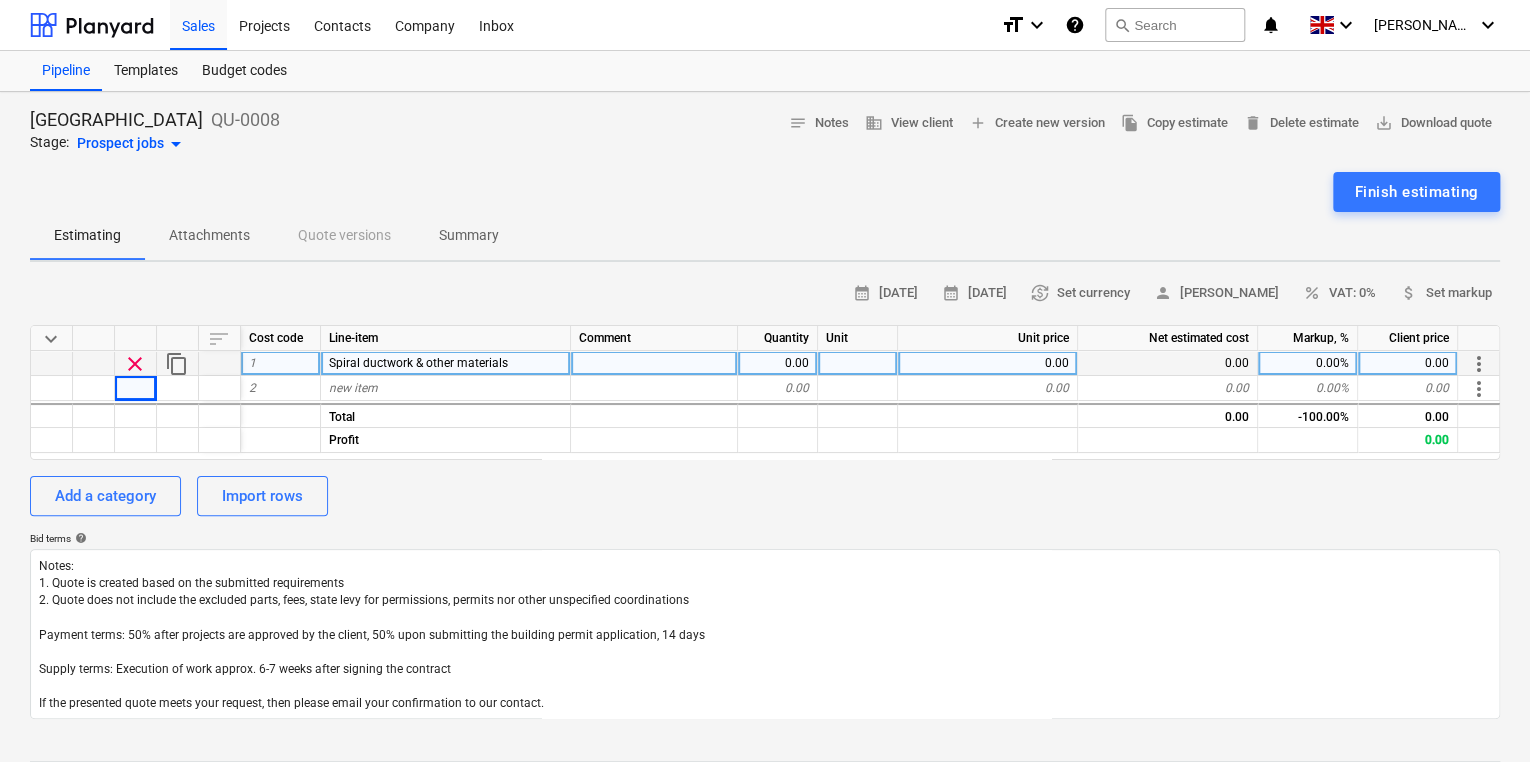 click at bounding box center (220, 363) 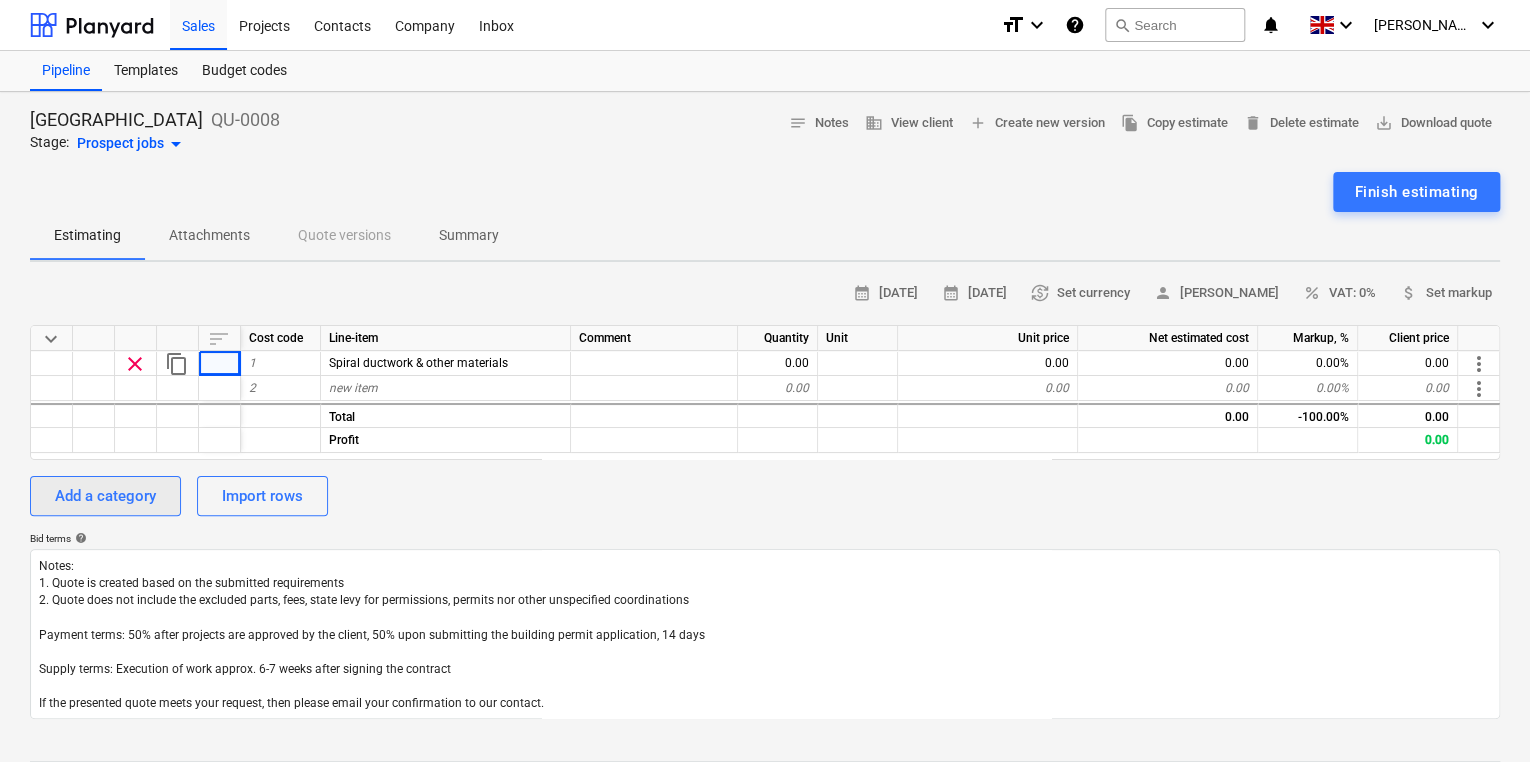 click on "Add a category" at bounding box center [105, 496] 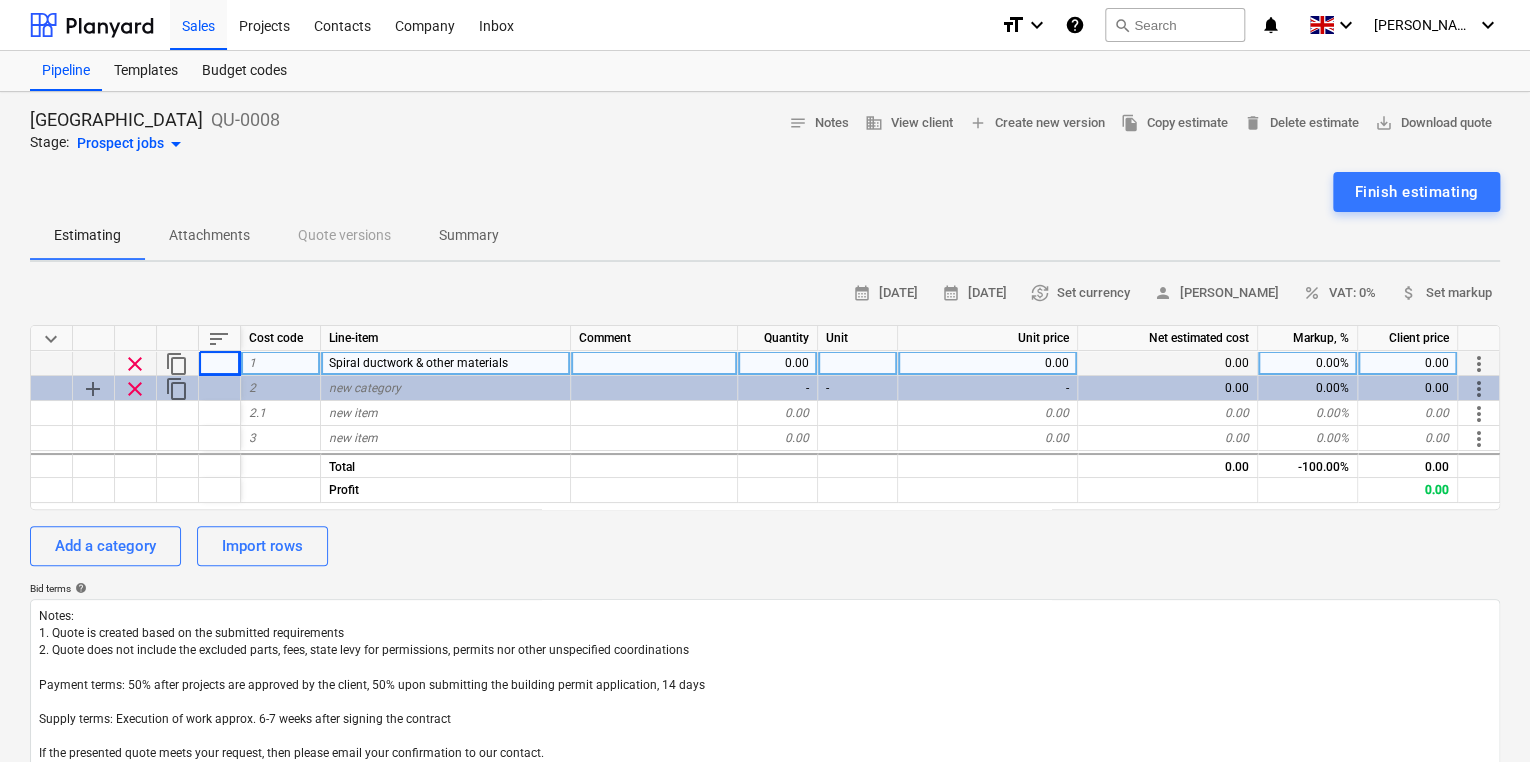 click at bounding box center [94, 363] 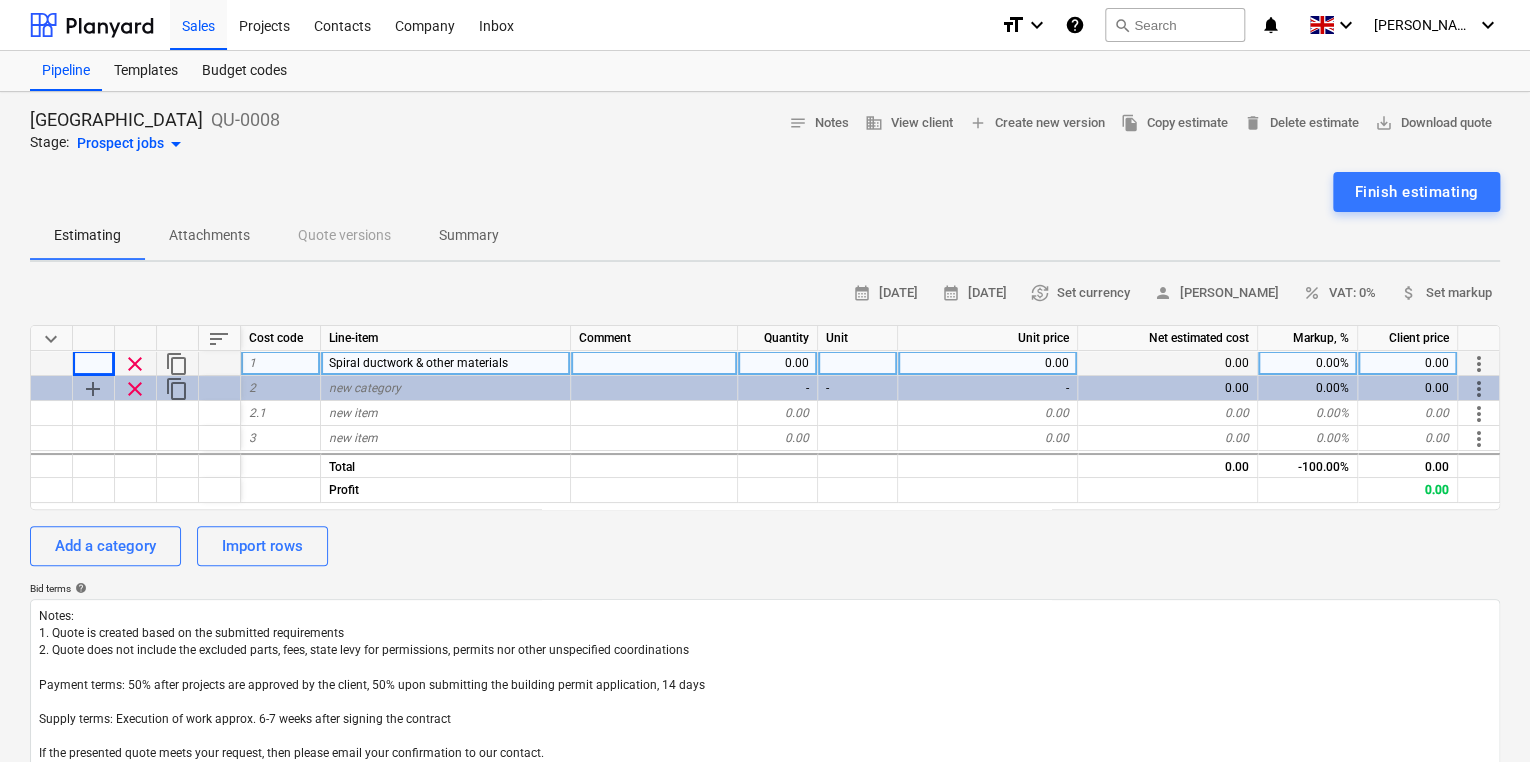 click on "Spiral ductwork & other materials" at bounding box center (418, 363) 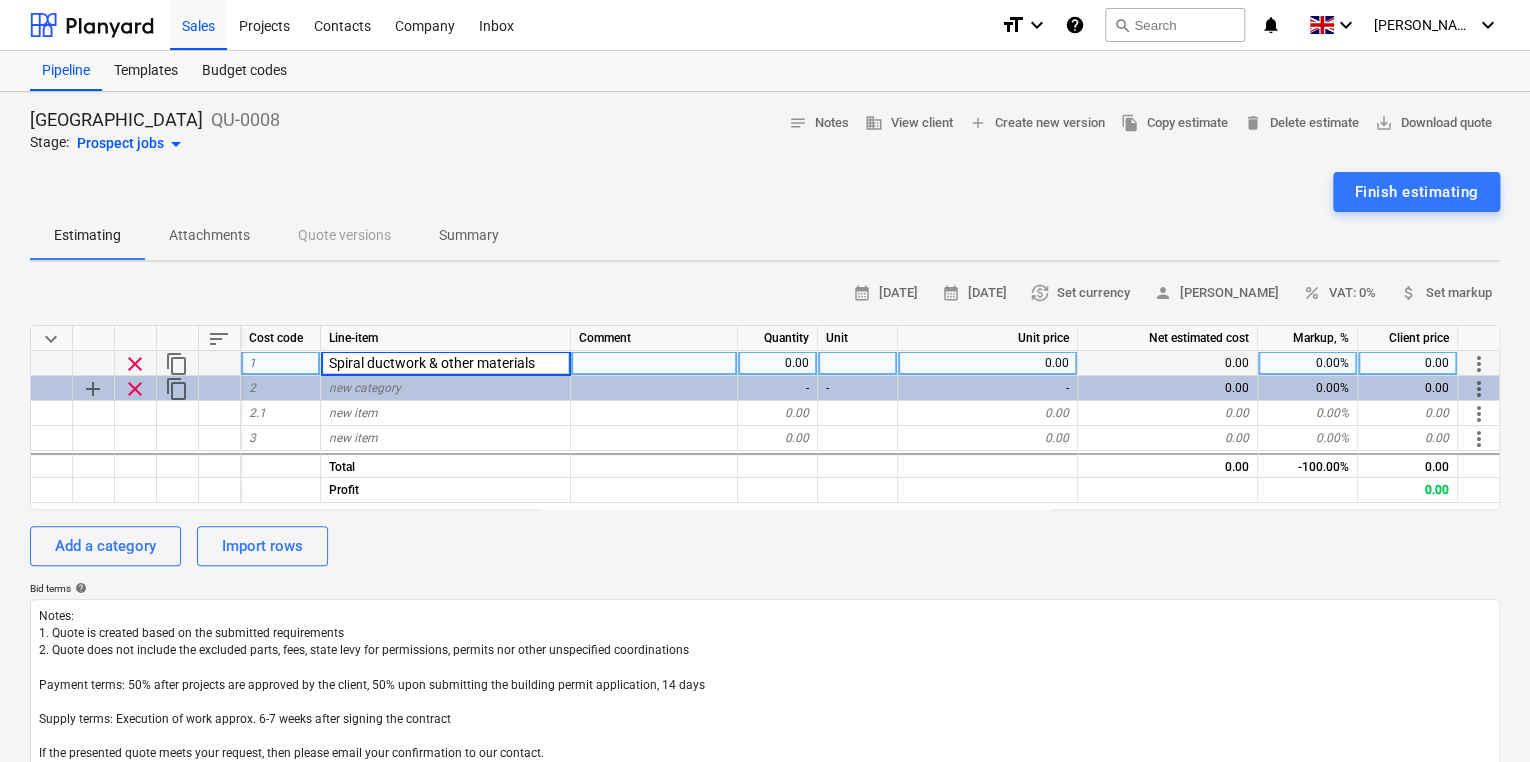 click on "Spiral ductwork & other materials" at bounding box center (445, 363) 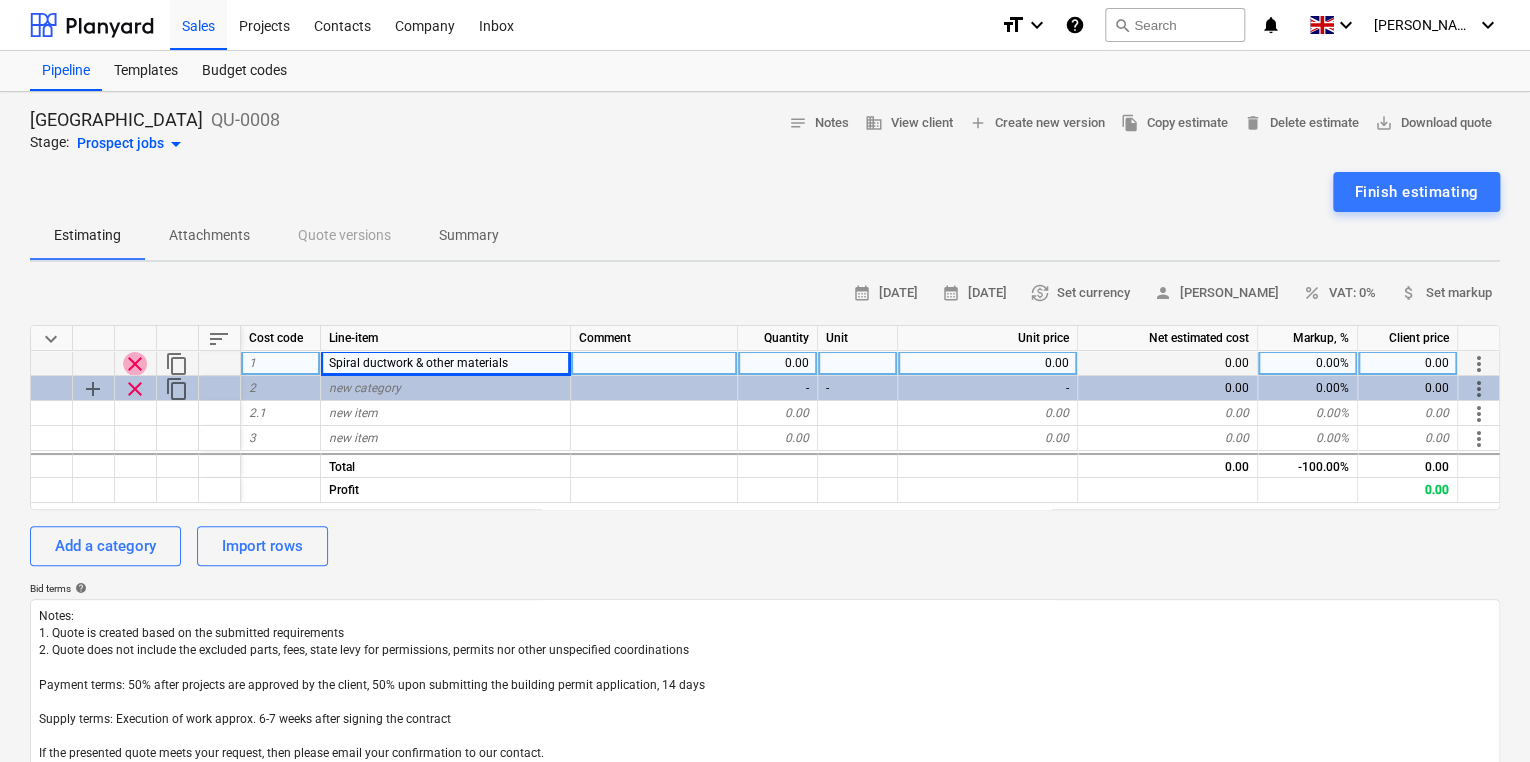 click on "clear" at bounding box center [135, 364] 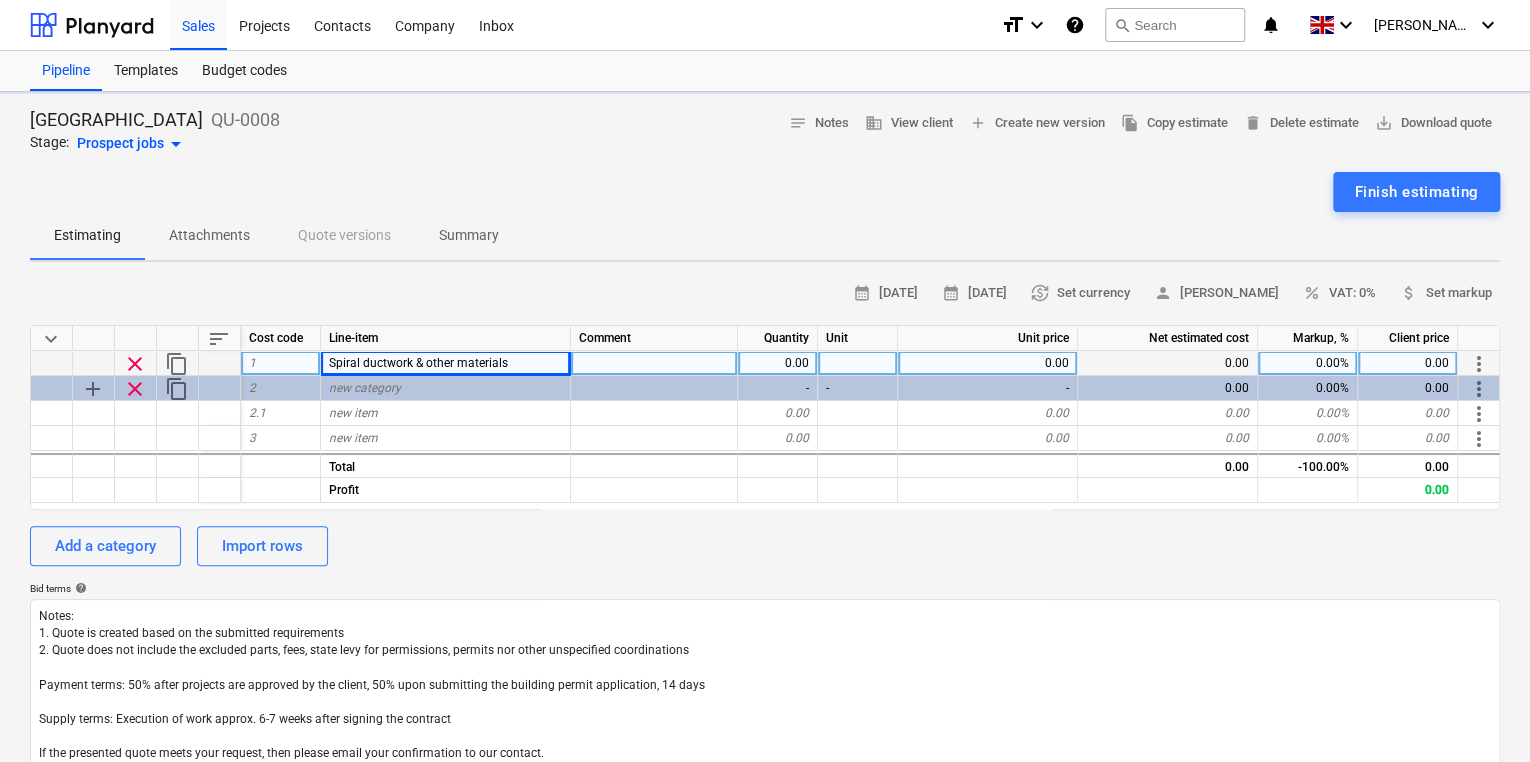 type on "x" 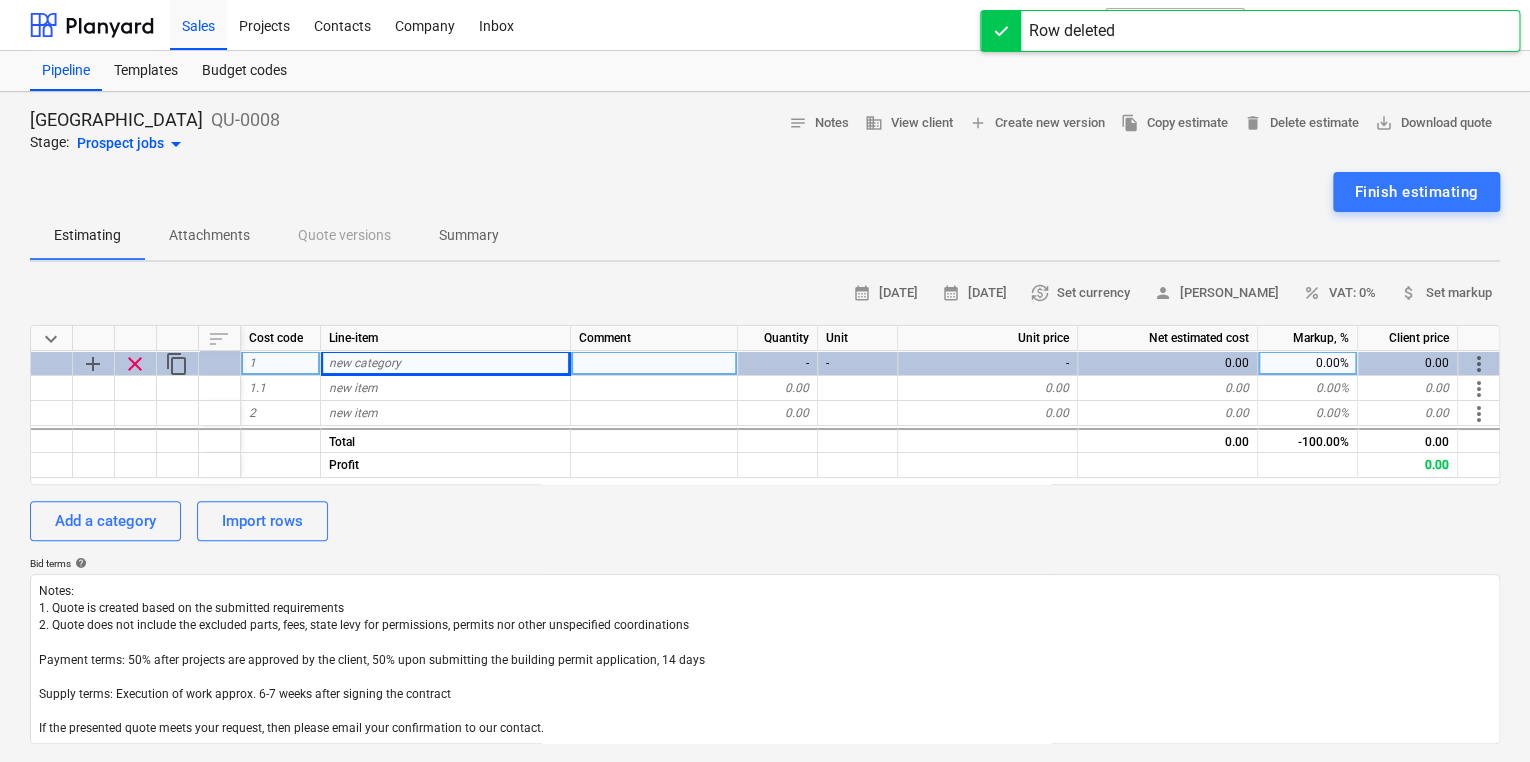 click on "new category" at bounding box center (365, 363) 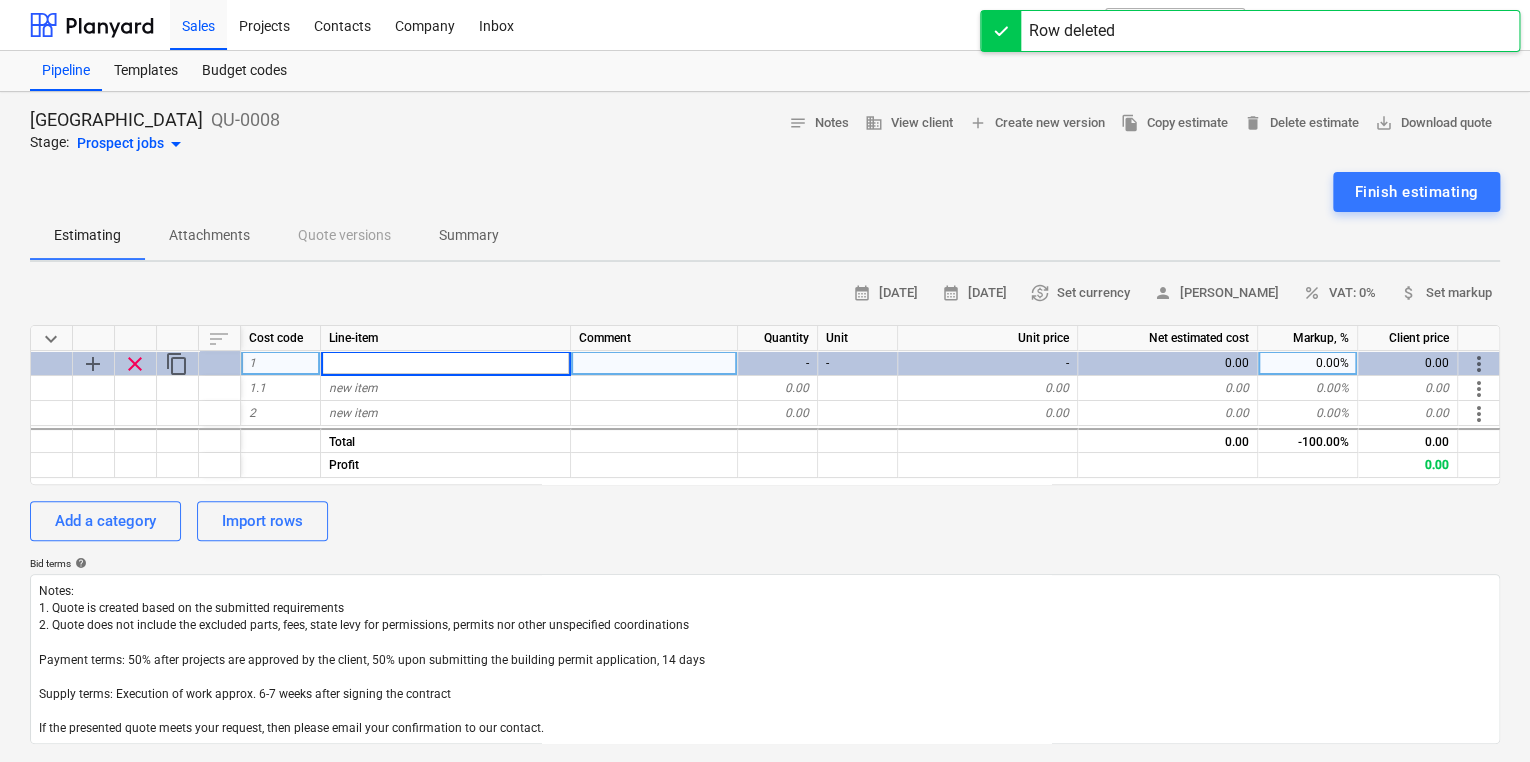 type on "Spiral ductwork & other materials" 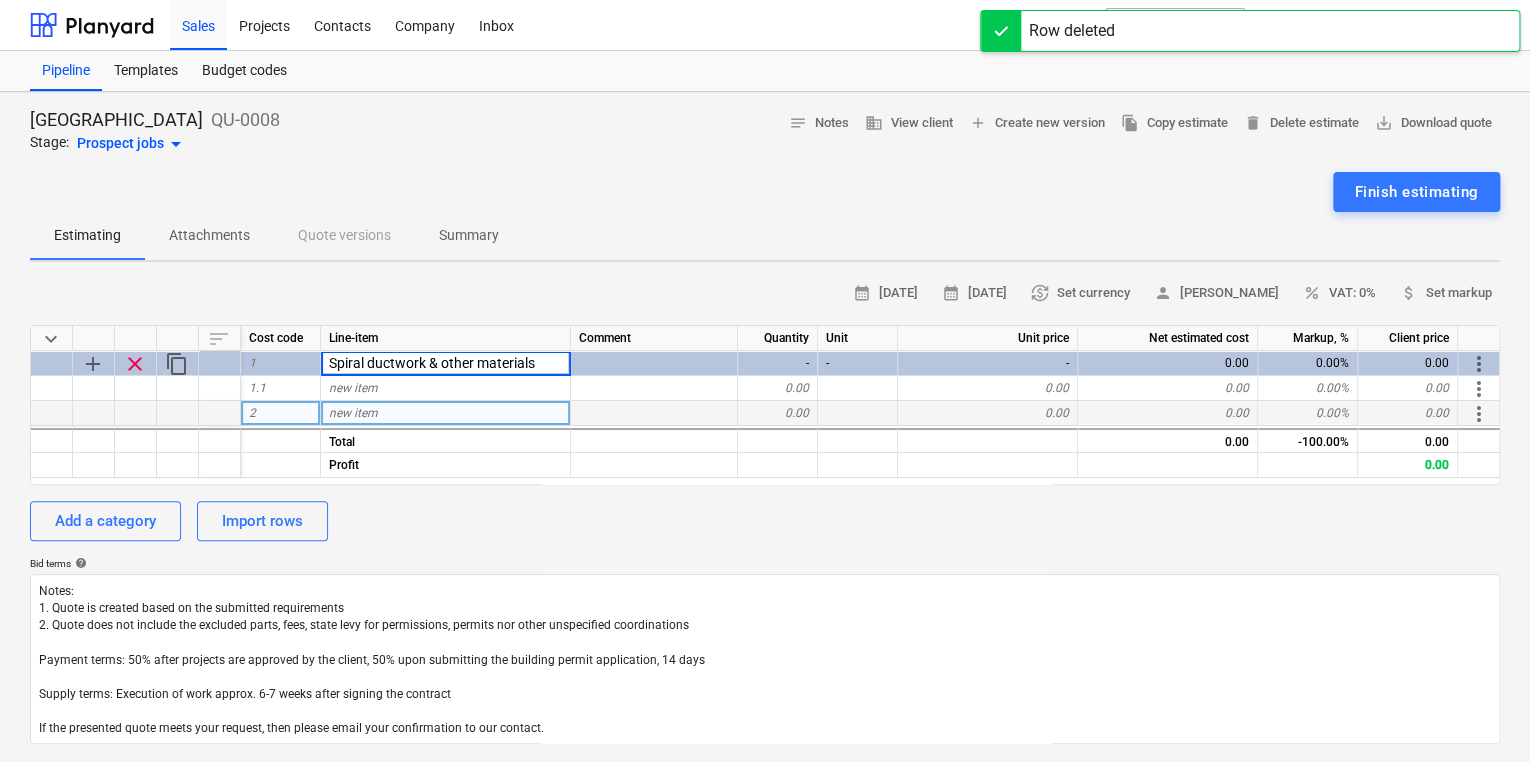 click at bounding box center [136, 413] 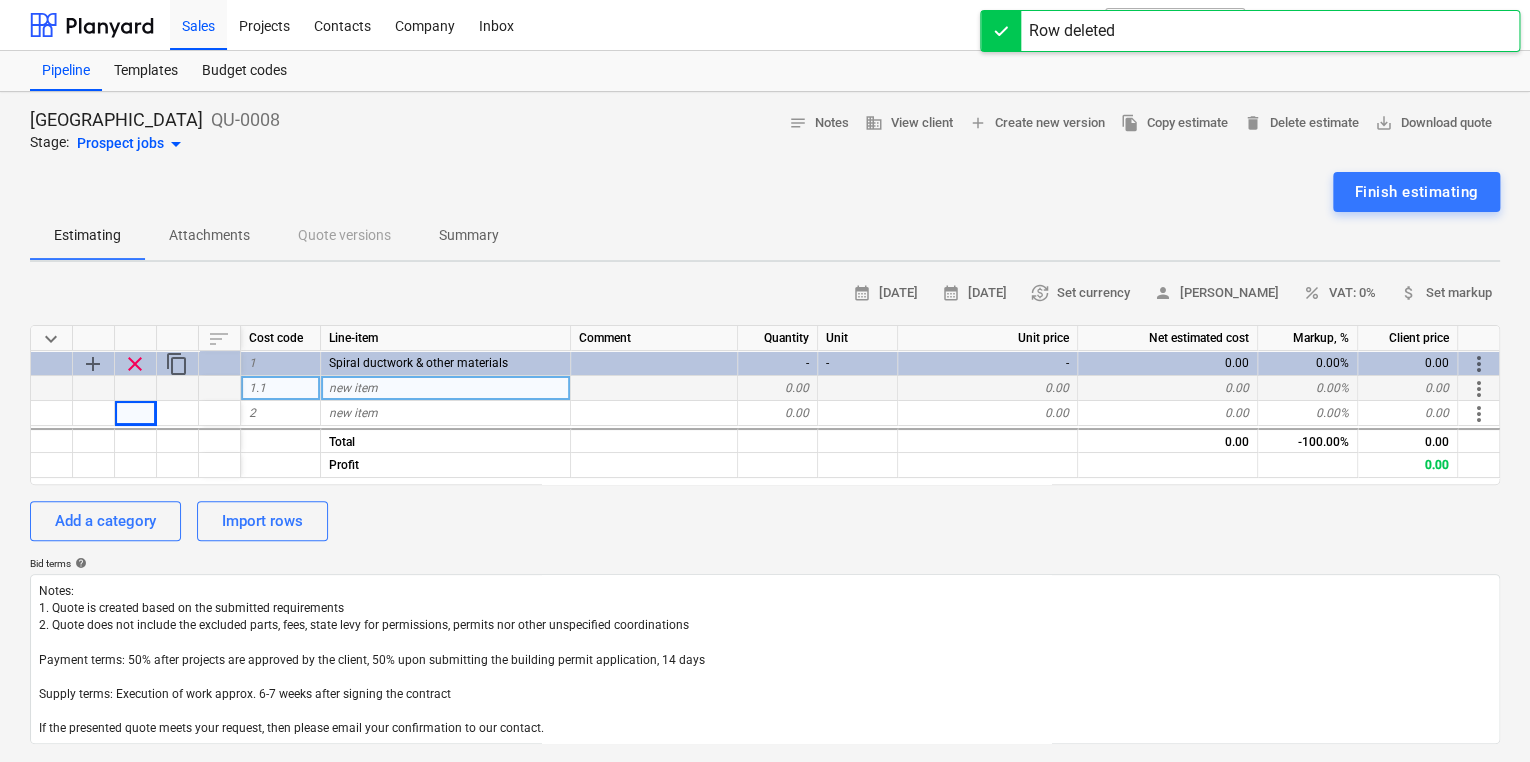 click on "new item" at bounding box center [353, 388] 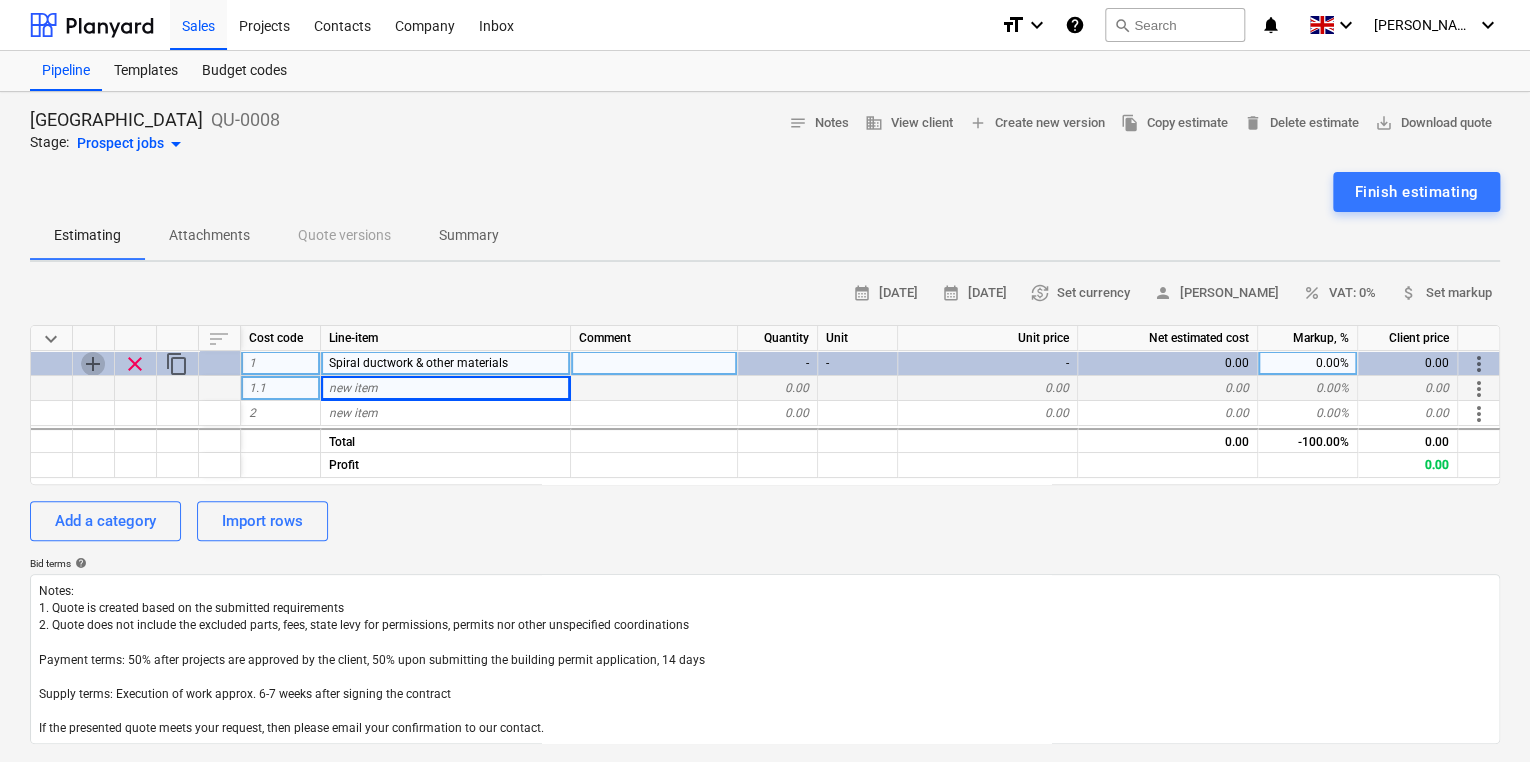 click on "add" at bounding box center [93, 364] 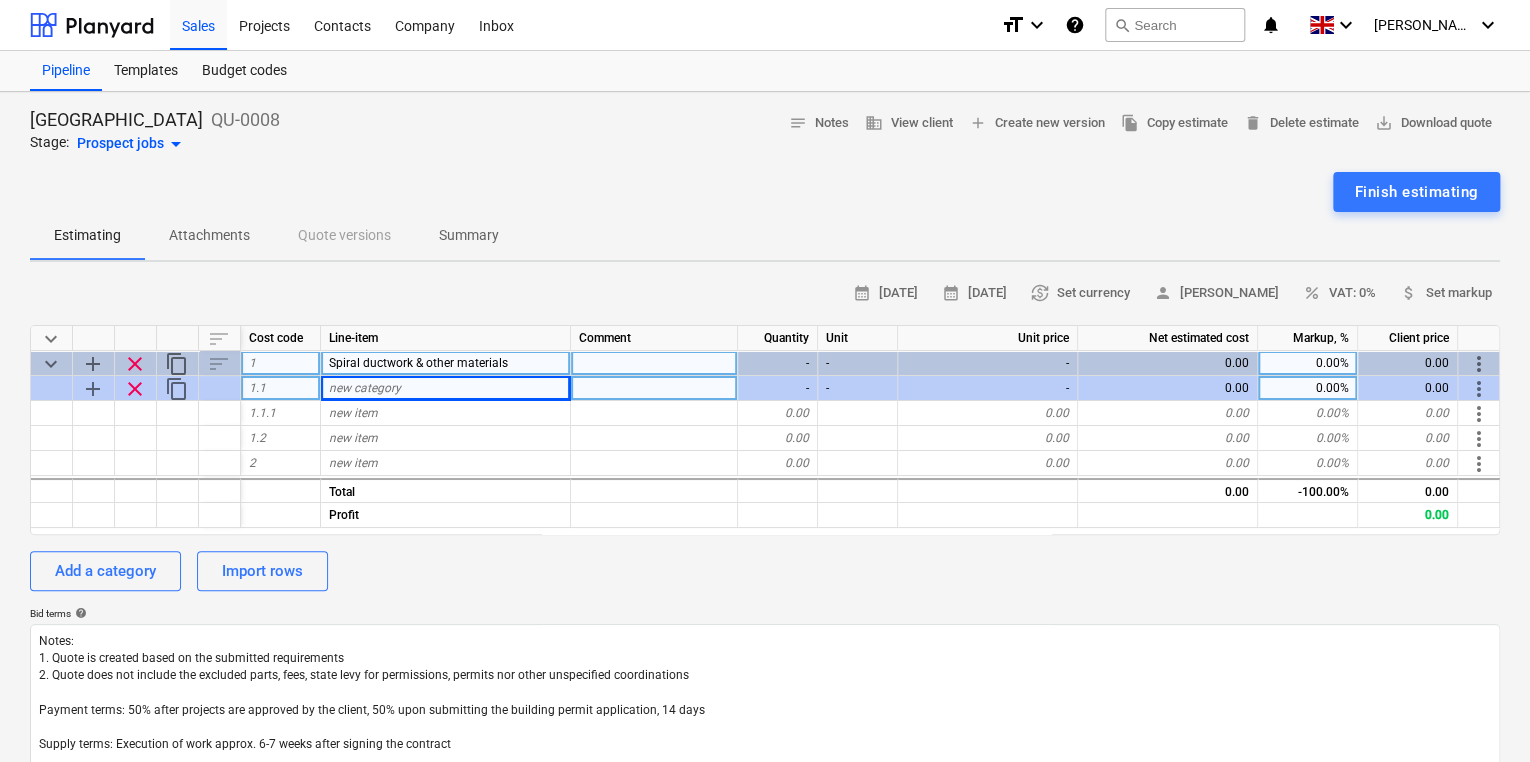 click on "clear" at bounding box center (135, 389) 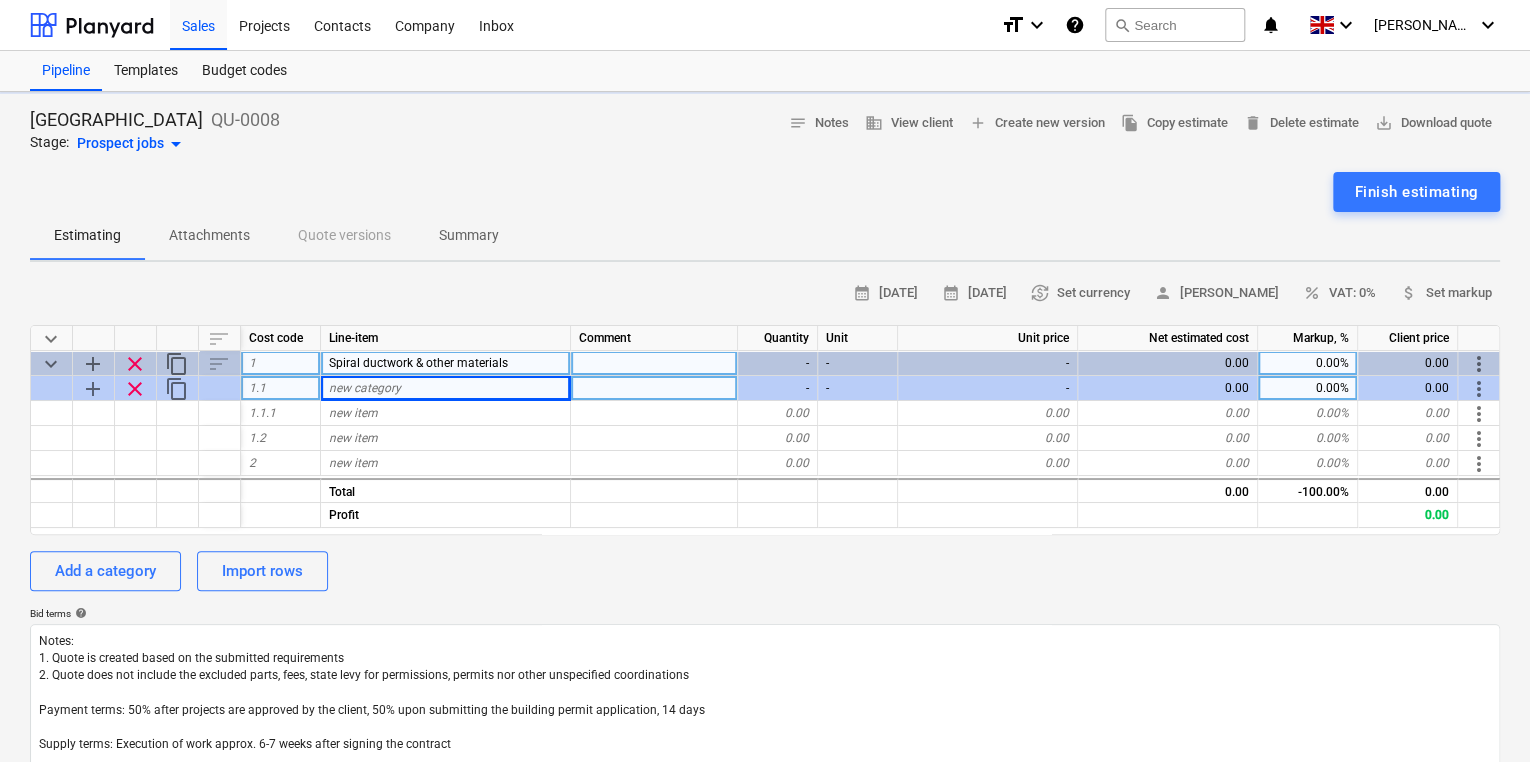 type on "x" 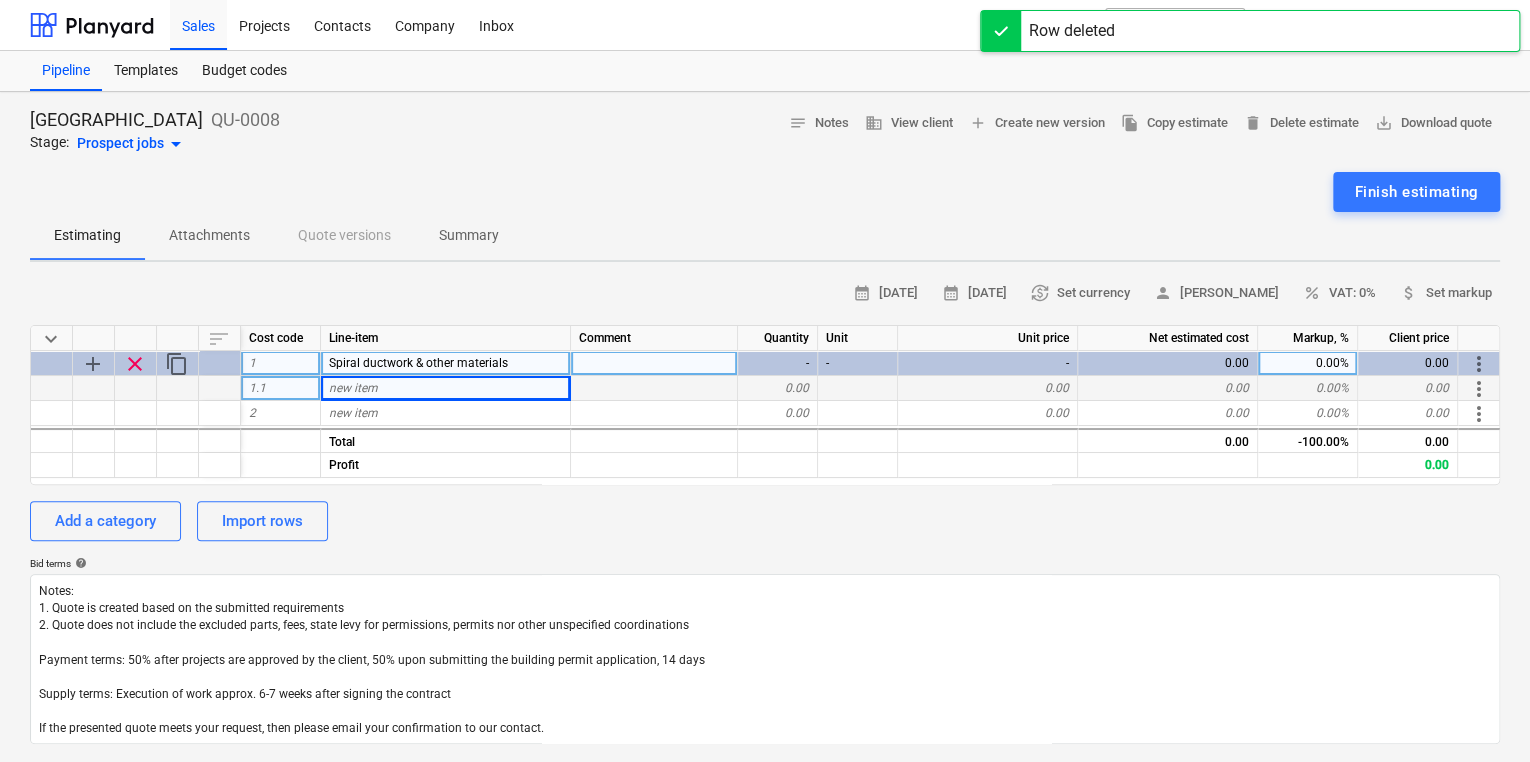 click on "new item" at bounding box center [446, 388] 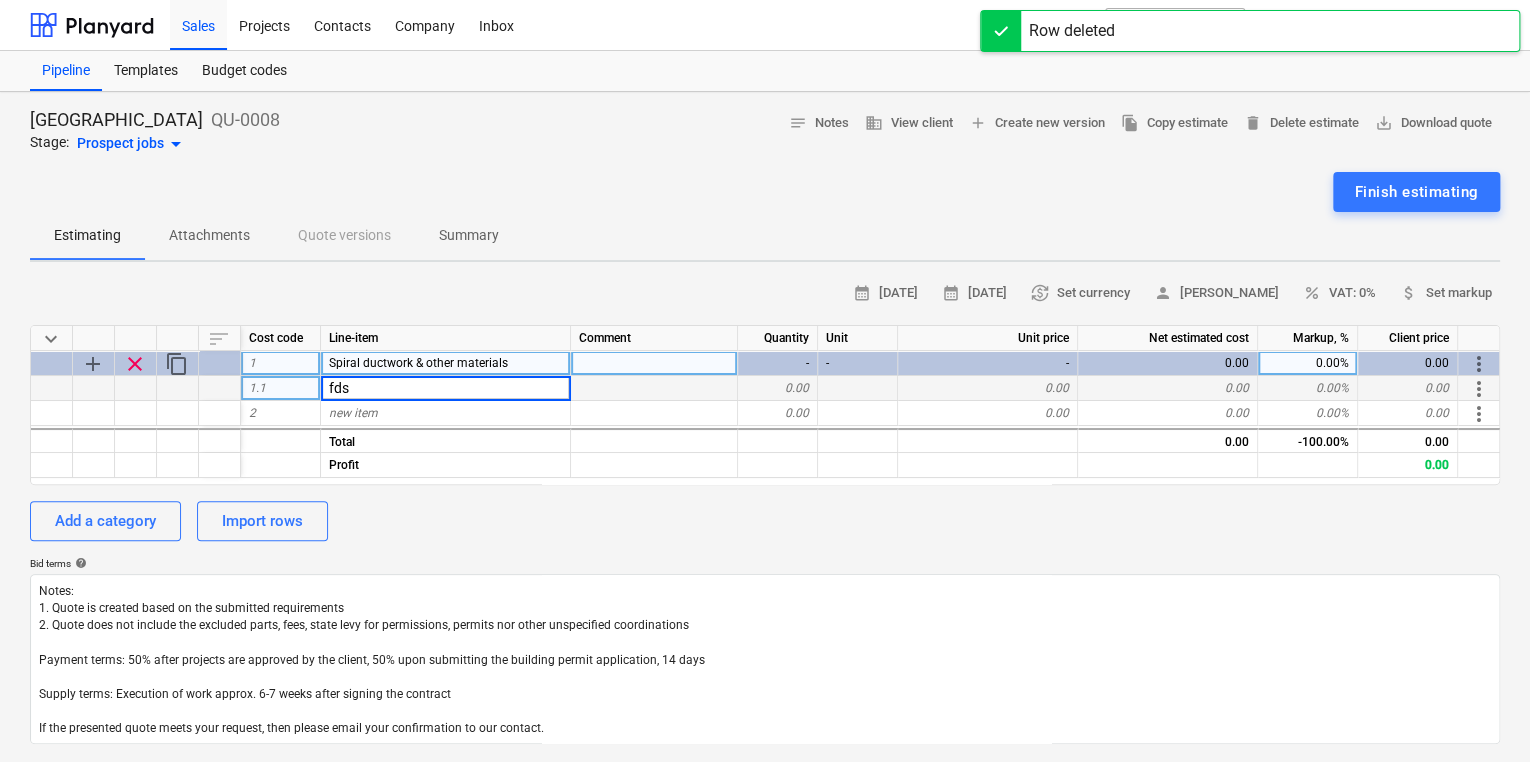 type on "fdsd" 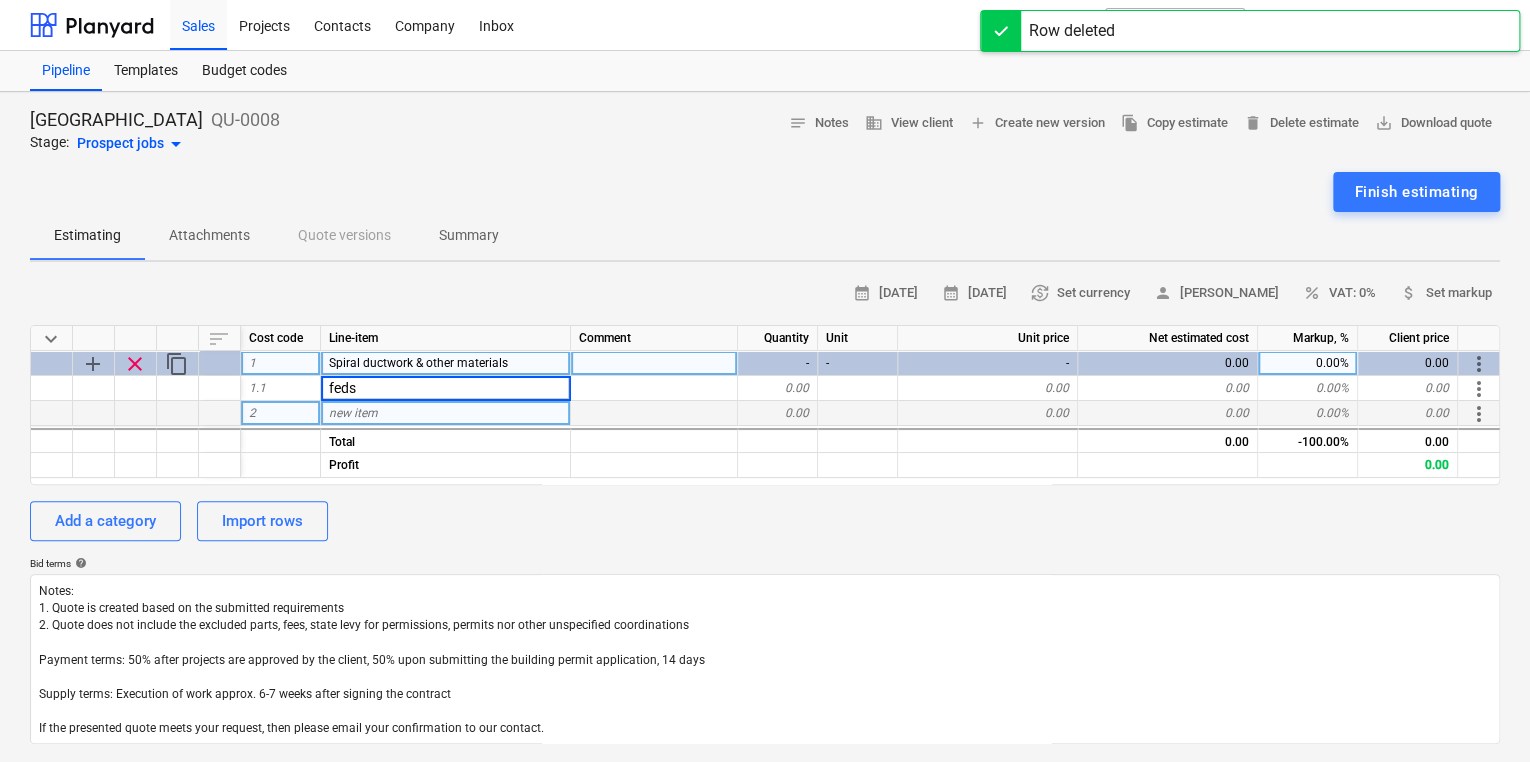 click on "new item" at bounding box center [446, 413] 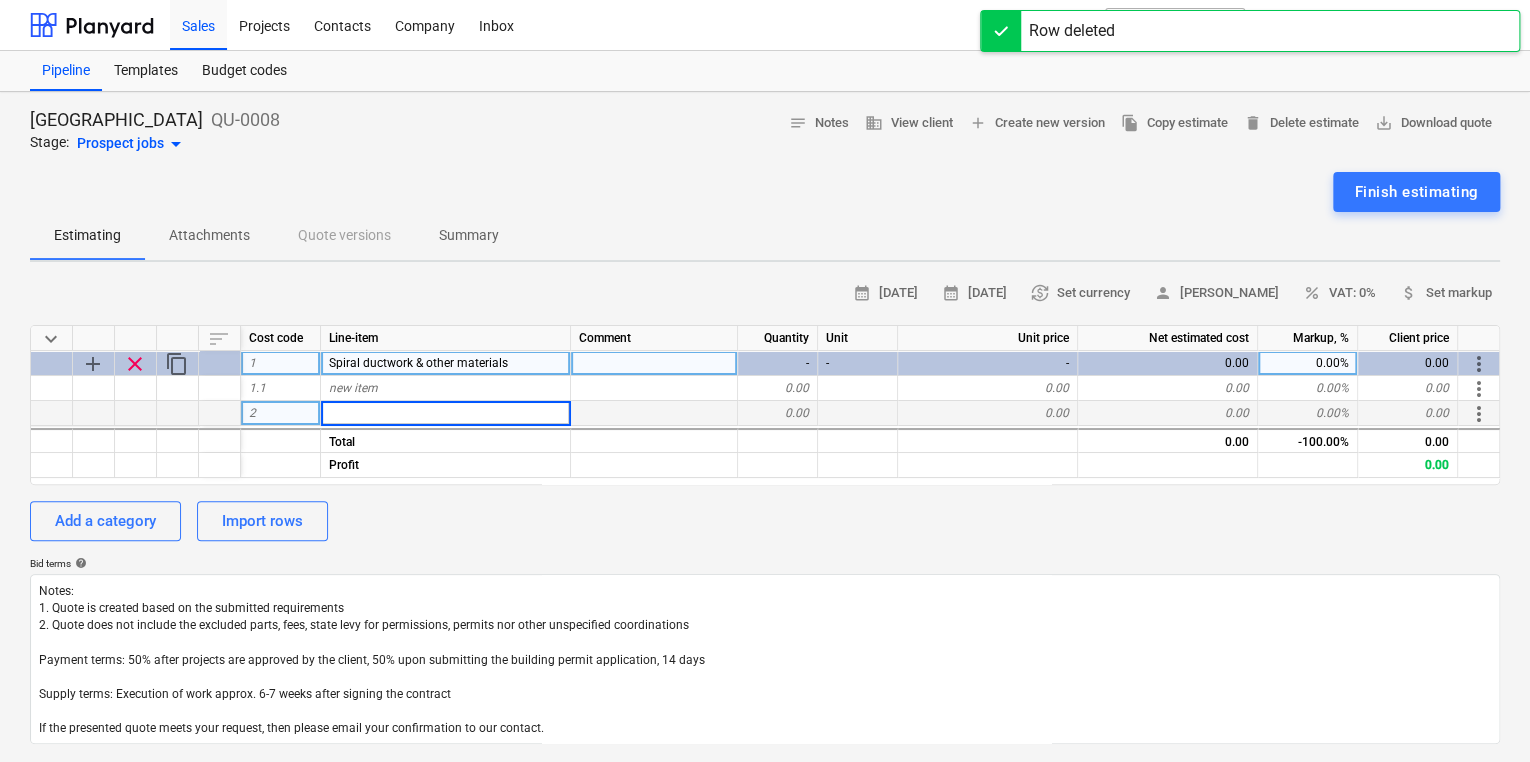 type on "x" 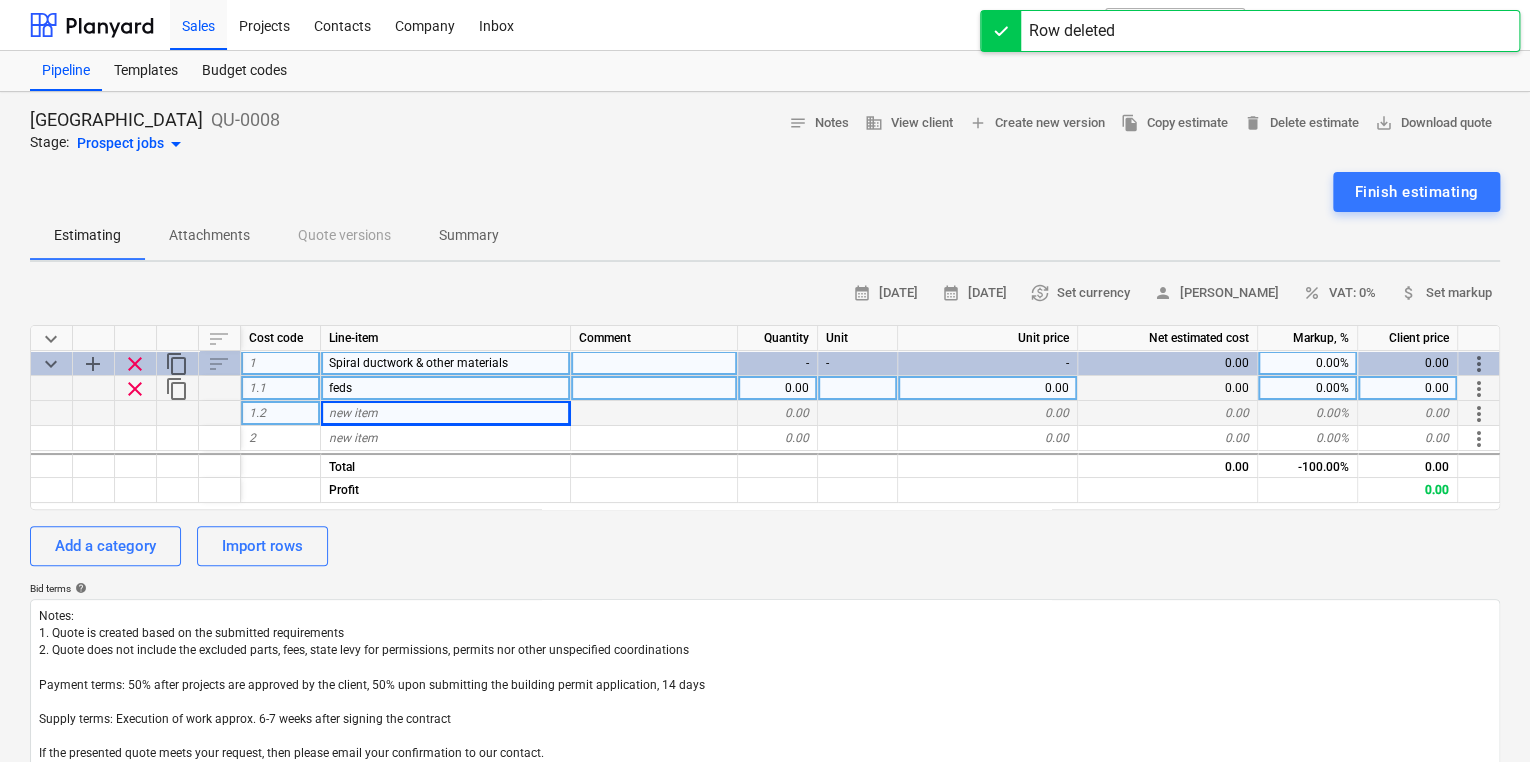 click on "feds" at bounding box center [446, 388] 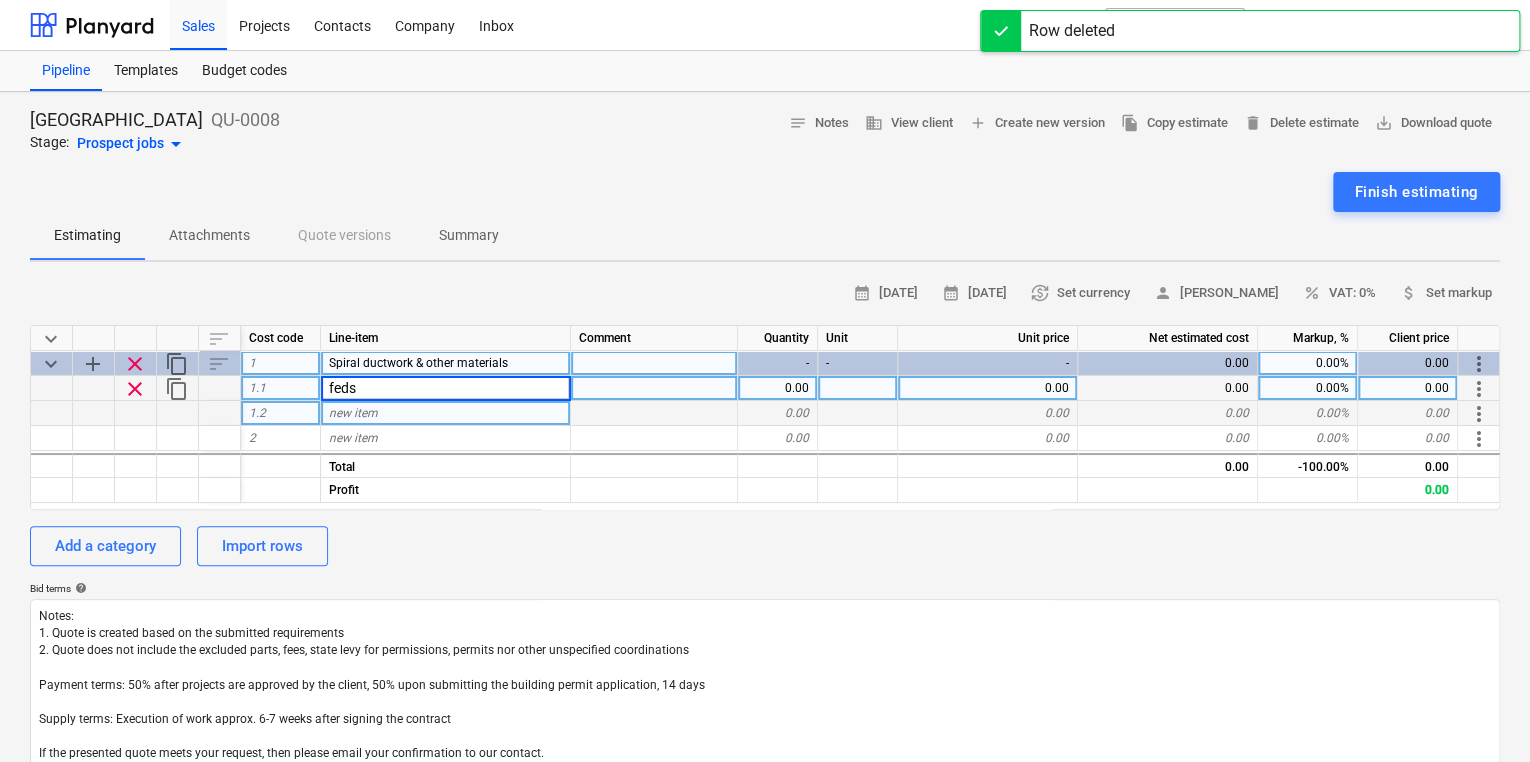 click on "feds" at bounding box center (445, 388) 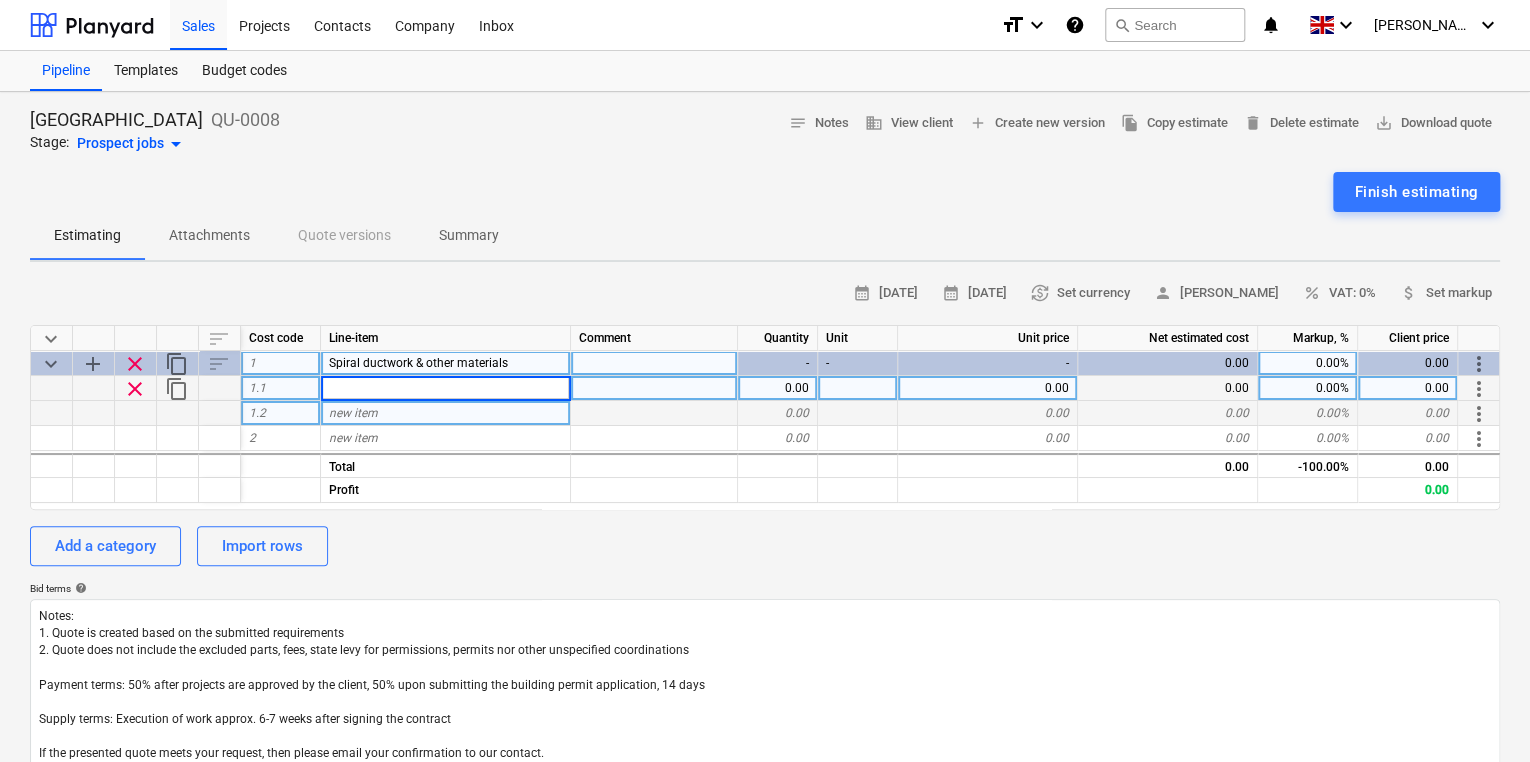 type on "D" 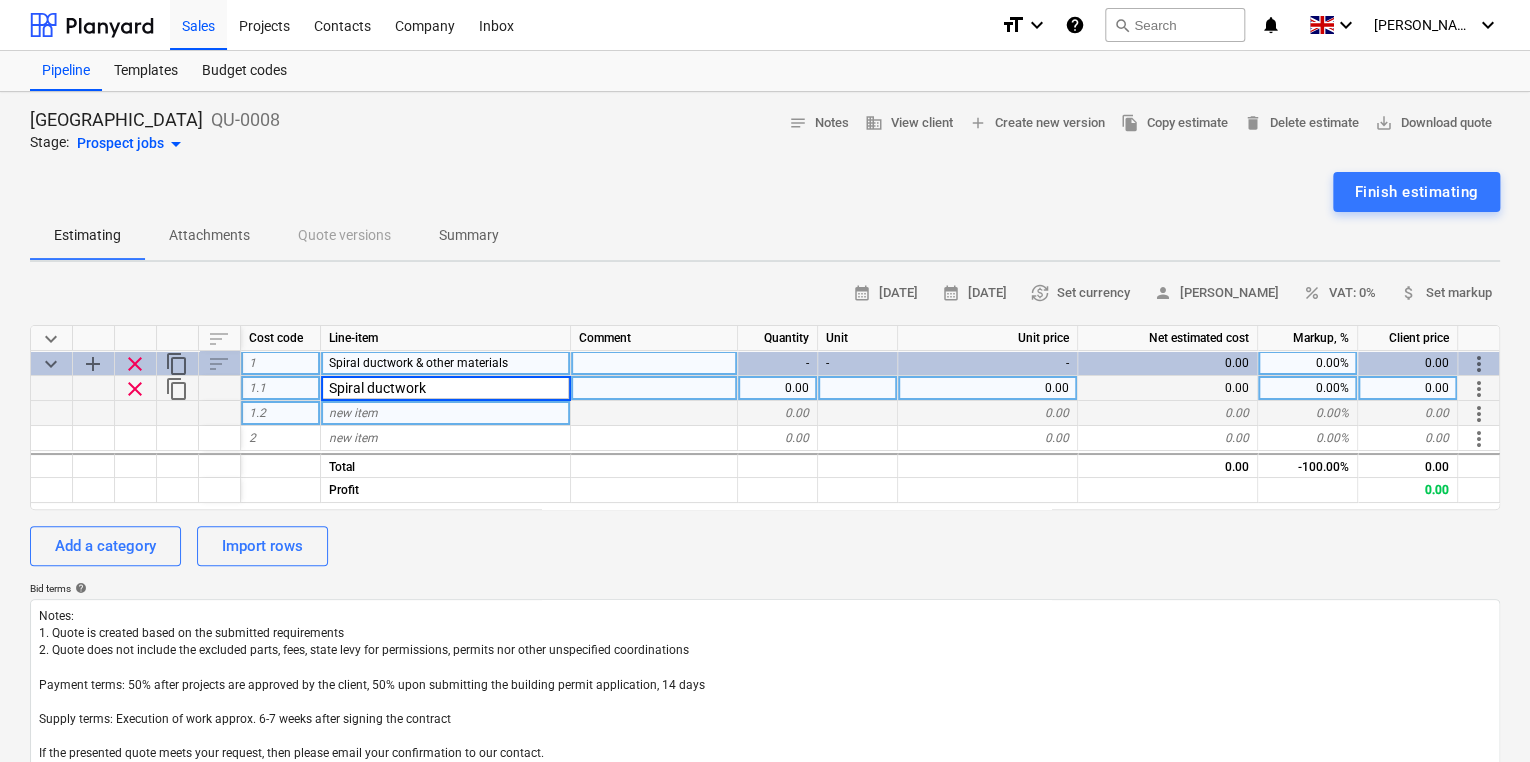type on "Spiral ductwork" 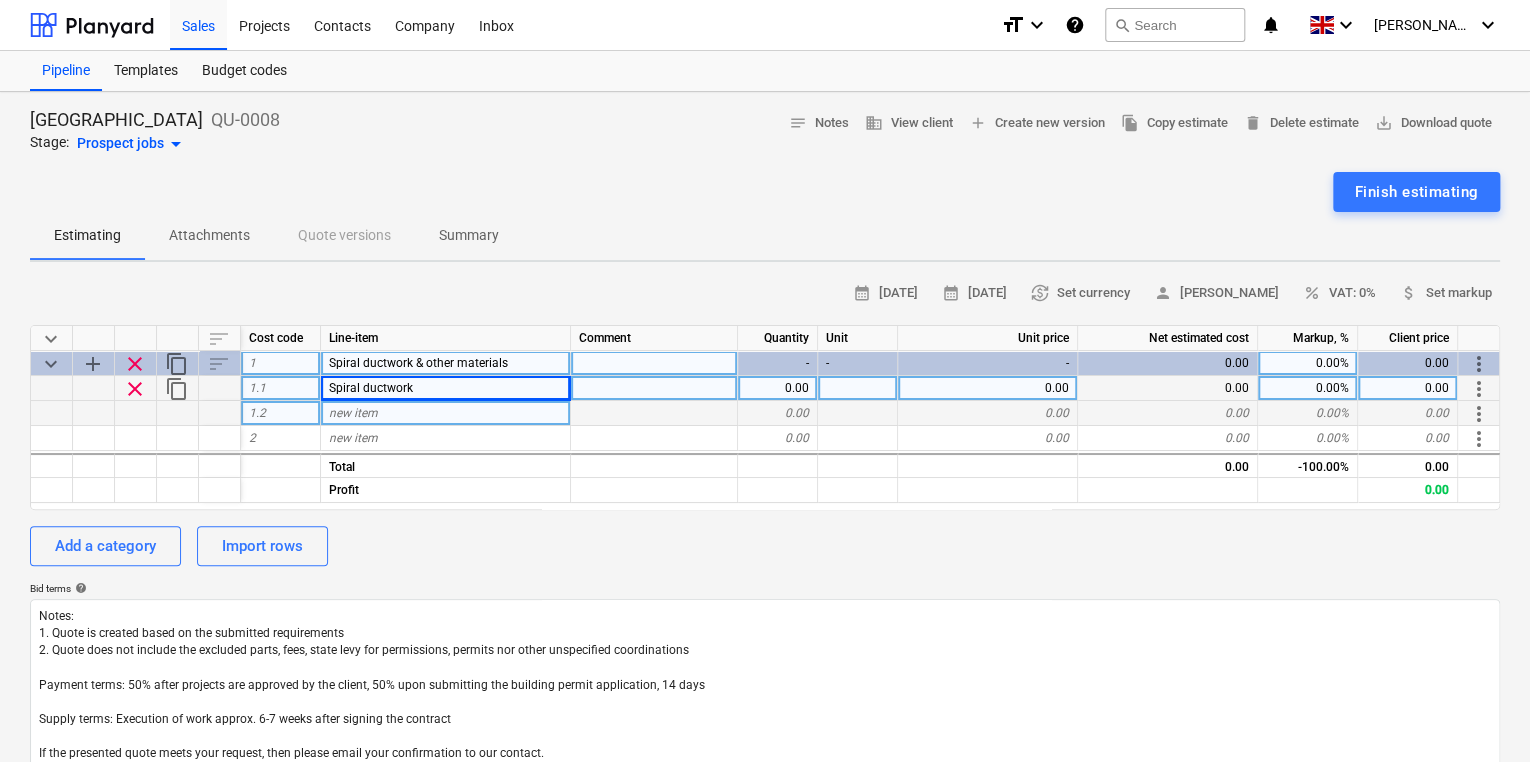 click at bounding box center (136, 413) 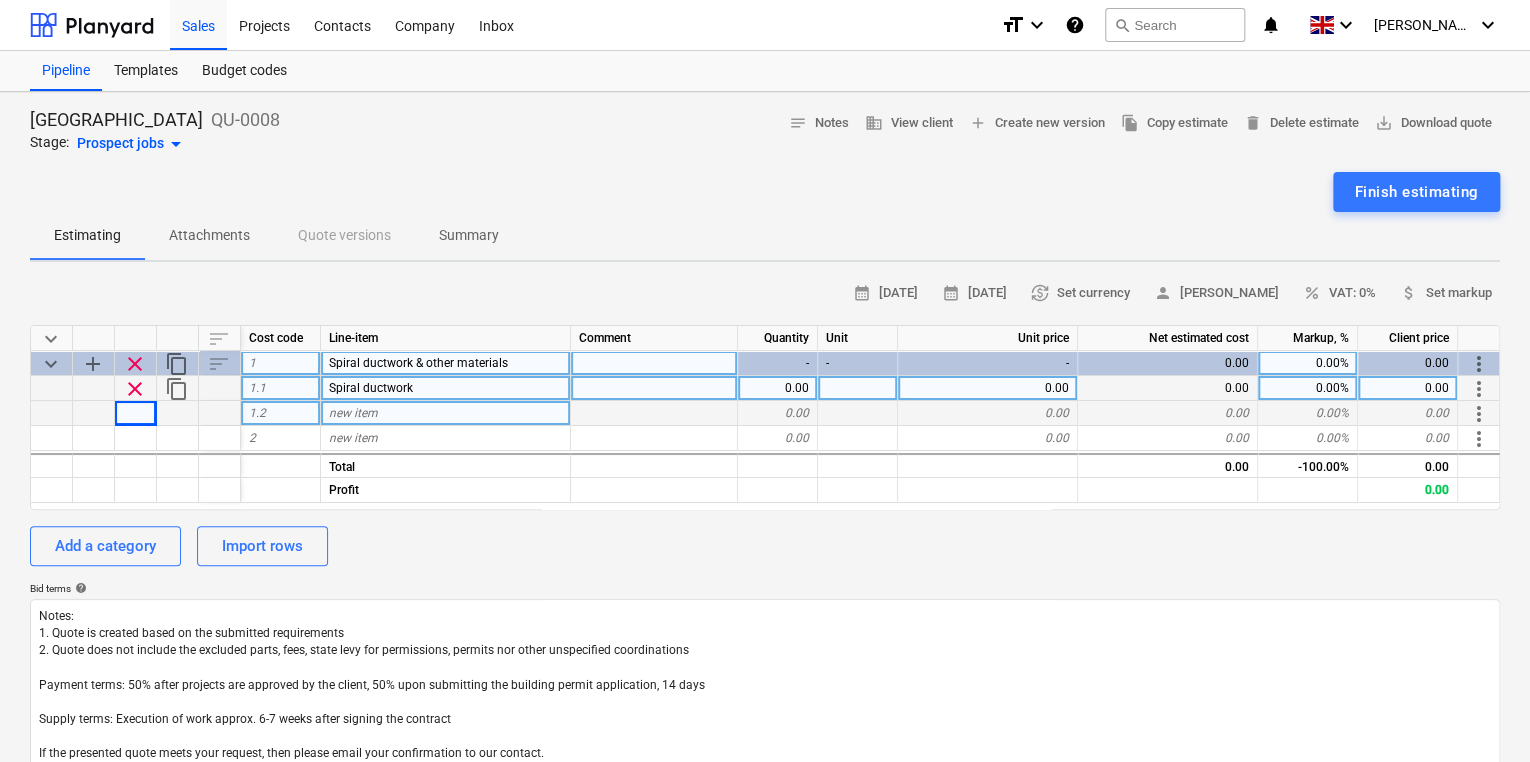 click on "new item" at bounding box center [446, 413] 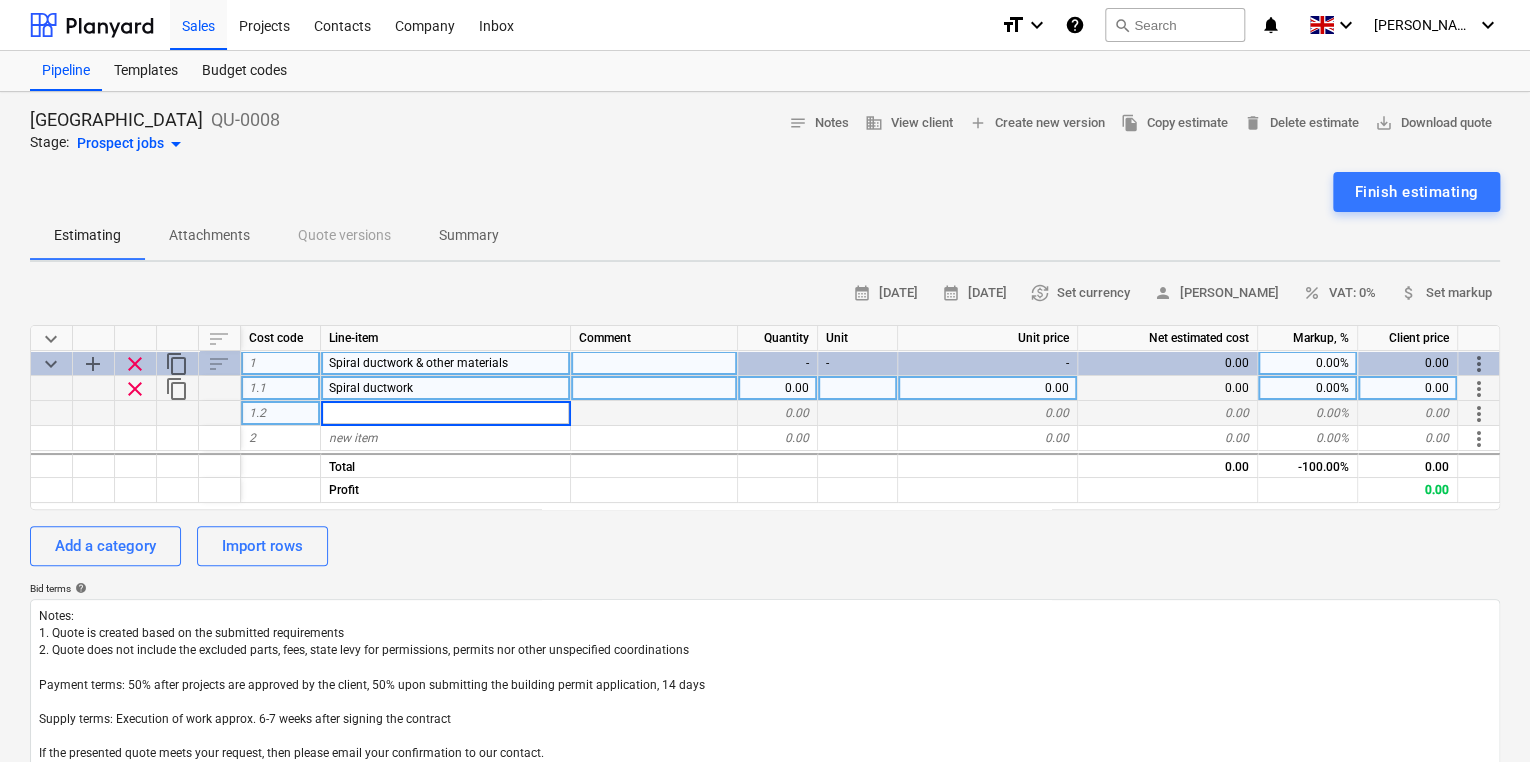 click at bounding box center [445, 413] 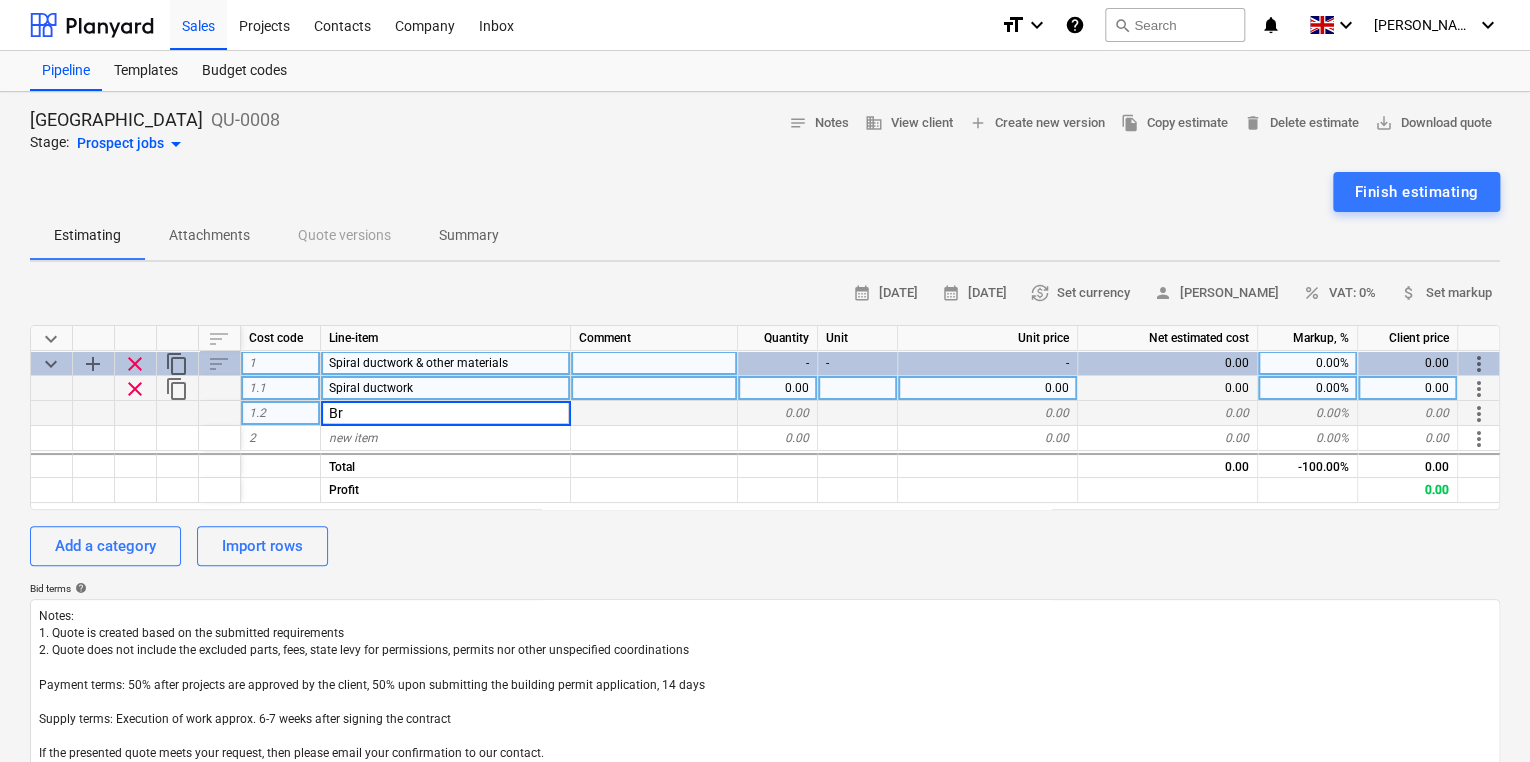type on "B" 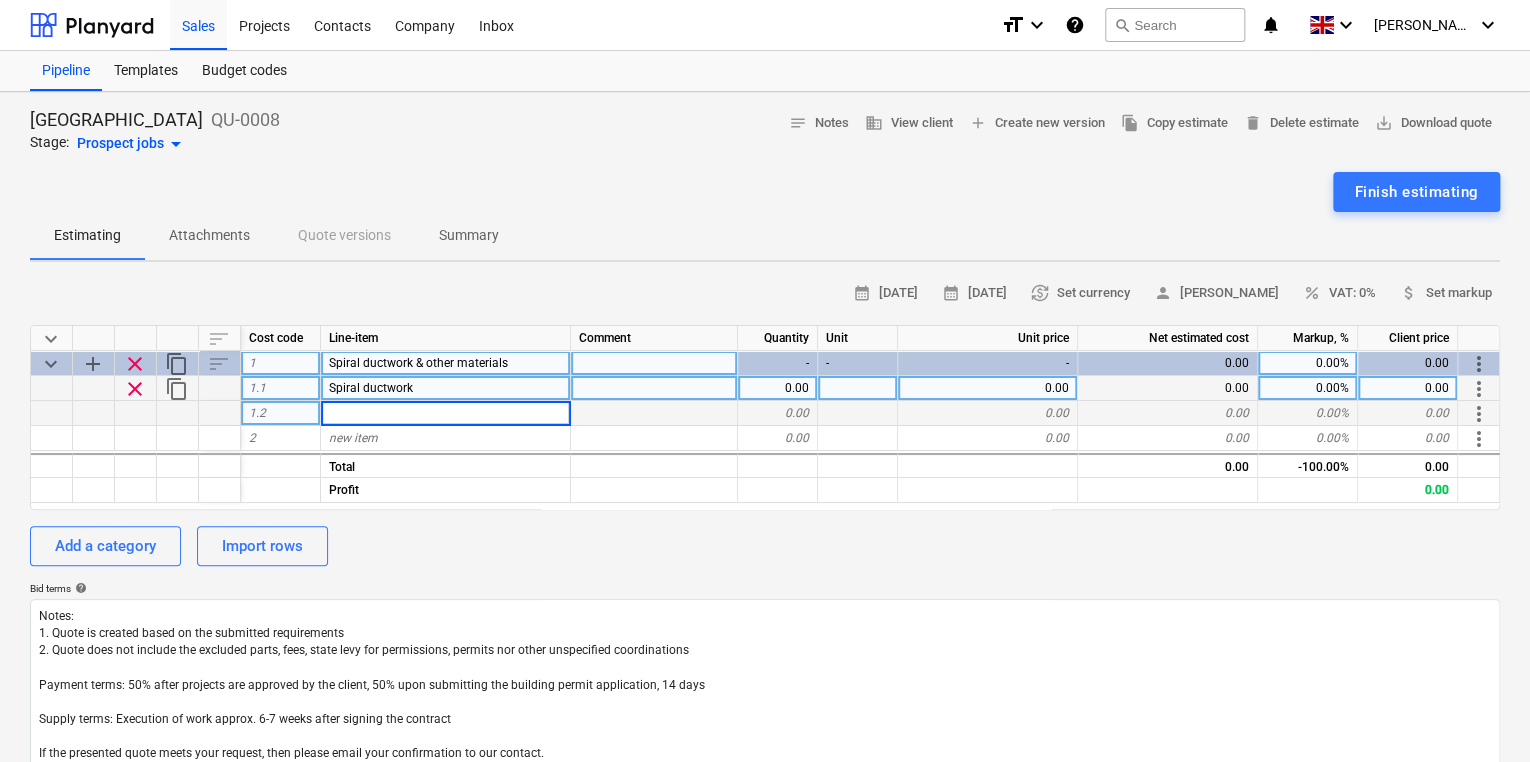 click at bounding box center [445, 413] 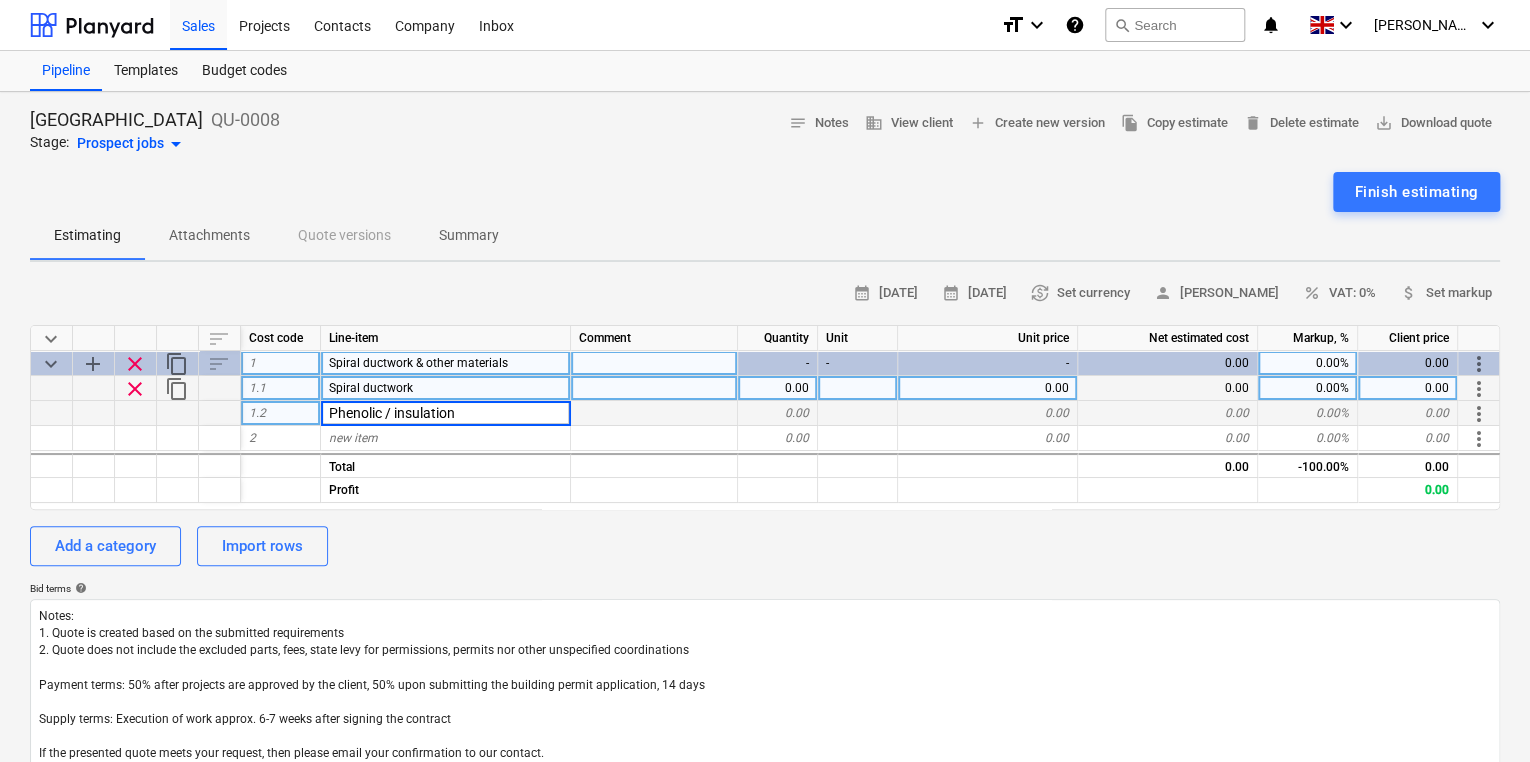 click on "Phenolic / insulation" at bounding box center (445, 413) 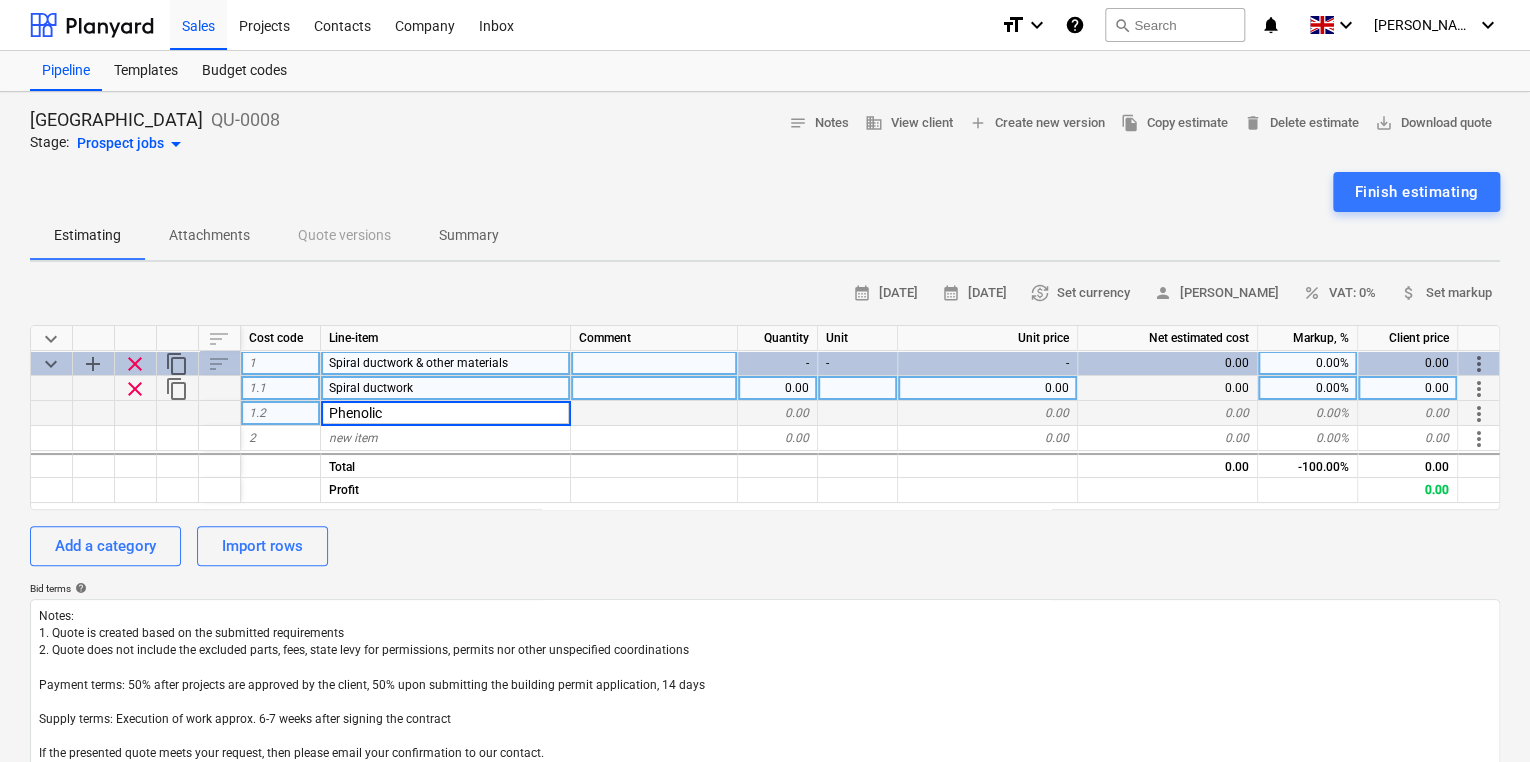 type on "Phenolic" 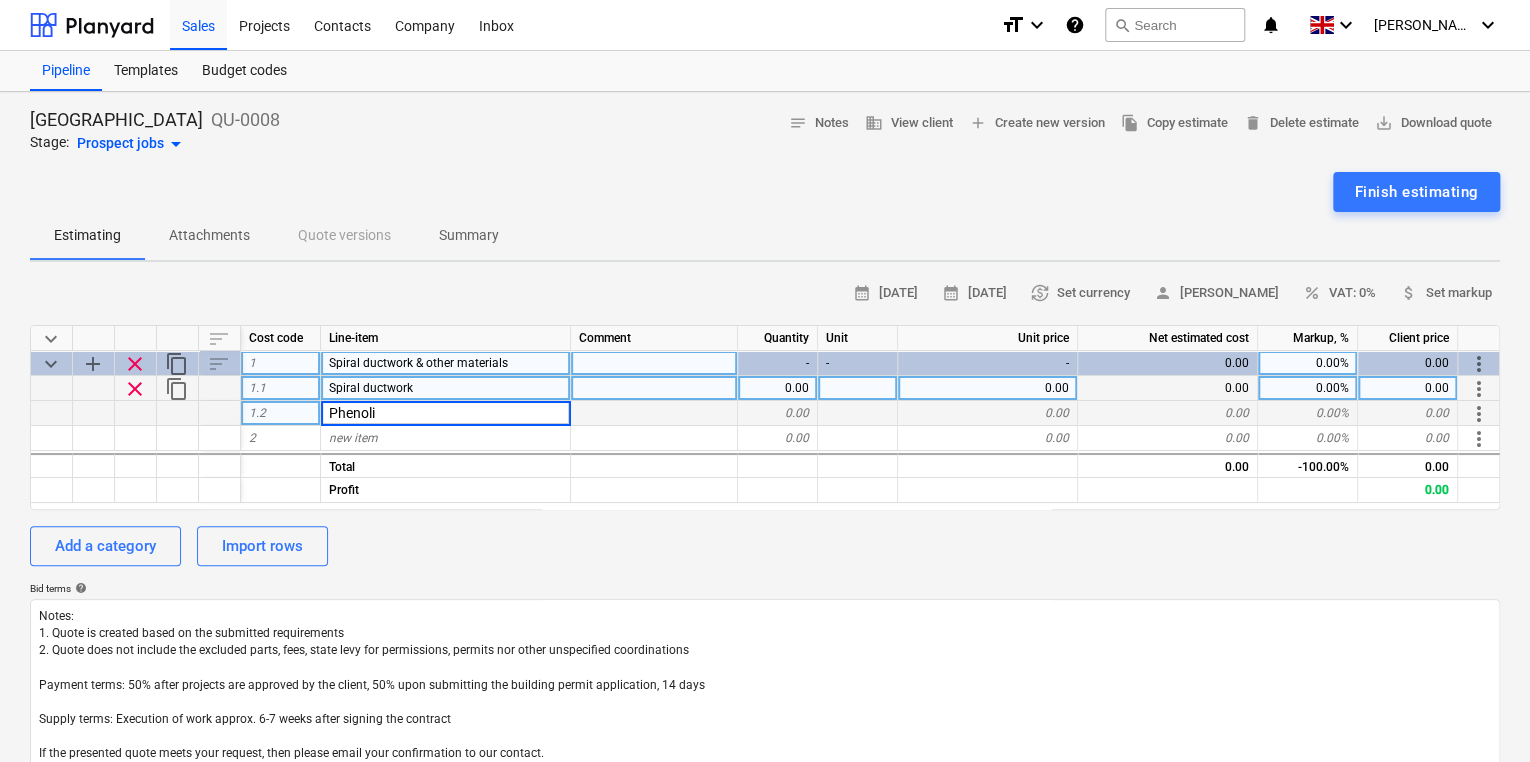 type on "Phenolic" 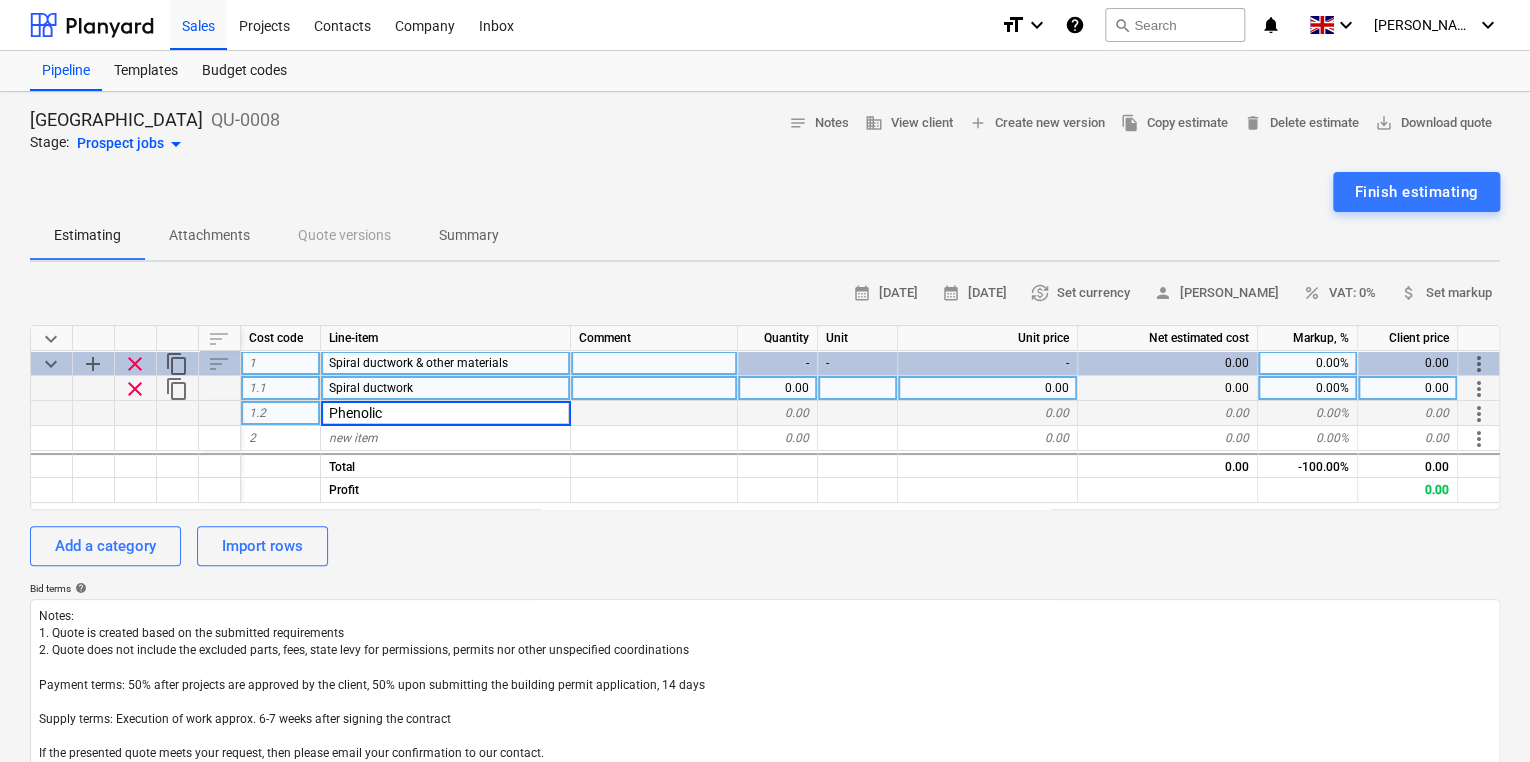 click on "Phenolic" at bounding box center (445, 413) 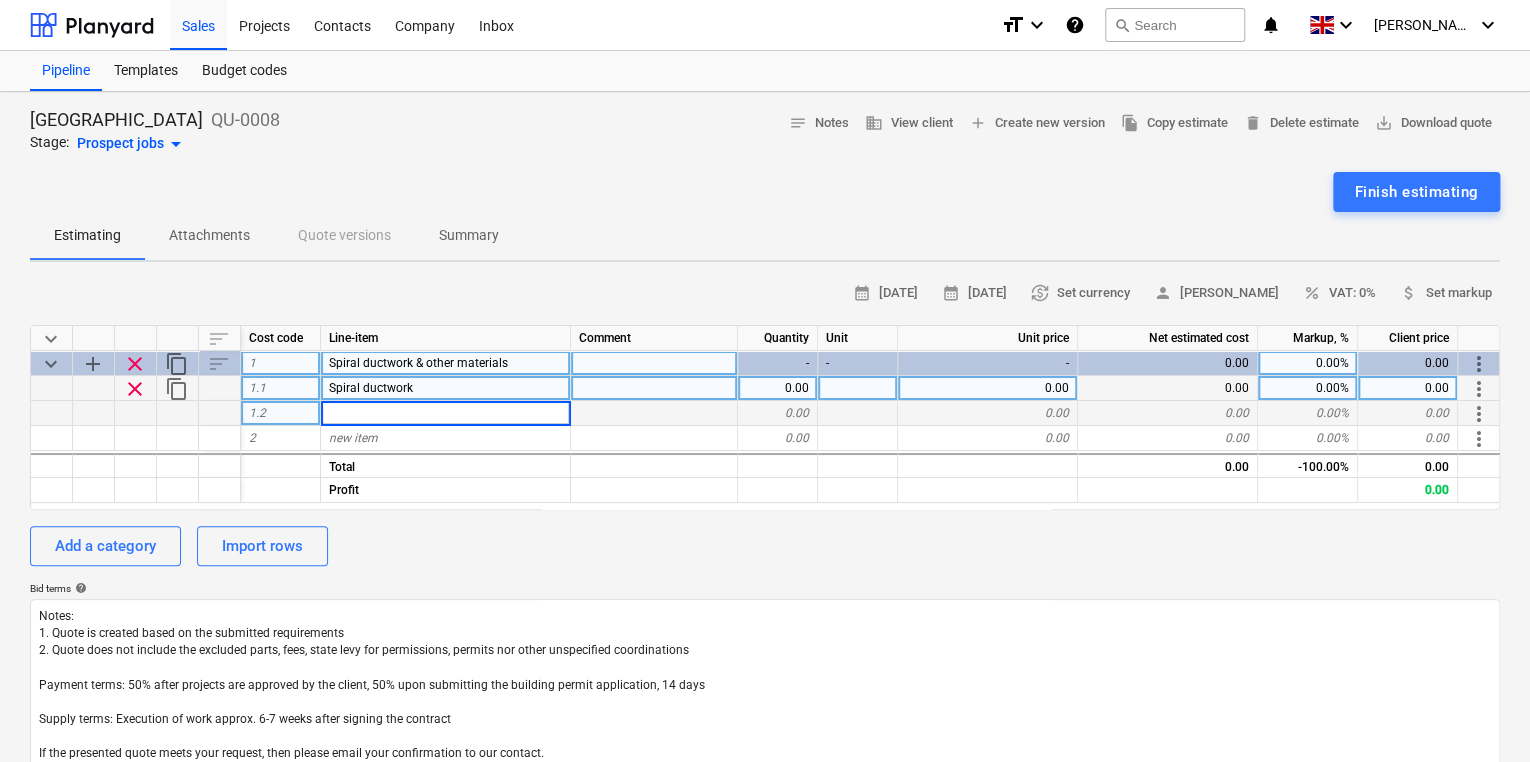 click at bounding box center (52, 413) 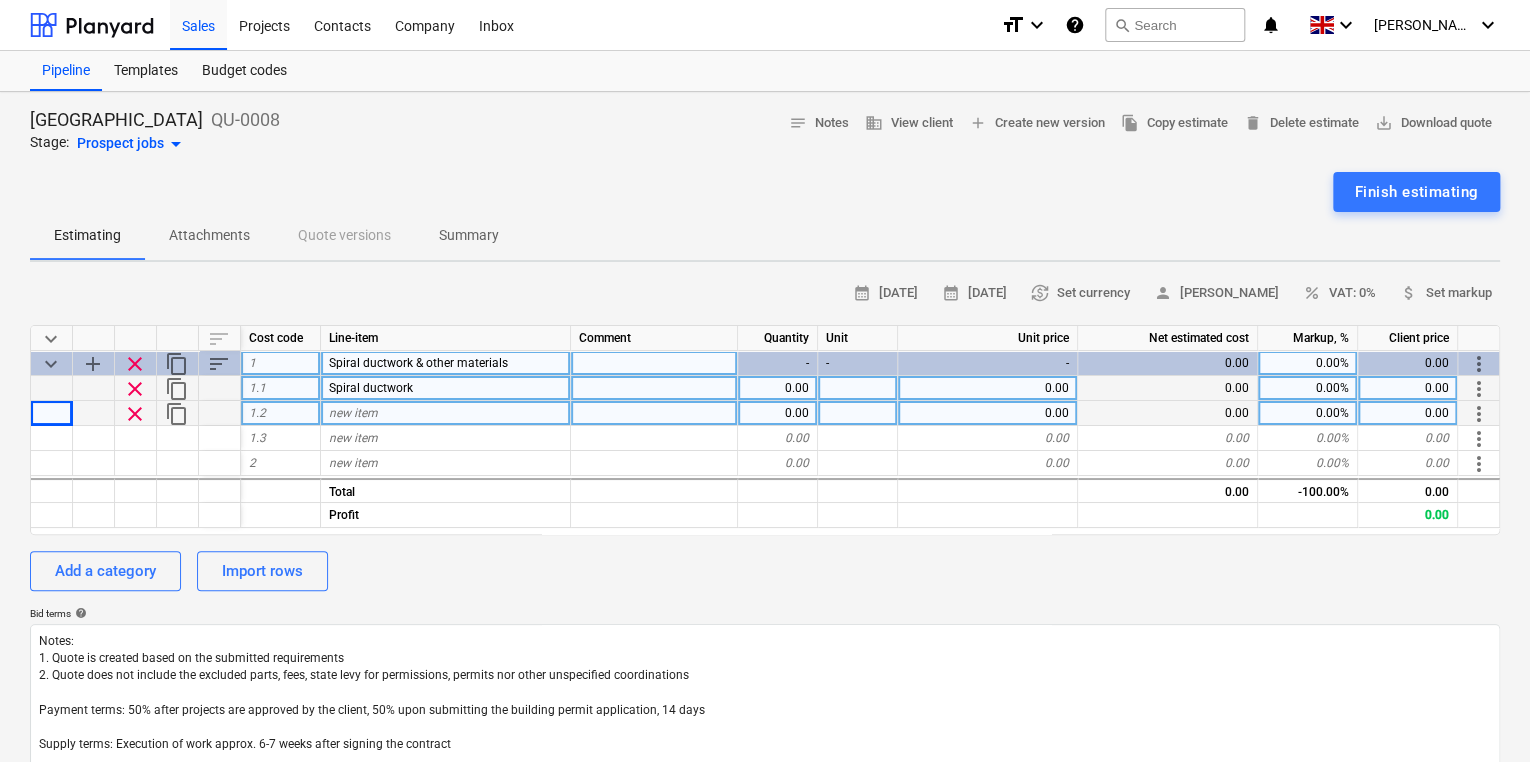 click on "clear" at bounding box center [135, 414] 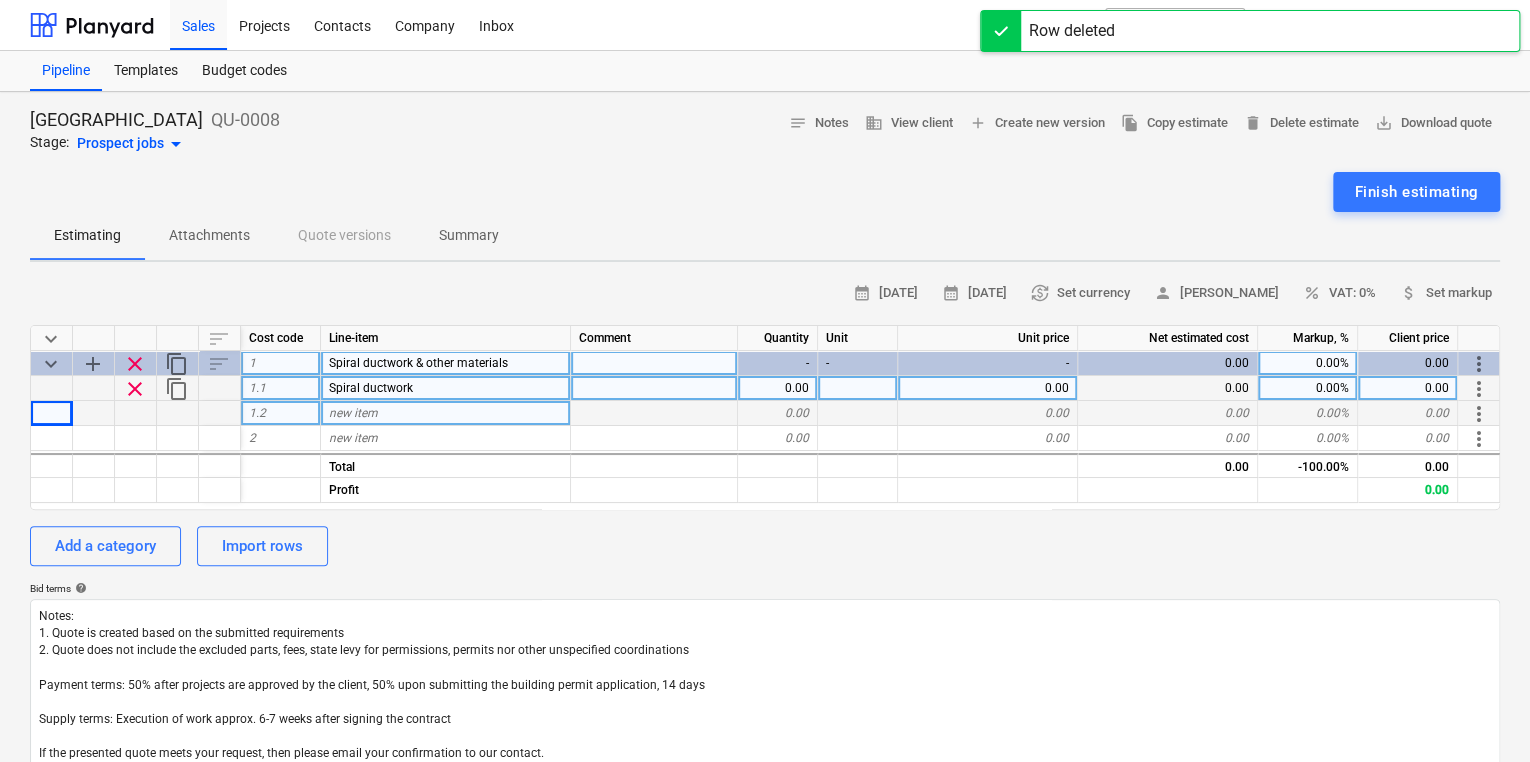 click on "clear" at bounding box center [135, 389] 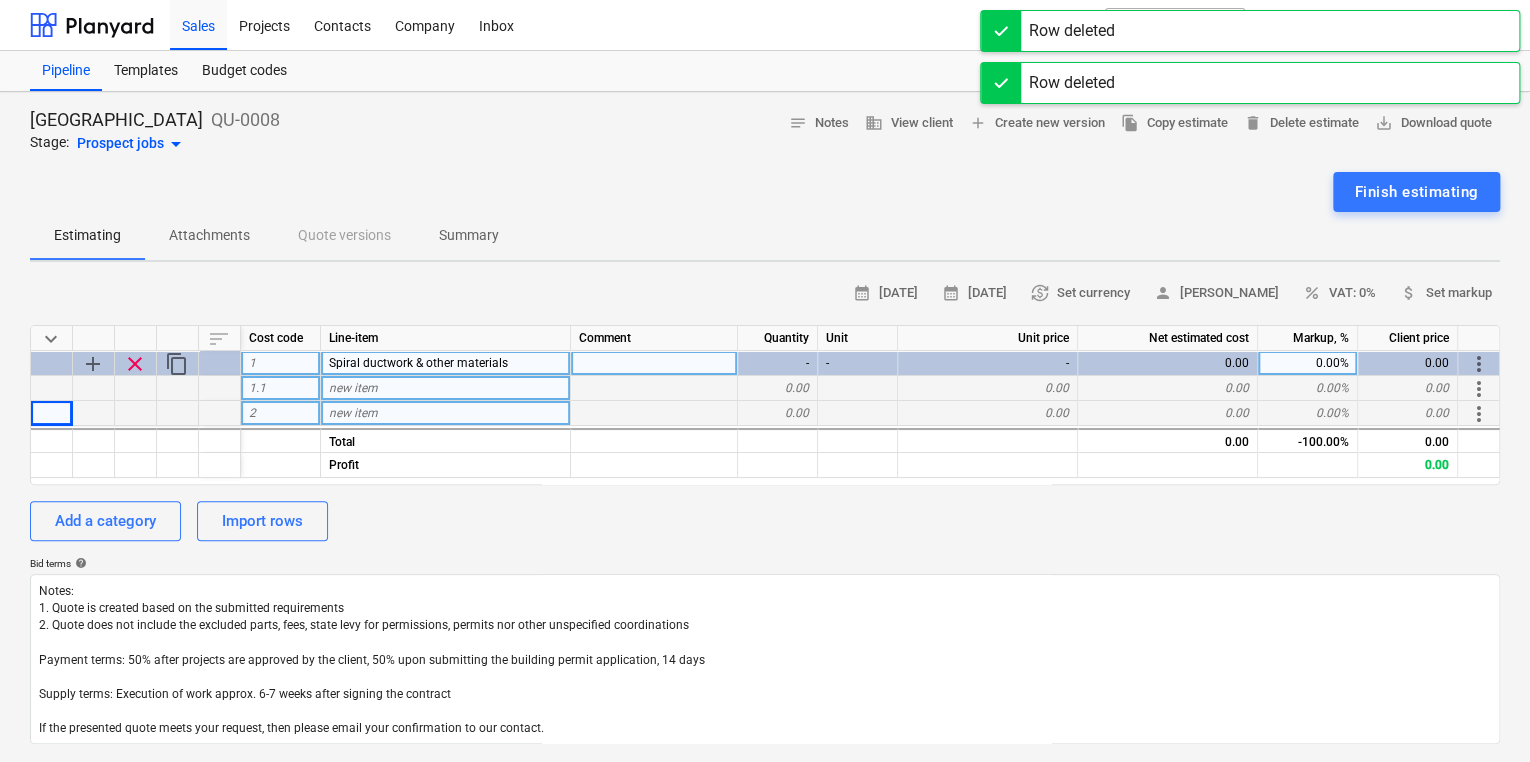 click on "new item" at bounding box center [353, 413] 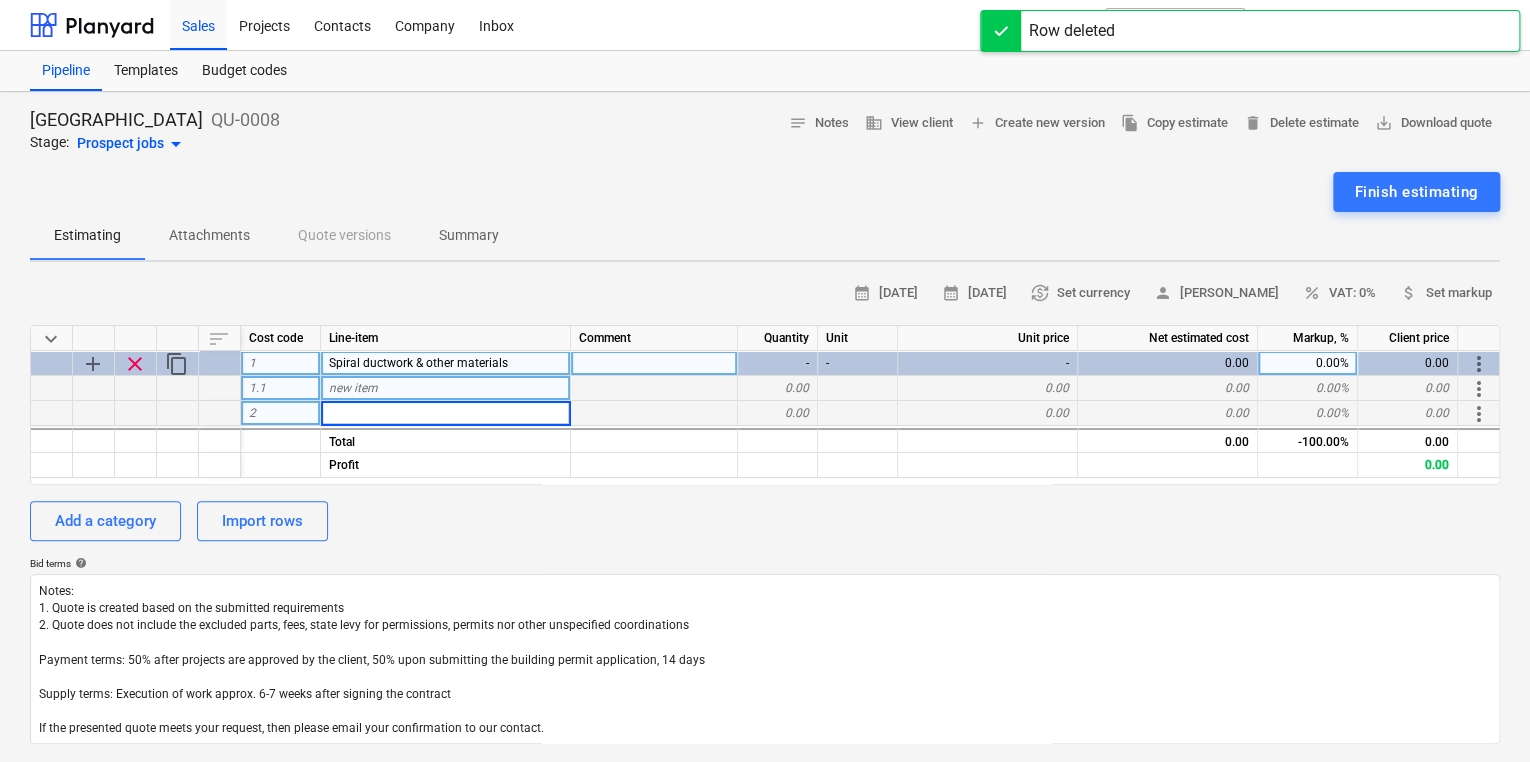 click at bounding box center [445, 413] 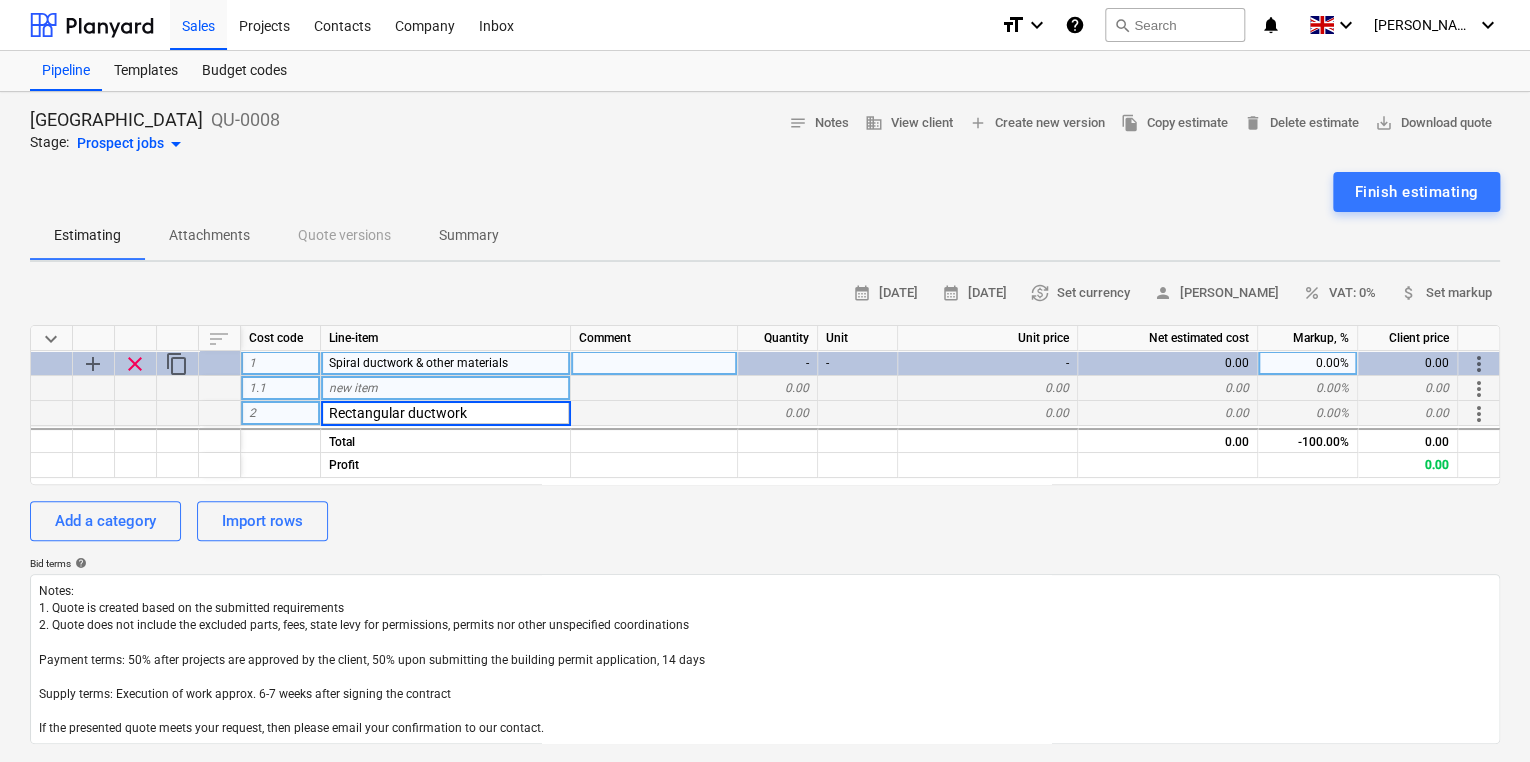 type on "Rectangular ductwork" 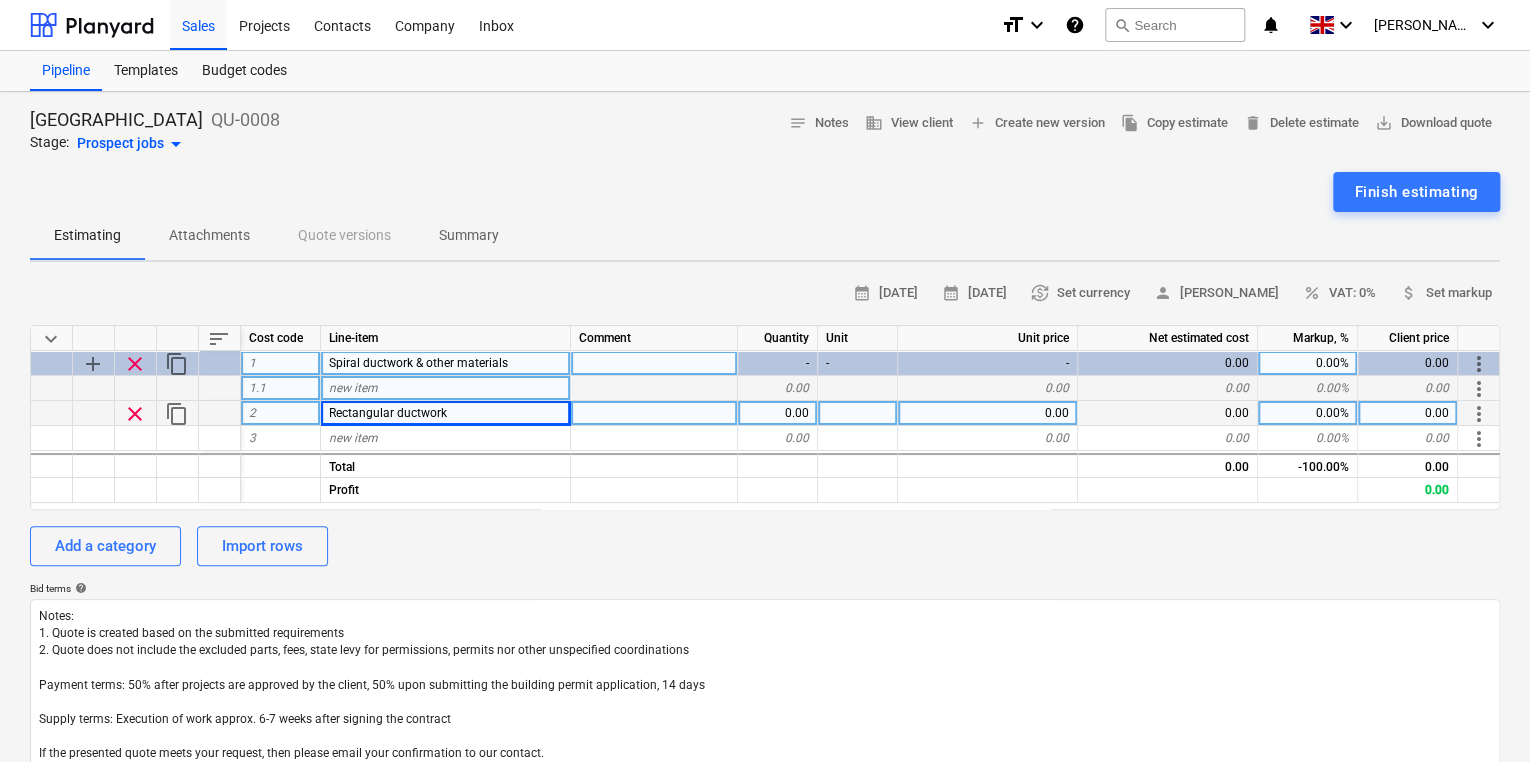 click on "Rectangular ductwork" at bounding box center (388, 413) 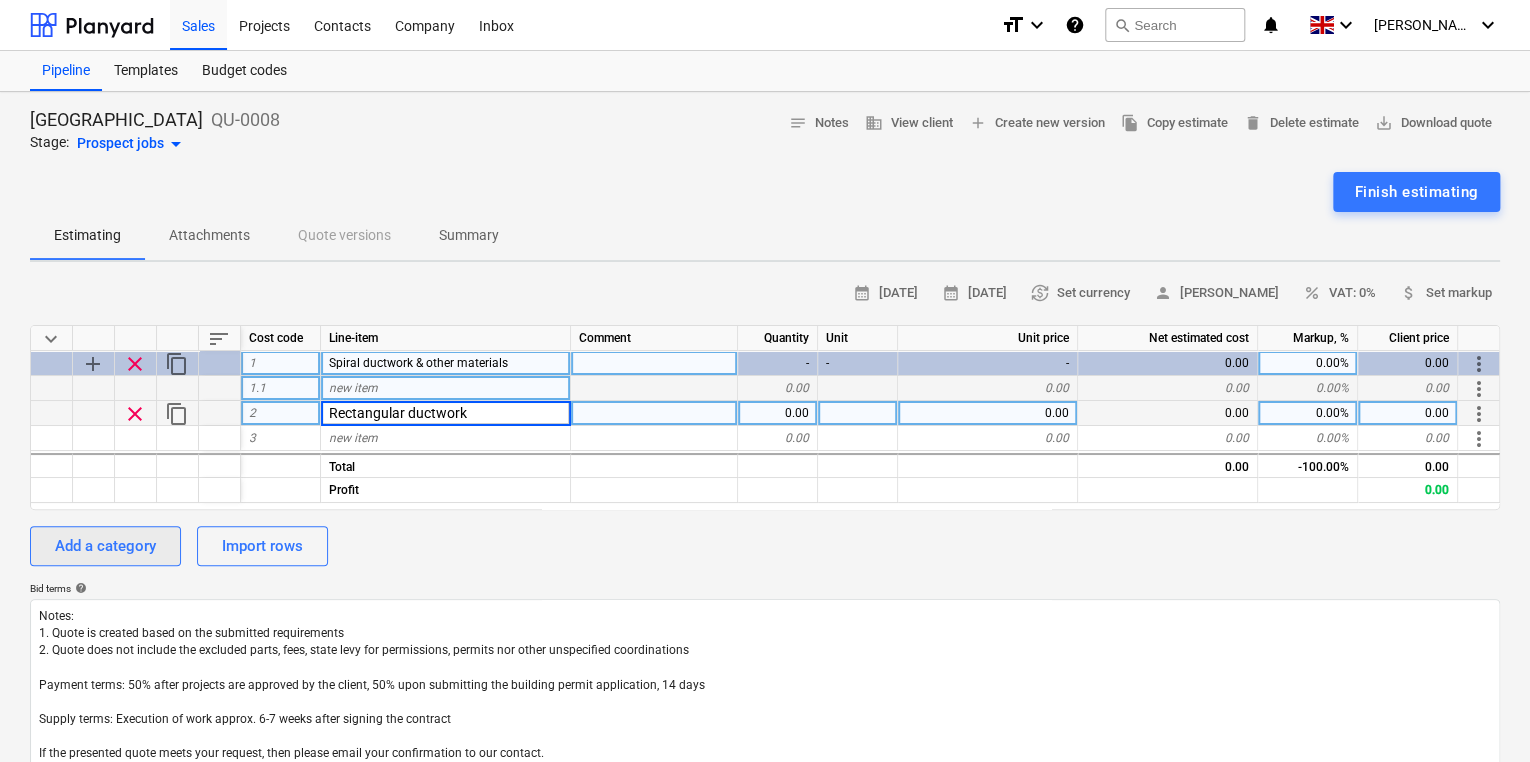 click on "Add a category" at bounding box center [105, 546] 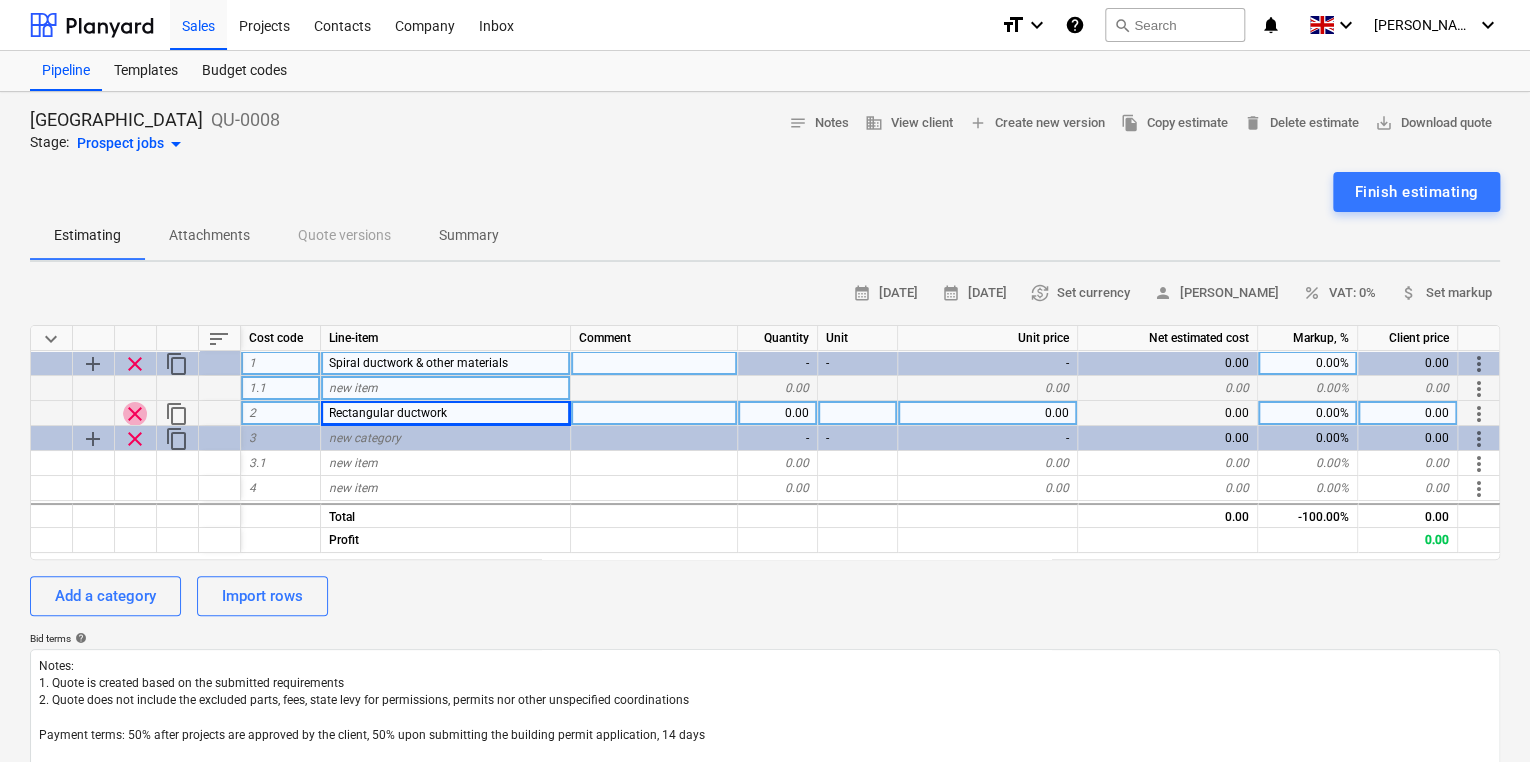 click on "clear" at bounding box center (135, 414) 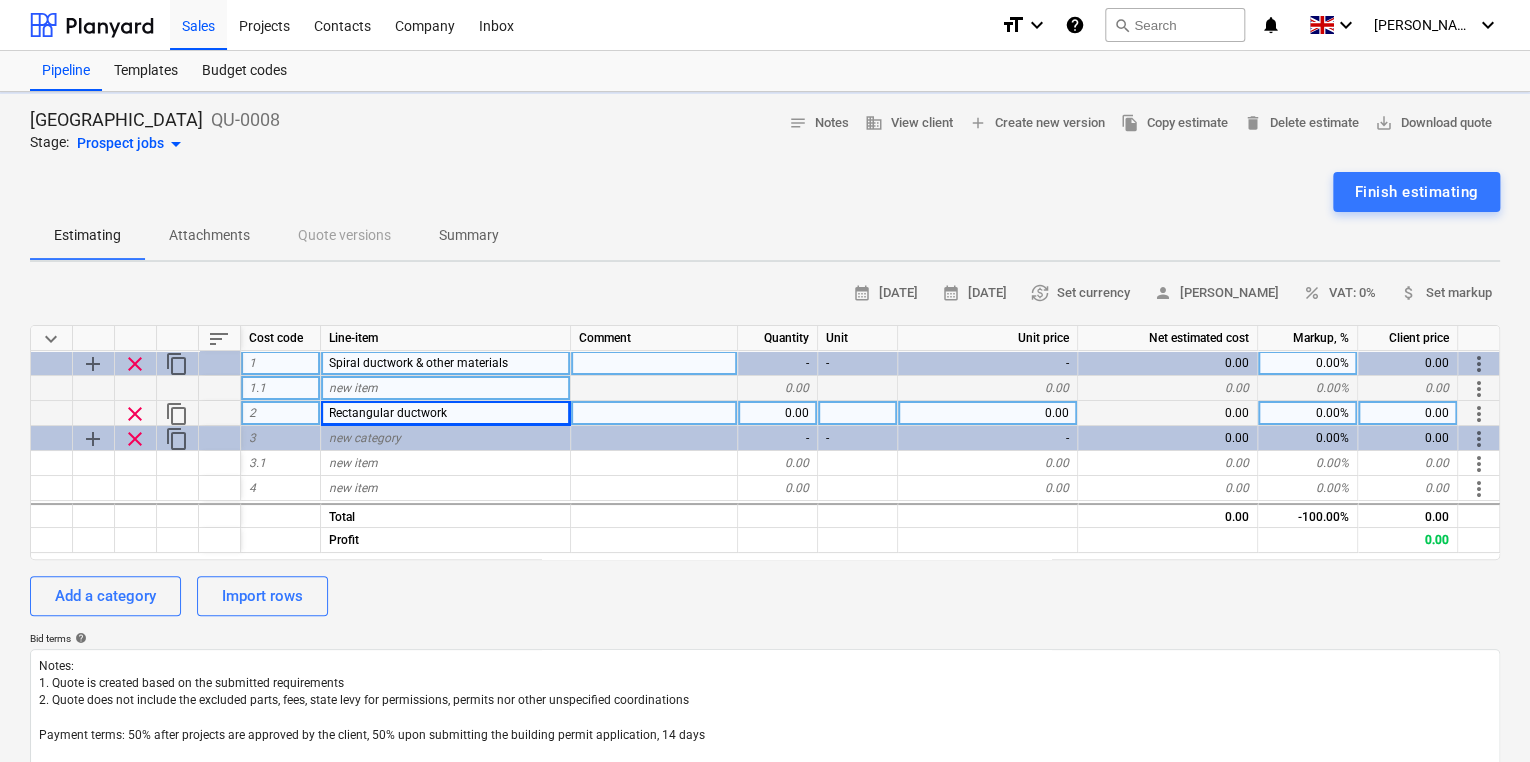 type on "x" 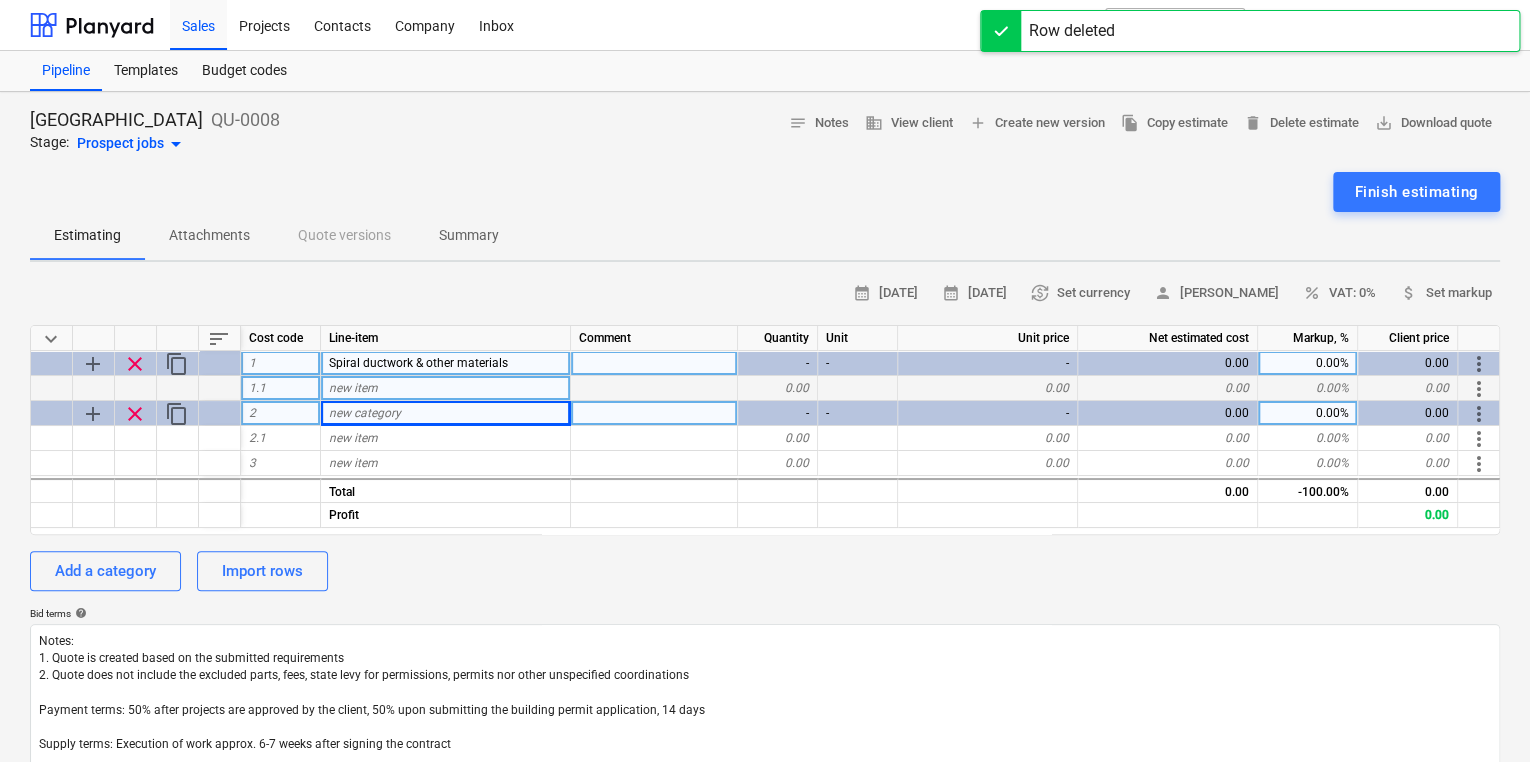 click on "new category" at bounding box center (365, 413) 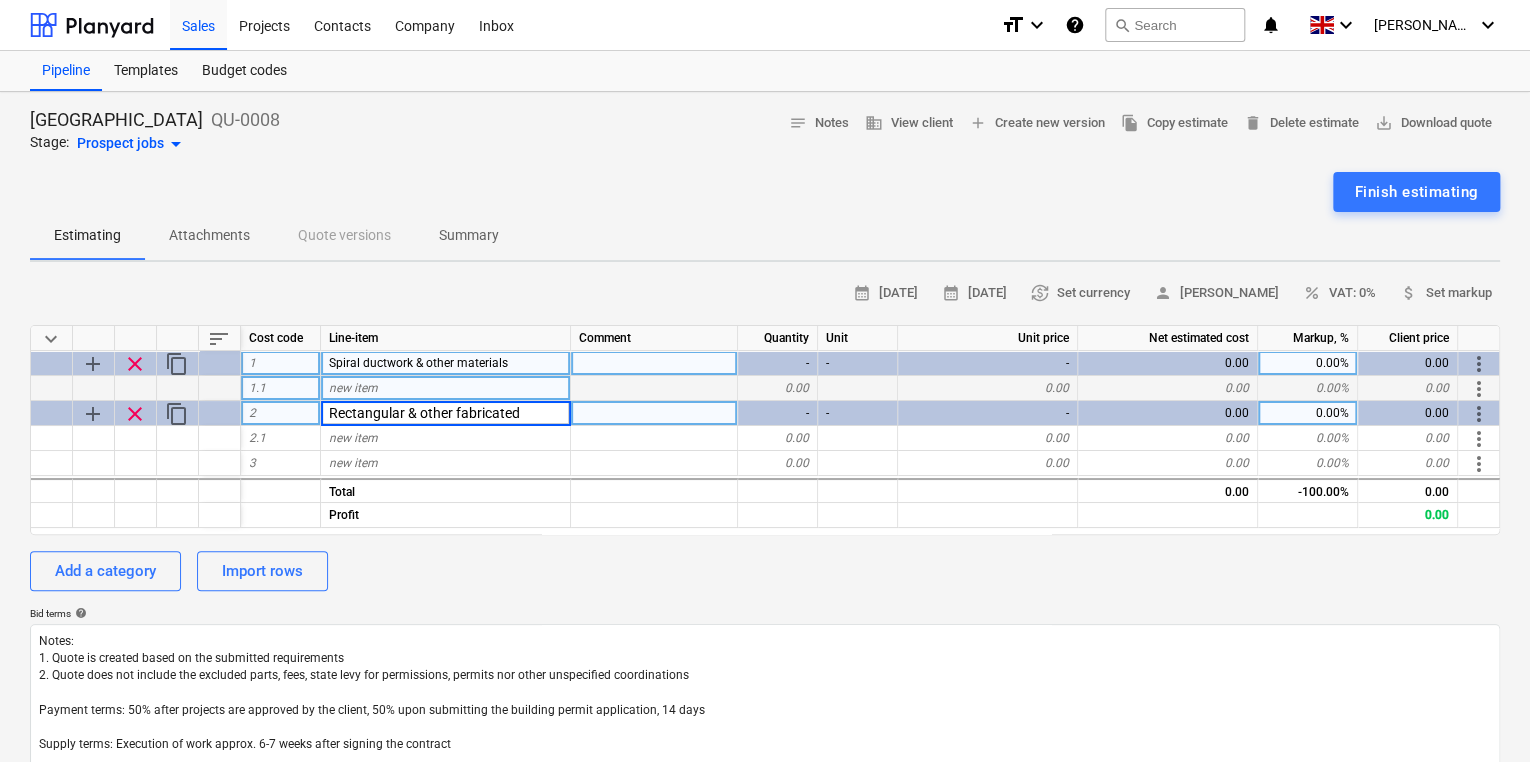 type on "Rectangular & other fabricated" 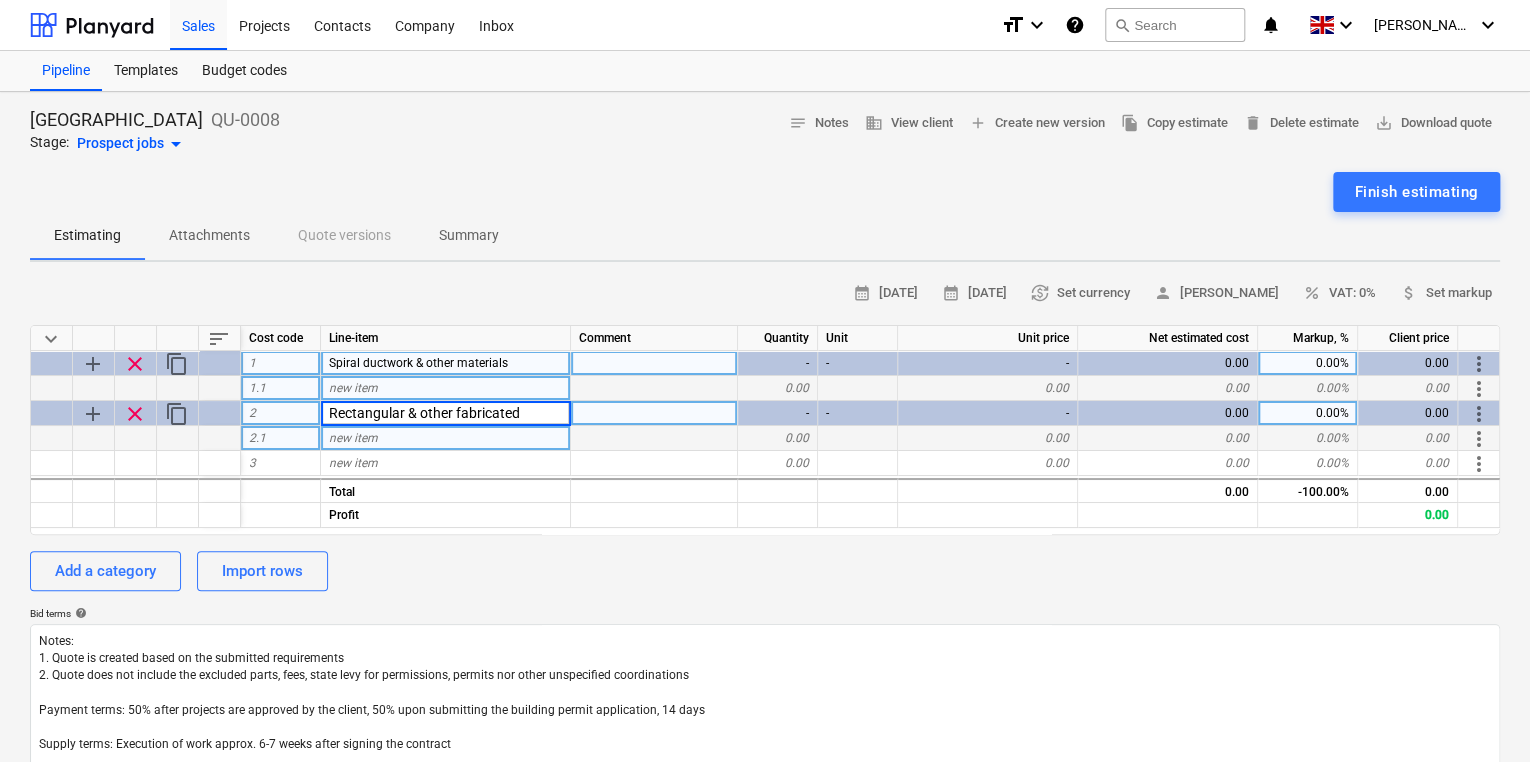 type on "x" 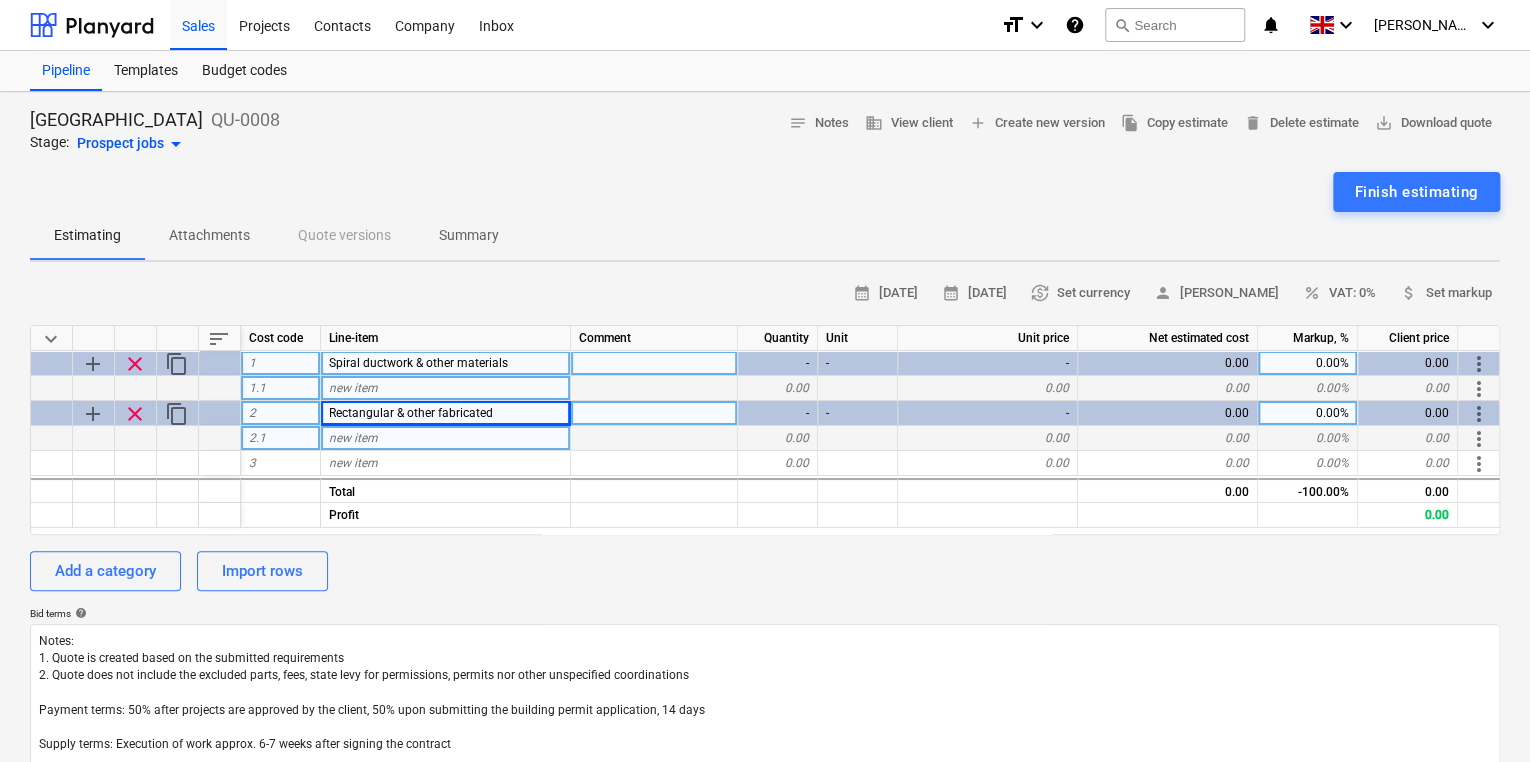 click on "new item" at bounding box center [353, 438] 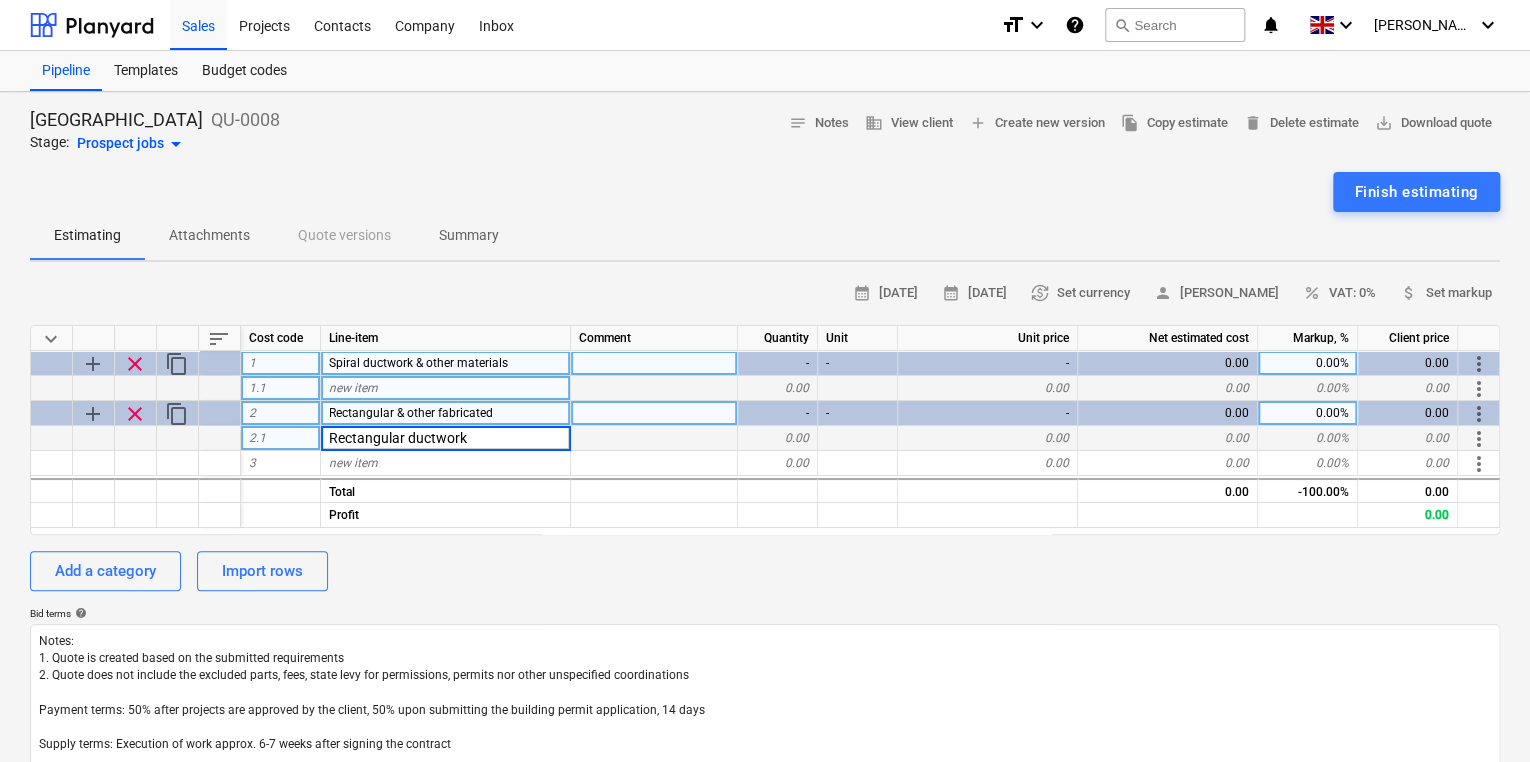 type on "Rectangular ductwork" 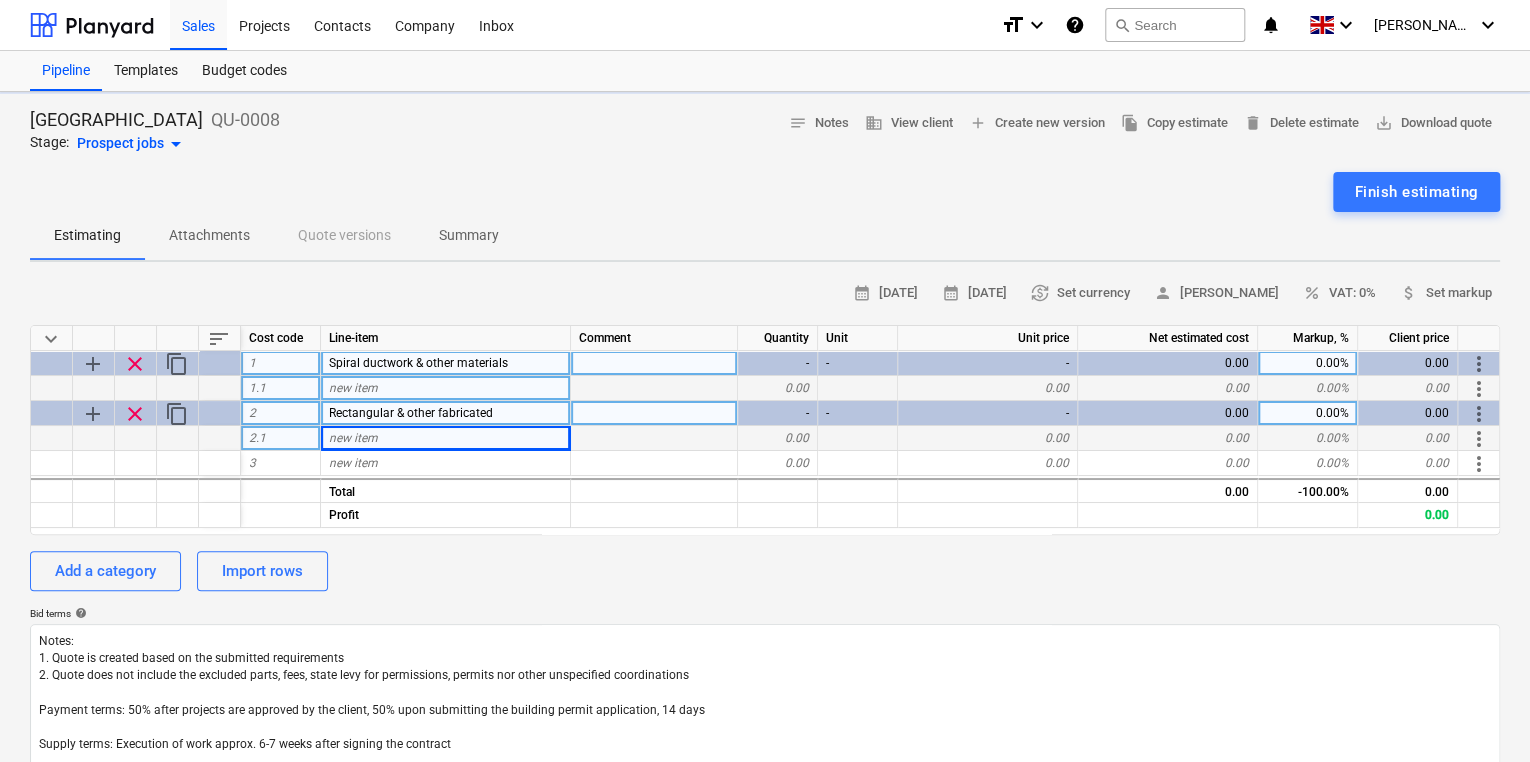 type on "x" 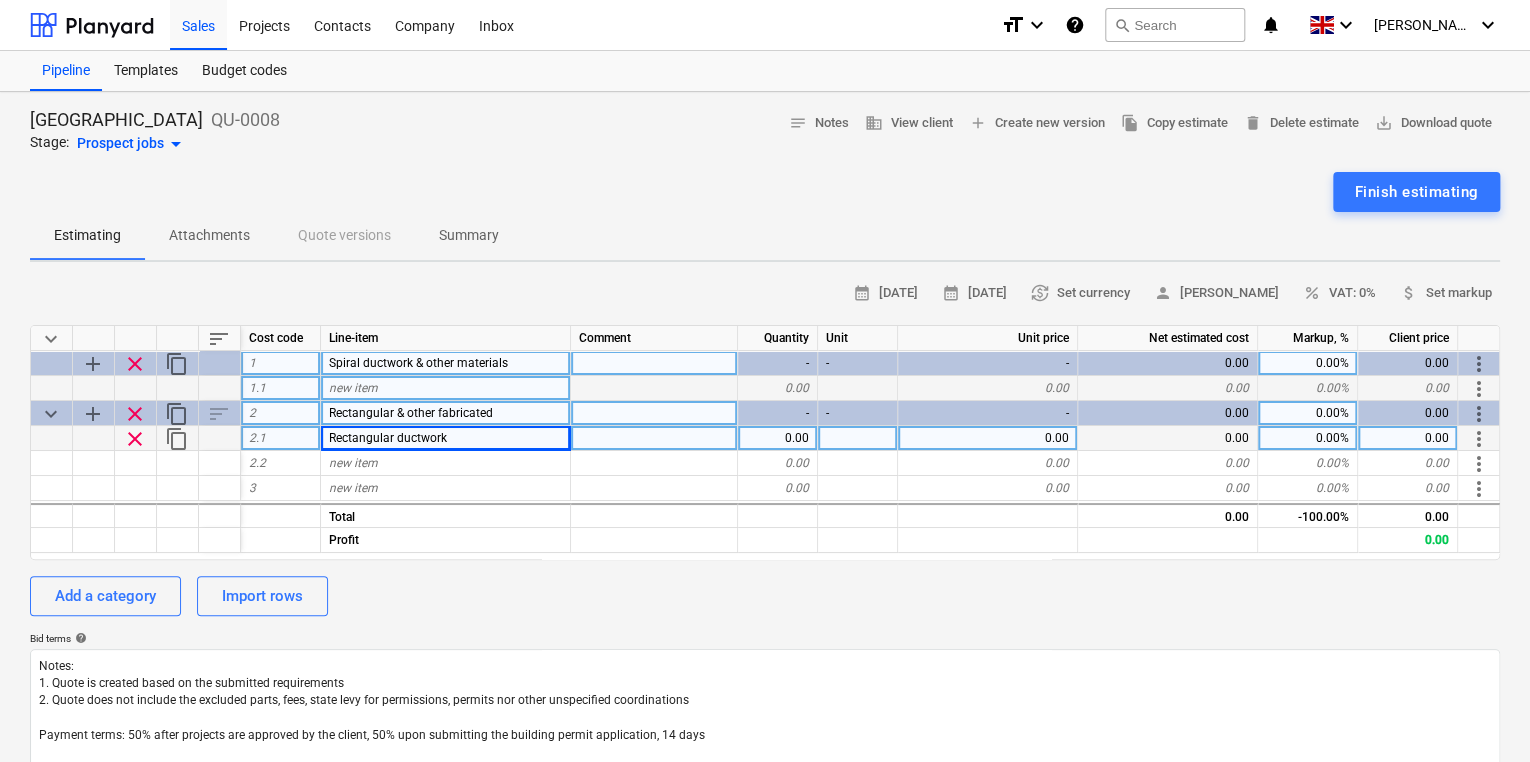 click on "new item" at bounding box center [353, 463] 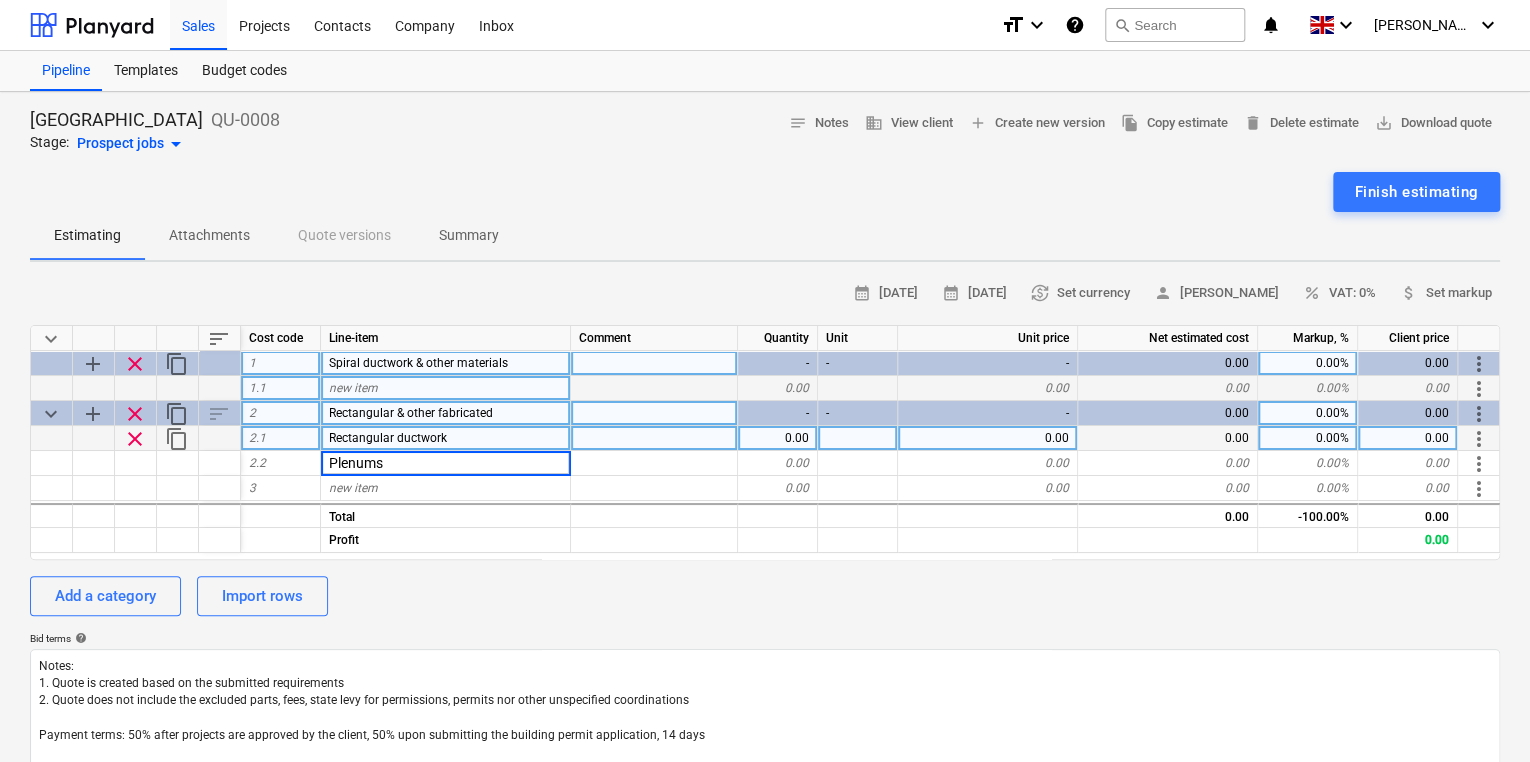 type on "Plenums" 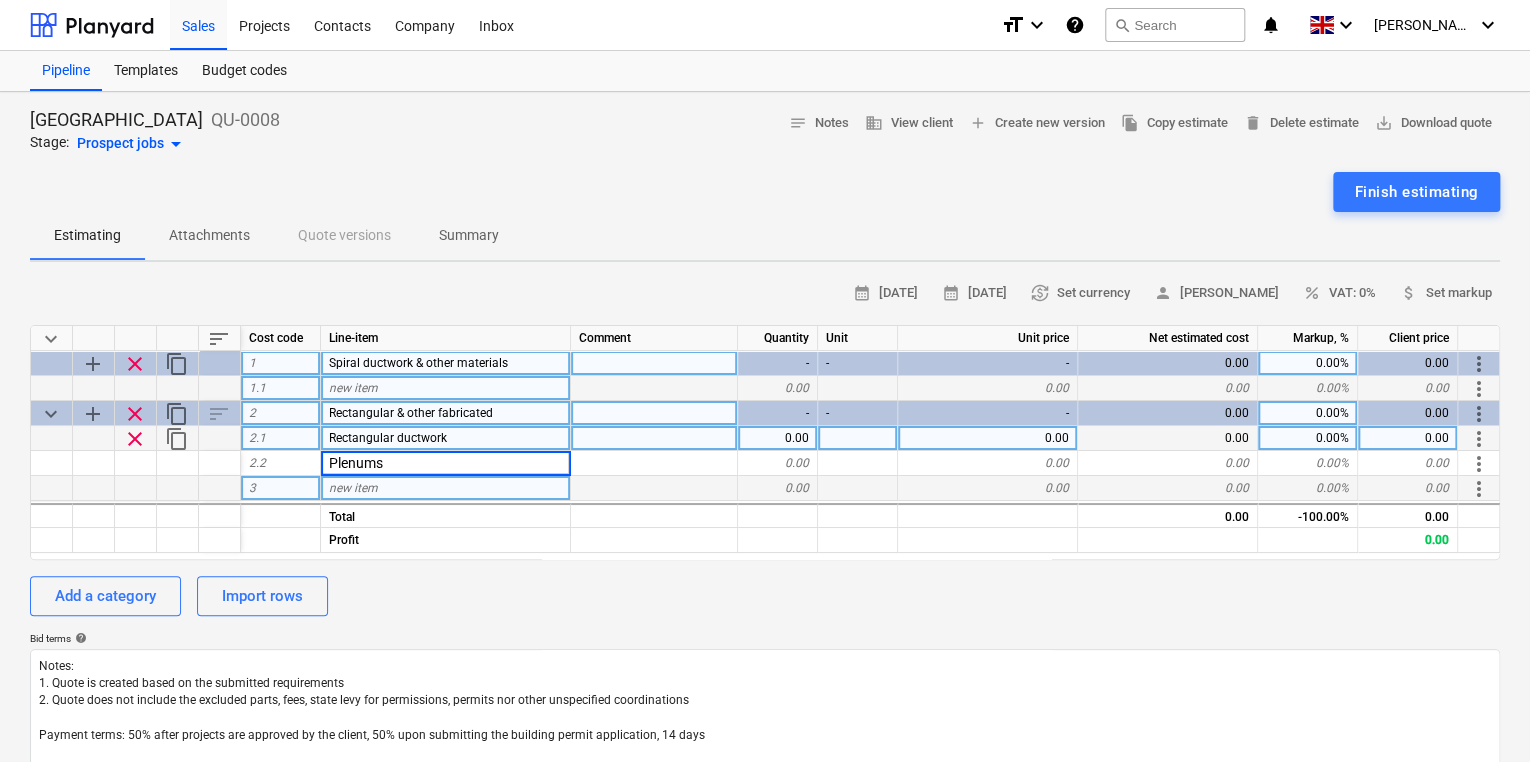 click on "new item" at bounding box center (446, 488) 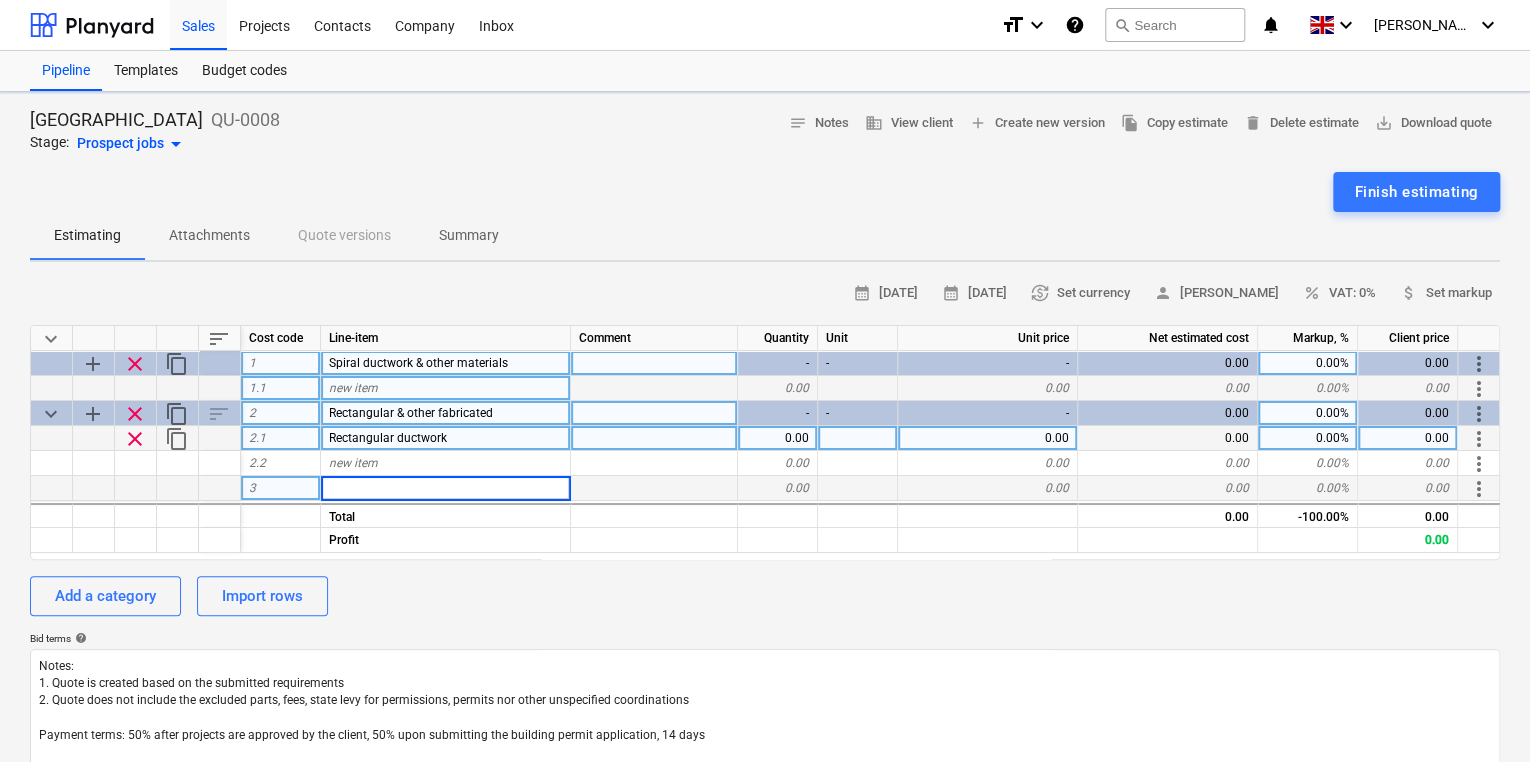 type on "x" 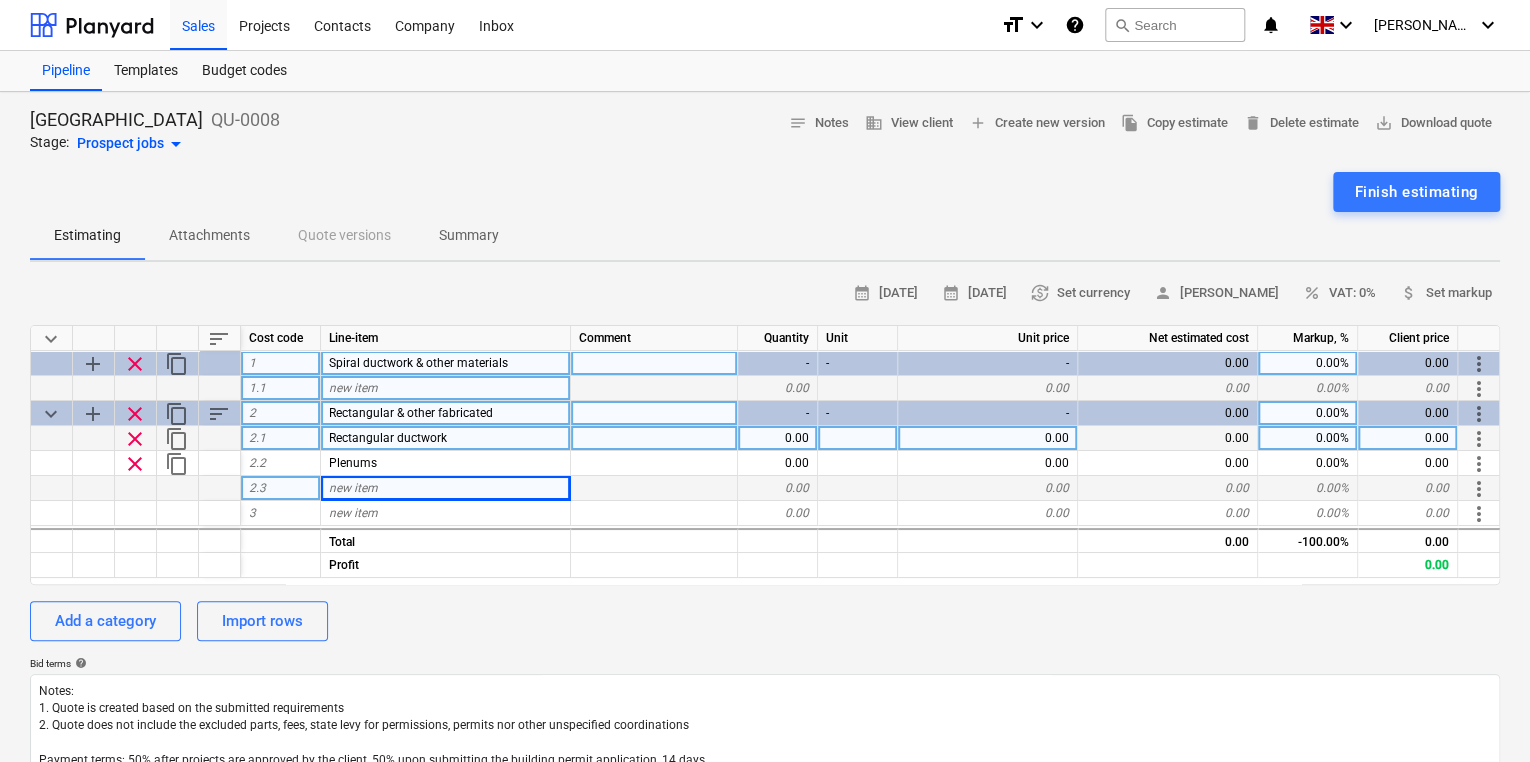 click on "new item" at bounding box center (446, 488) 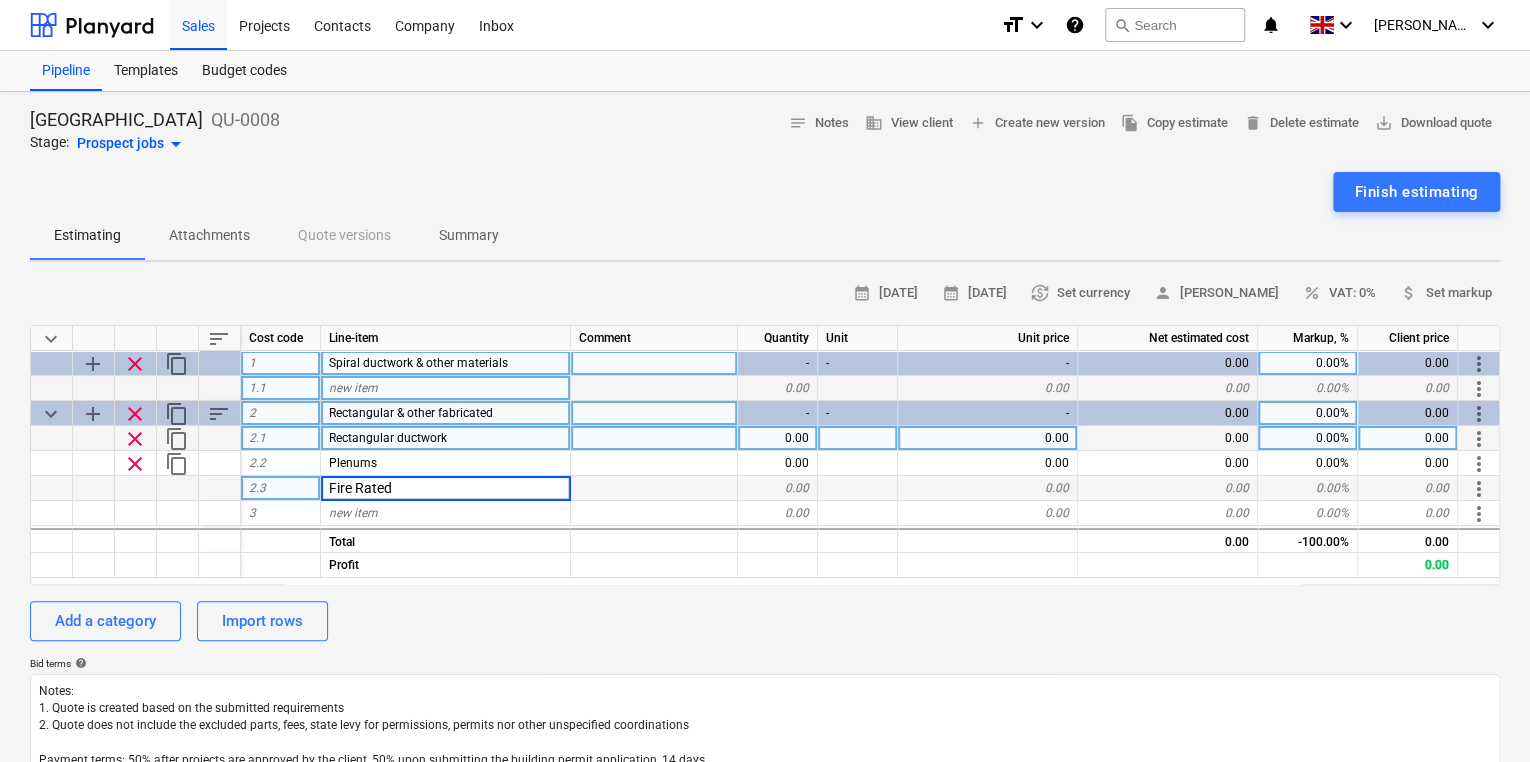 type on "Fire Rated" 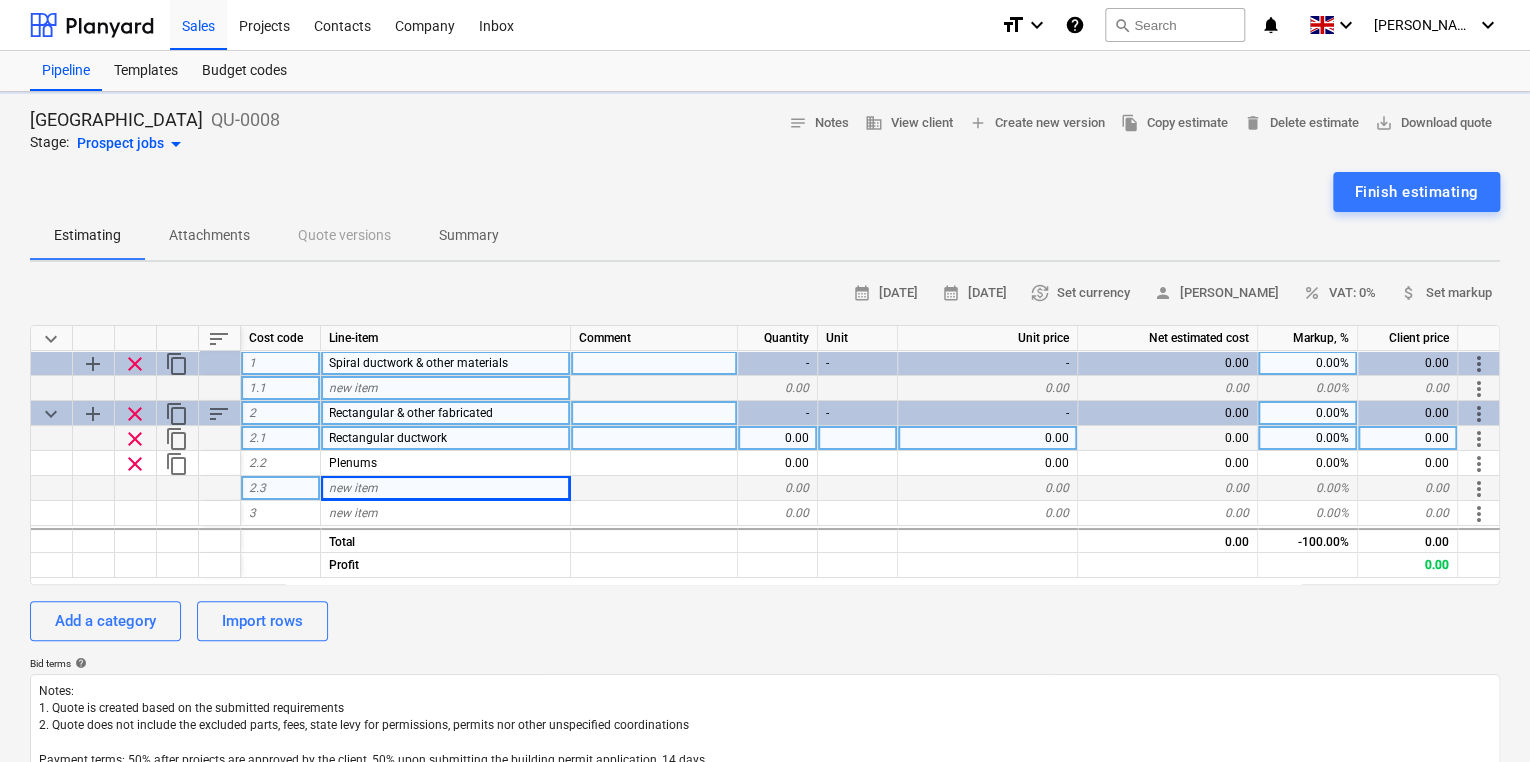 type on "x" 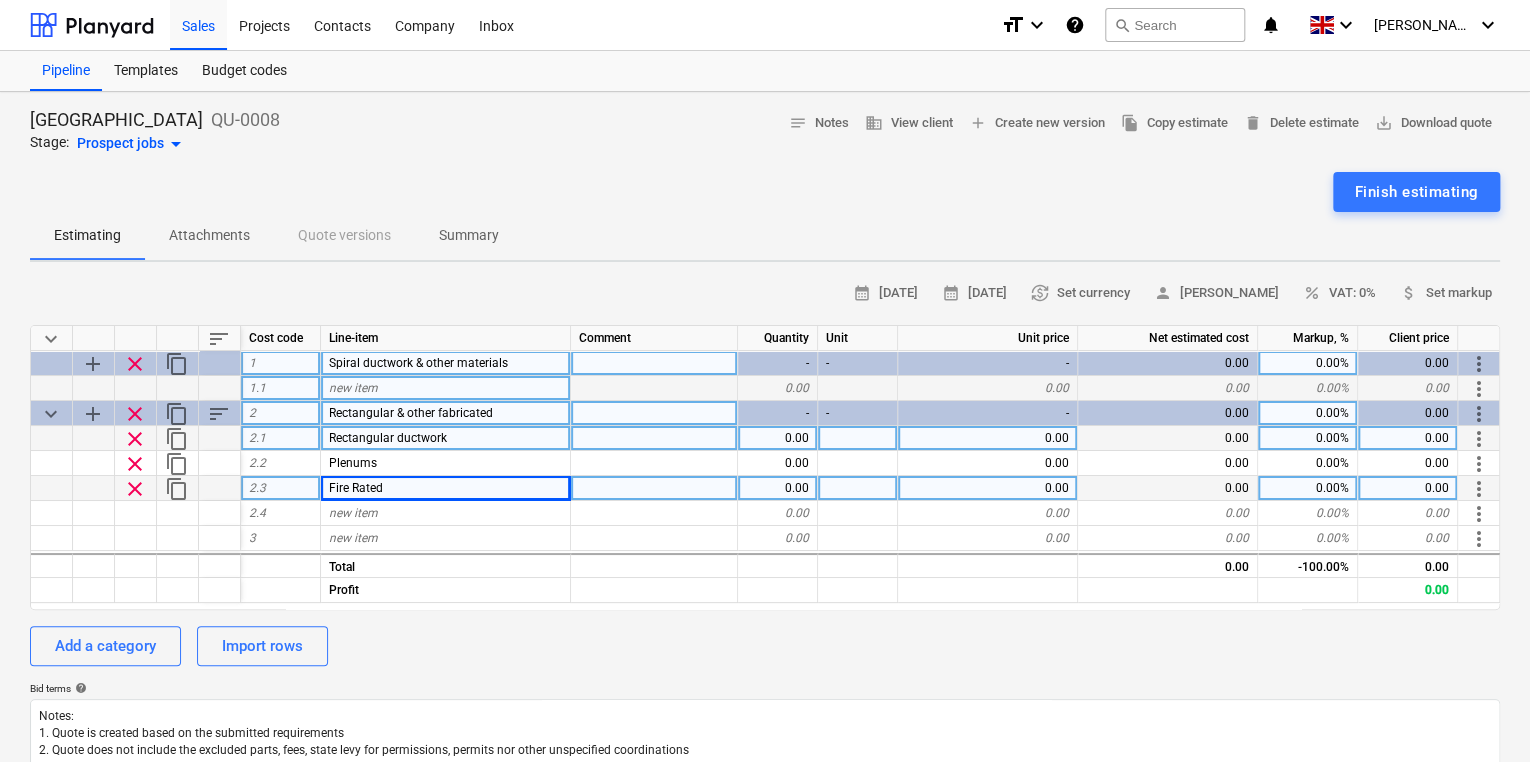 click on "new item" at bounding box center (353, 388) 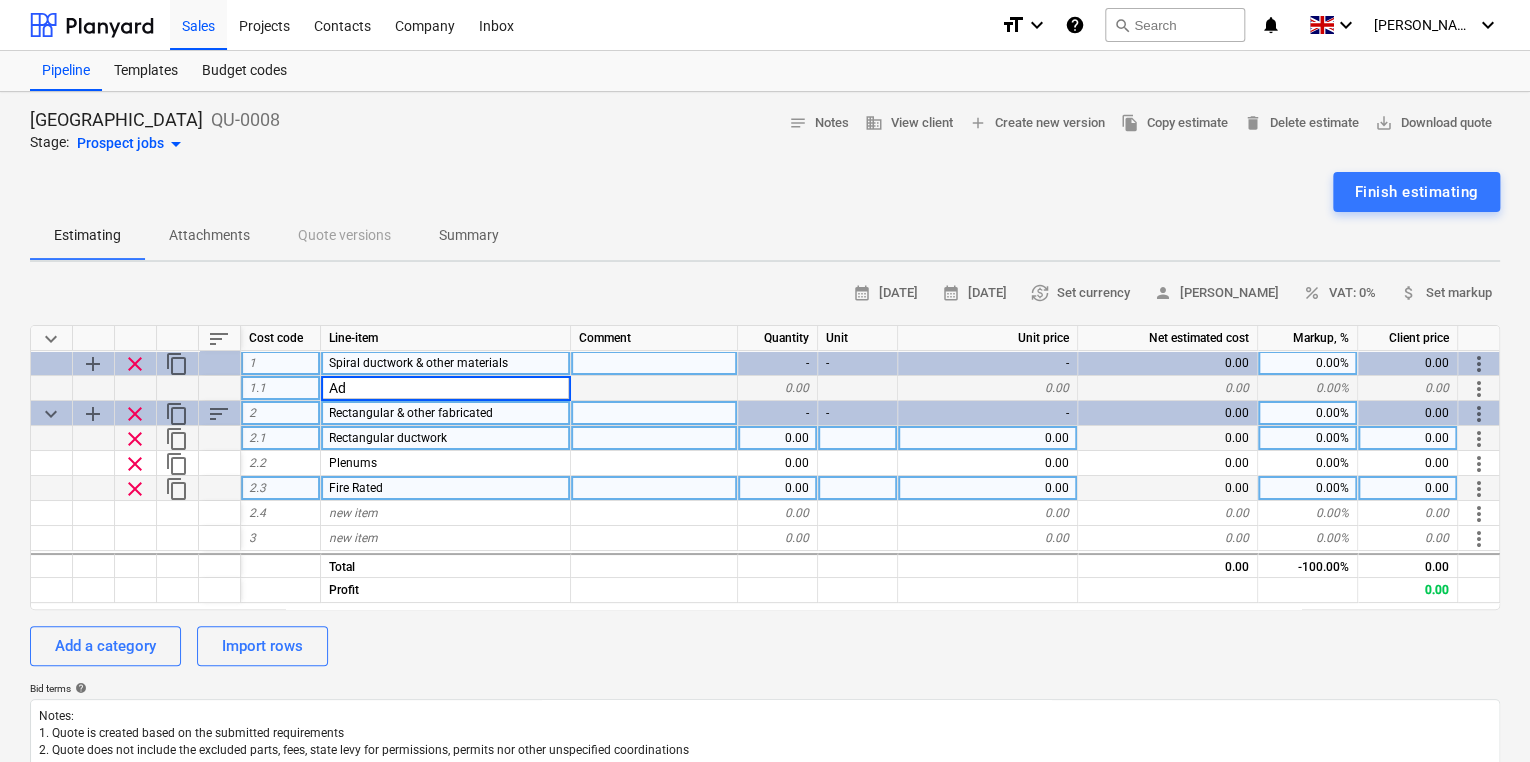 type on "A" 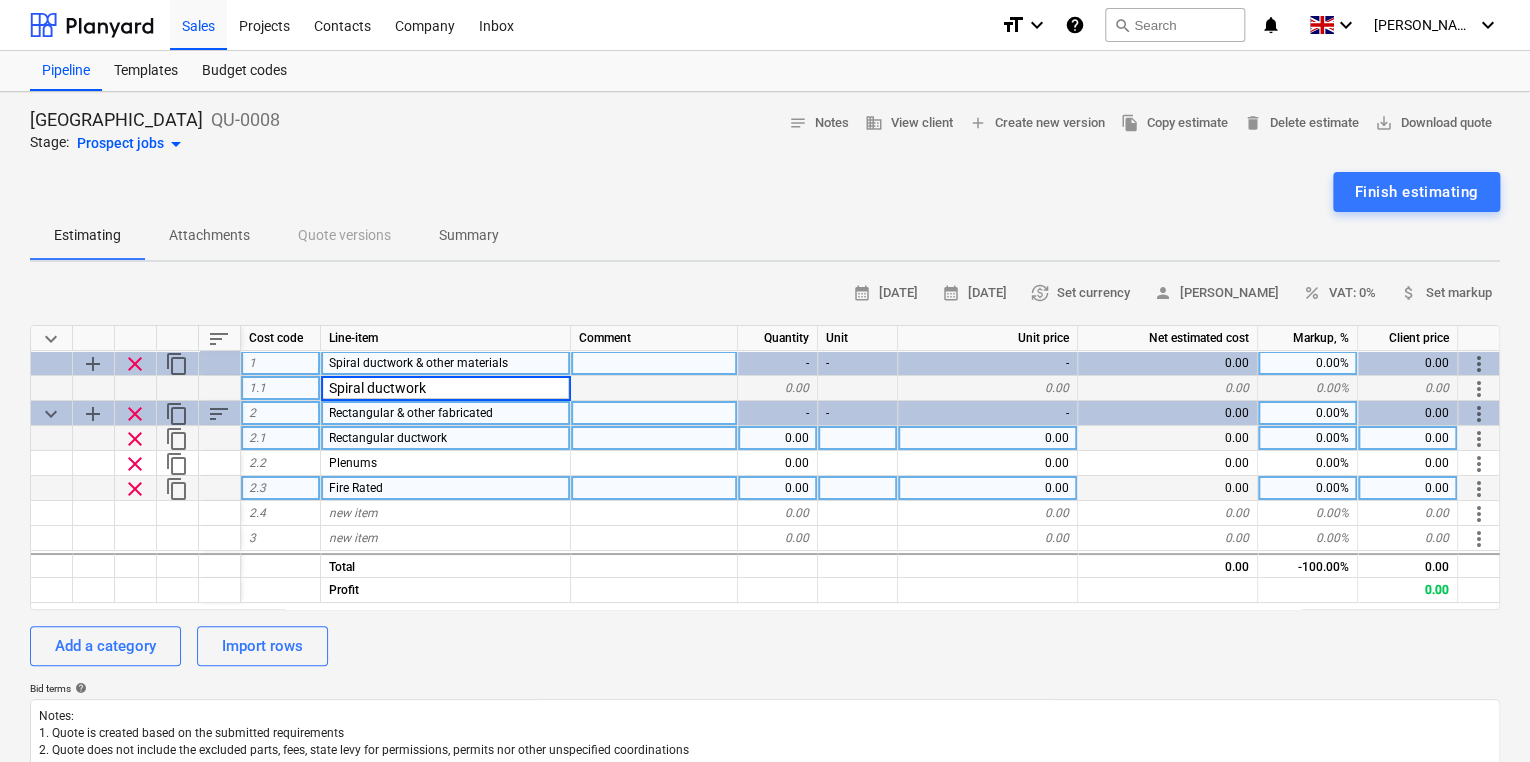 type on "Spiral ductwork" 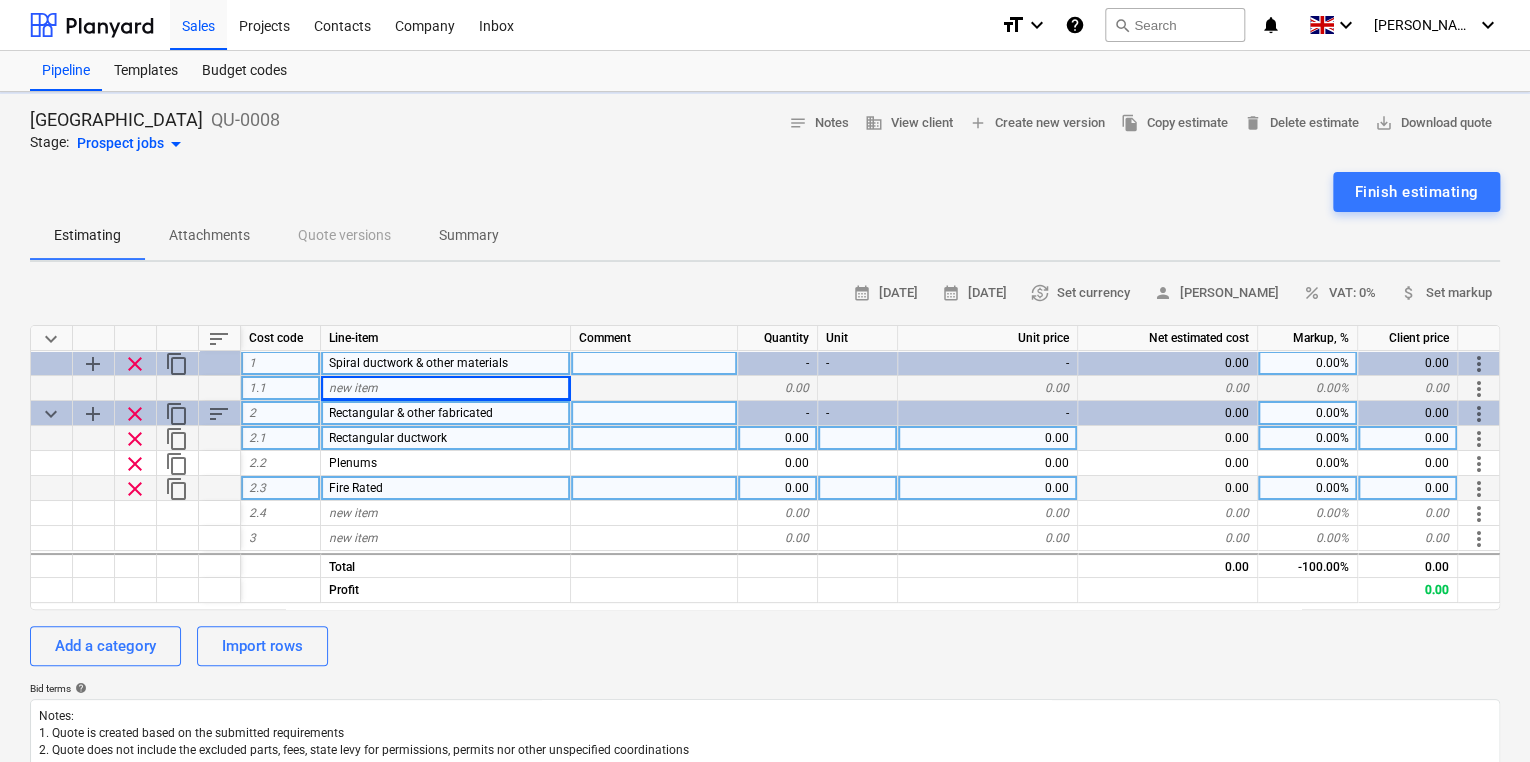 type on "x" 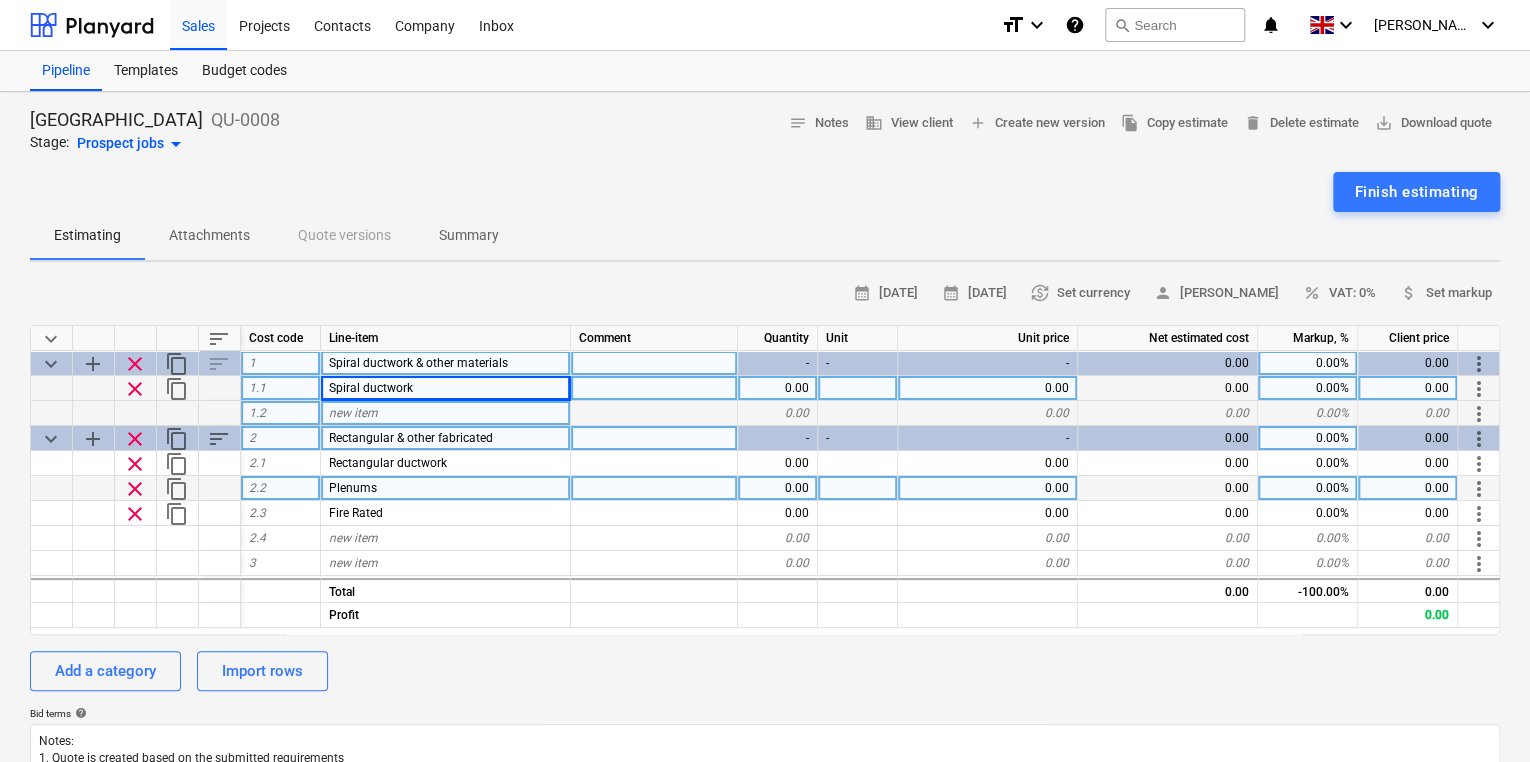 click on "new item" at bounding box center [353, 413] 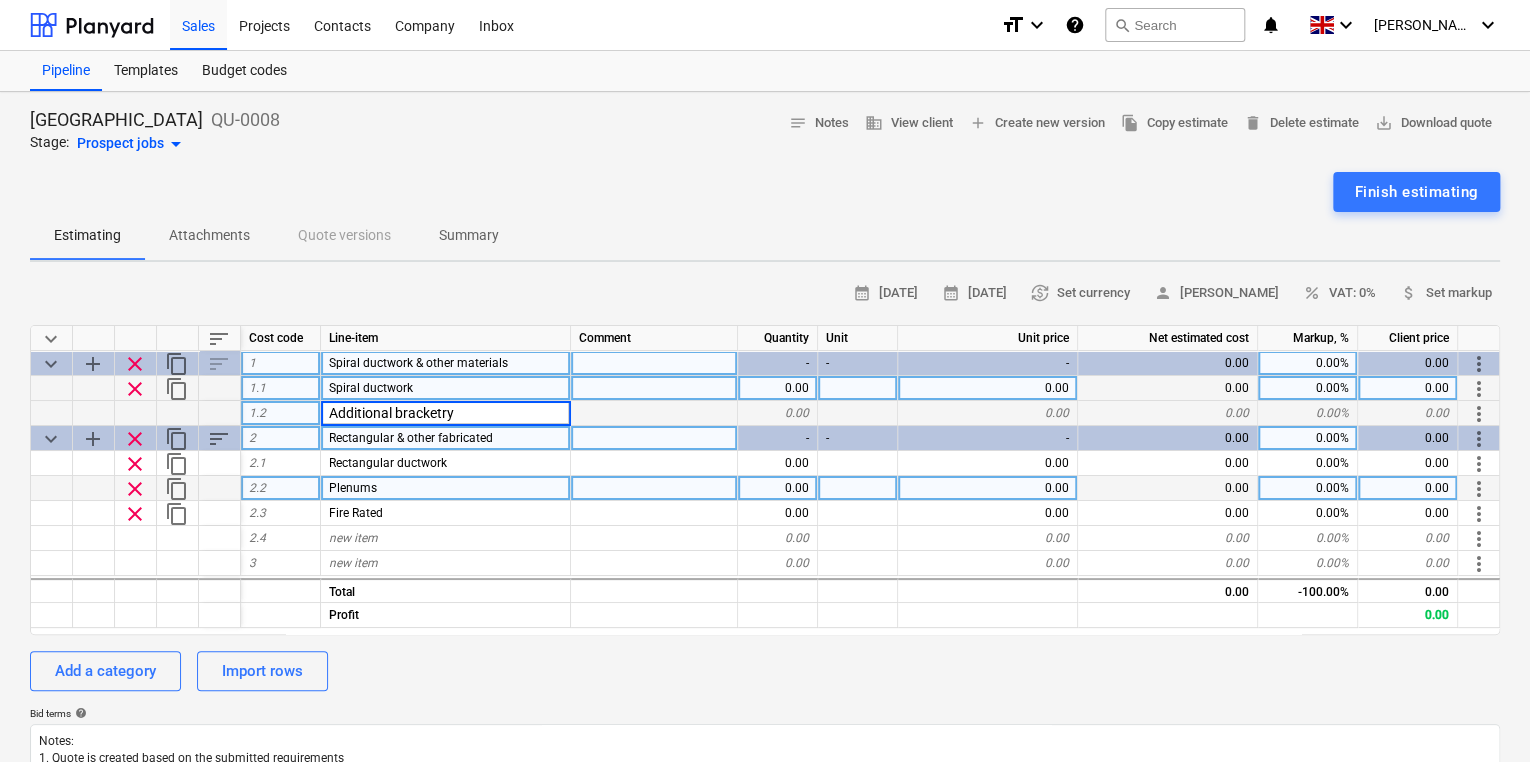 type 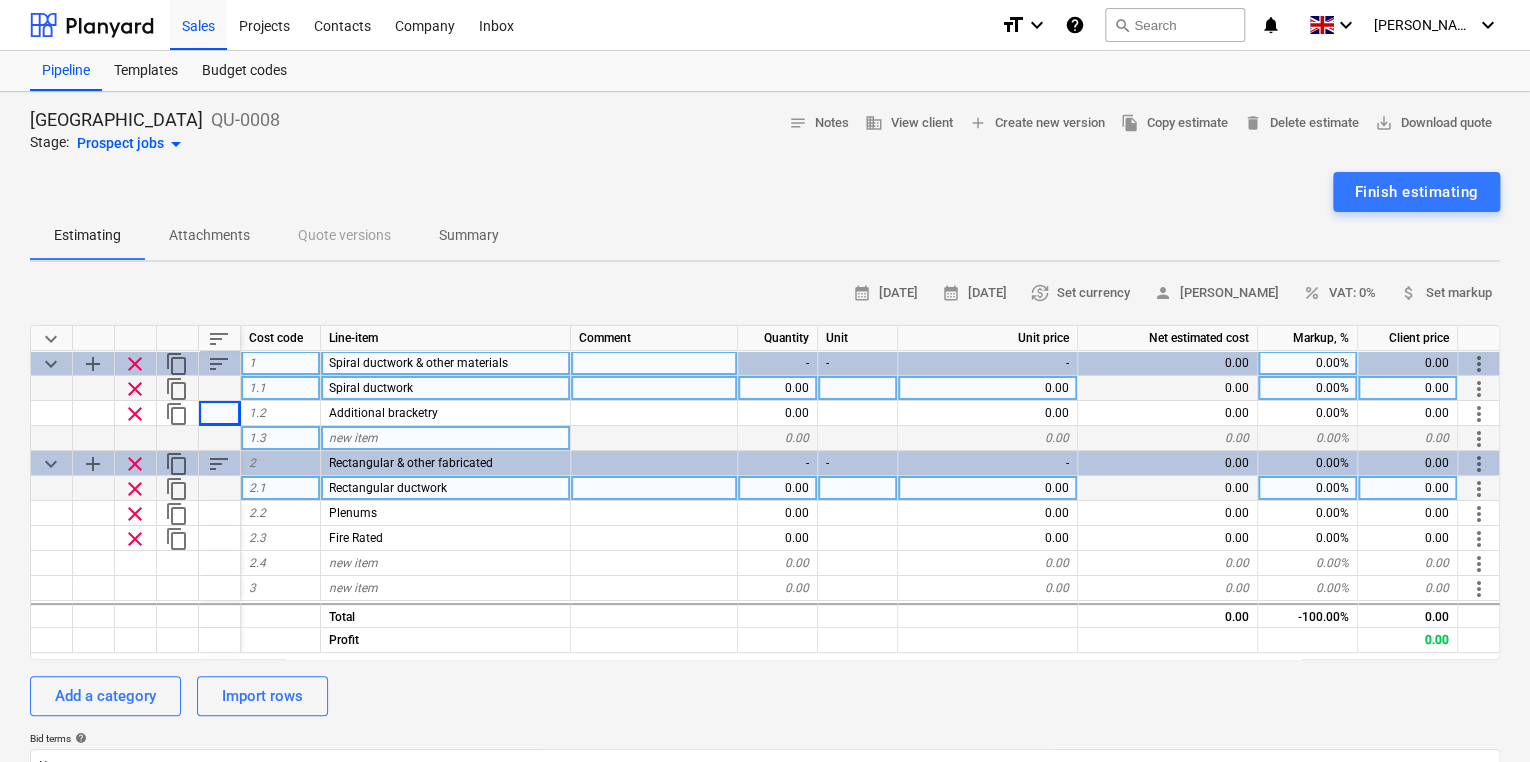 click on "new item" at bounding box center (446, 438) 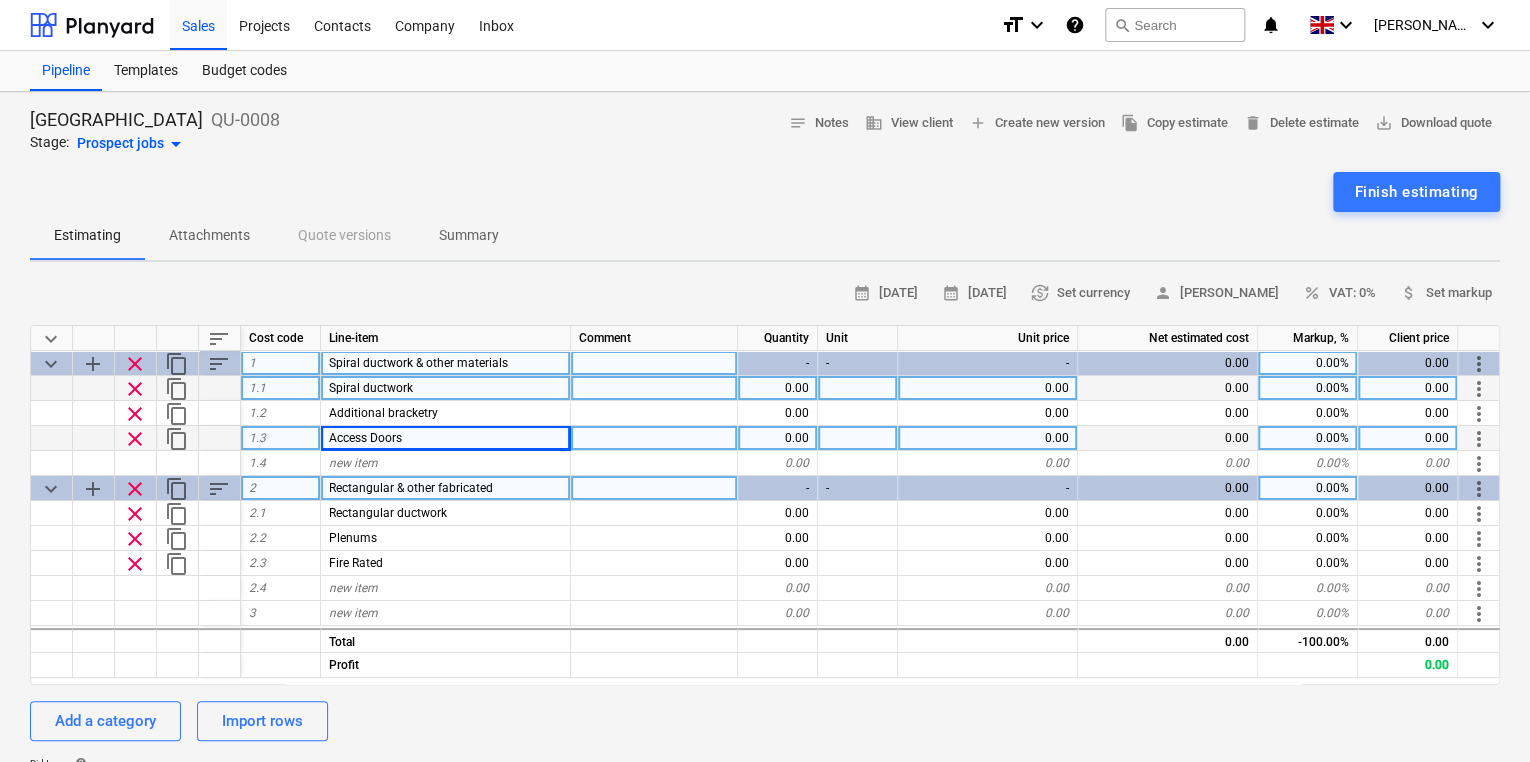 click on "Access Doors" at bounding box center (365, 438) 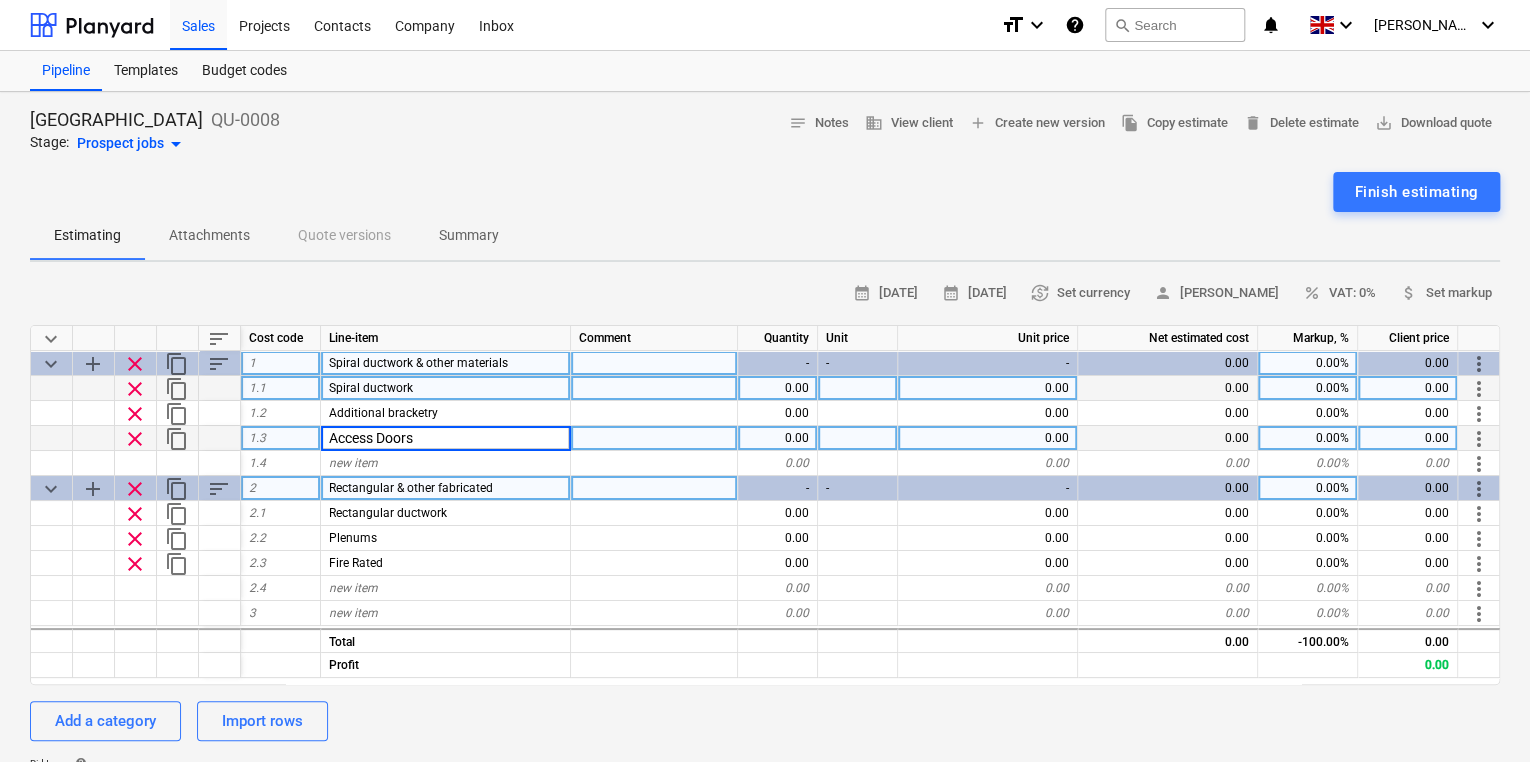 click on "Access Doors" at bounding box center [445, 438] 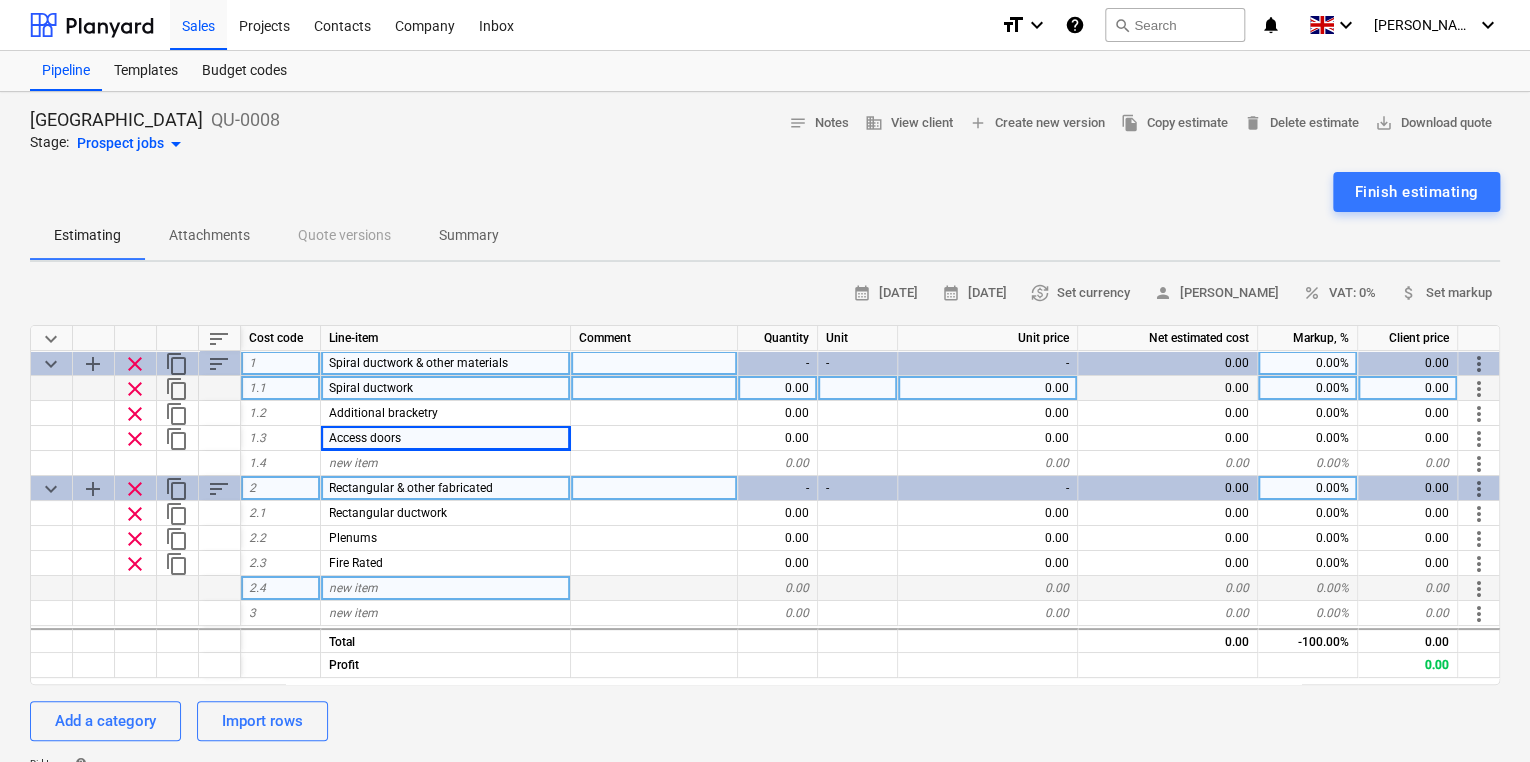 click on "new item" at bounding box center (353, 588) 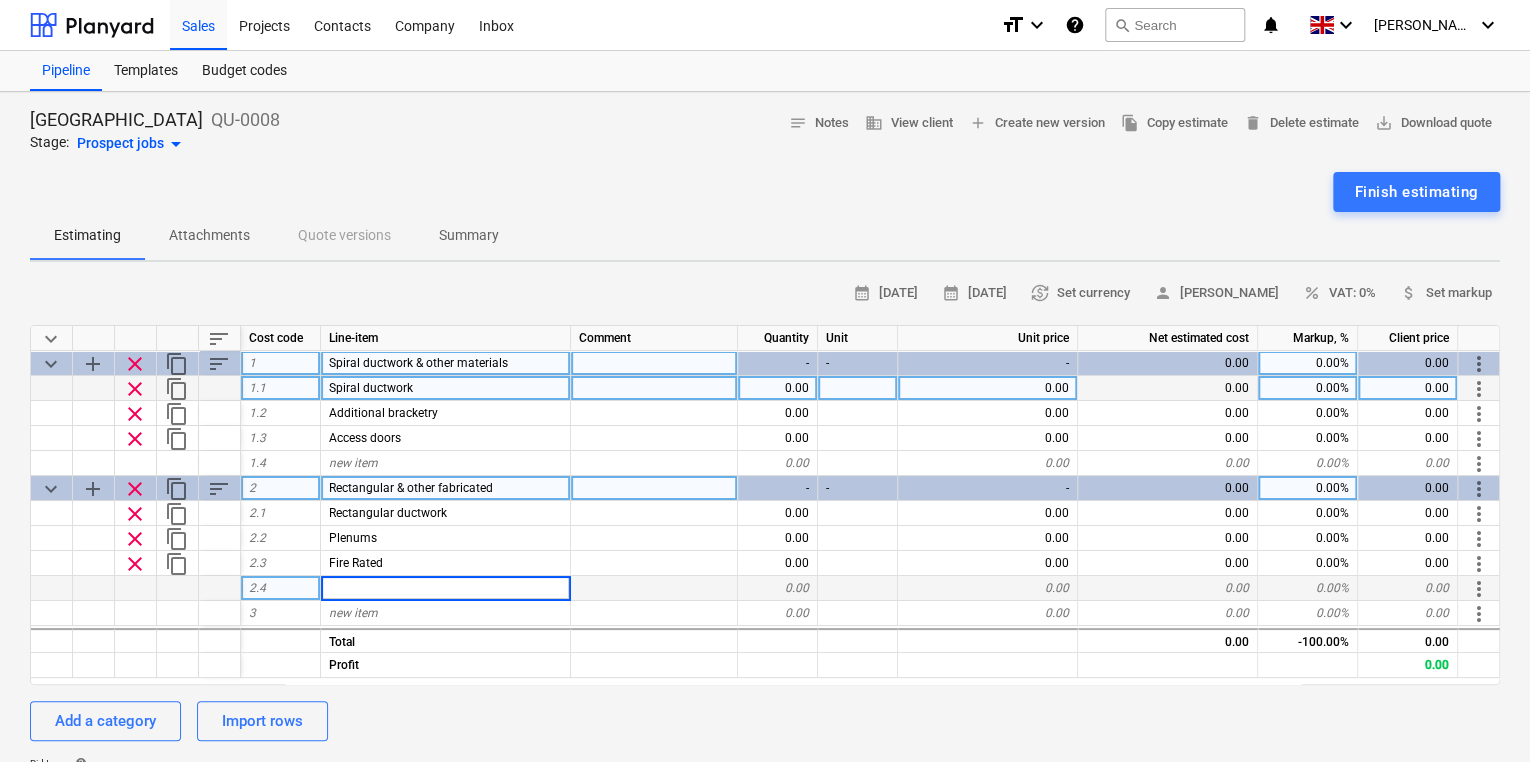 click at bounding box center [445, 588] 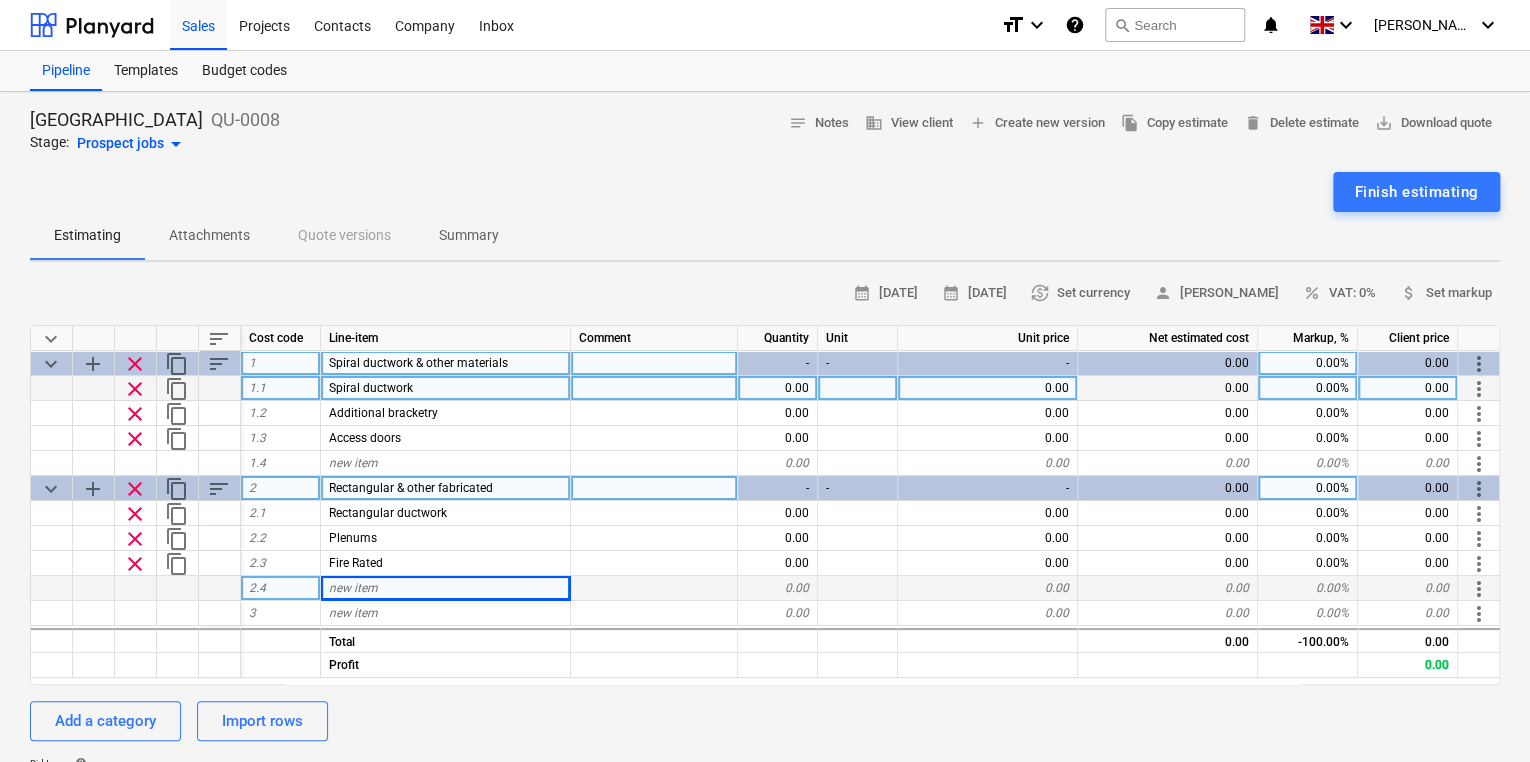 click on "Add a category Import rows" at bounding box center [765, 721] 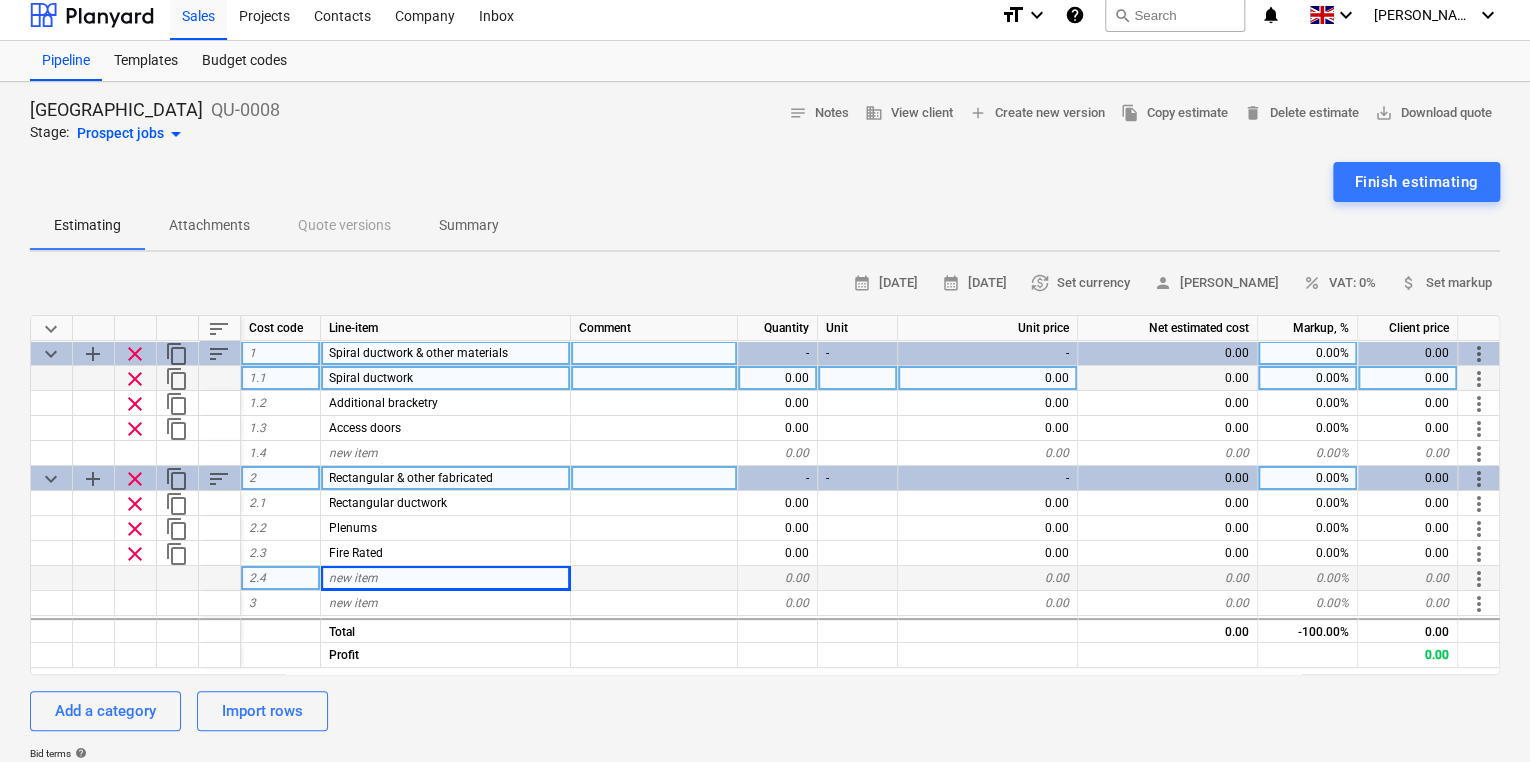 scroll, scrollTop: 20, scrollLeft: 0, axis: vertical 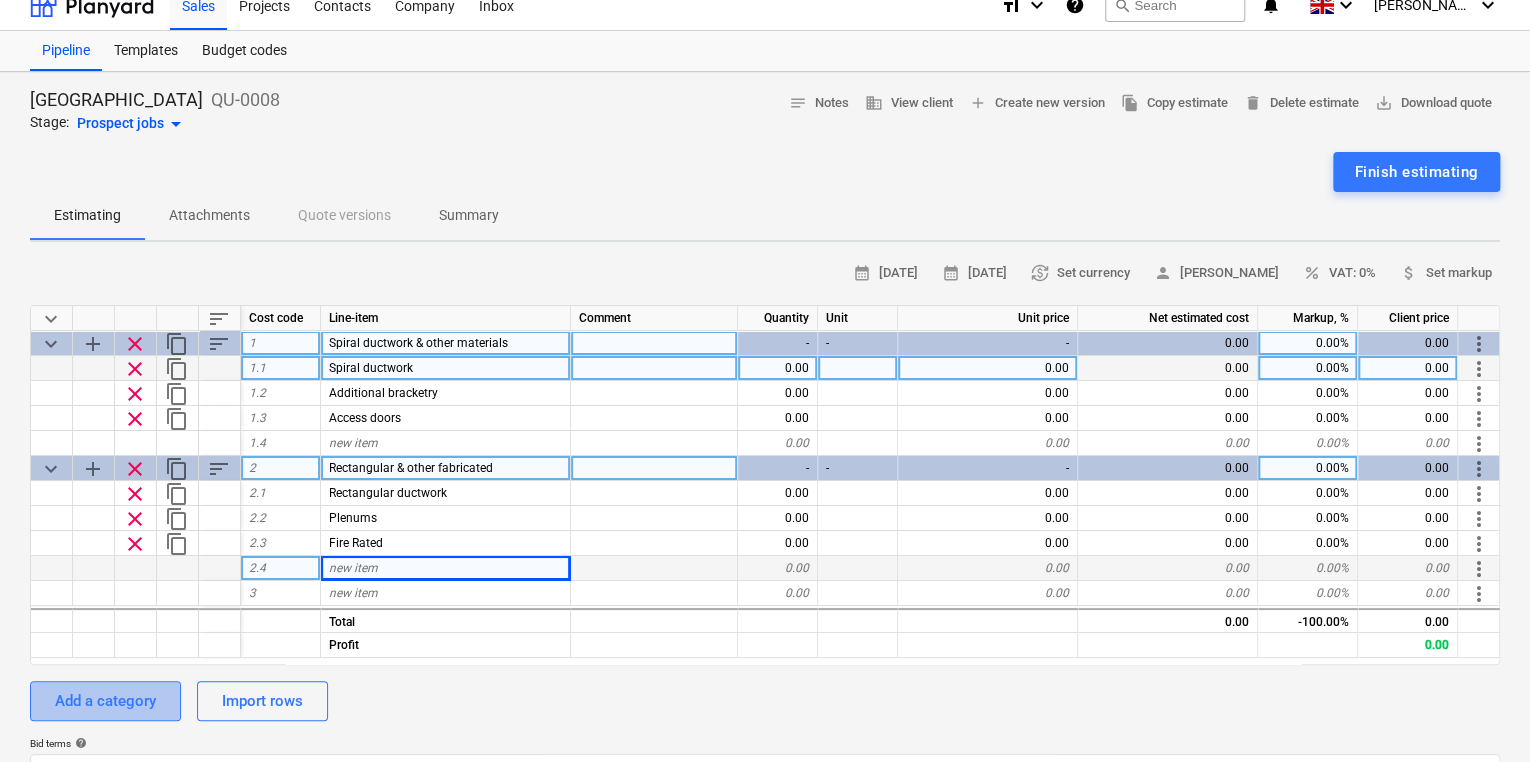 click on "Add a category" at bounding box center (105, 701) 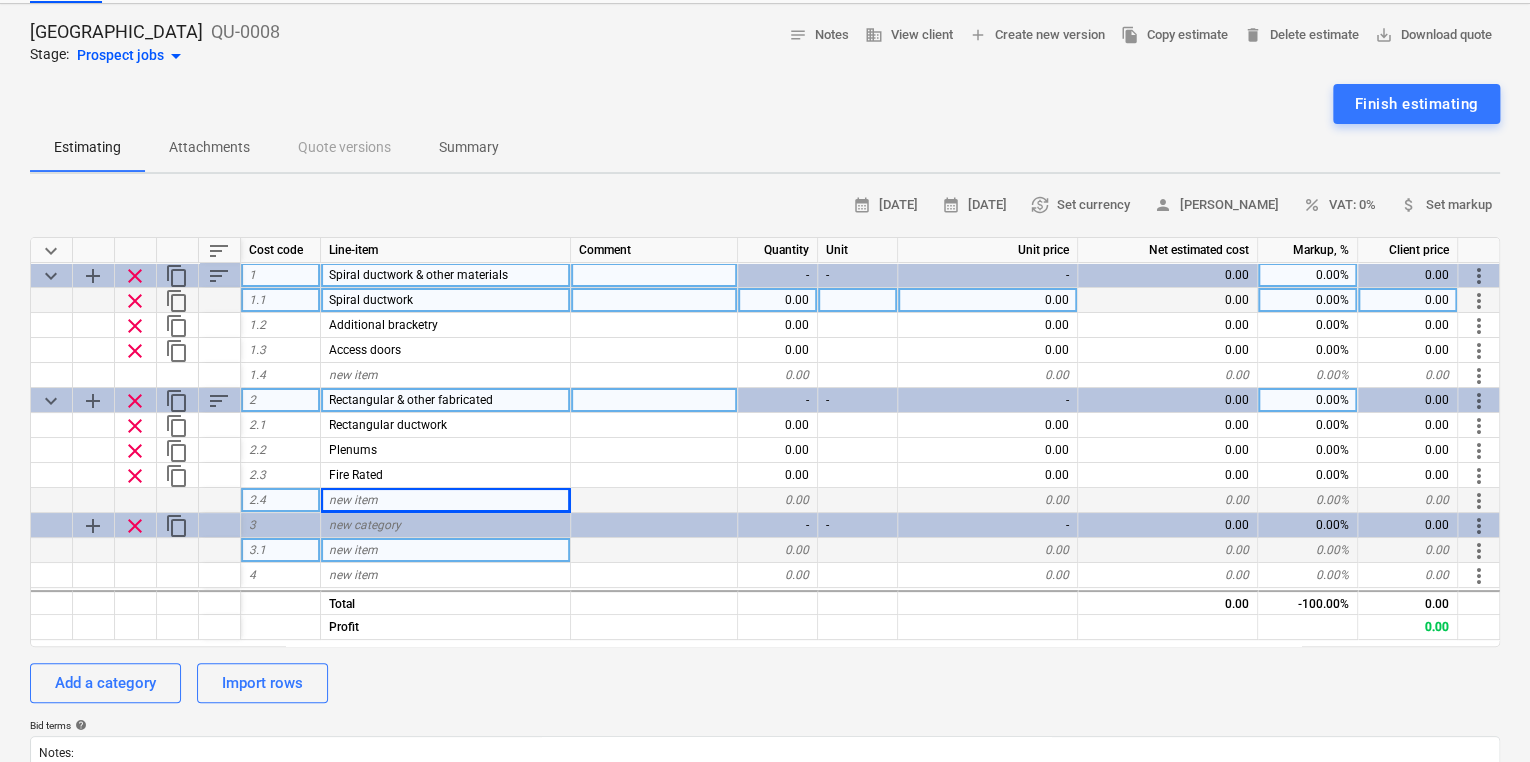 scroll, scrollTop: 99, scrollLeft: 0, axis: vertical 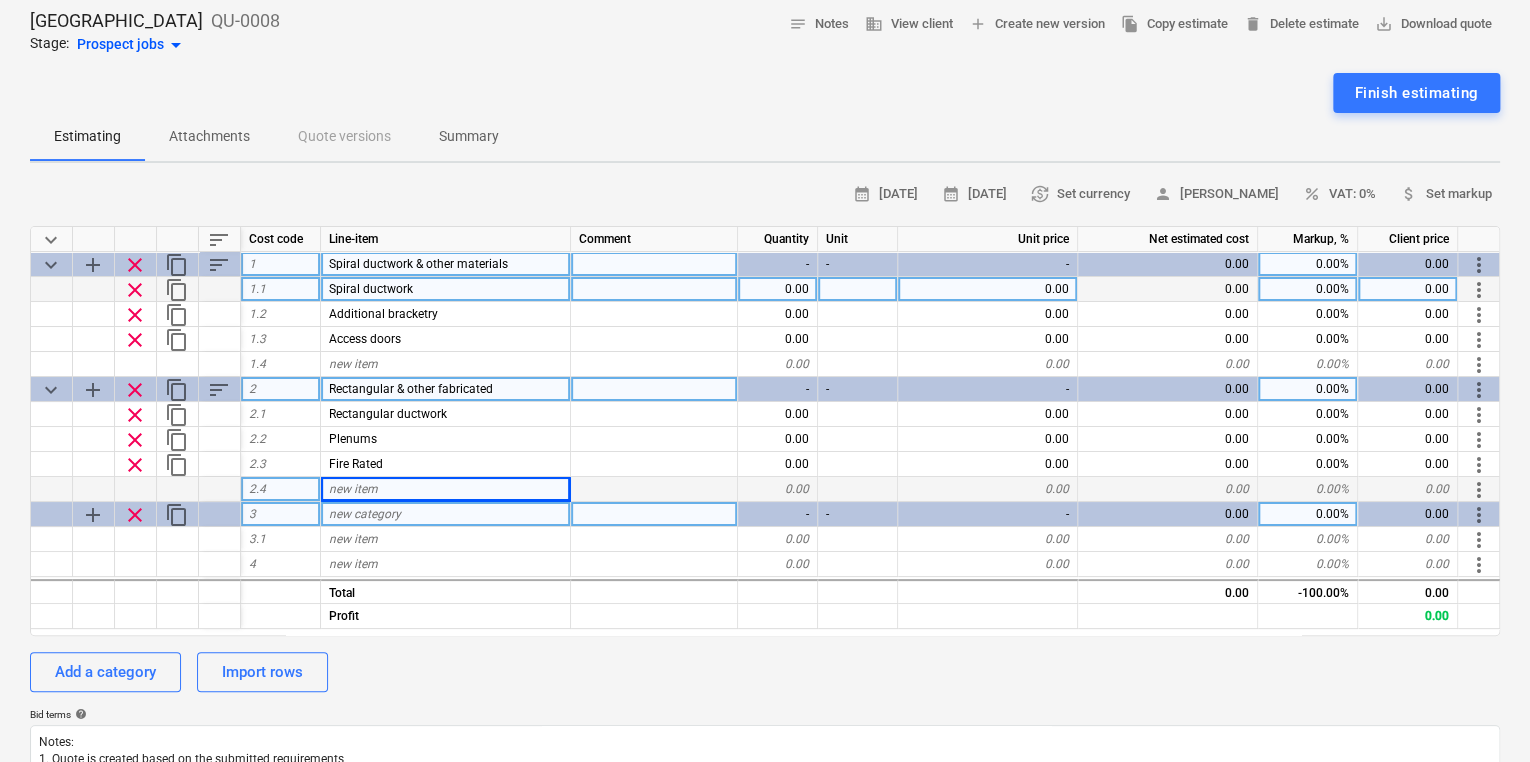 click on "new category" at bounding box center (365, 514) 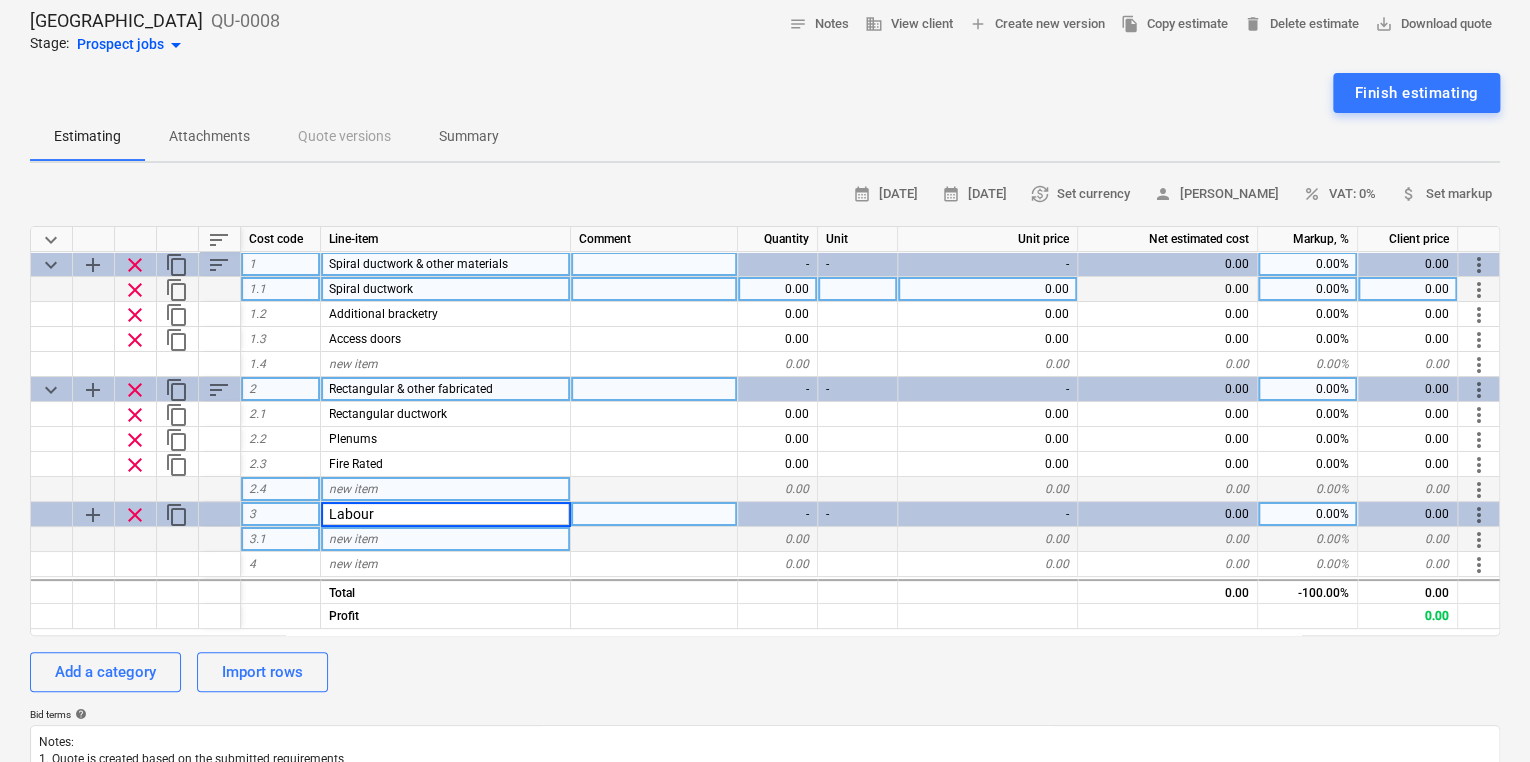 click on "new item" at bounding box center (446, 539) 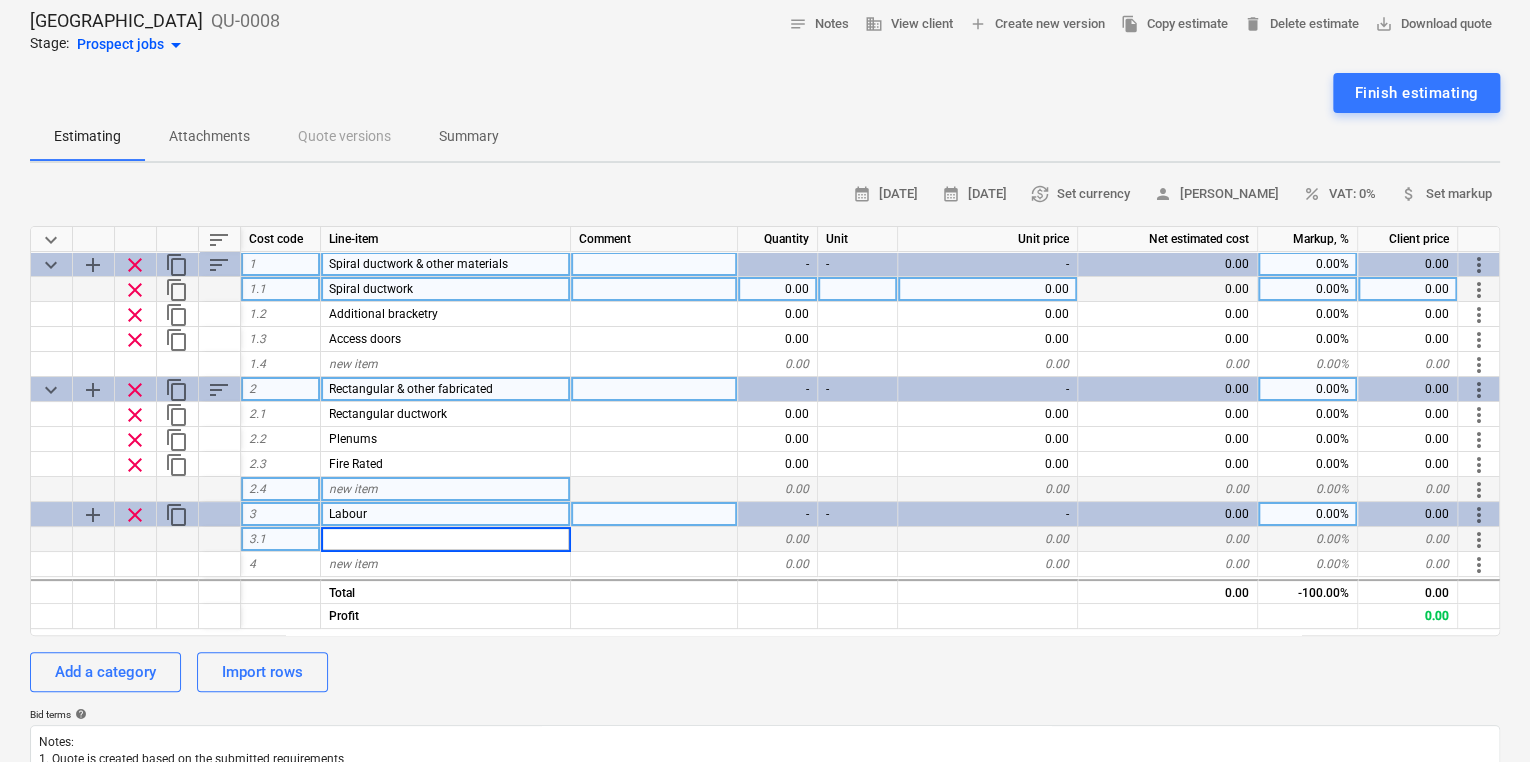 click on "Add a category Import rows" at bounding box center (765, 672) 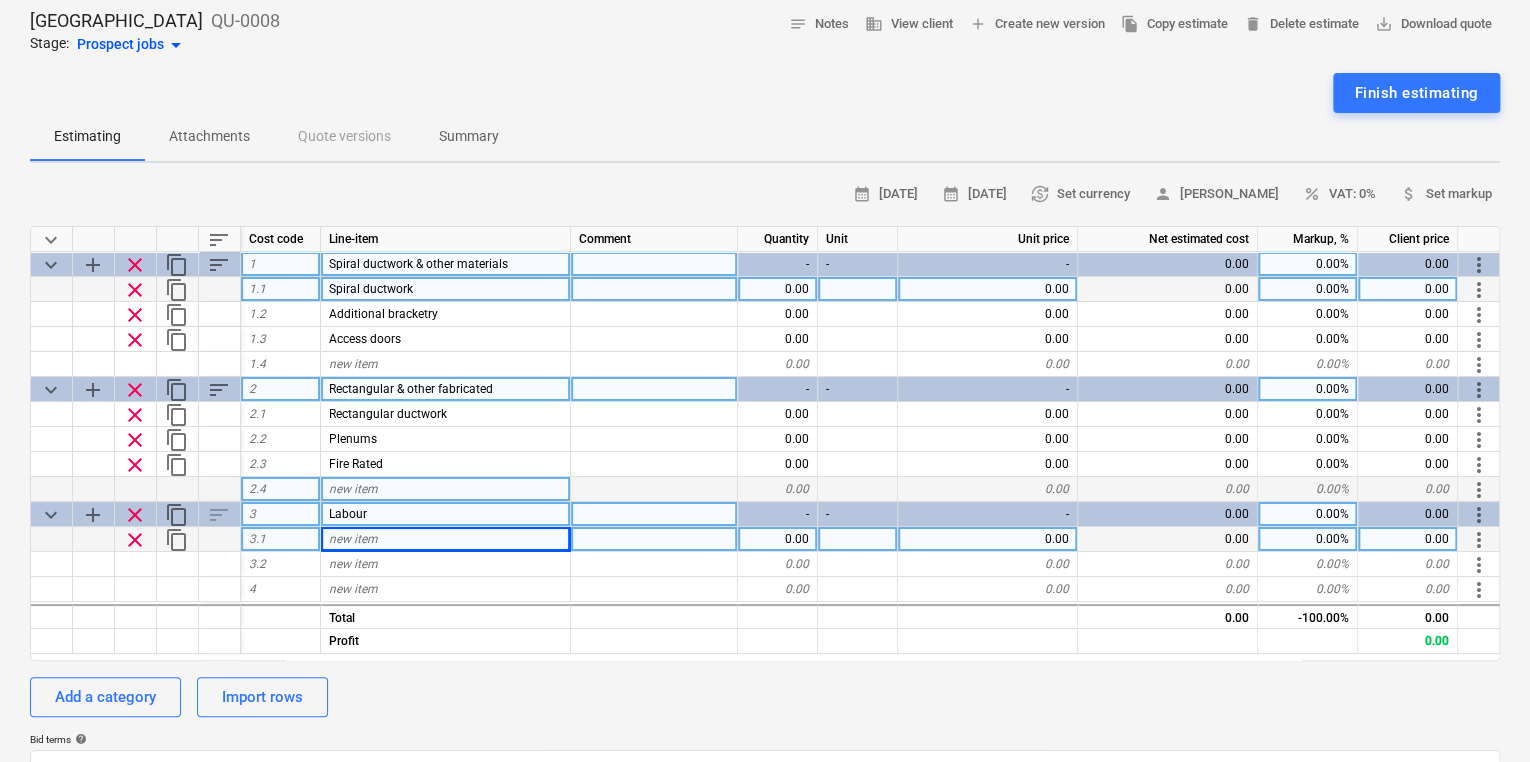 click on "clear" at bounding box center [135, 540] 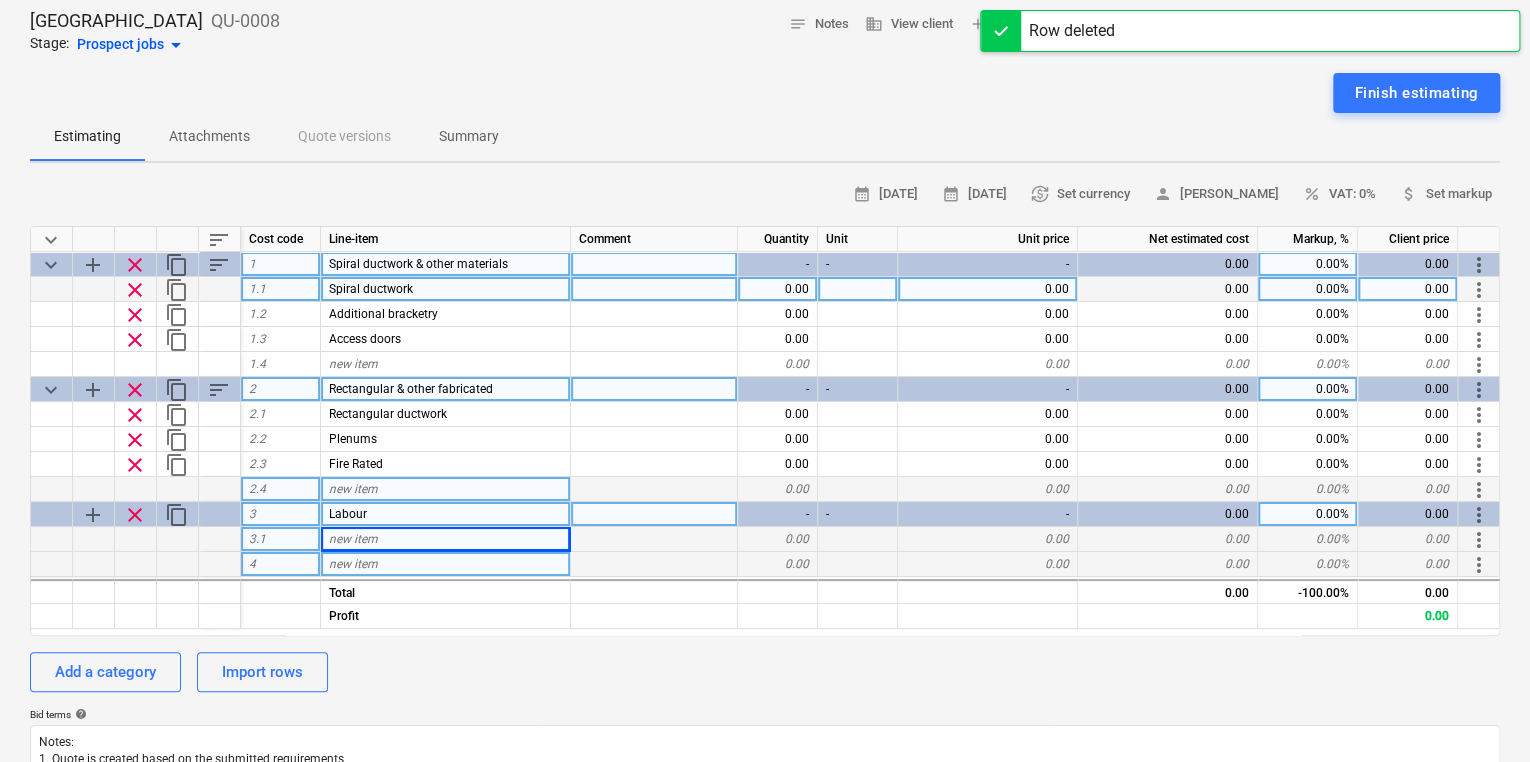 click on "new item" at bounding box center [446, 564] 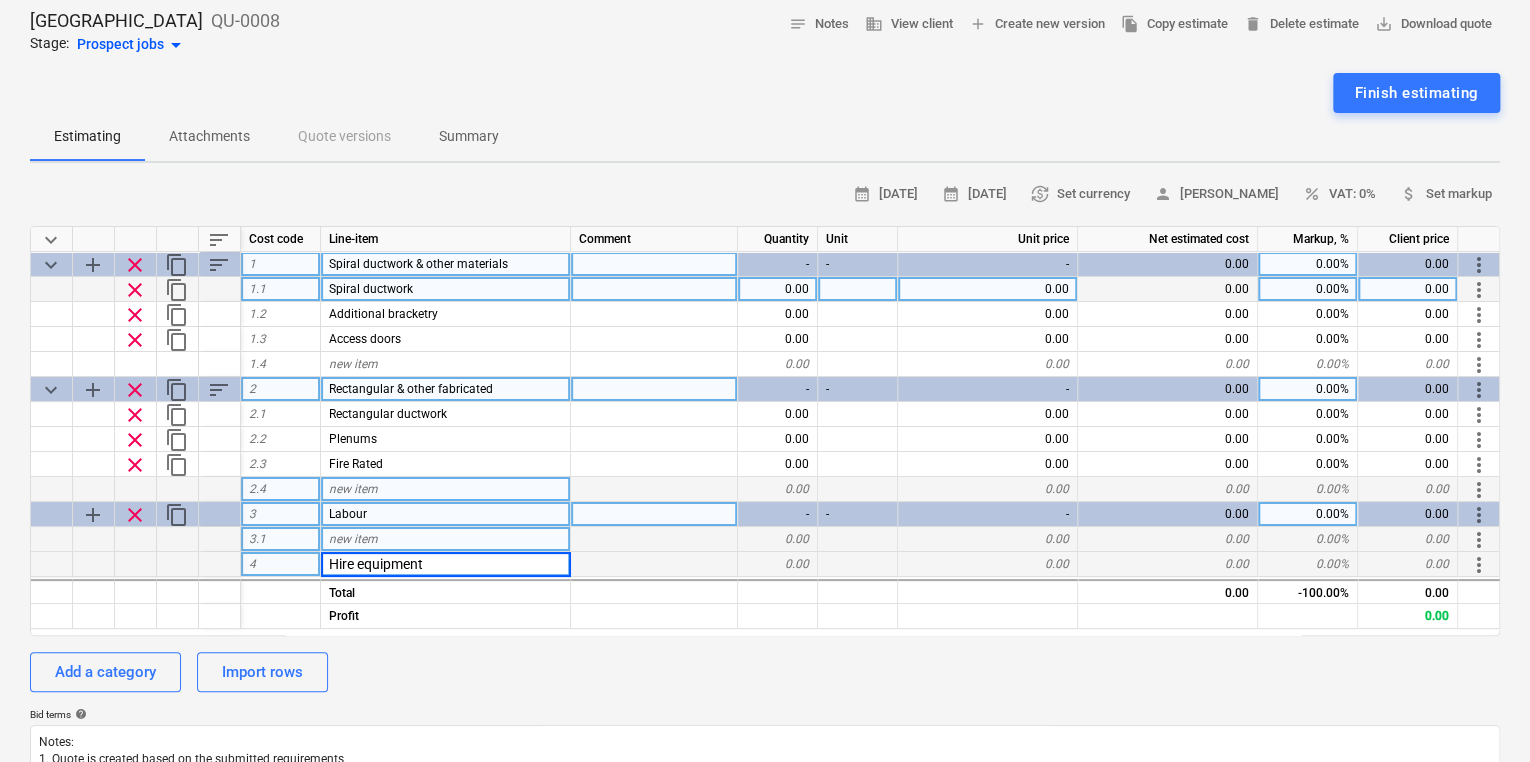 click on "Hire equipment" at bounding box center (445, 564) 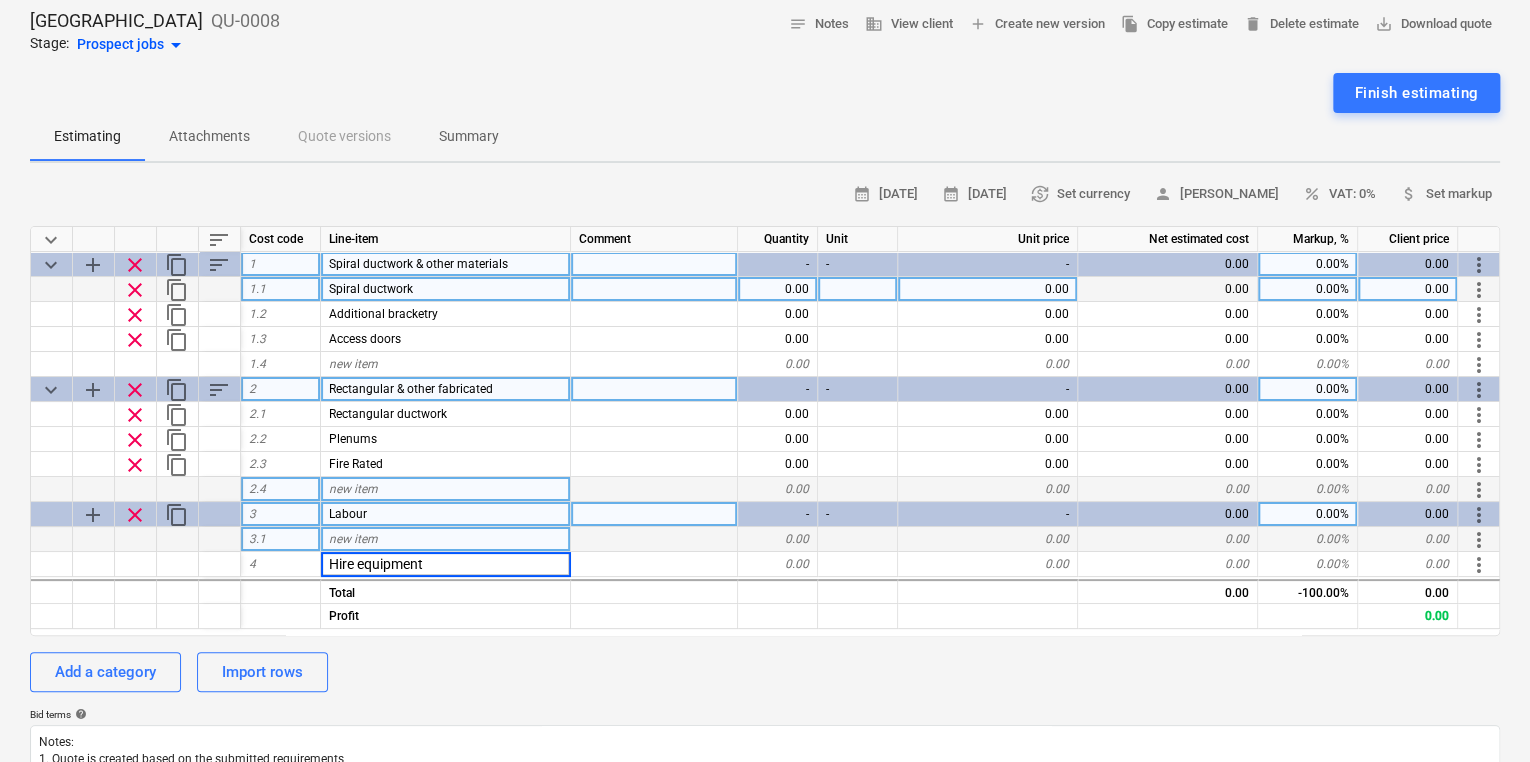 click on "Add a category Import rows" at bounding box center [765, 672] 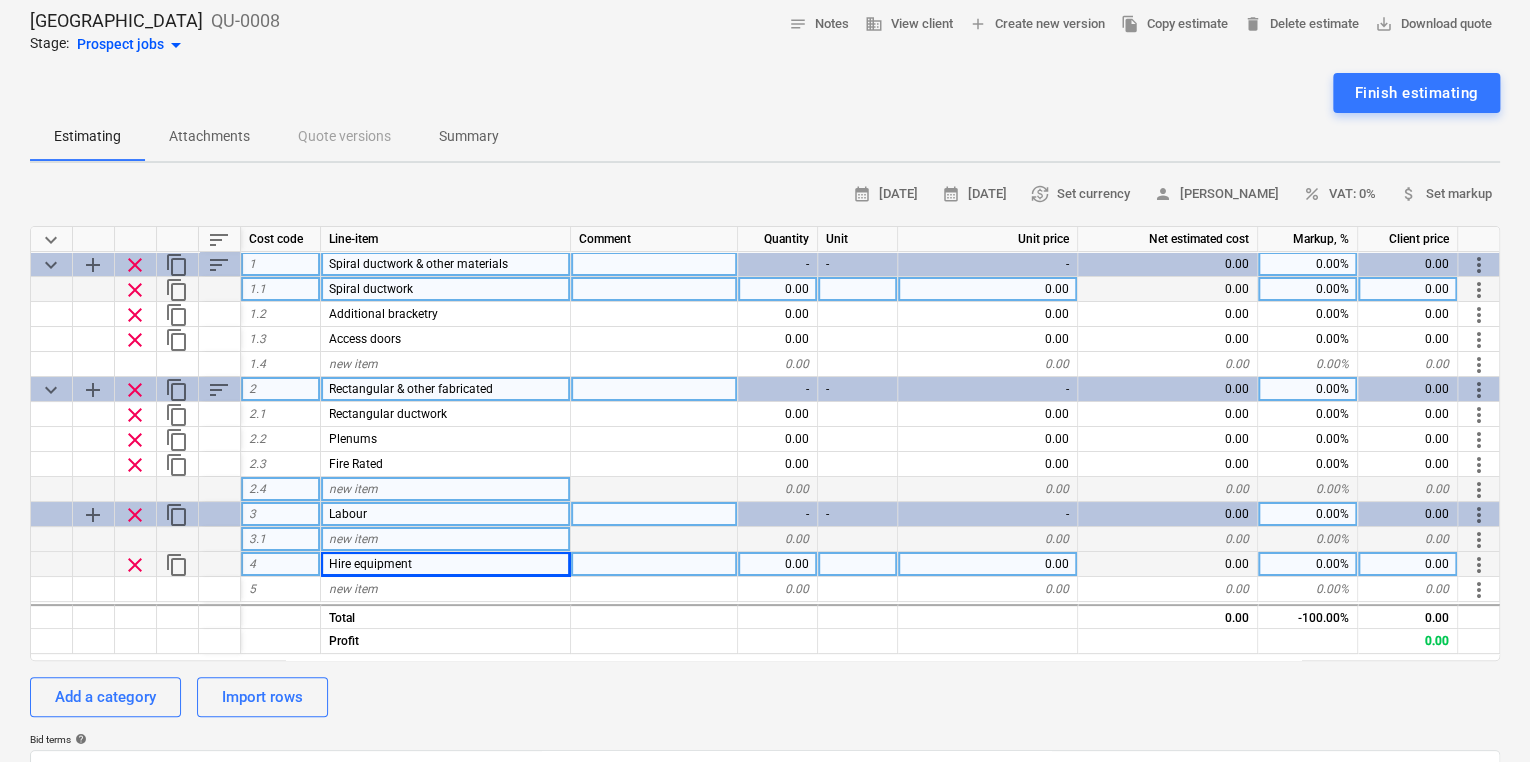 click on "Hire equipment" at bounding box center [446, 564] 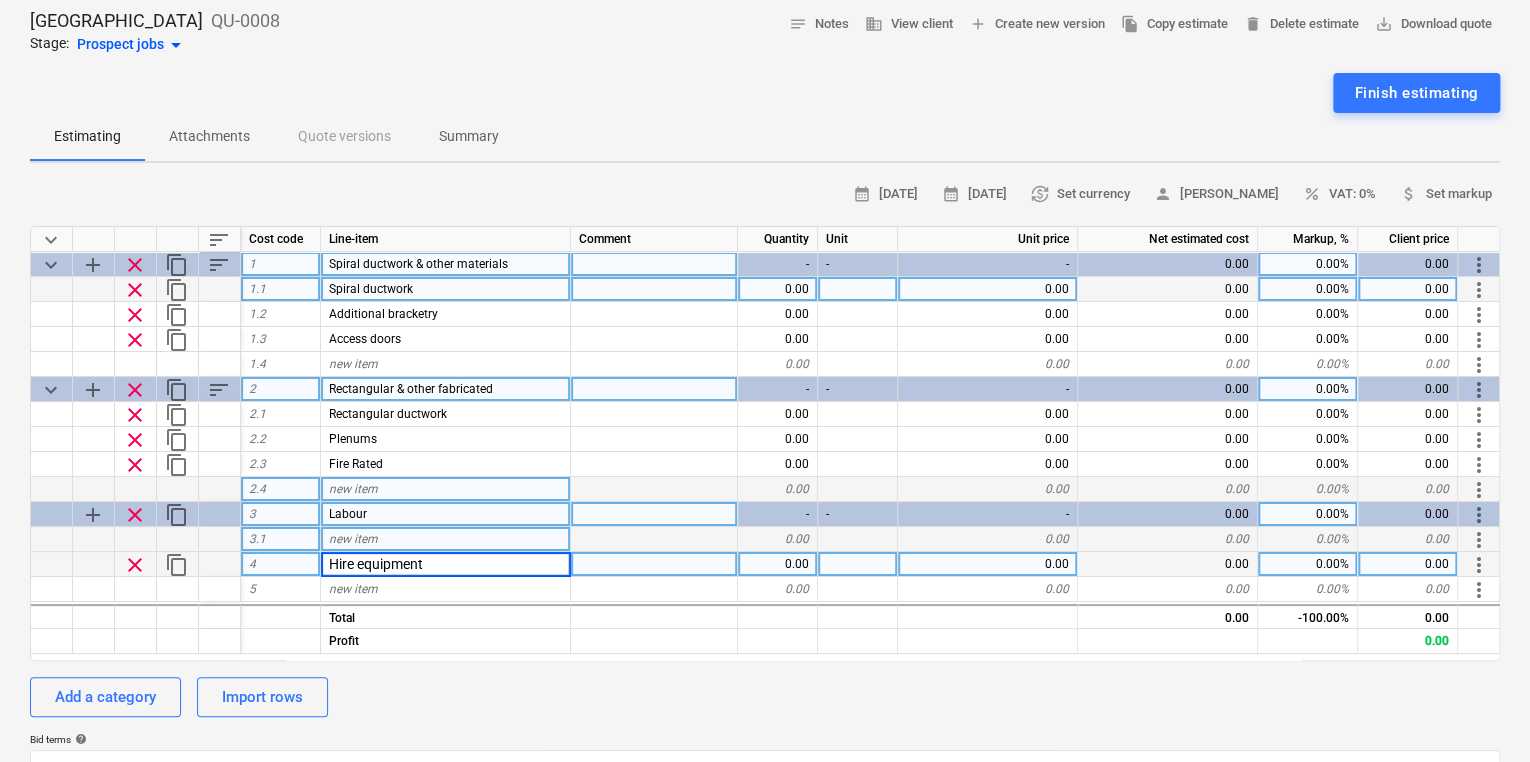 click on "Hire equipment" at bounding box center (445, 564) 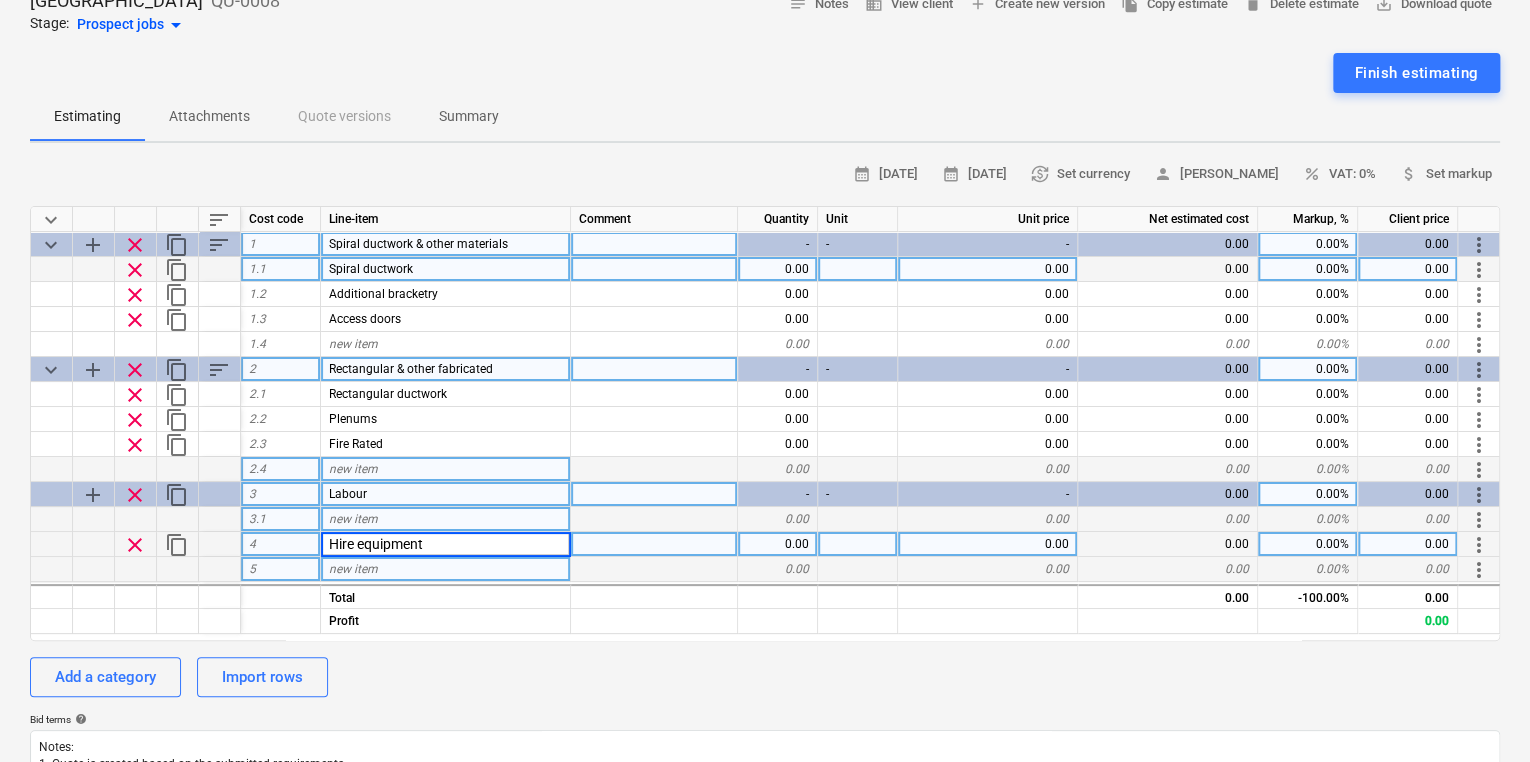 scroll, scrollTop: 129, scrollLeft: 0, axis: vertical 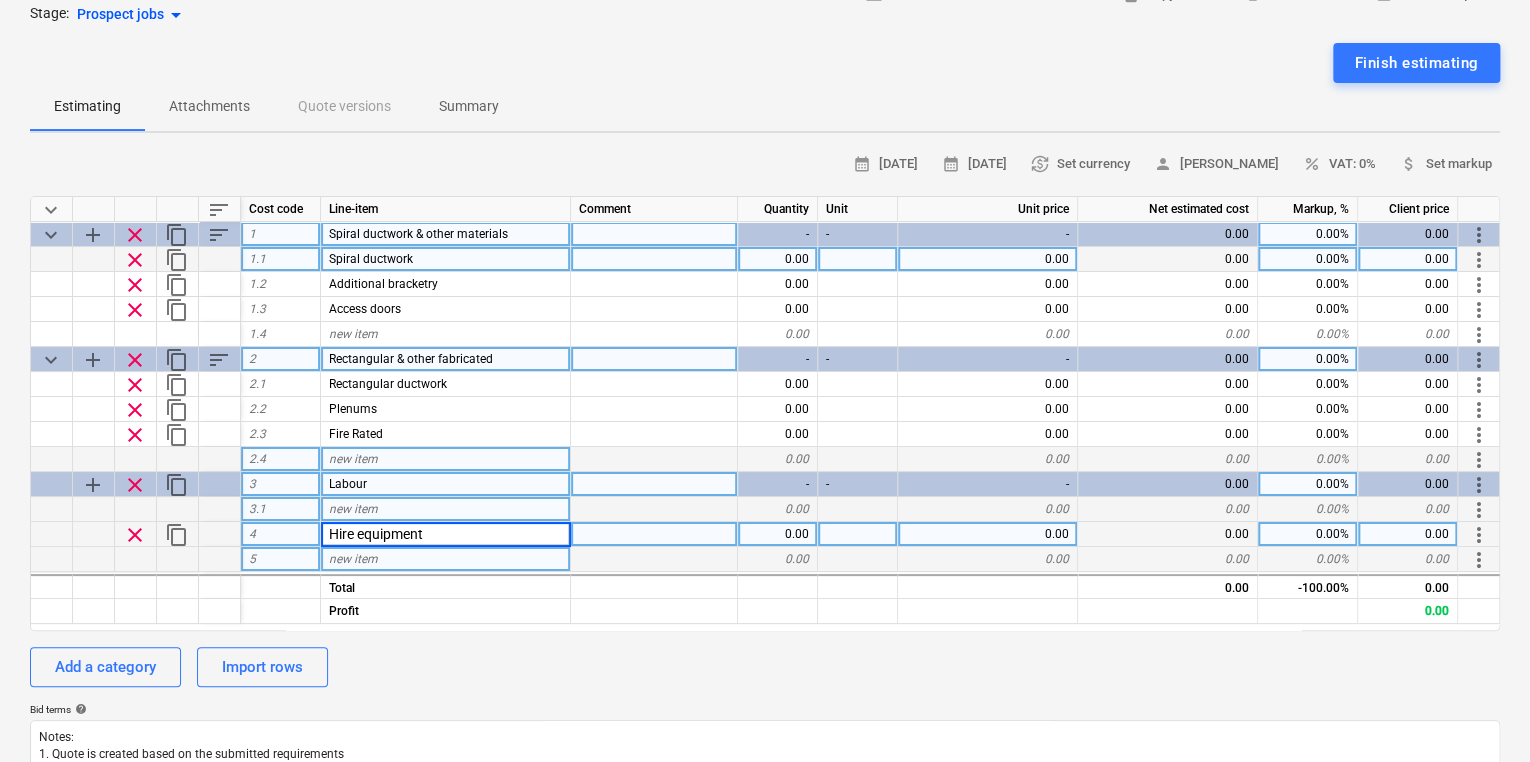 click on "new item" at bounding box center (353, 559) 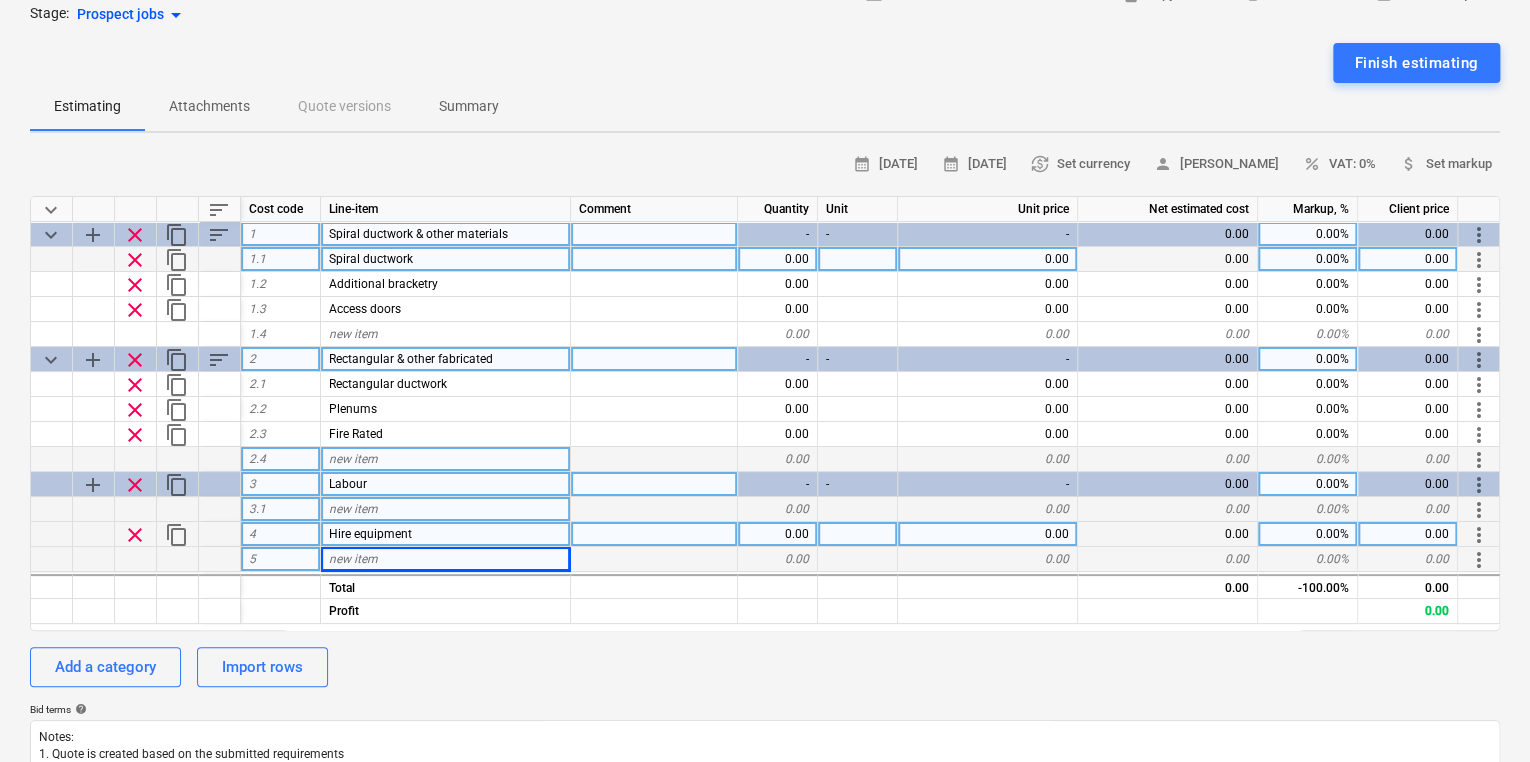 click on "Hire equipment" at bounding box center [446, 534] 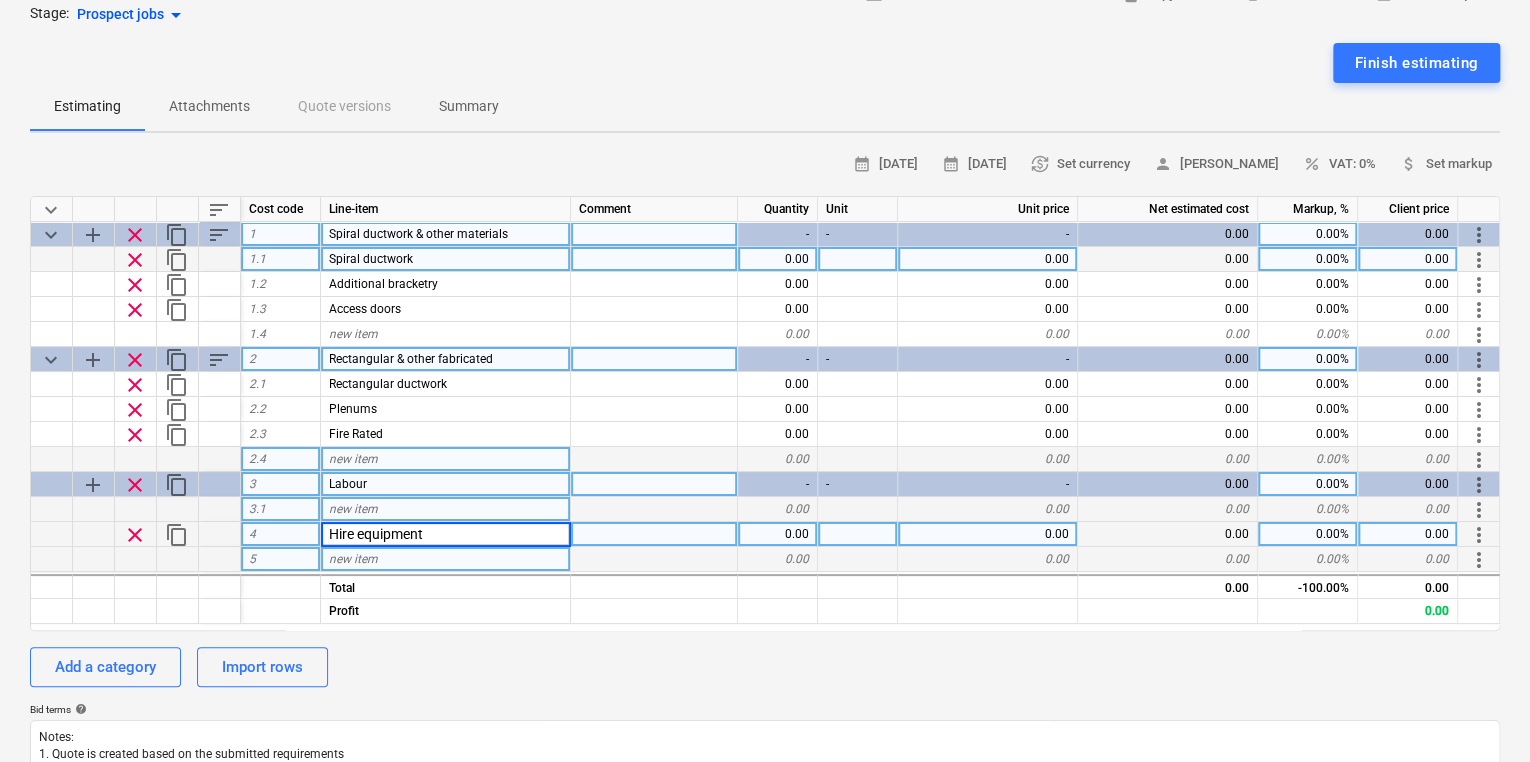 click on "Hire equipment" at bounding box center [445, 534] 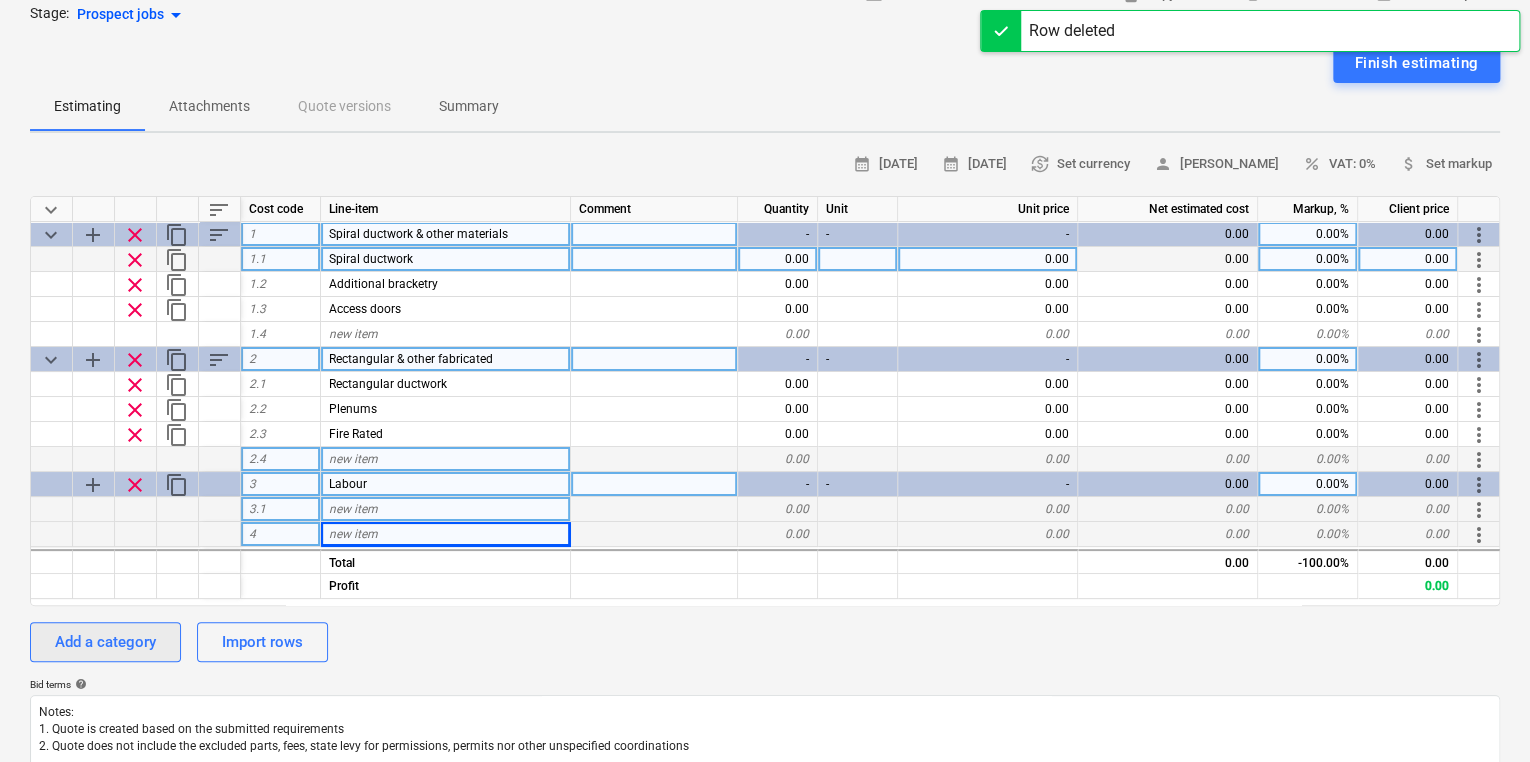 click on "Add a category" at bounding box center (105, 642) 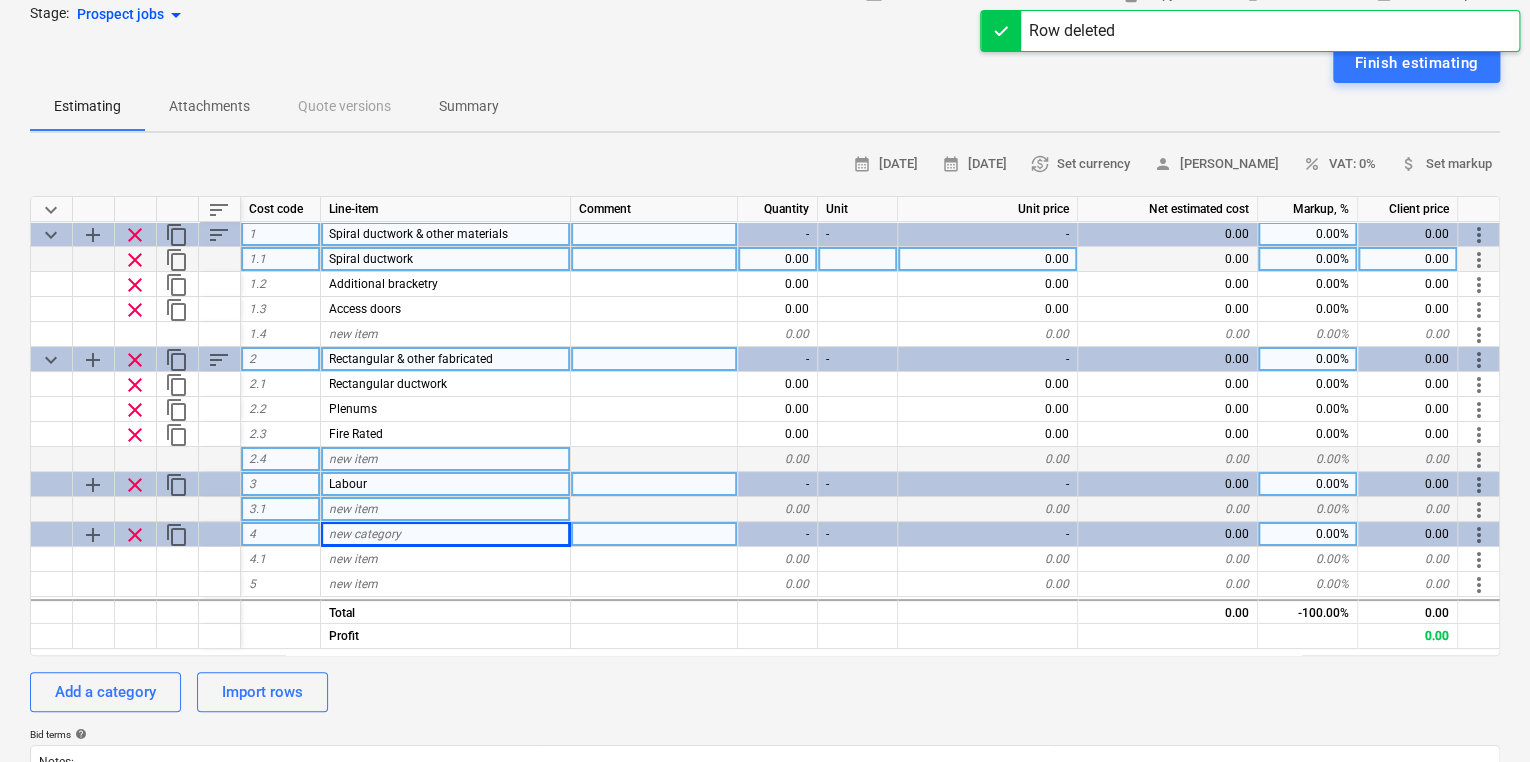 click on "new category" at bounding box center [365, 534] 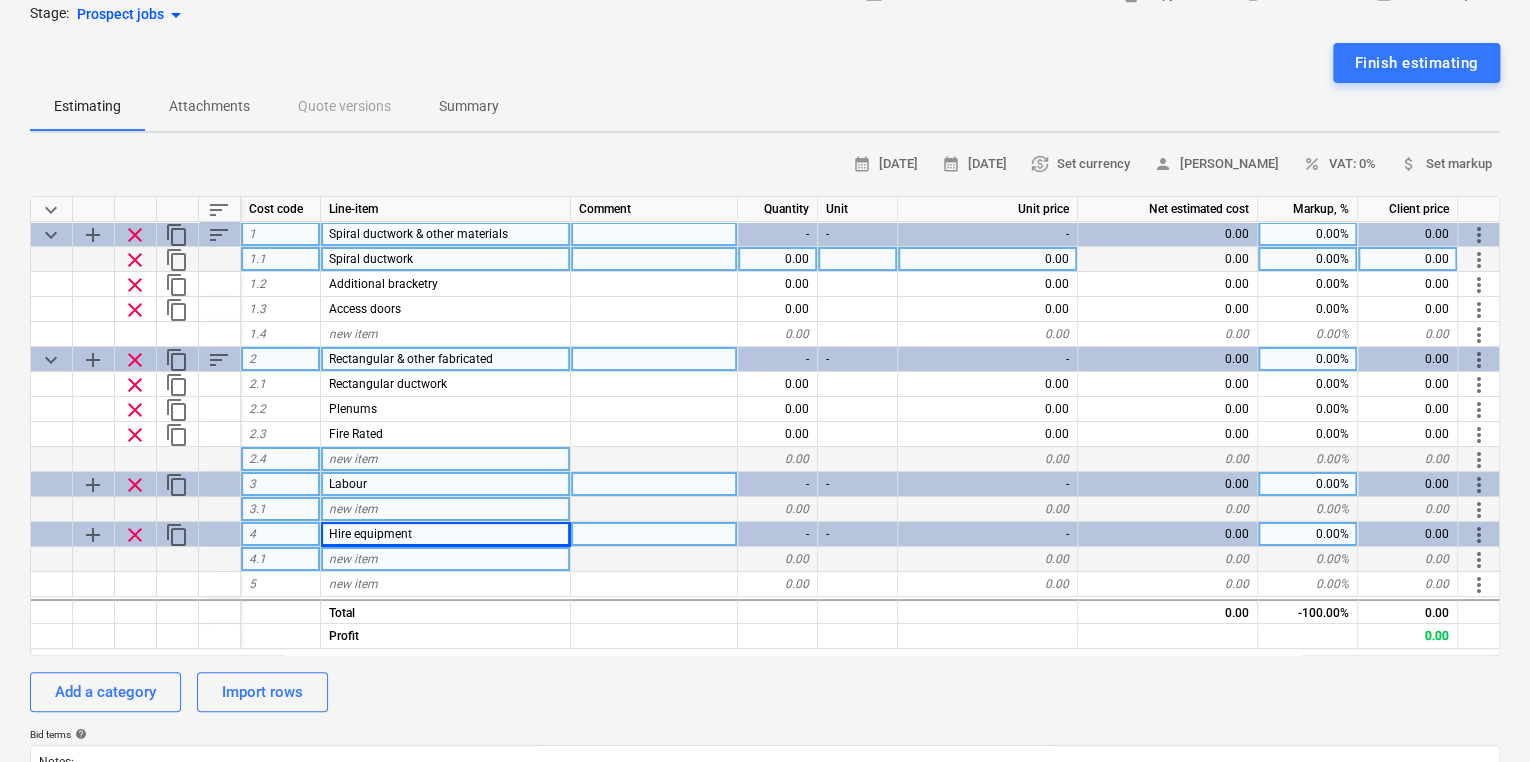 click on "new item" at bounding box center (353, 559) 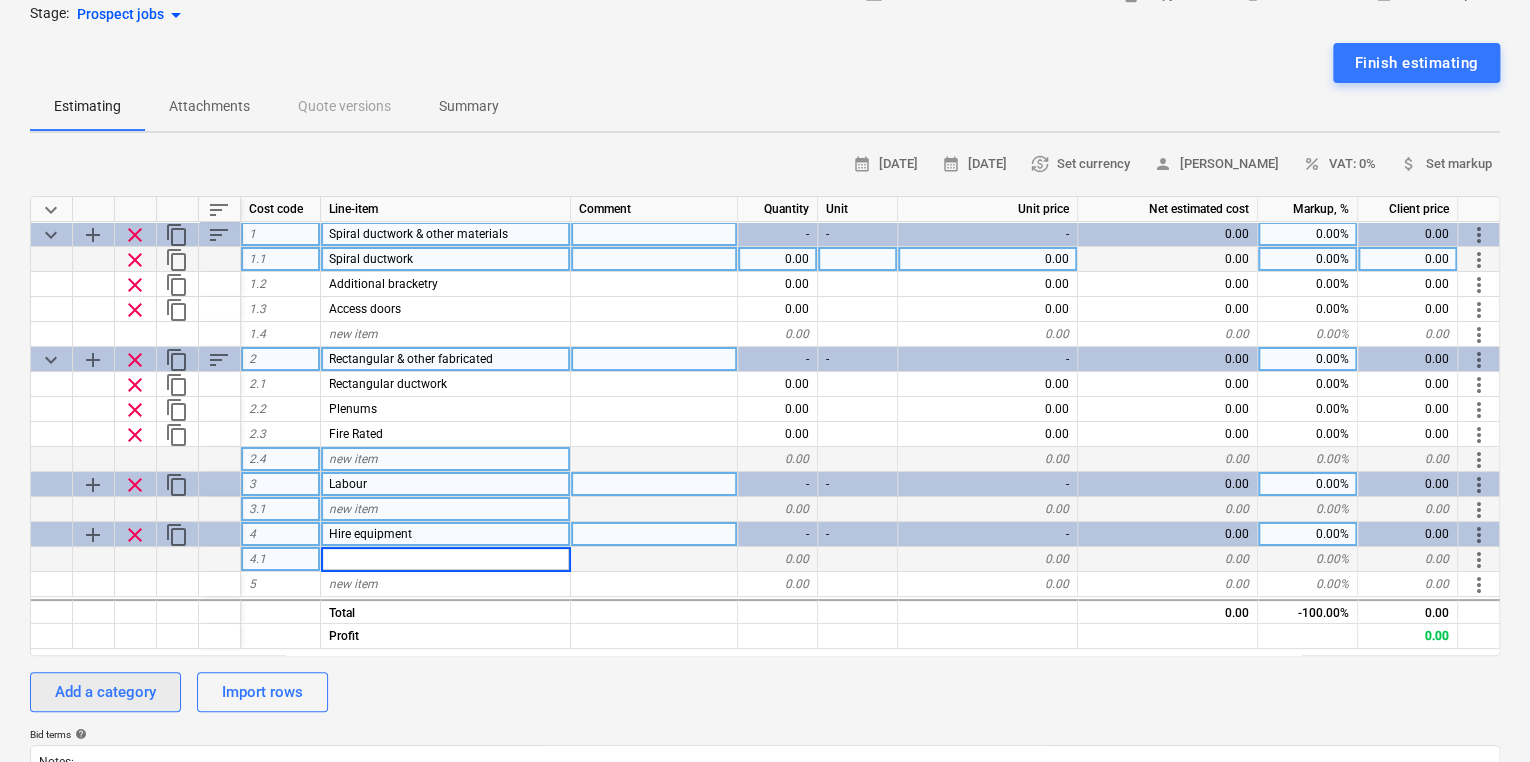 click on "Add a category" at bounding box center (105, 692) 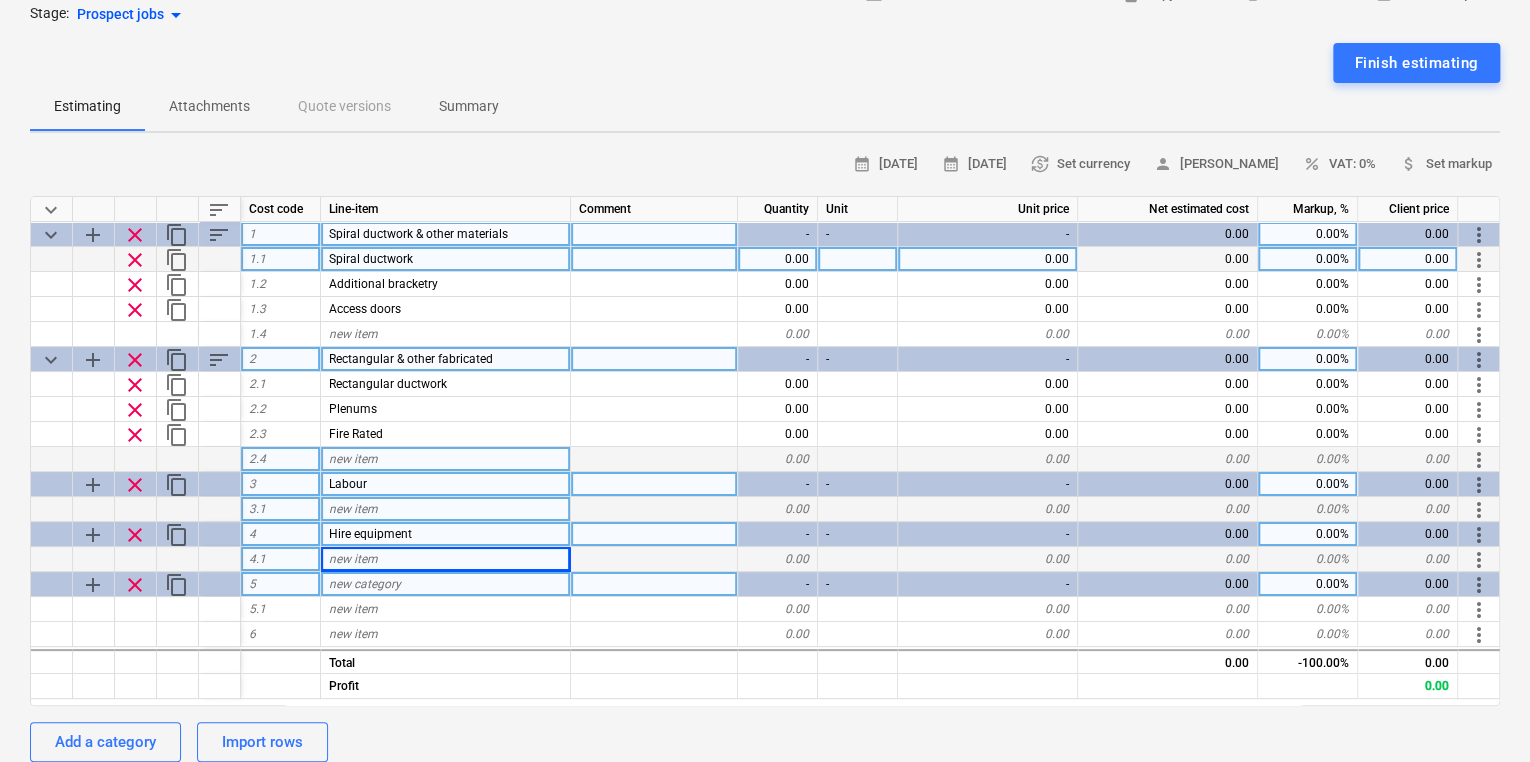 click on "new category" at bounding box center [365, 584] 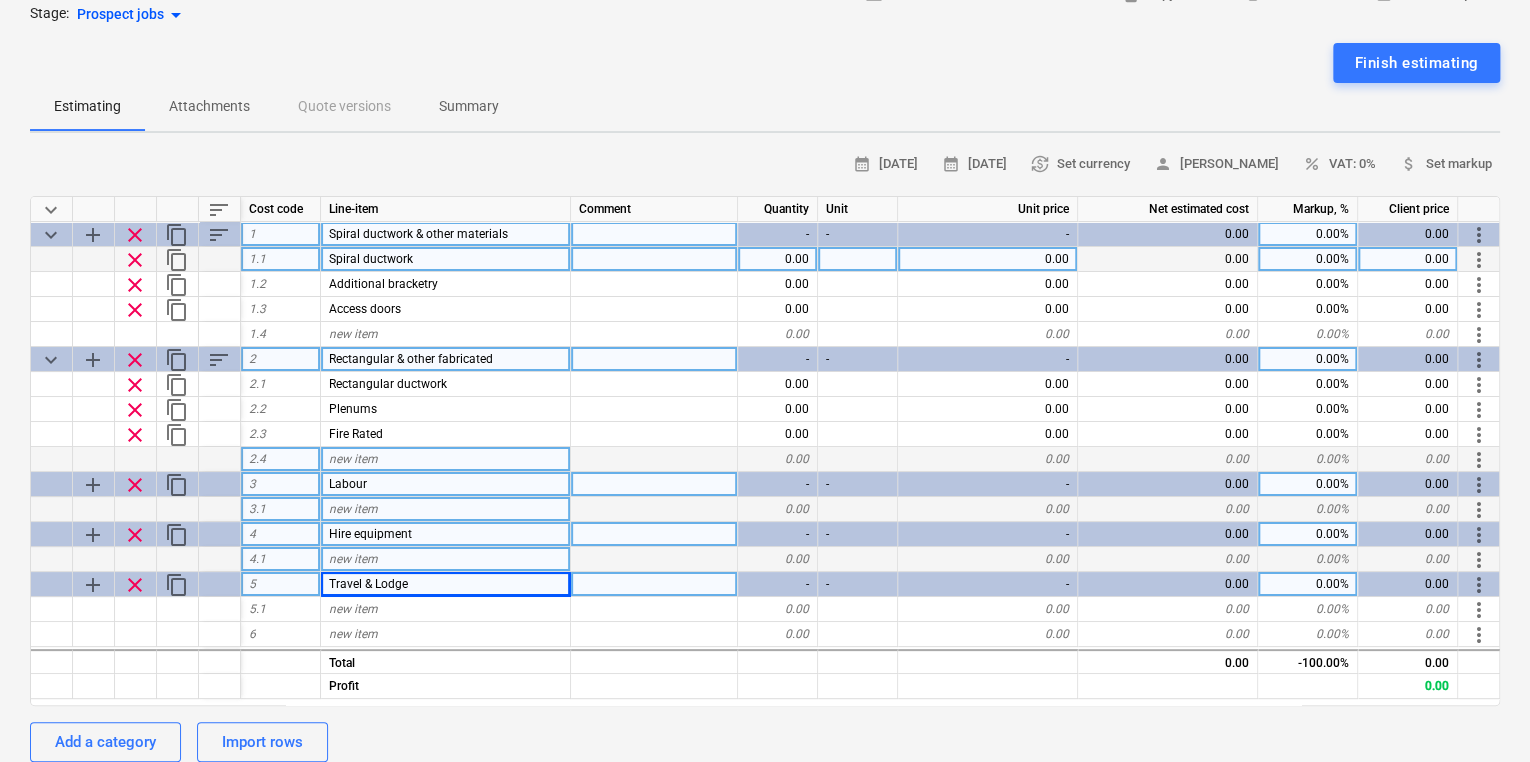 click on "Hire equipment" at bounding box center [370, 534] 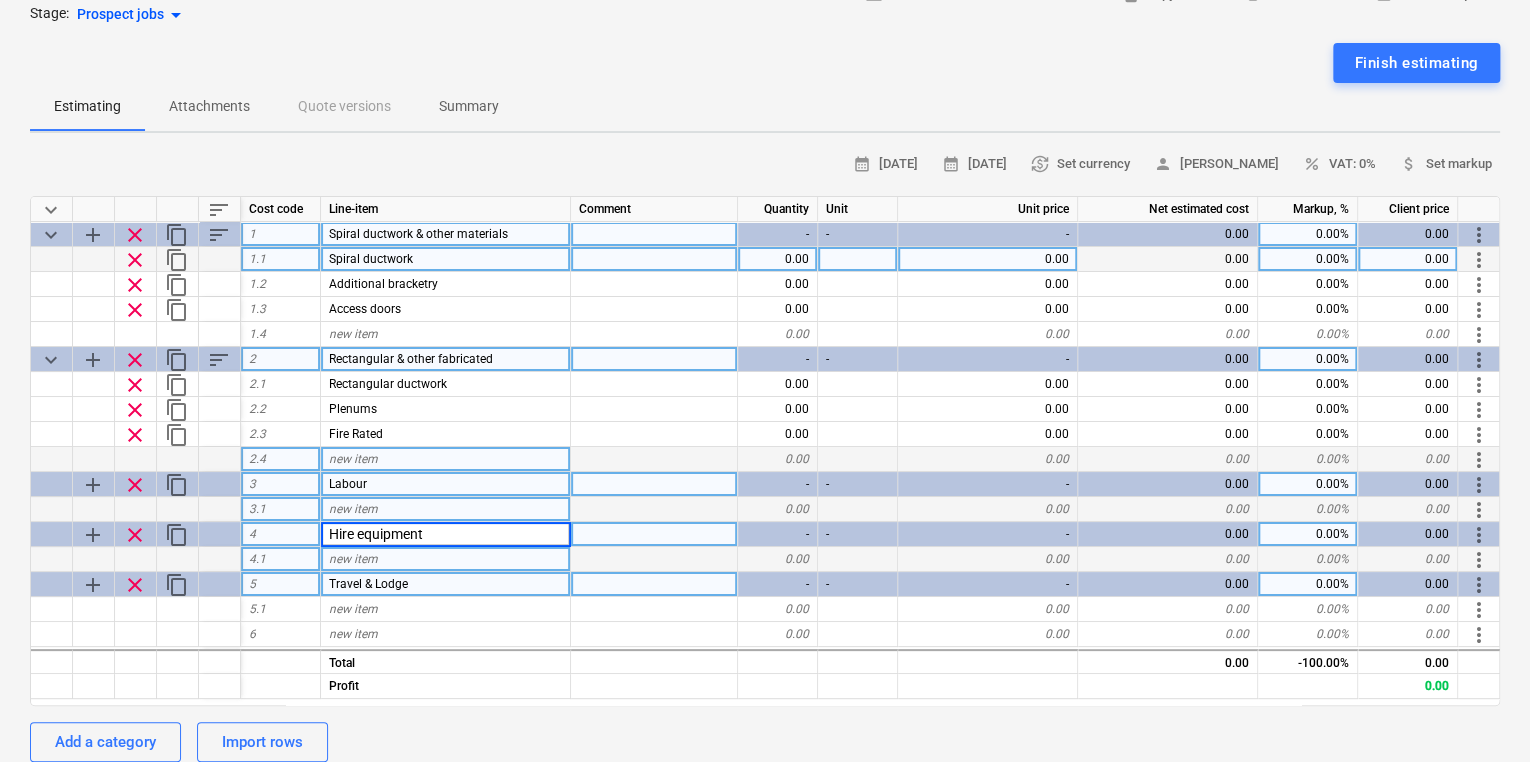 click on "Hire equipment" at bounding box center [445, 534] 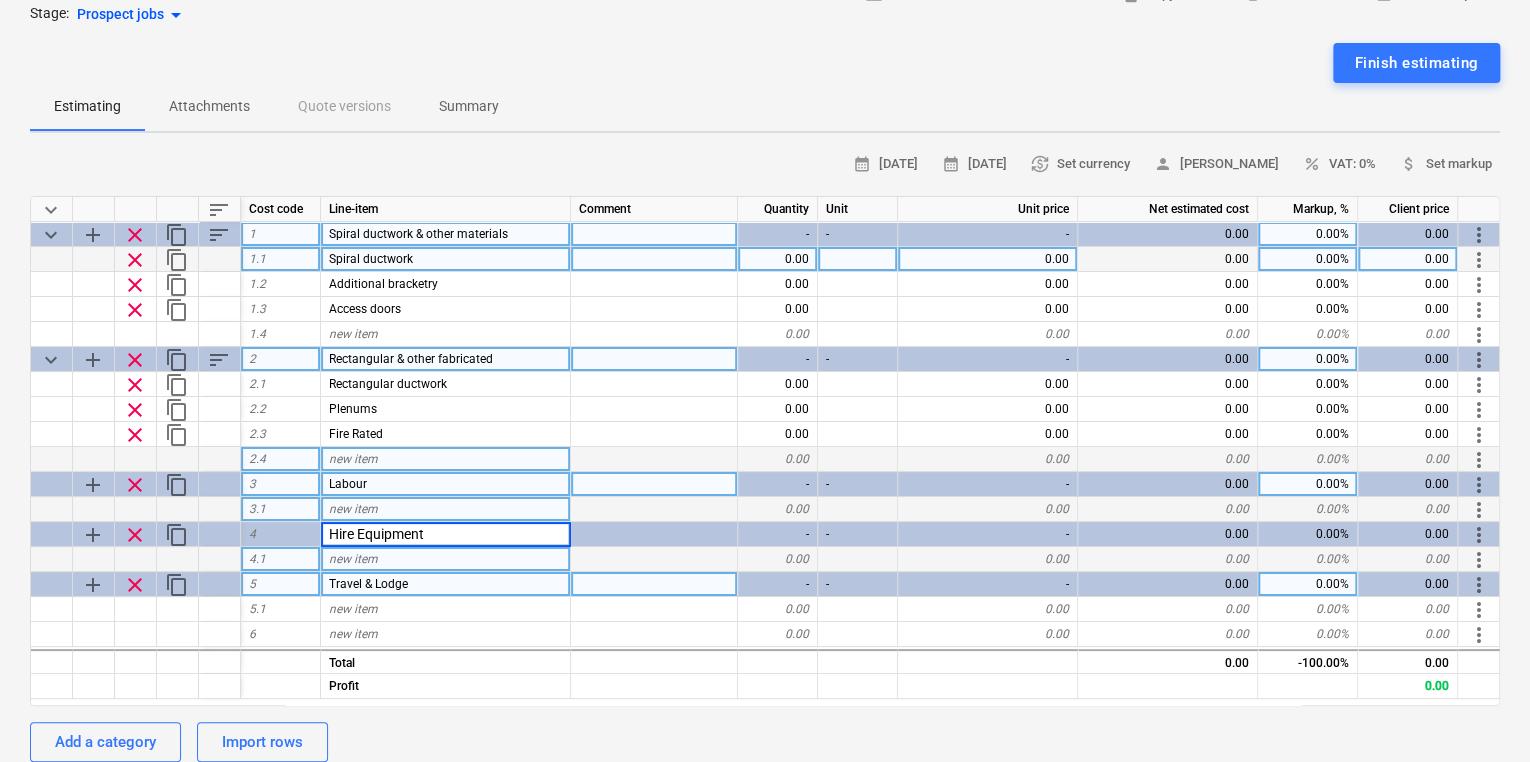 click on "Rectangular & other fabricated" at bounding box center [446, 359] 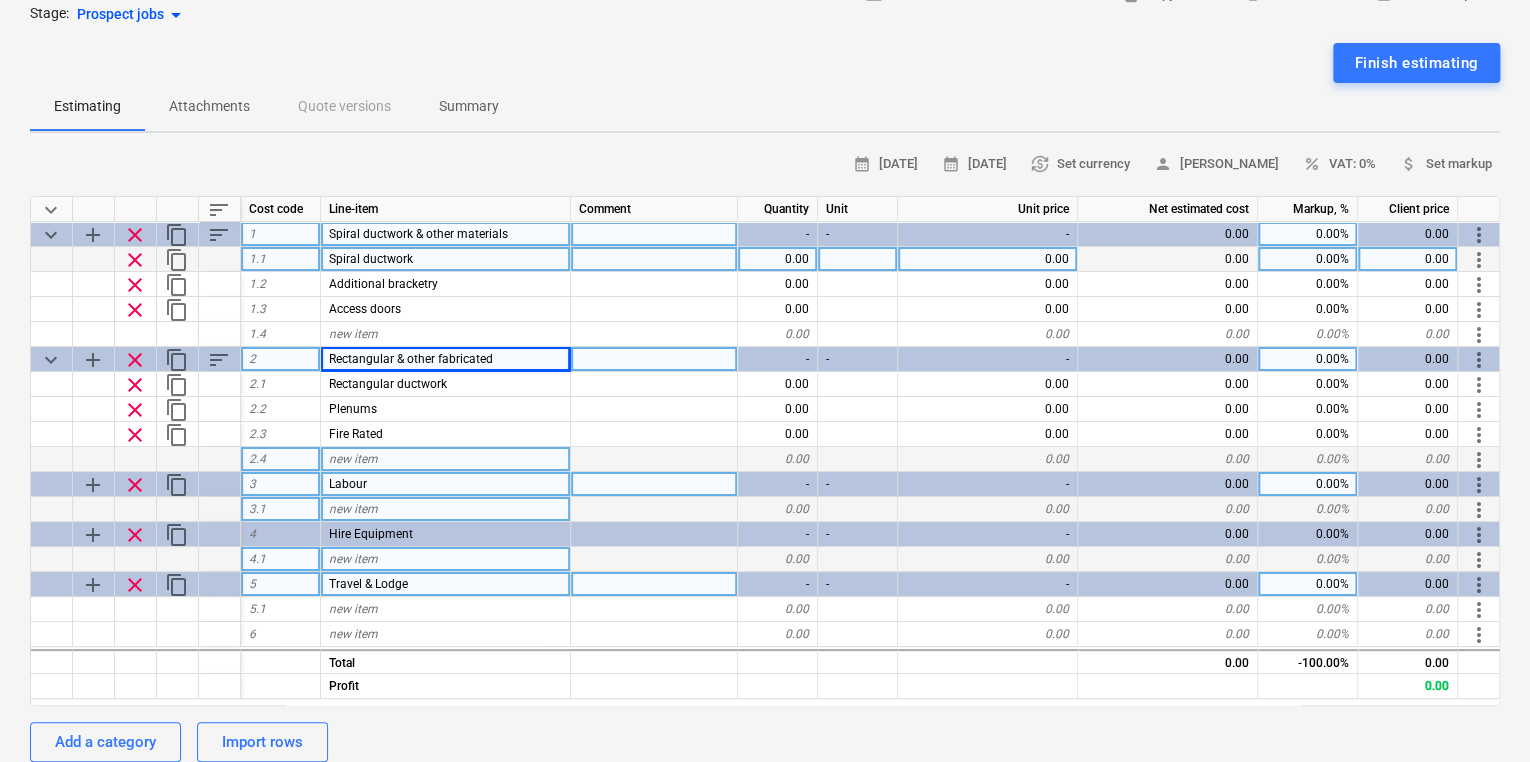 click on "Rectangular & other fabricated" at bounding box center [411, 359] 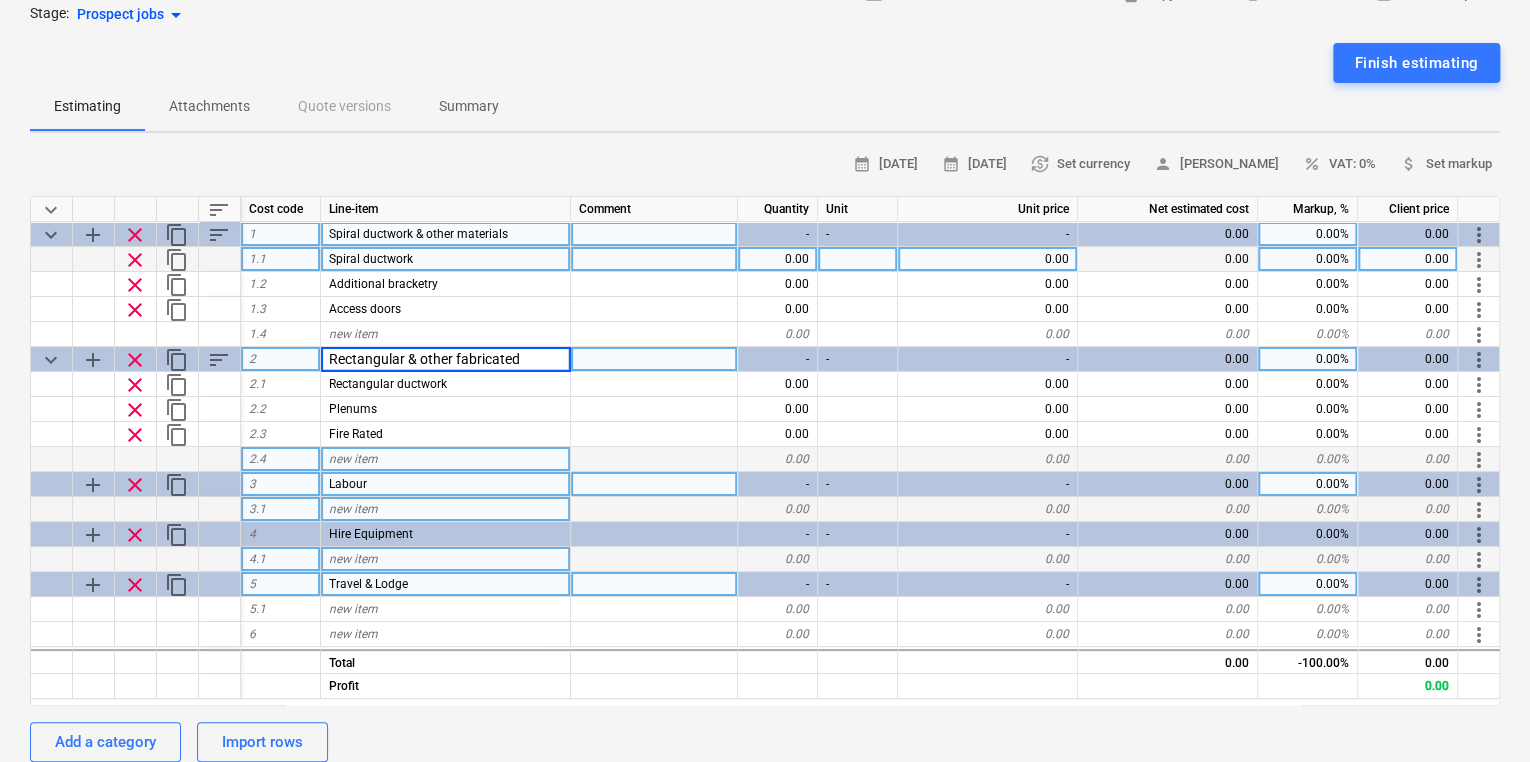click on "Rectangular & other fabricated" at bounding box center (445, 359) 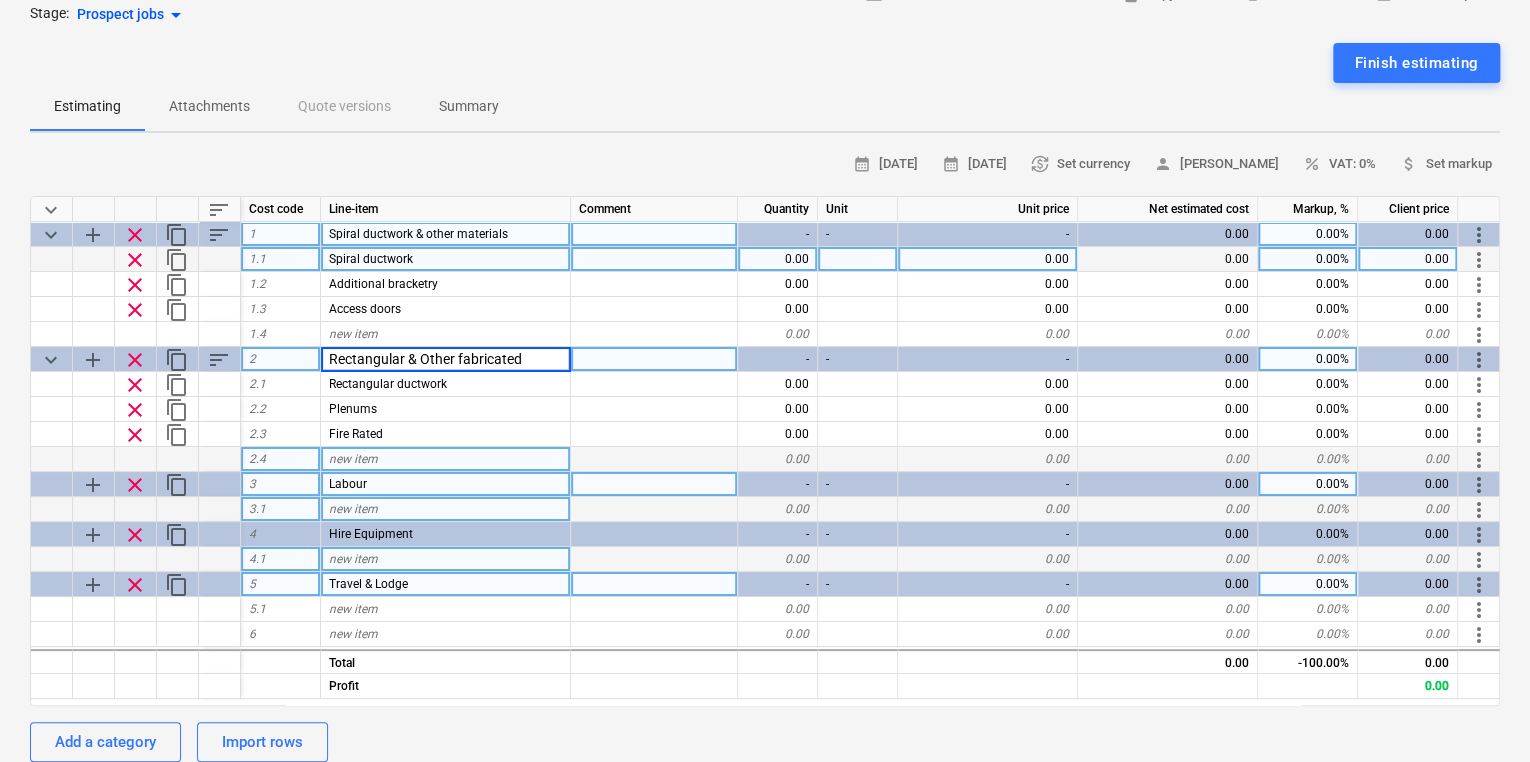 click on "Rectangular & Other fabricated" at bounding box center (445, 359) 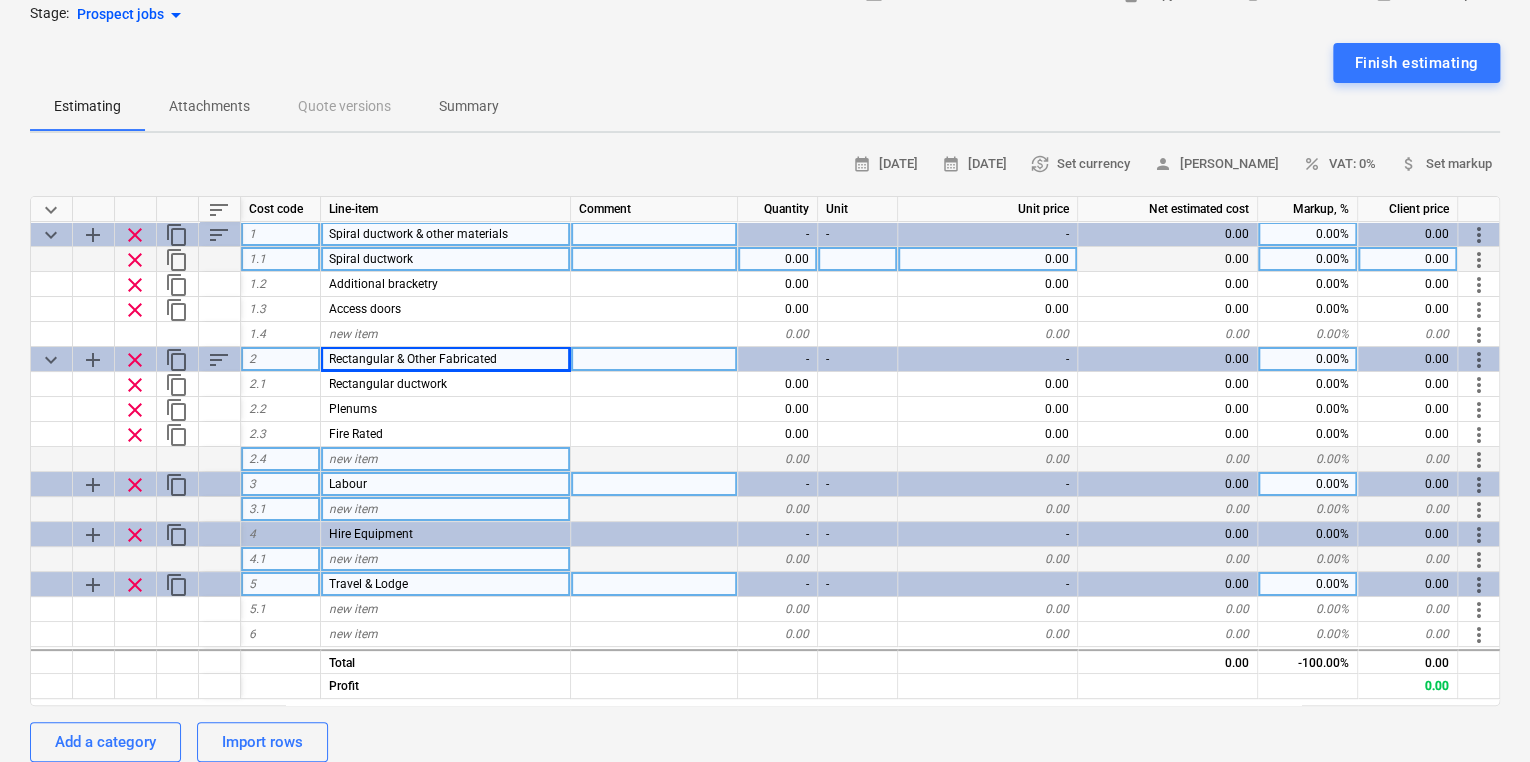 click on "Spiral ductwork & other materials" at bounding box center [418, 234] 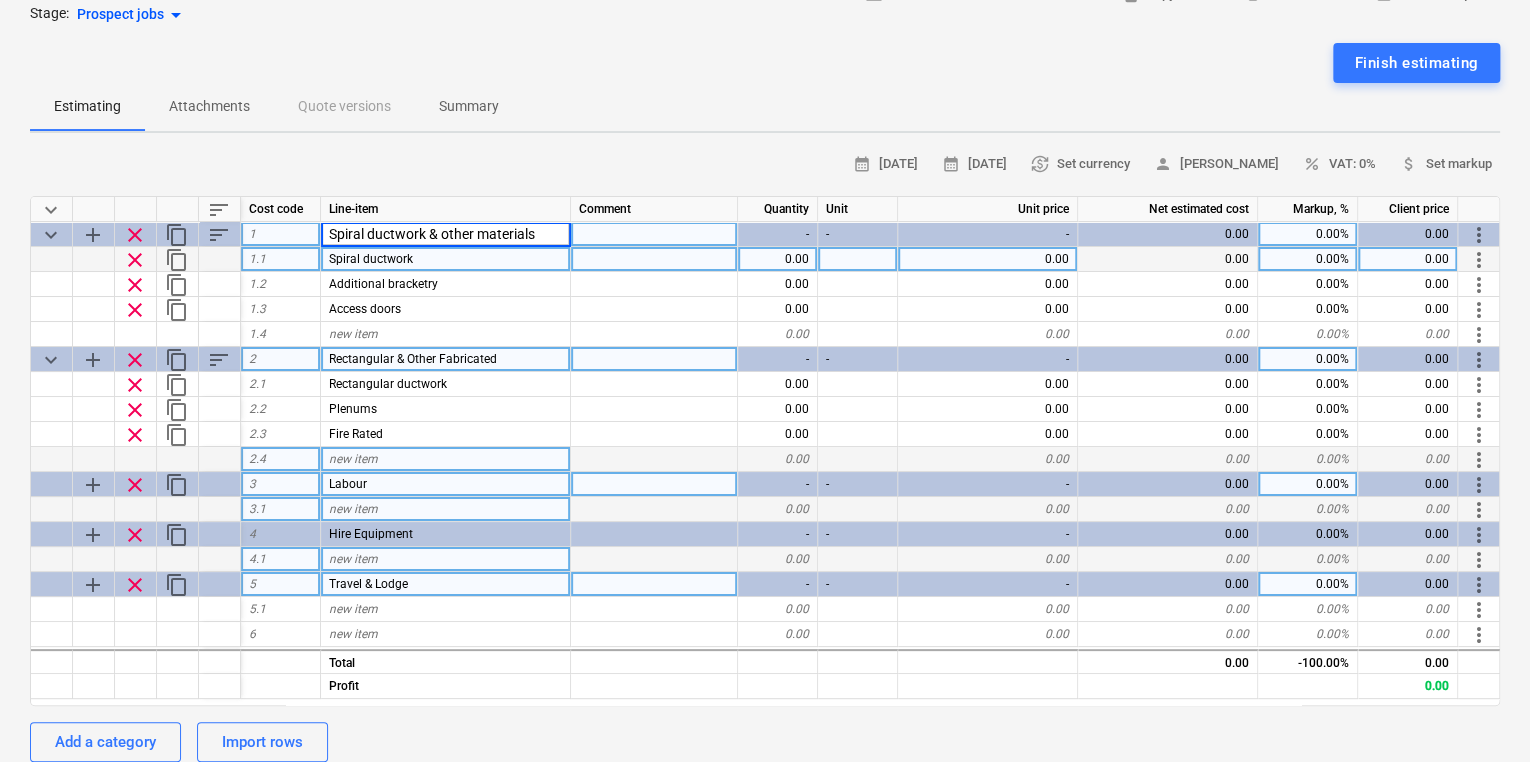 click on "Spiral ductwork & other materials" at bounding box center [445, 234] 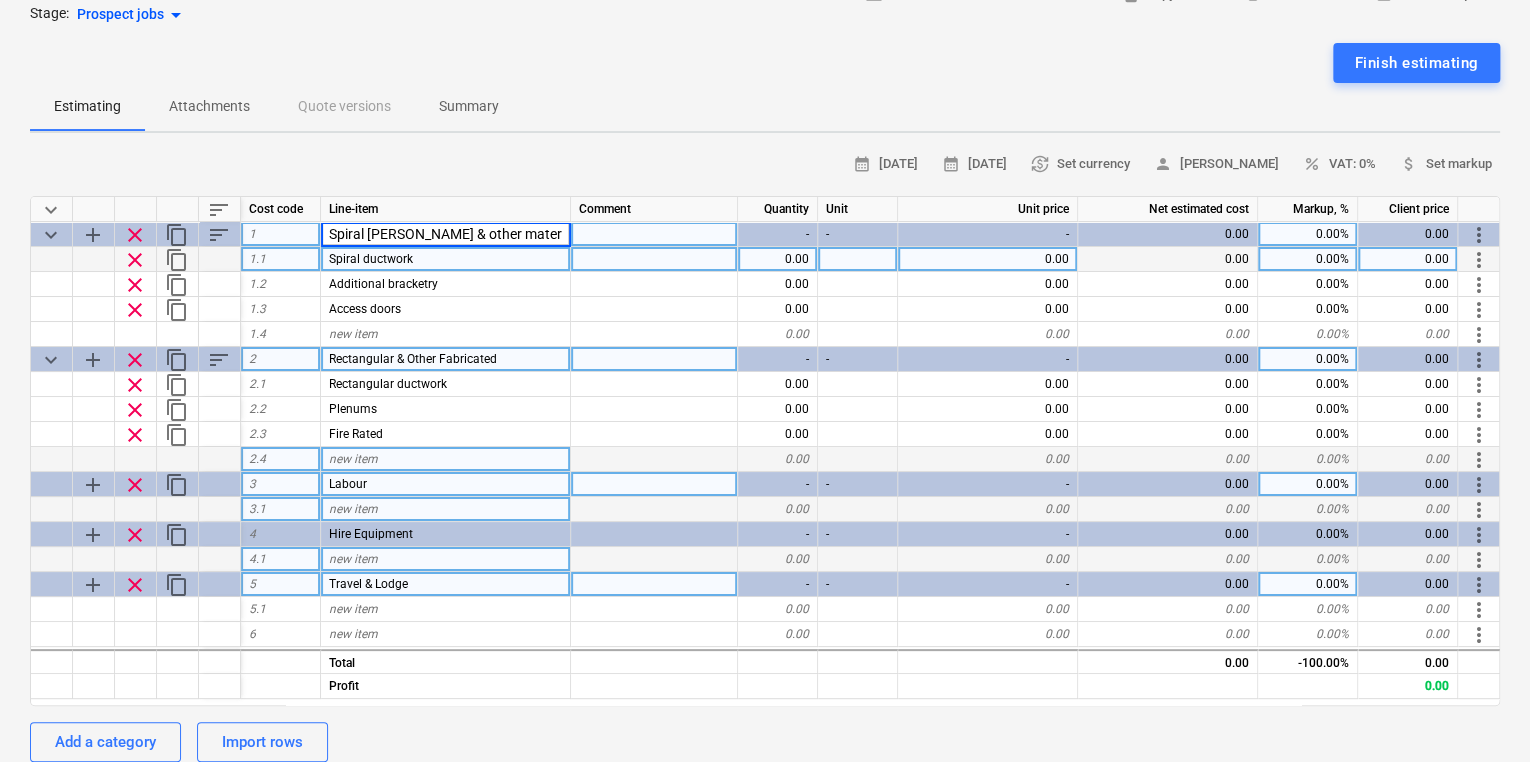click on "Spiral Ductwork & other materials" at bounding box center (445, 234) 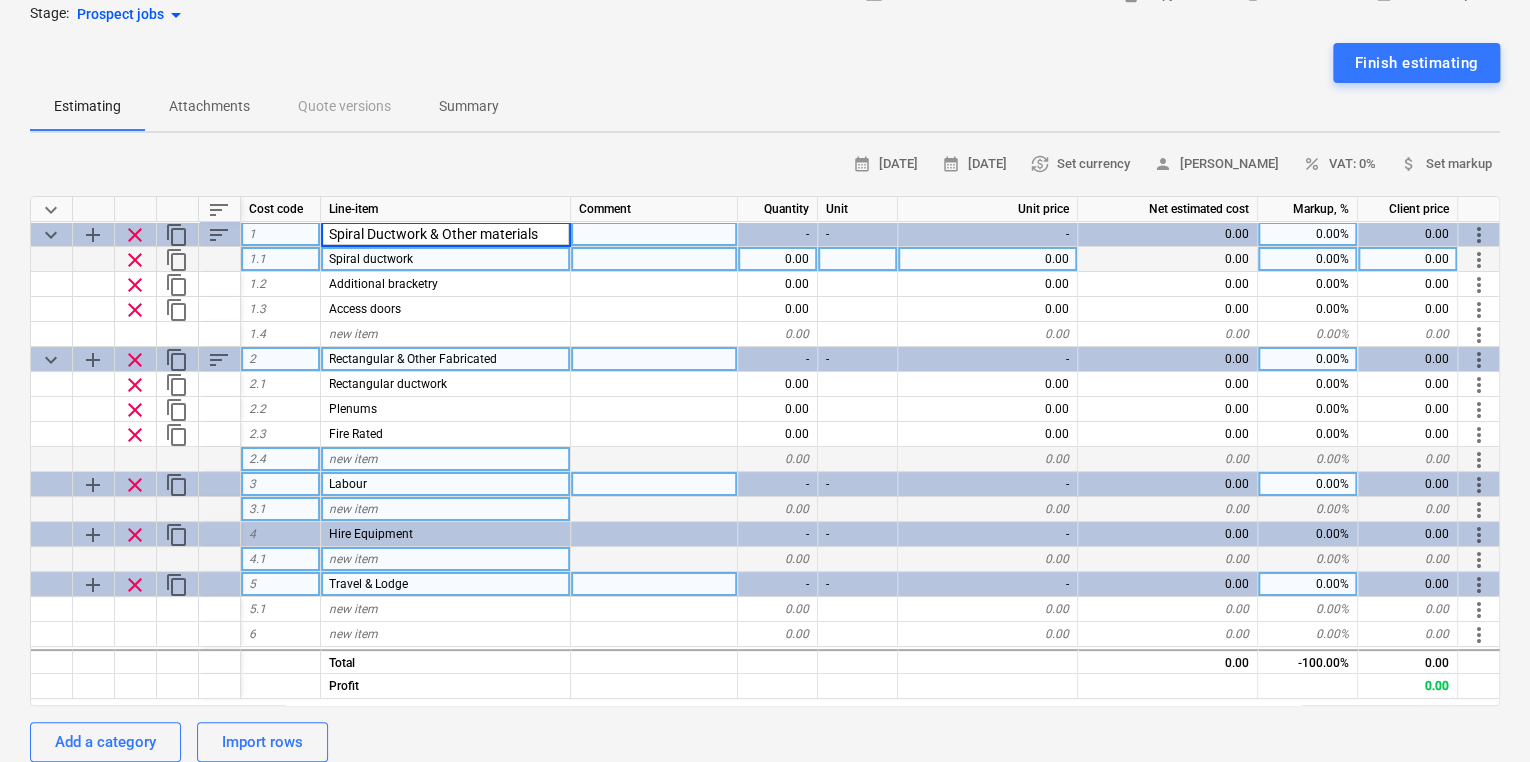 click on "Spiral Ductwork & Other materials" at bounding box center (445, 234) 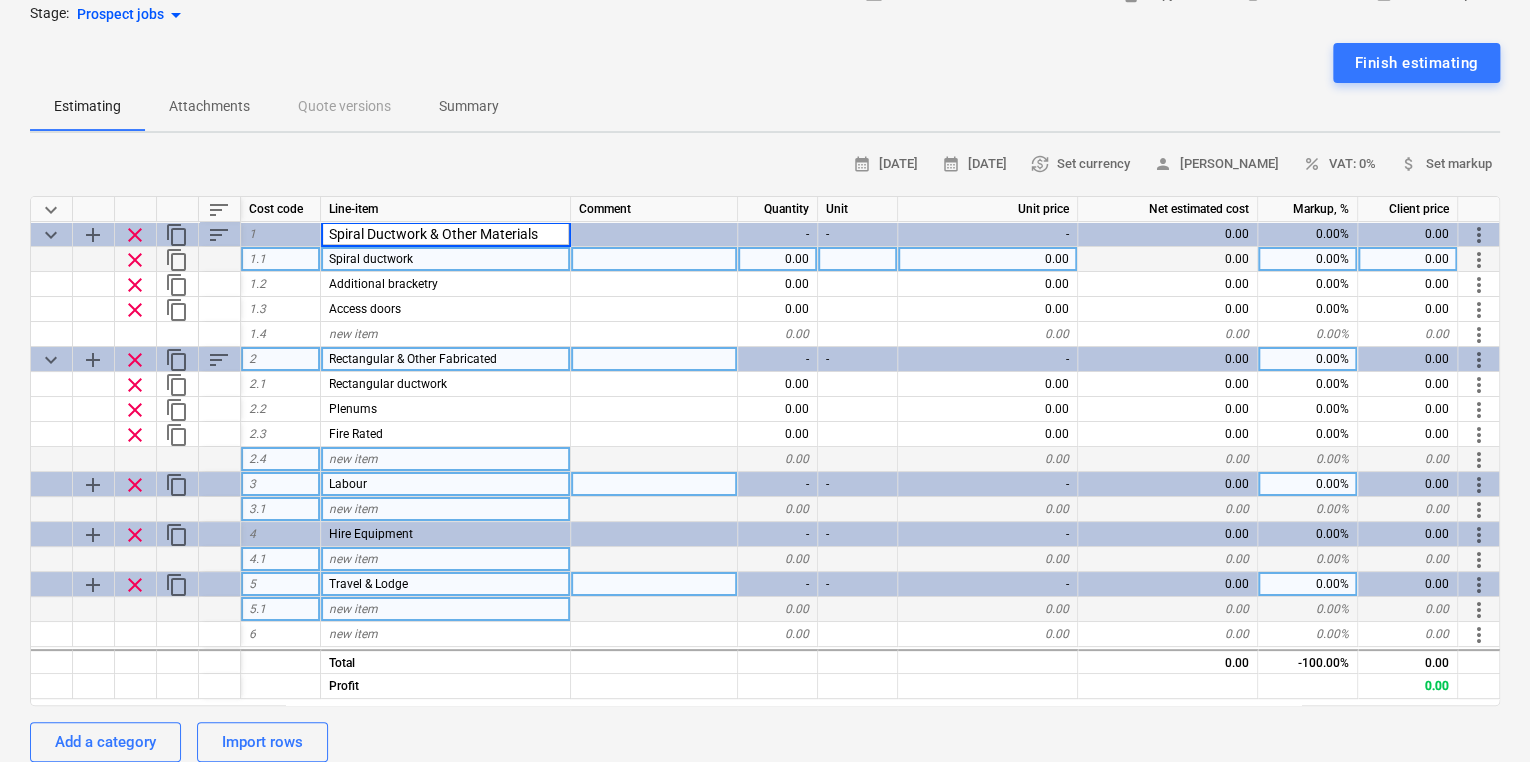 click on "new item" at bounding box center [446, 609] 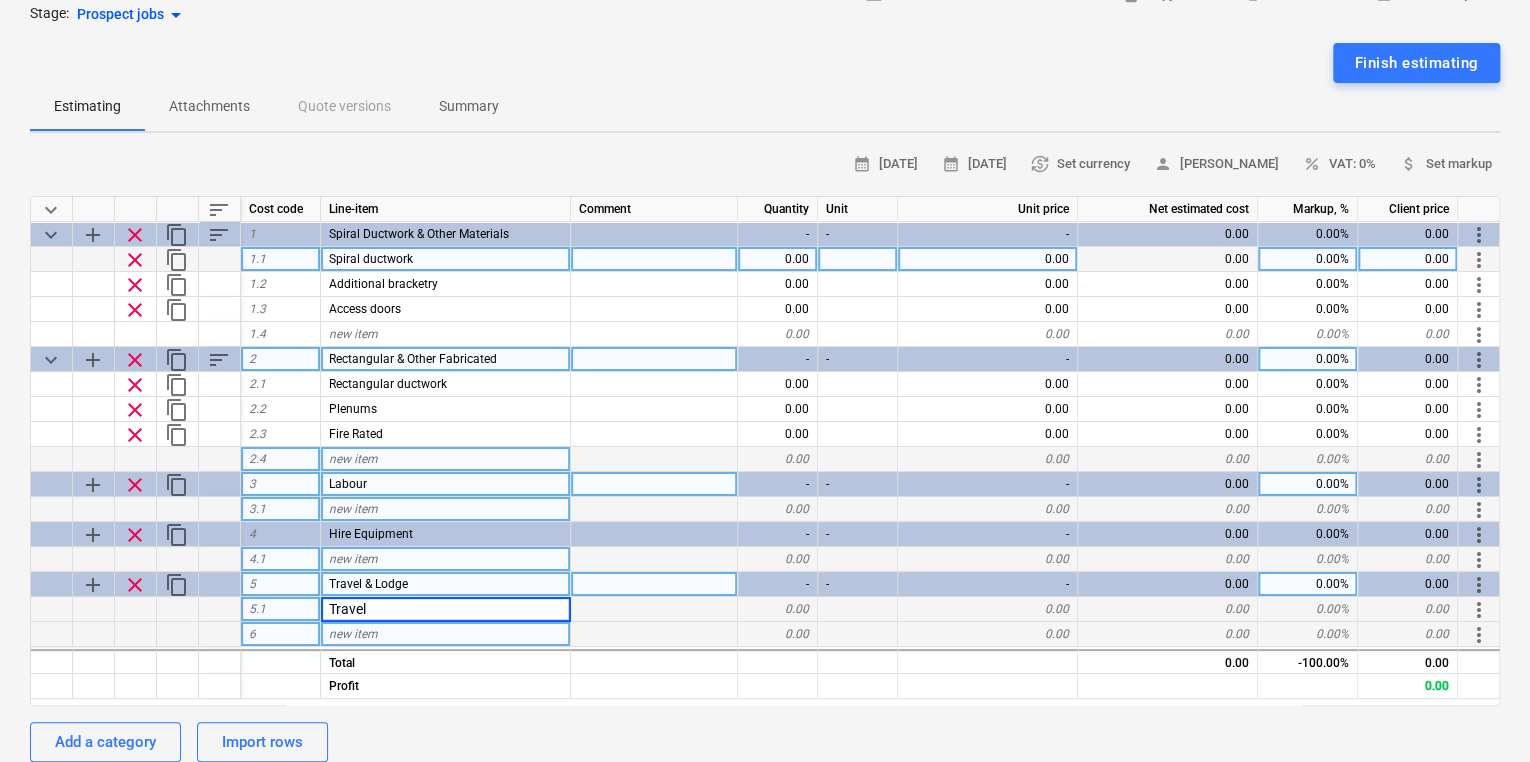 click on "new item" at bounding box center [446, 634] 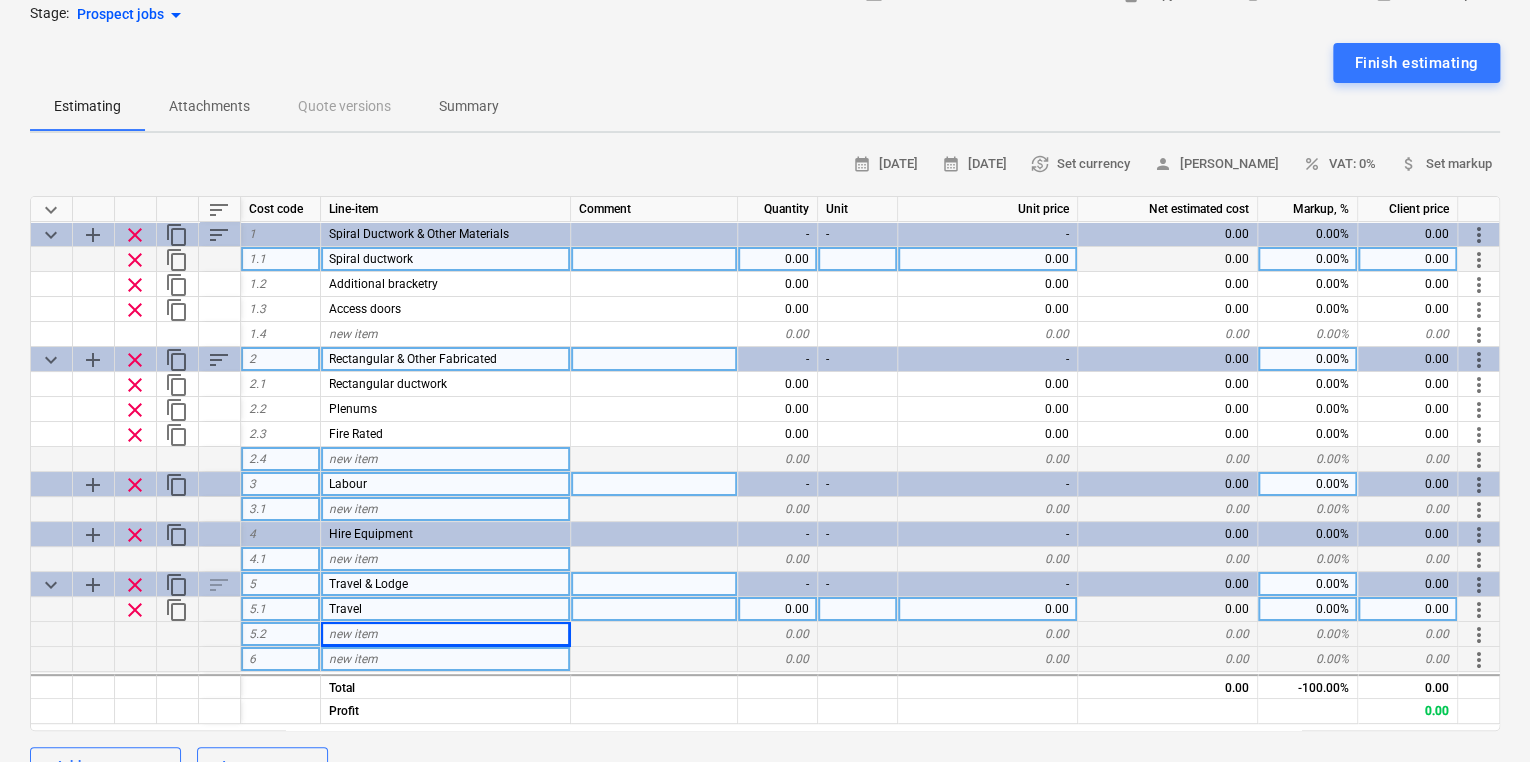 drag, startPoint x: 432, startPoint y: 625, endPoint x: 403, endPoint y: 660, distance: 45.453274 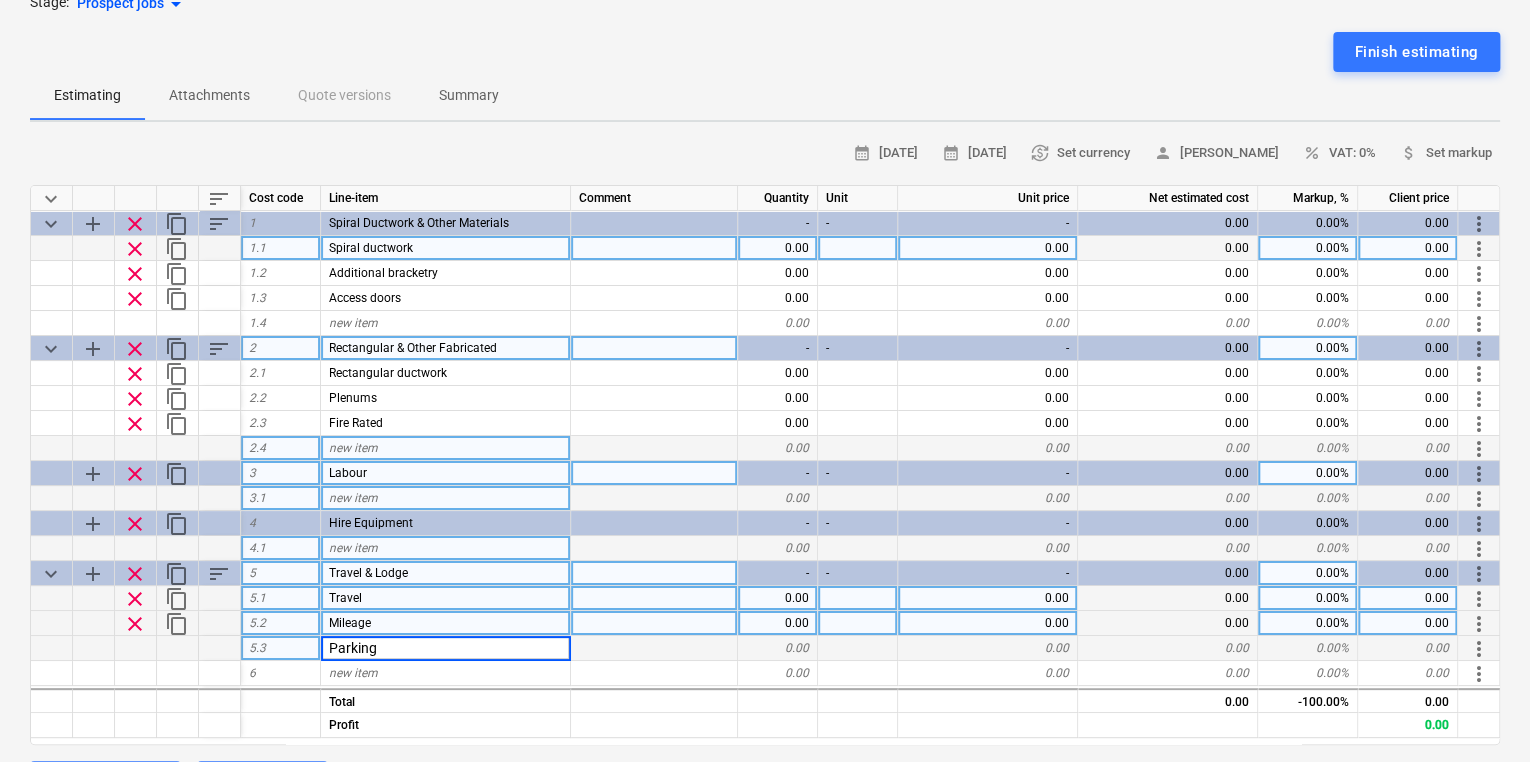 scroll, scrollTop: 396, scrollLeft: 0, axis: vertical 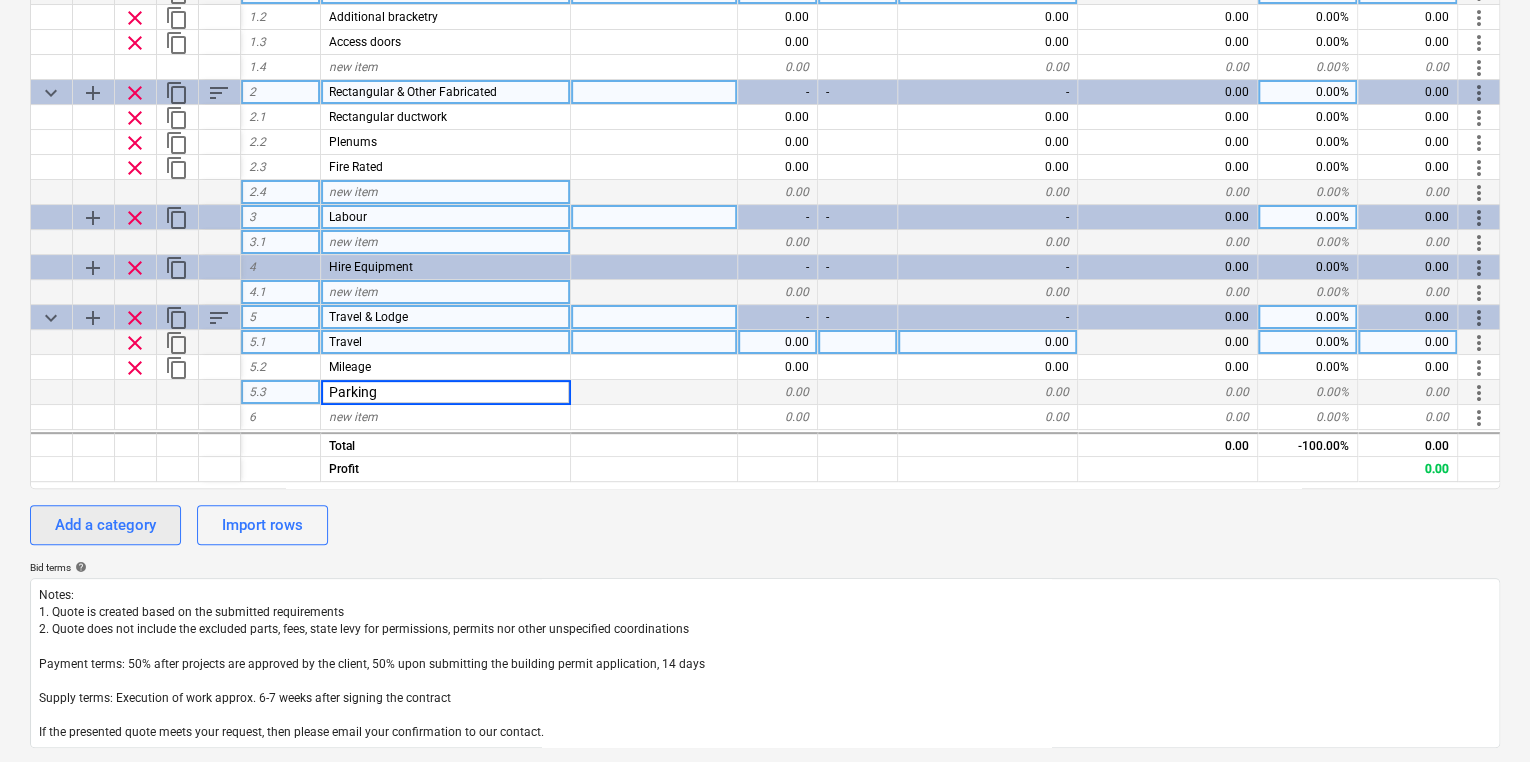 click on "Add a category" at bounding box center (105, 525) 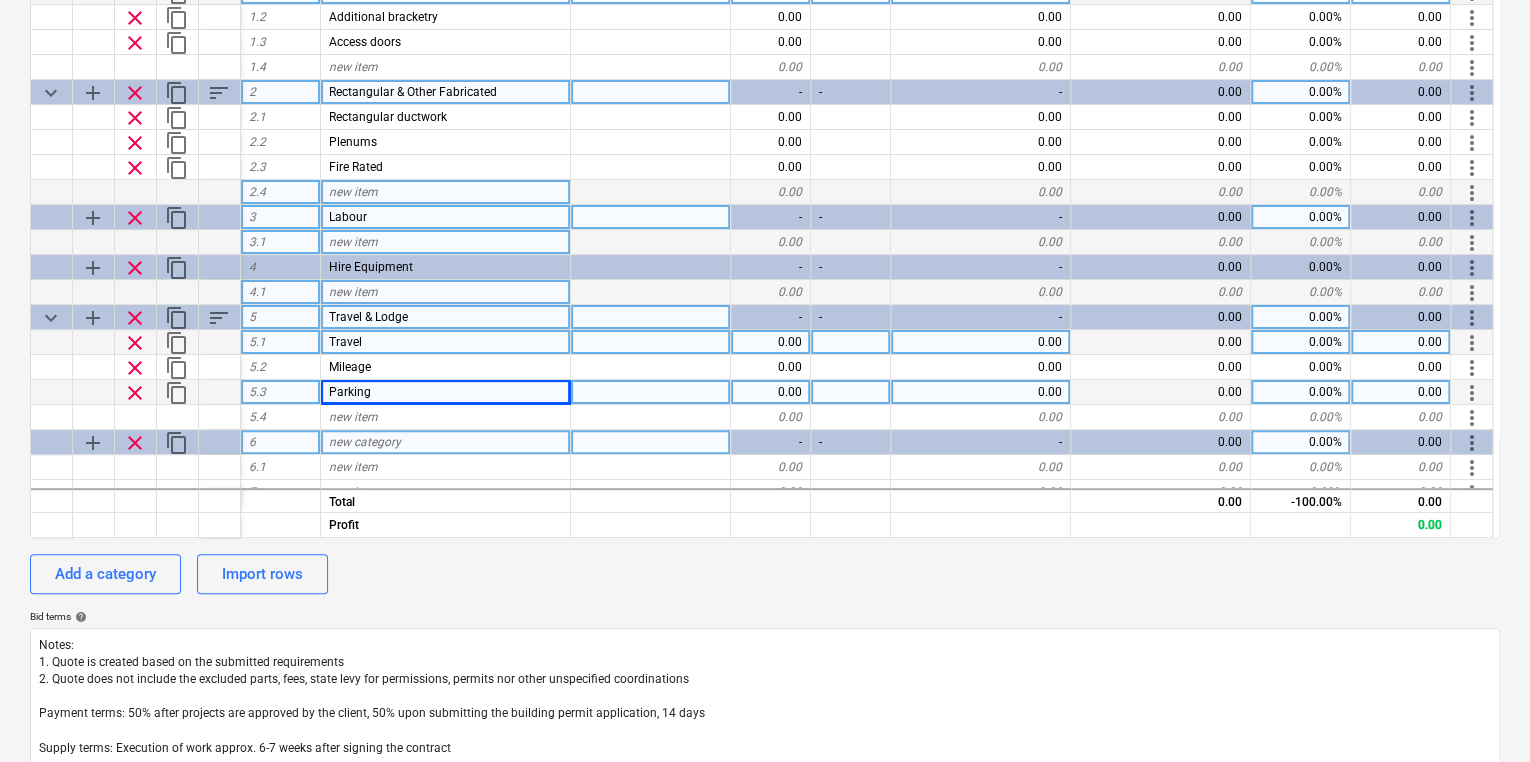 click on "new category" at bounding box center (446, 442) 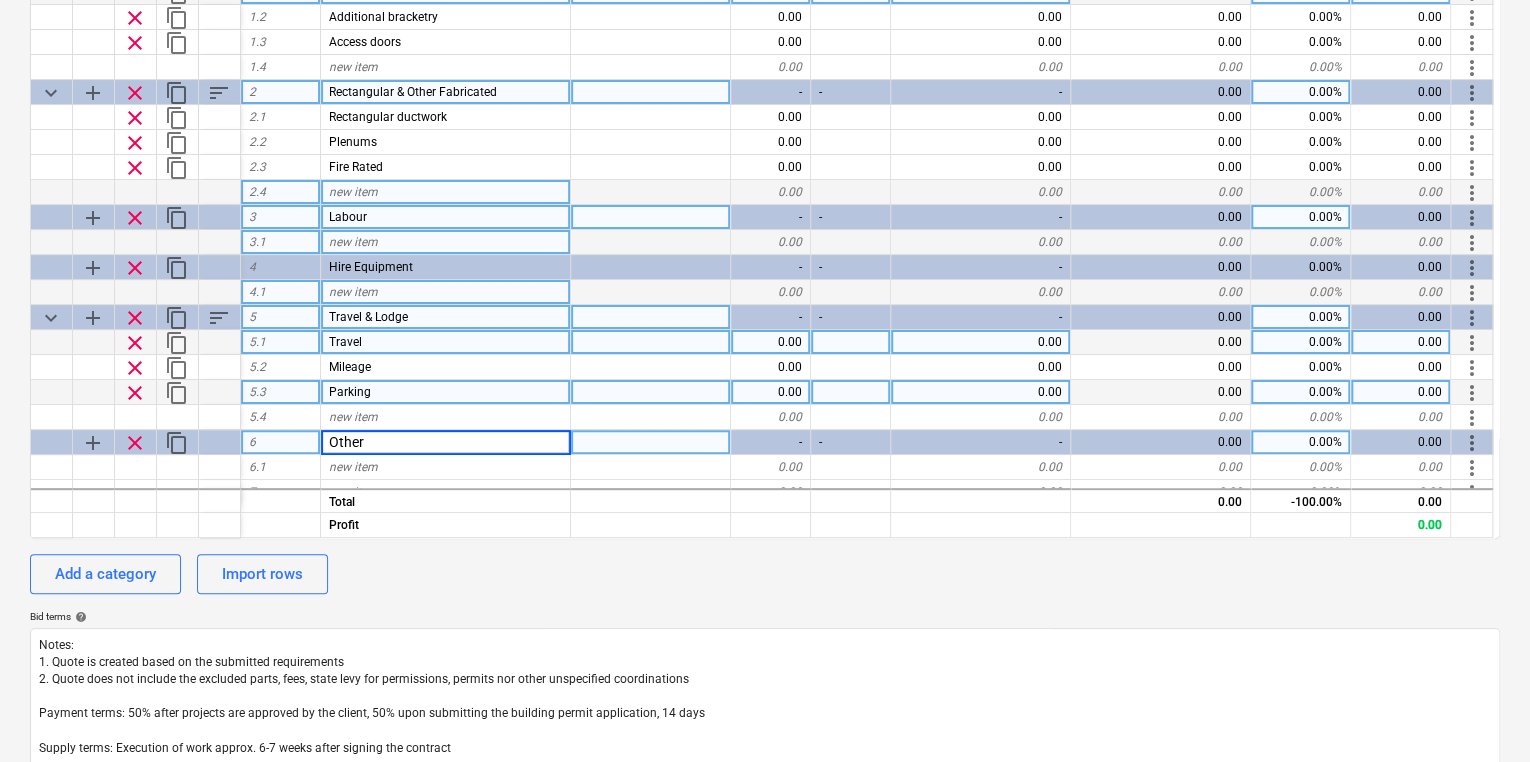 click on "Add a category Import rows" at bounding box center [765, 574] 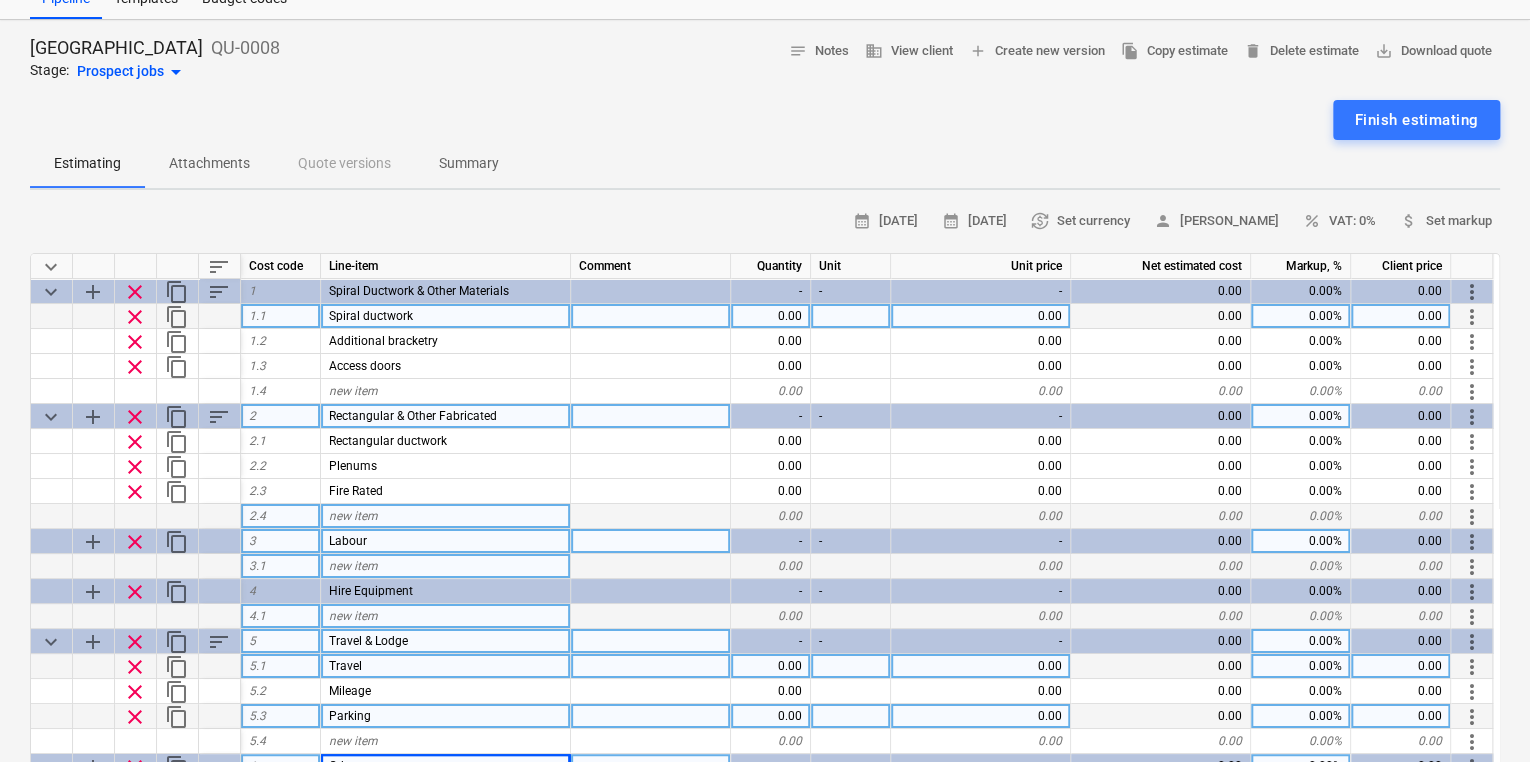 scroll, scrollTop: 62, scrollLeft: 0, axis: vertical 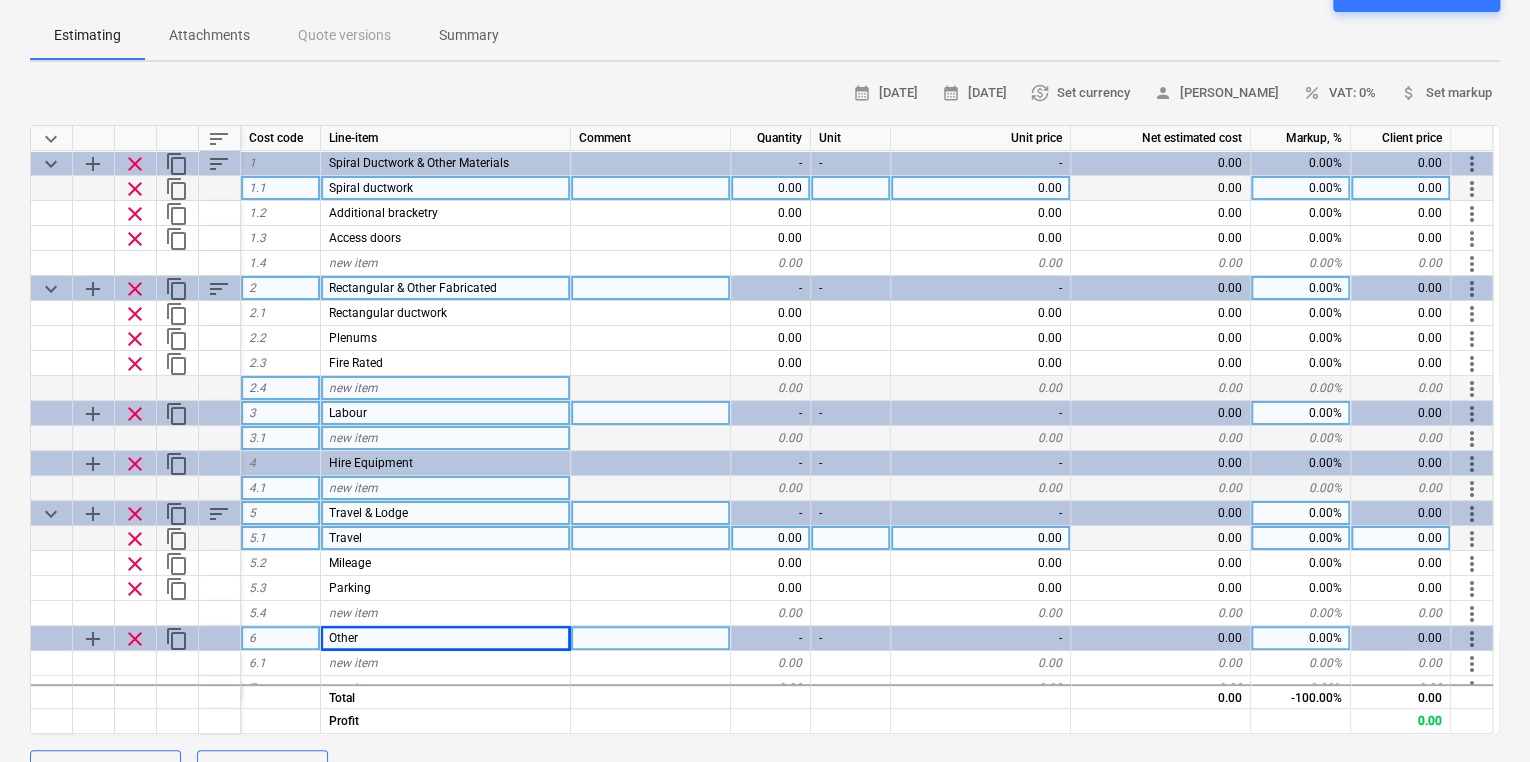 click on "0.00" at bounding box center (981, 438) 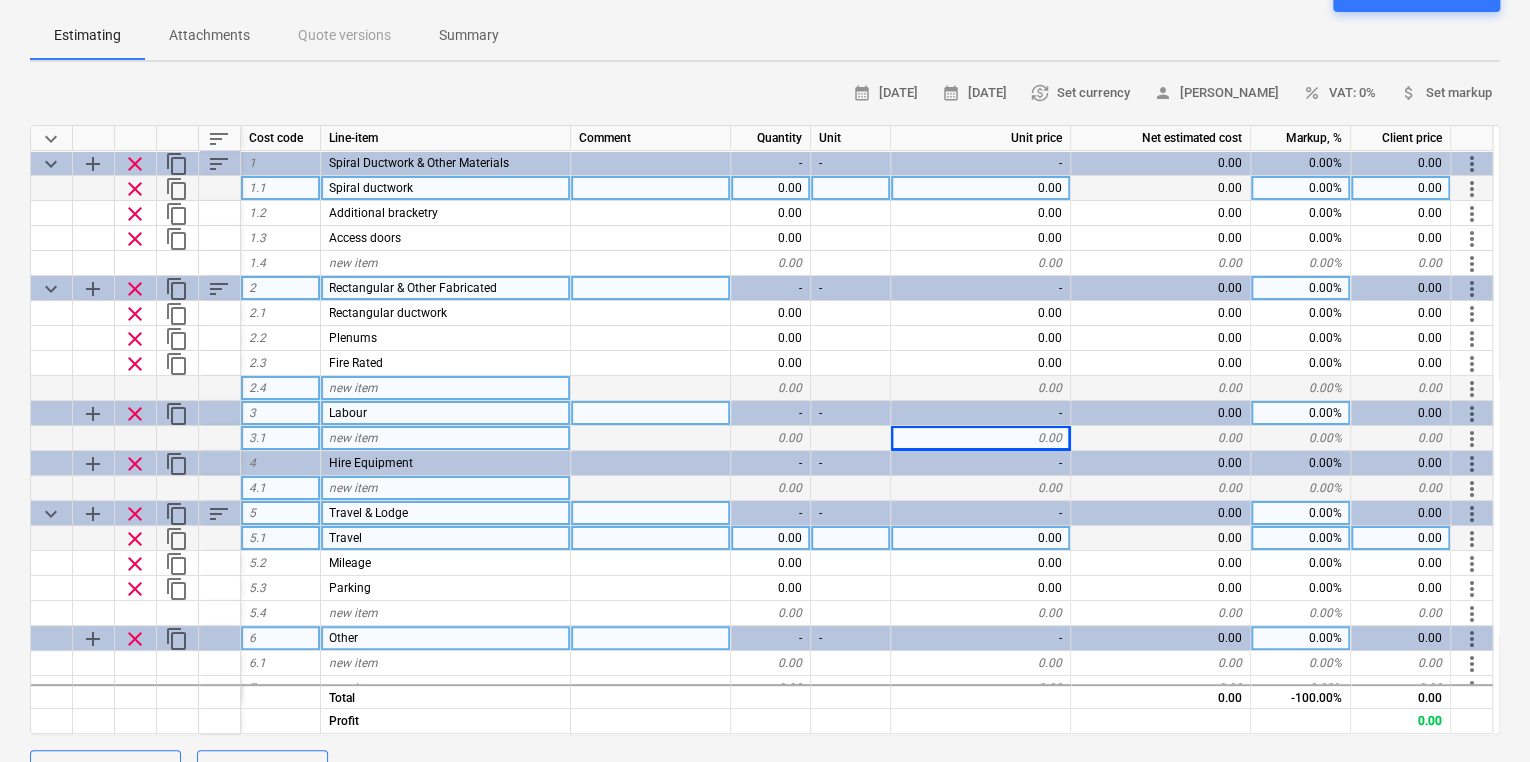click on "new item" at bounding box center (446, 438) 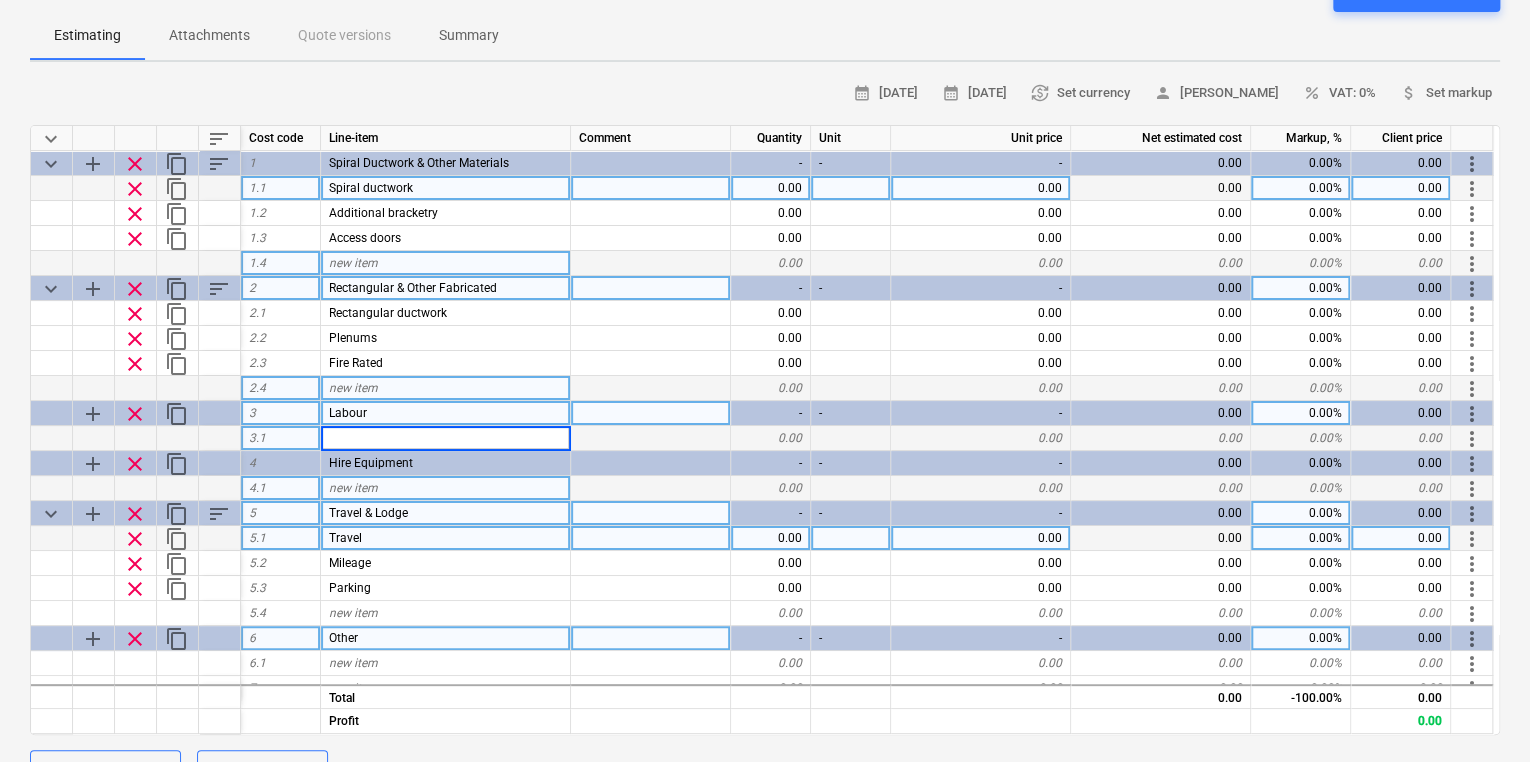 scroll, scrollTop: 26, scrollLeft: 0, axis: vertical 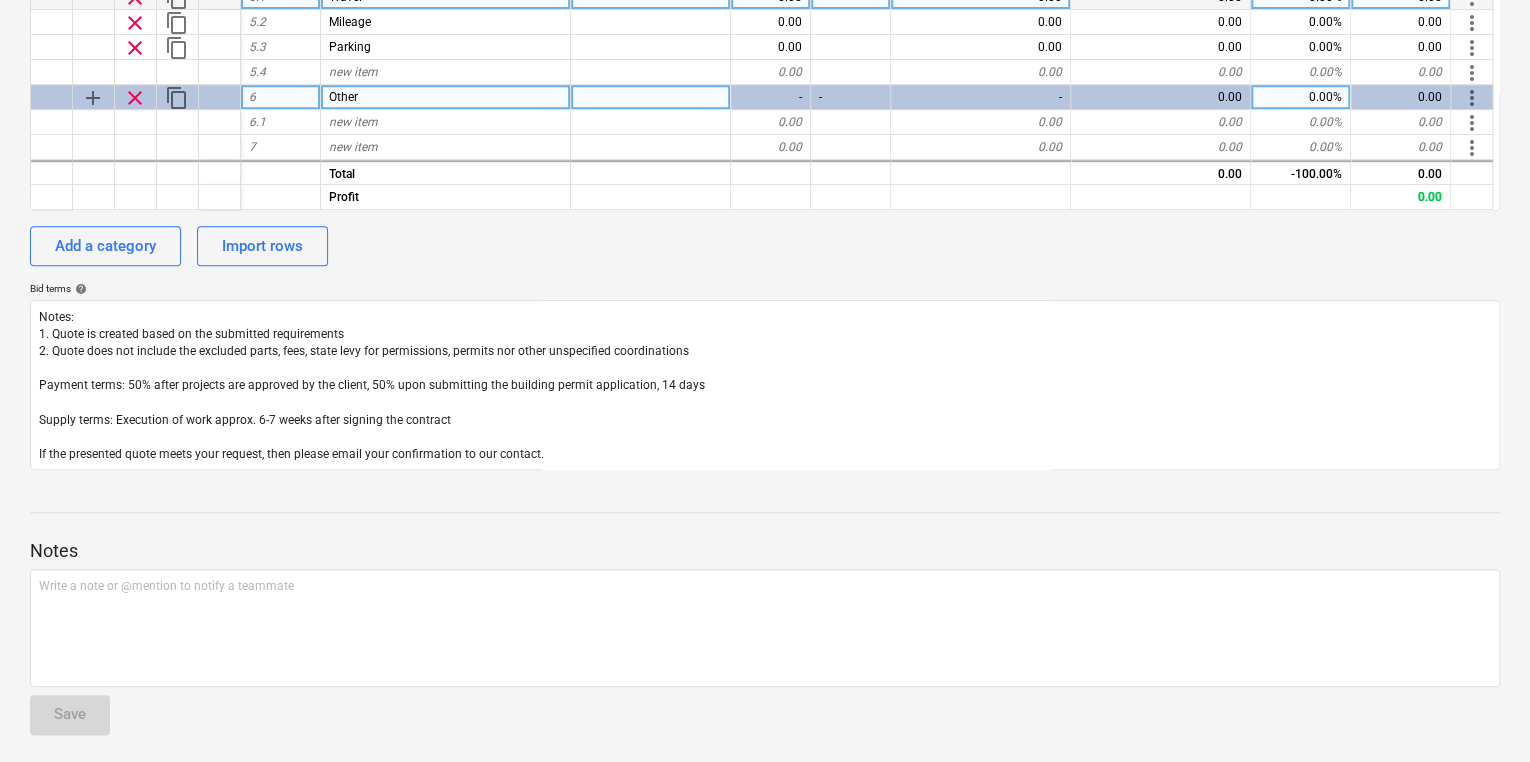 click on "Notes Write a note or @mention to notify a teammate ﻿ Save" at bounding box center [765, 618] 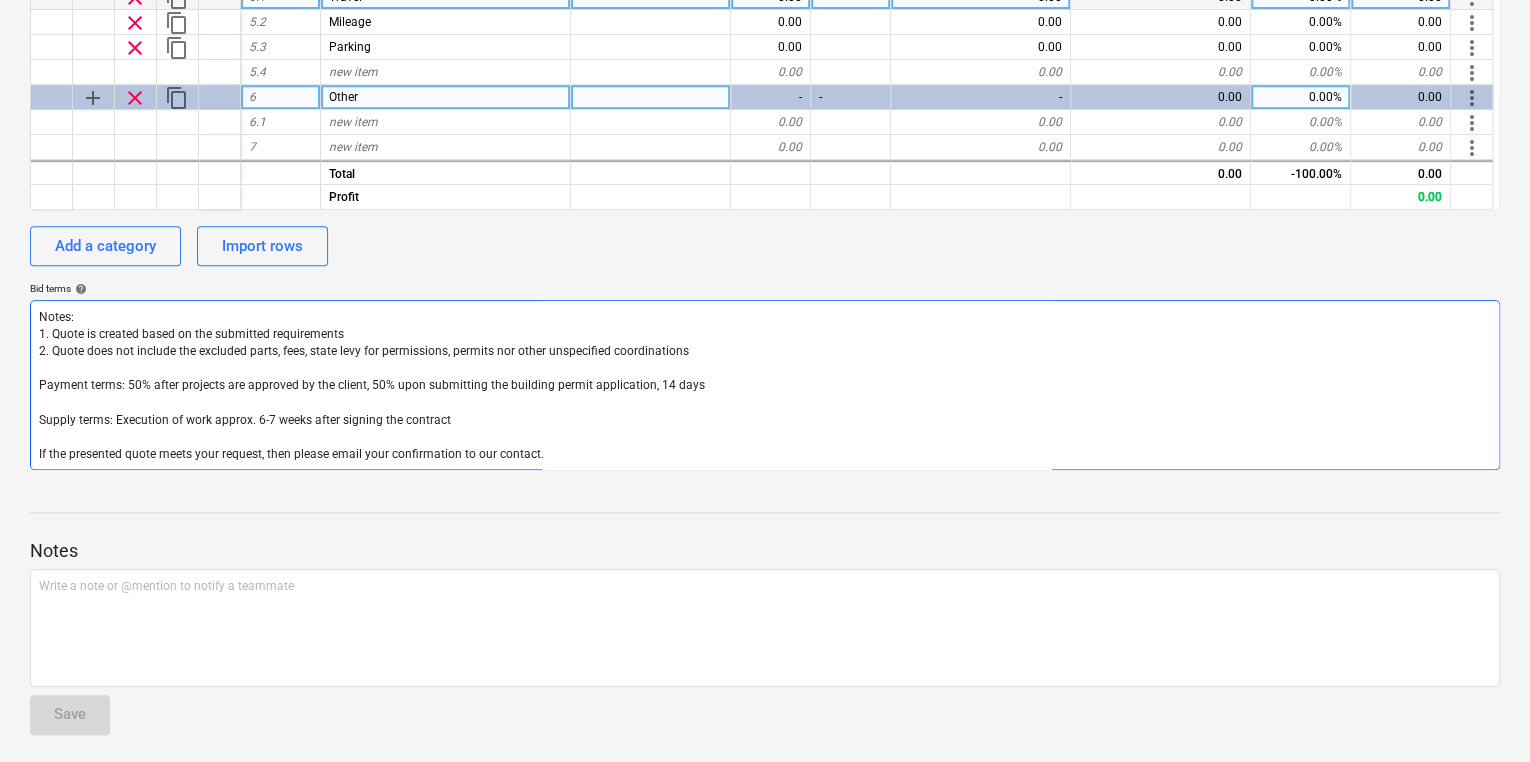 click on "Notes:
1. Quote is created based on the submitted requirements
2. Quote does not include the excluded parts, fees, state levy for permissions, permits nor other unspecified coordinations
Payment terms: 50% after projects are approved by the client, 50% upon submitting the building permit application, 14 days
Supply terms: Execution of work approx. 6-7 weeks after signing the contract
If the presented quote meets your request, then please email your confirmation to our contact." at bounding box center (765, 385) 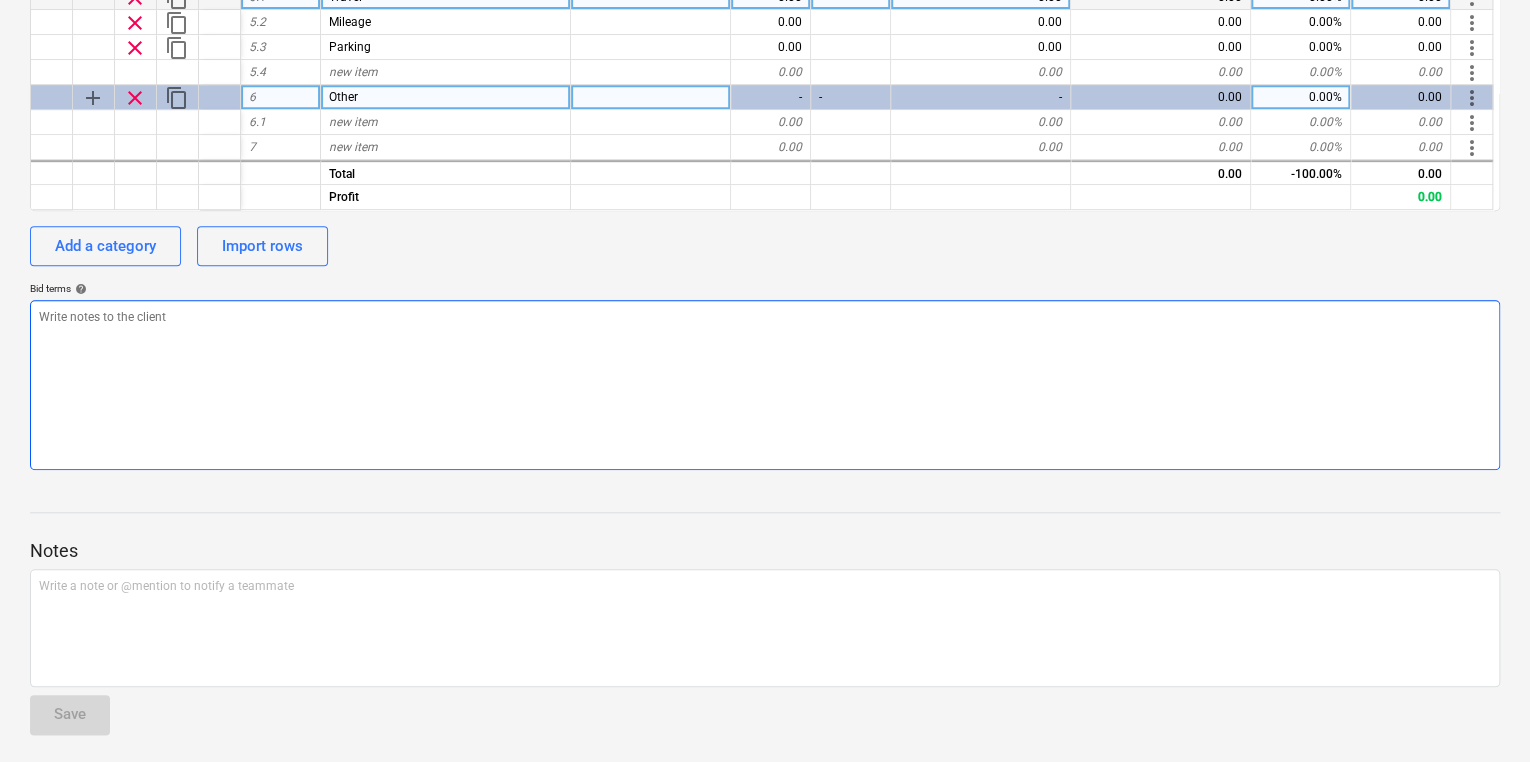 scroll, scrollTop: 657, scrollLeft: 0, axis: vertical 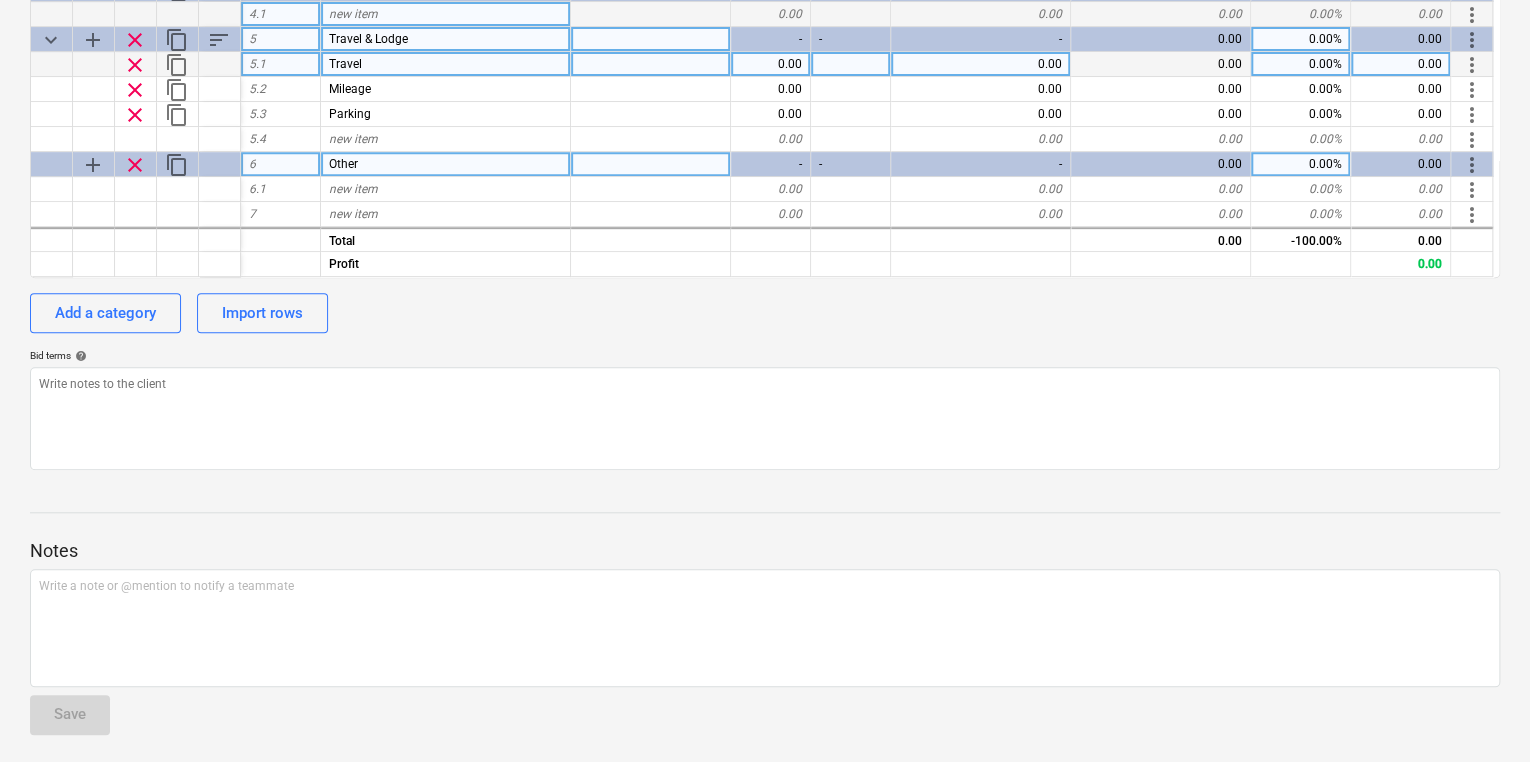 click on "calendar_month 01 Jul 2025 calendar_month 15 Jul 2025 currency_exchange Set currency person Jacob Bryant percent VAT: 0% attach_money Set markup keyboard_arrow_down sort Cost code Line-item Comment Quantity Unit Unit price Net estimated cost Markup, % Client price keyboard_arrow_down add clear content_copy sort 1 Spiral Ductwork & Other Materials - - - 0.00 0.00% 0.00 more_vert clear content_copy 1.1 Spiral ductwork 0.00 0.00 0.00 0.00% 0.00 more_vert clear content_copy 1.2 Additional bracketry 0.00 0.00 0.00 0.00% 0.00 more_vert clear content_copy 1.3 Access doors 0.00 0.00 0.00 0.00% 0.00 more_vert 1.4 new item 0.00 0.00 0.00 0.00% 0.00 more_vert keyboard_arrow_down add clear content_copy sort 2 Rectangular & Other Fabricated - - - 0.00 0.00% 0.00 more_vert clear content_copy 2.1 Rectangular ductwork 0.00 0.00 0.00 0.00% 0.00 more_vert clear content_copy 2.2 Plenums 0.00 0.00 0.00 0.00% 0.00 more_vert clear content_copy 2.3 Fire Rated 0.00 0.00 0.00 0.00% 0.00 more_vert 2.4 new item 0.00 0.00 0.00 0.00% add" at bounding box center (765, 45) 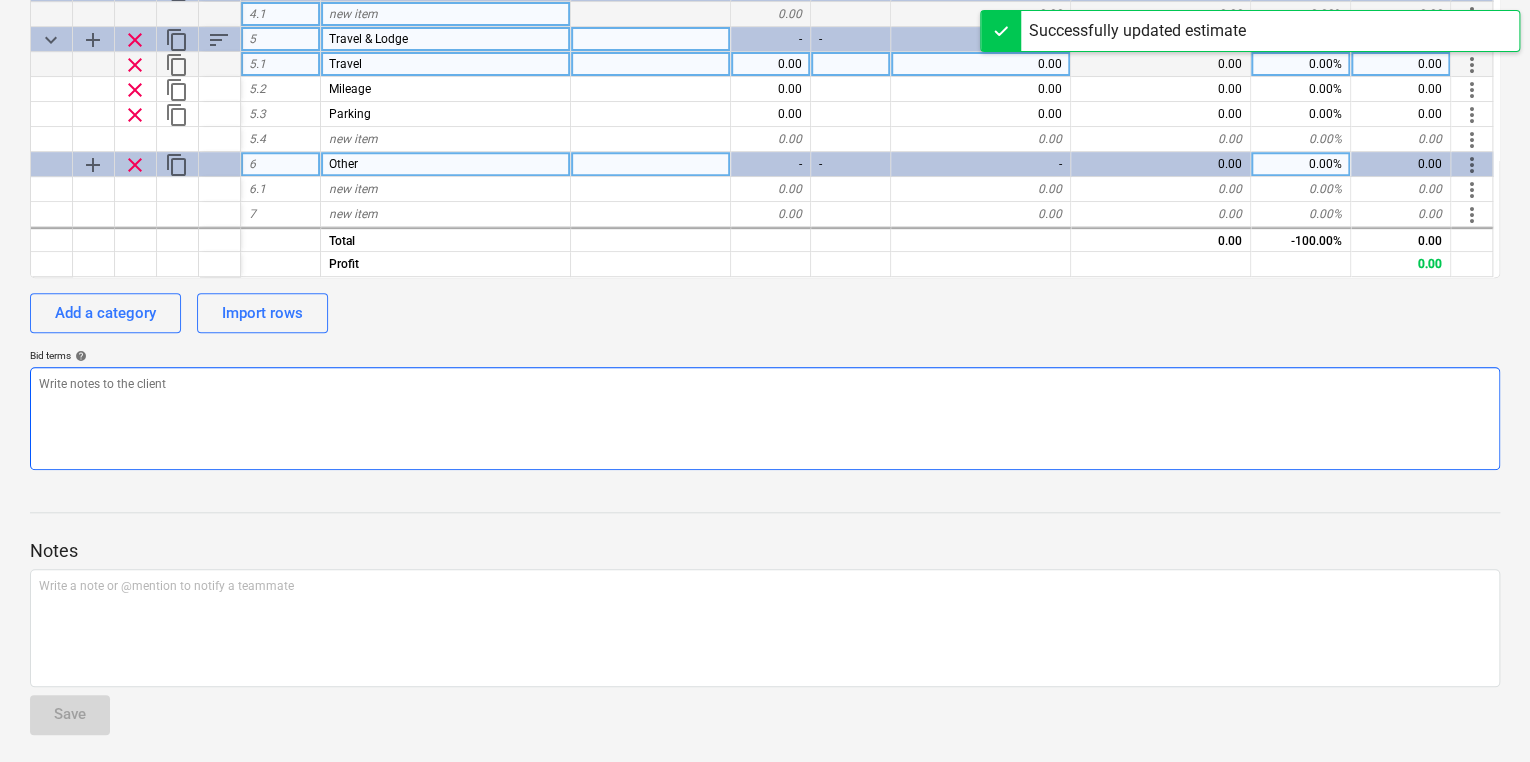 scroll, scrollTop: 537, scrollLeft: 0, axis: vertical 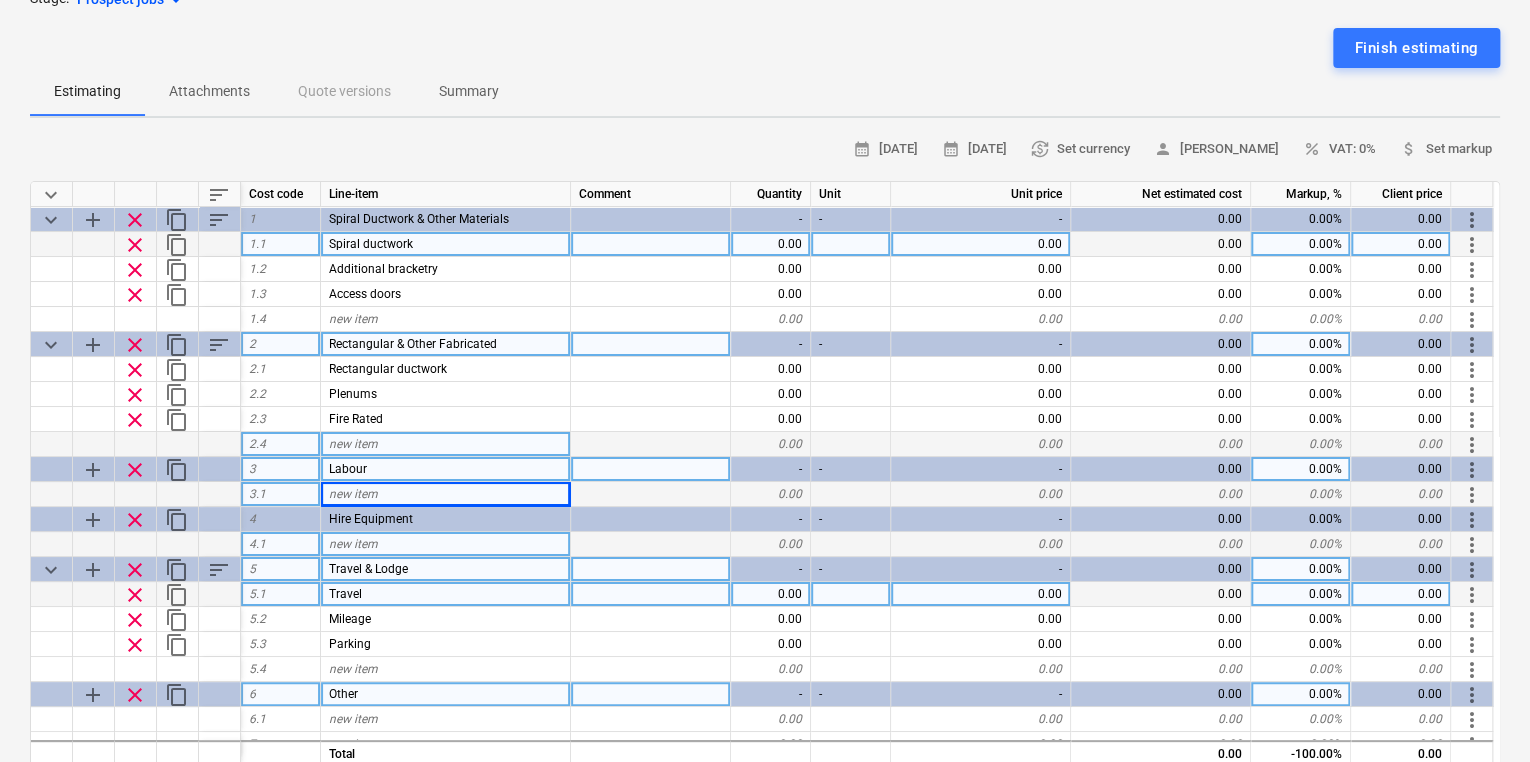 click on "0.00" at bounding box center (771, 244) 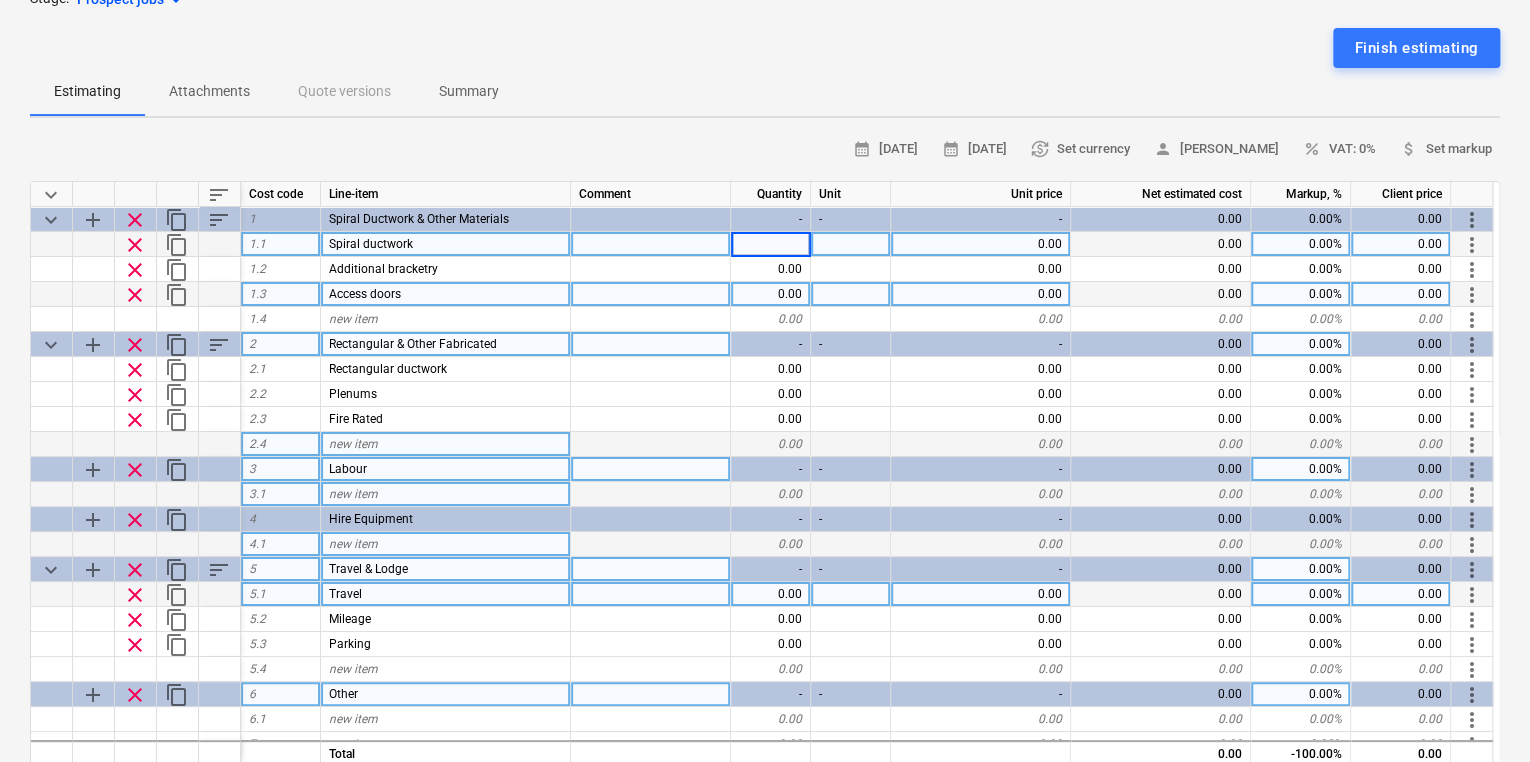 scroll, scrollTop: 10, scrollLeft: 0, axis: vertical 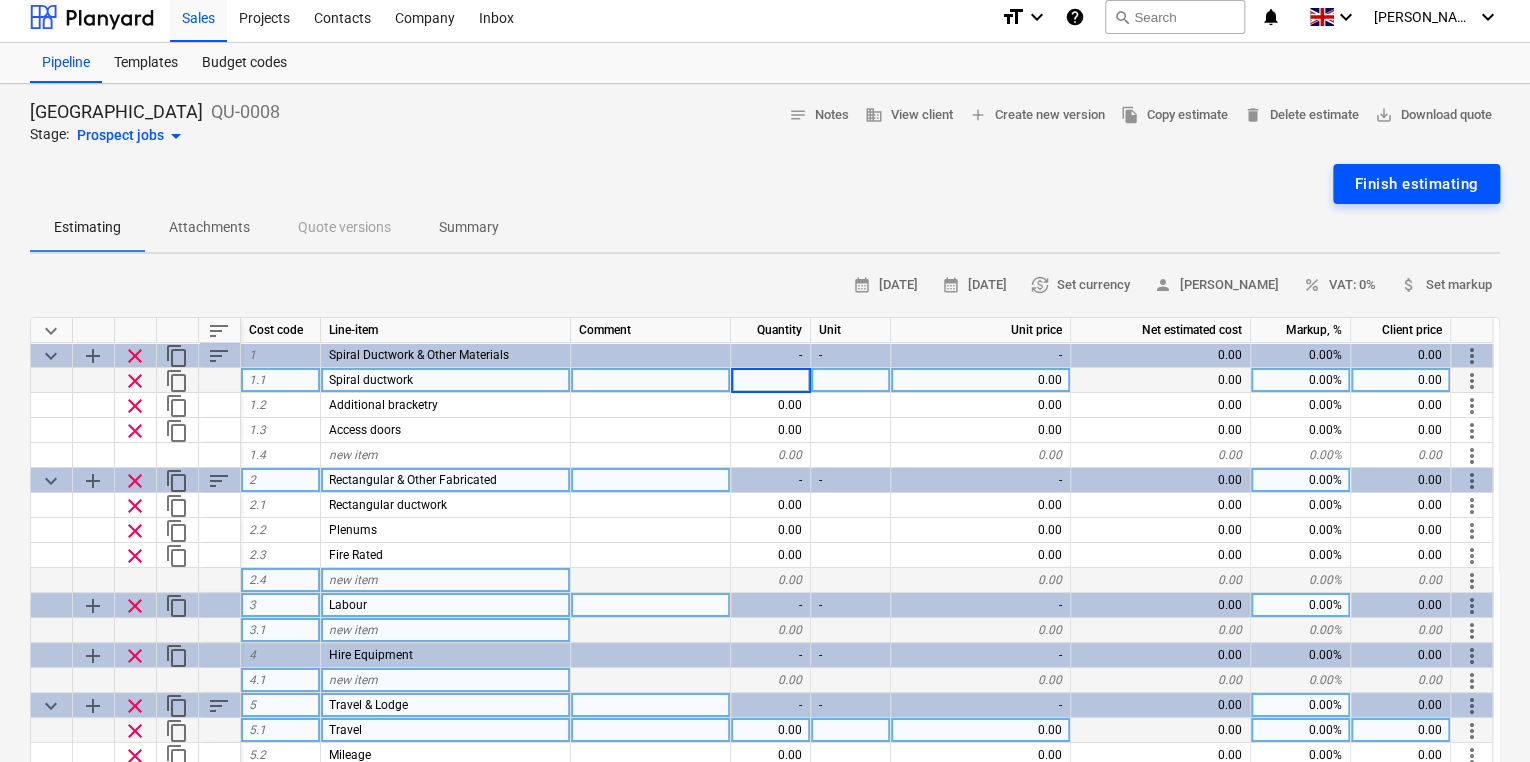 click on "Finish estimating" at bounding box center [1416, 184] 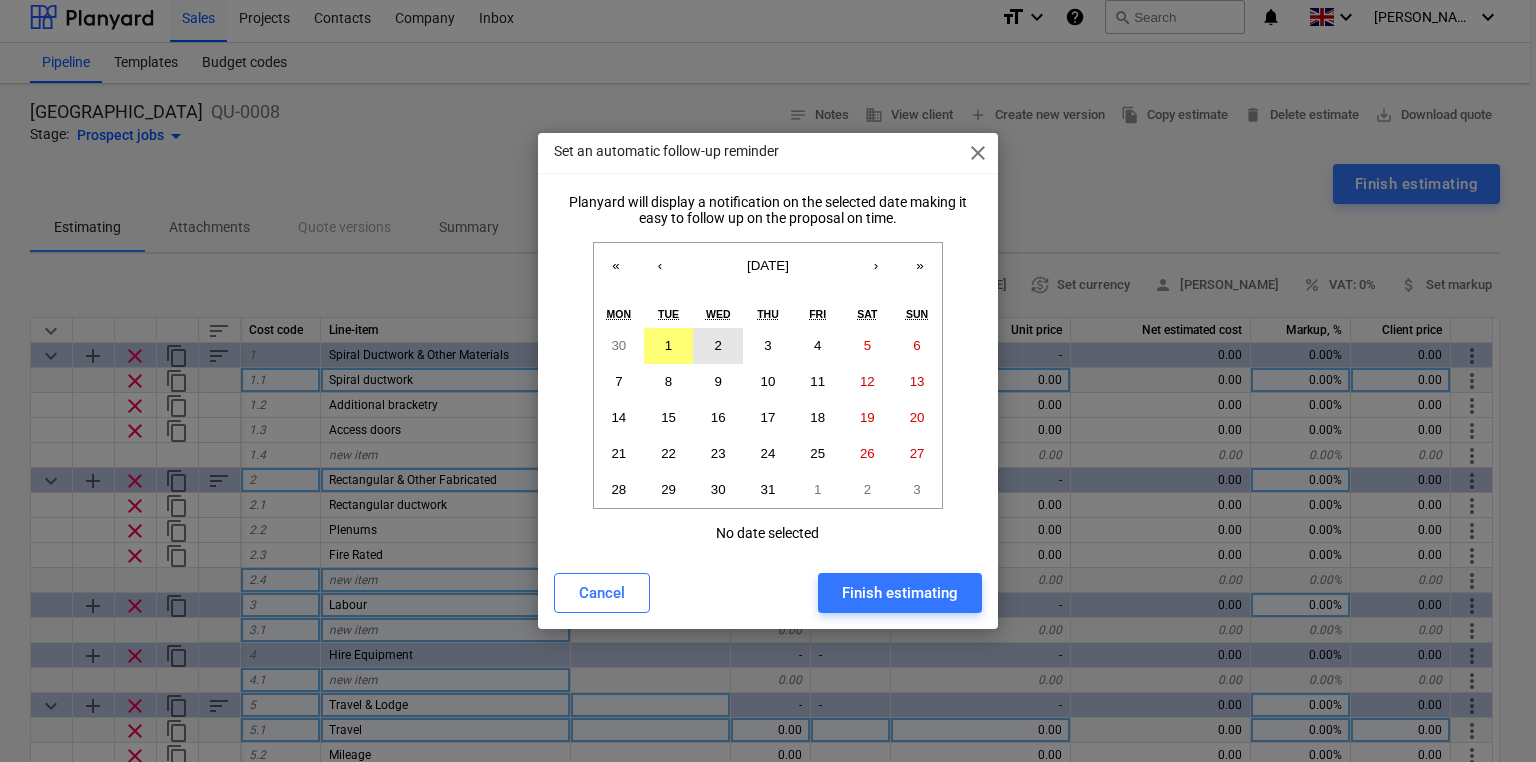 click on "2" at bounding box center [718, 346] 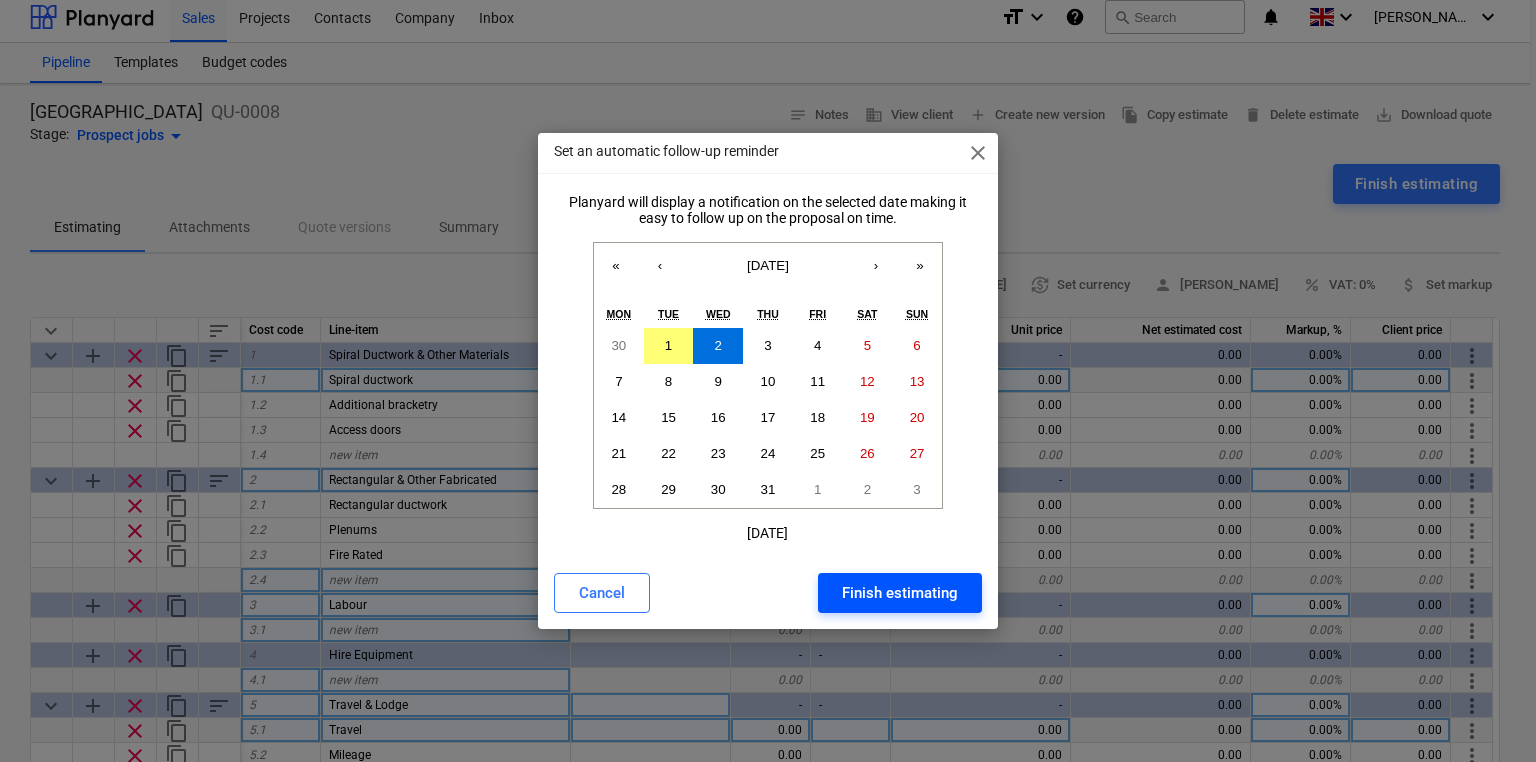 click on "Finish estimating" at bounding box center [900, 593] 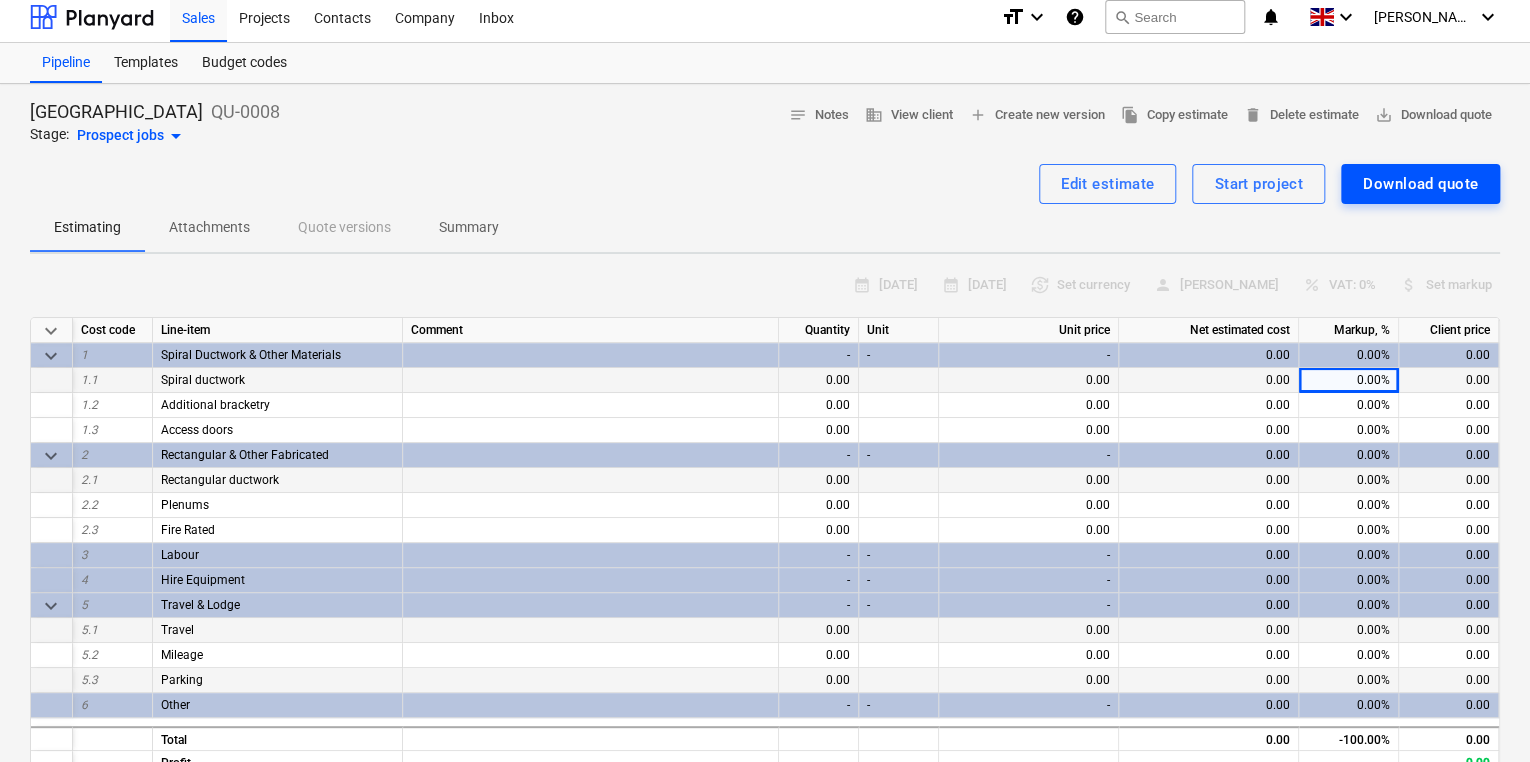 click on "Download quote" at bounding box center [1420, 184] 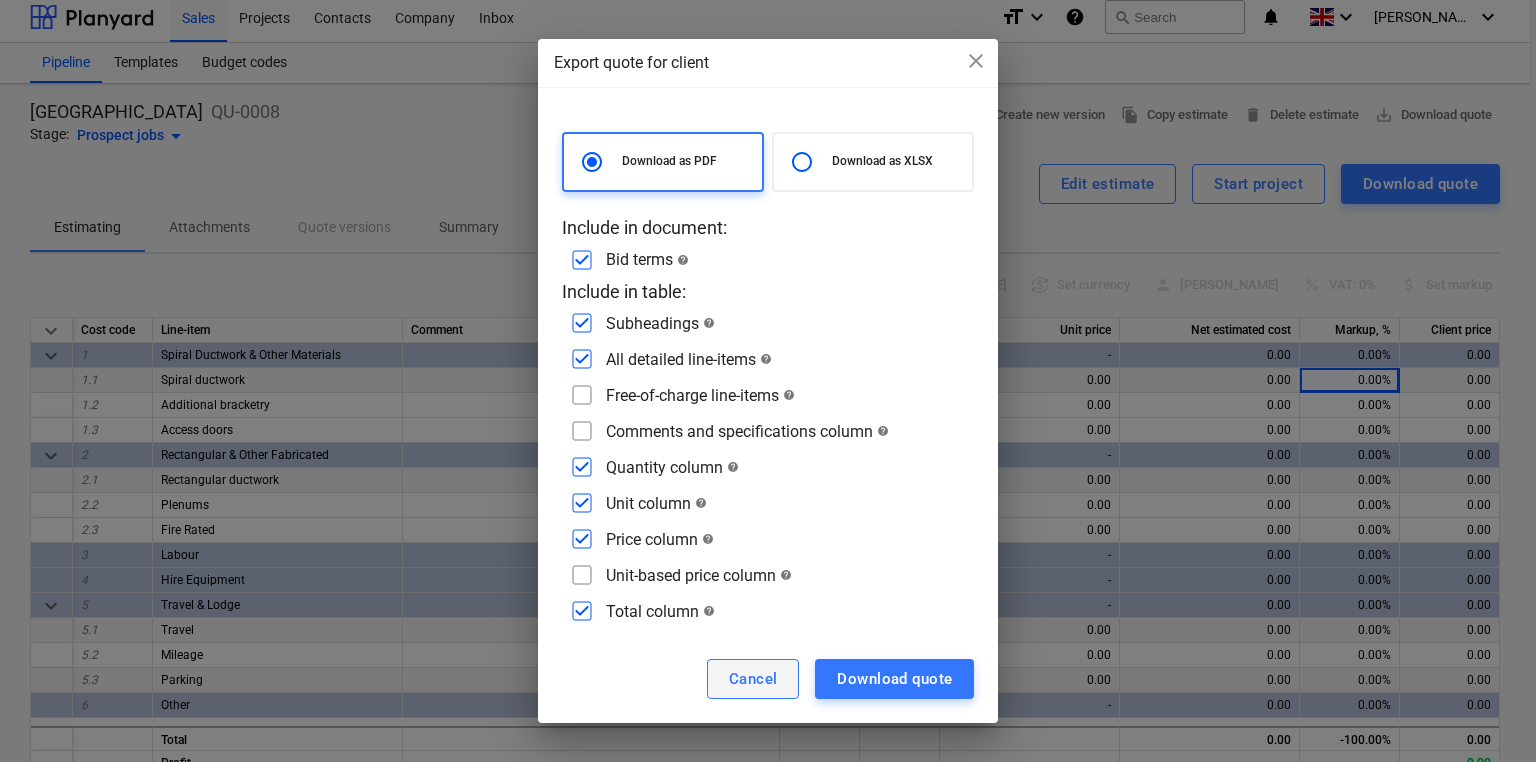 click on "Cancel" at bounding box center (753, 679) 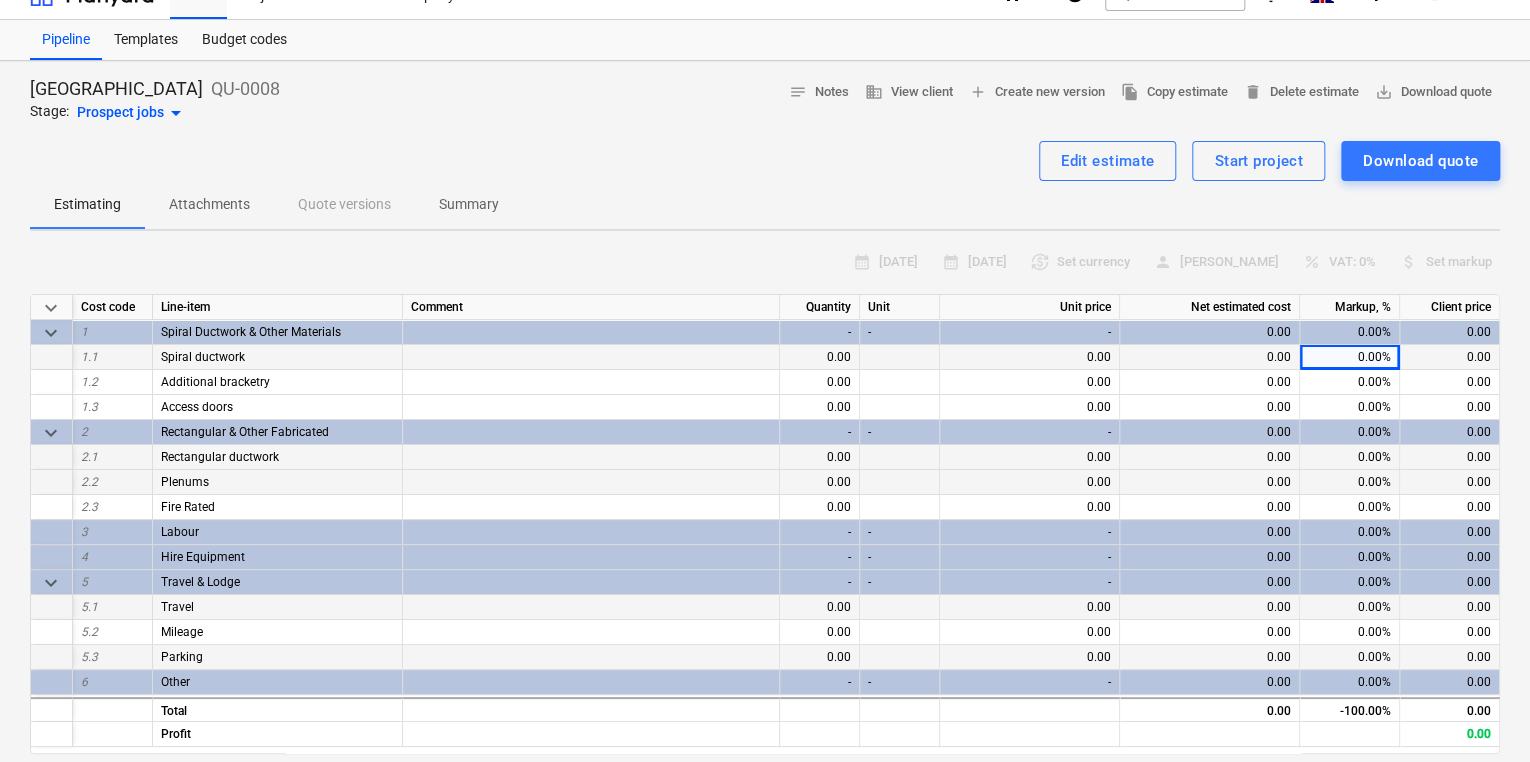 scroll, scrollTop: 0, scrollLeft: 0, axis: both 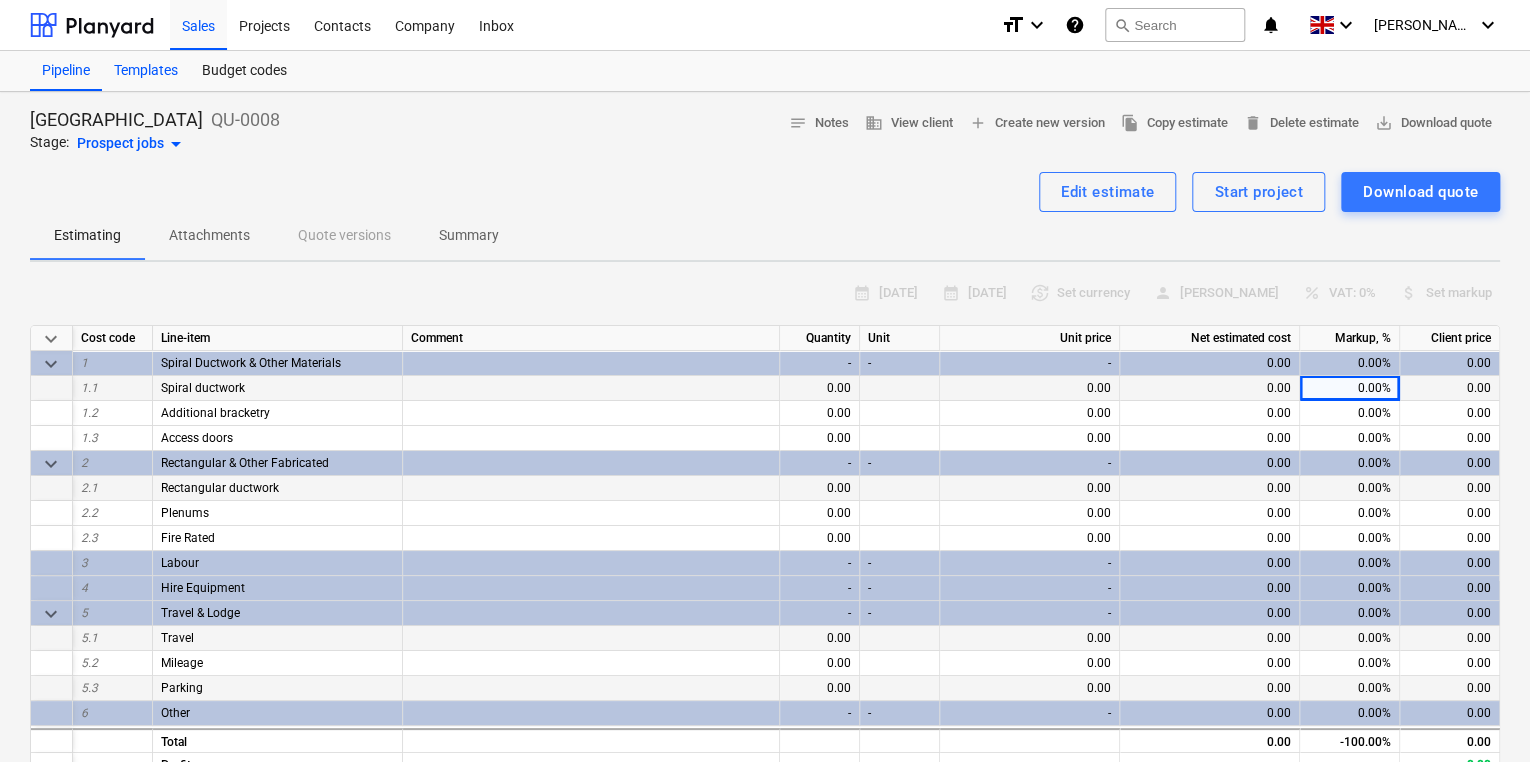 click on "Templates" at bounding box center (146, 71) 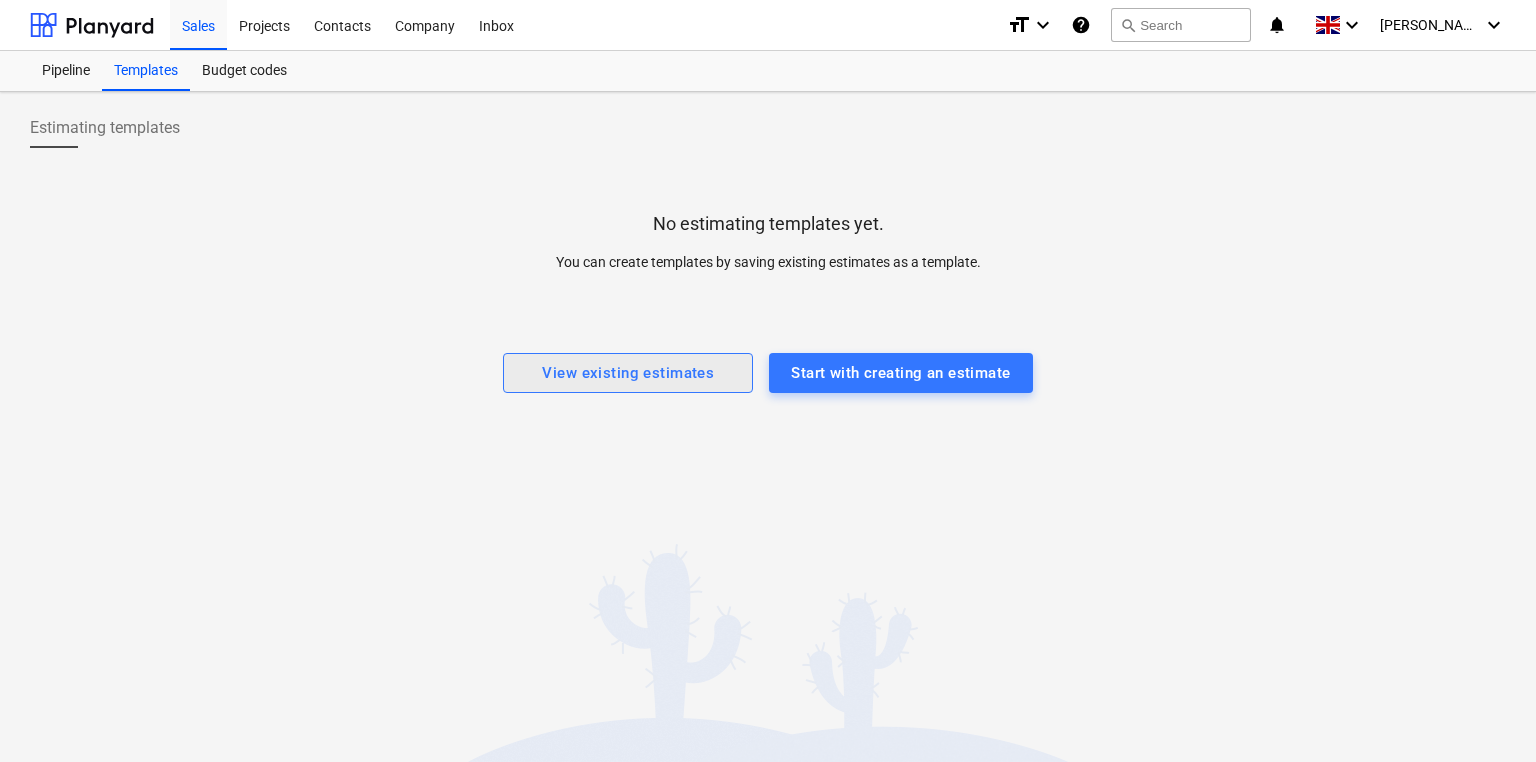 click on "View existing estimates" at bounding box center [628, 373] 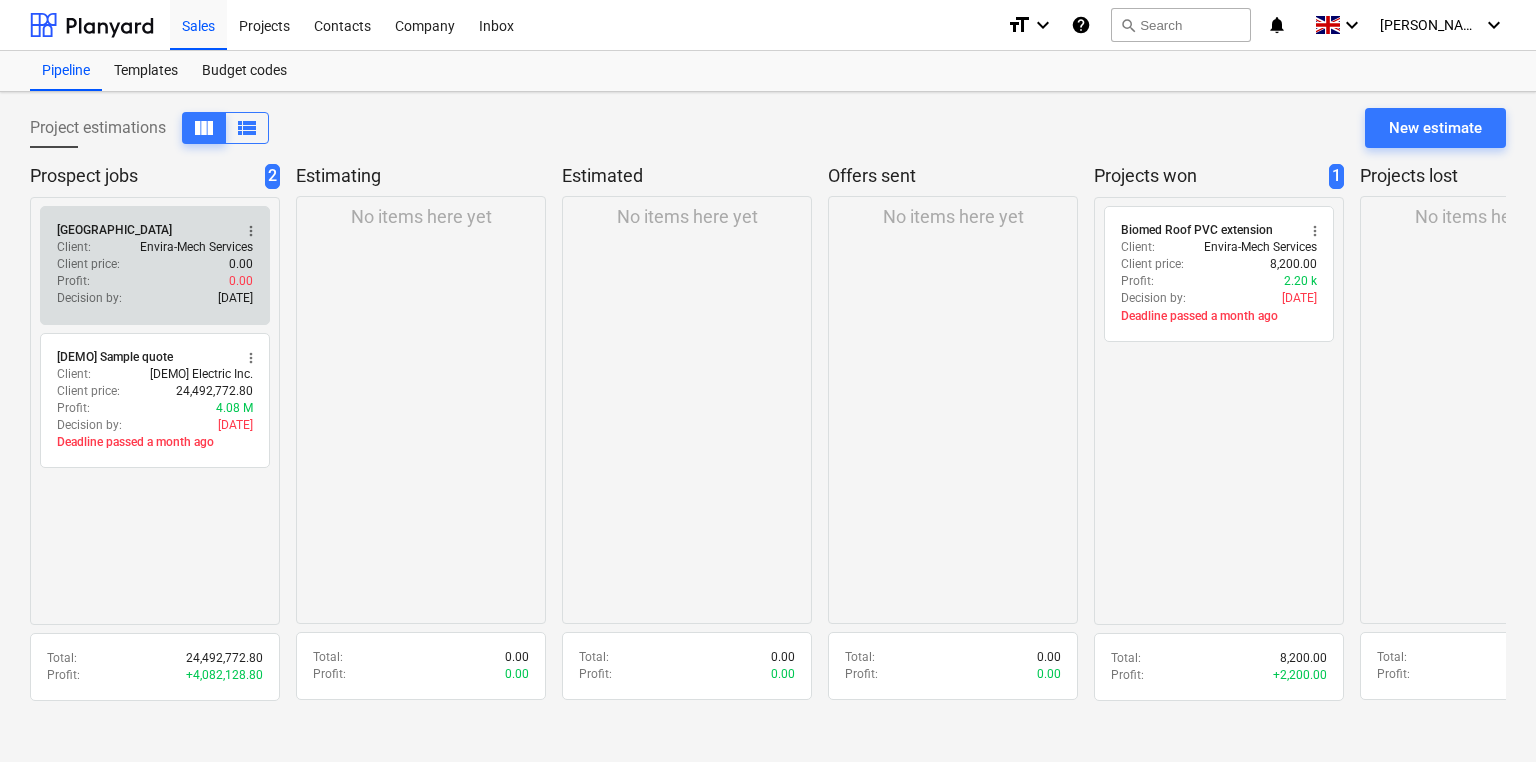 click on "Client price : 0.00" at bounding box center (155, 264) 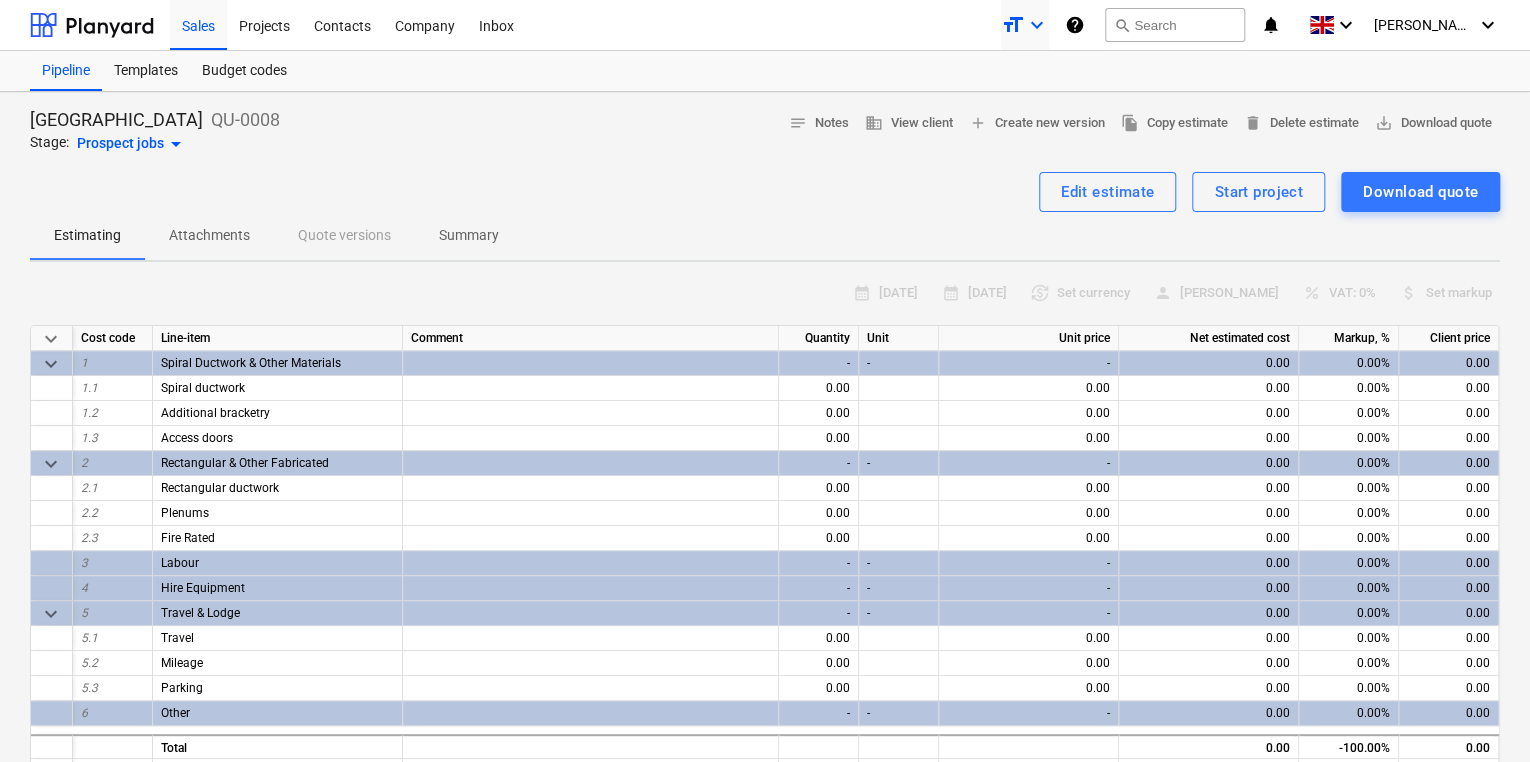 click on "format_size" at bounding box center (1013, 25) 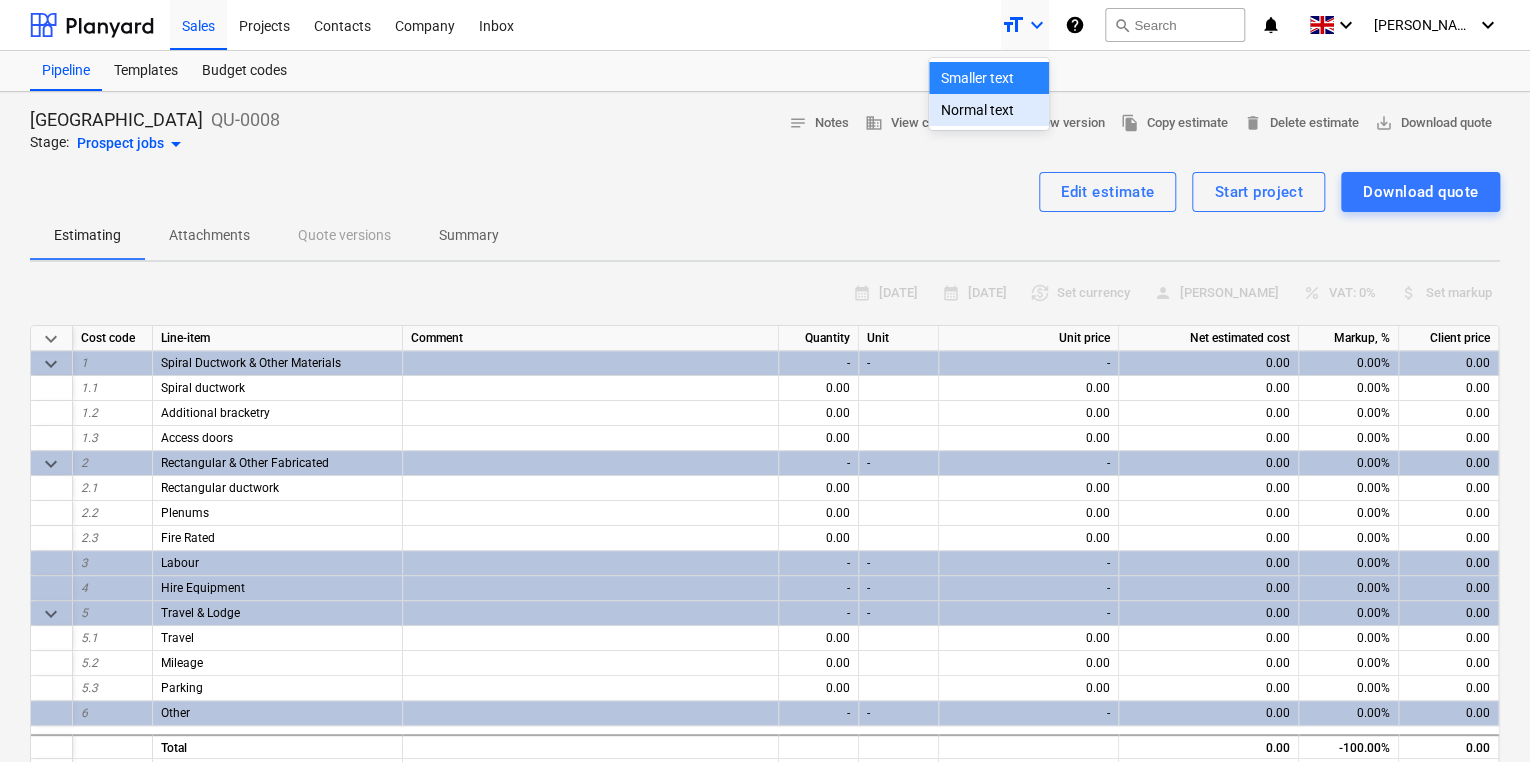 click on "Normal text" at bounding box center (989, 110) 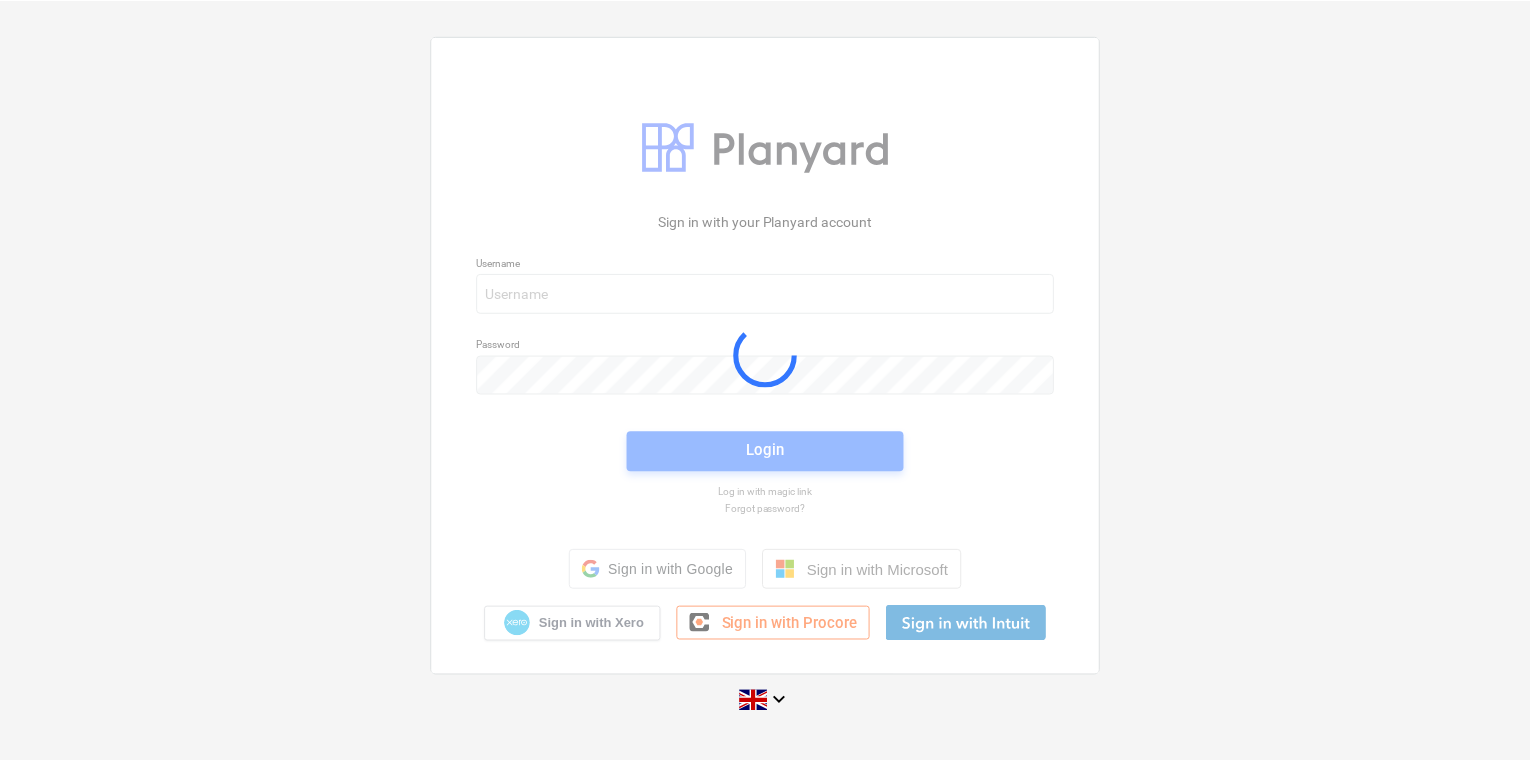 scroll, scrollTop: 0, scrollLeft: 0, axis: both 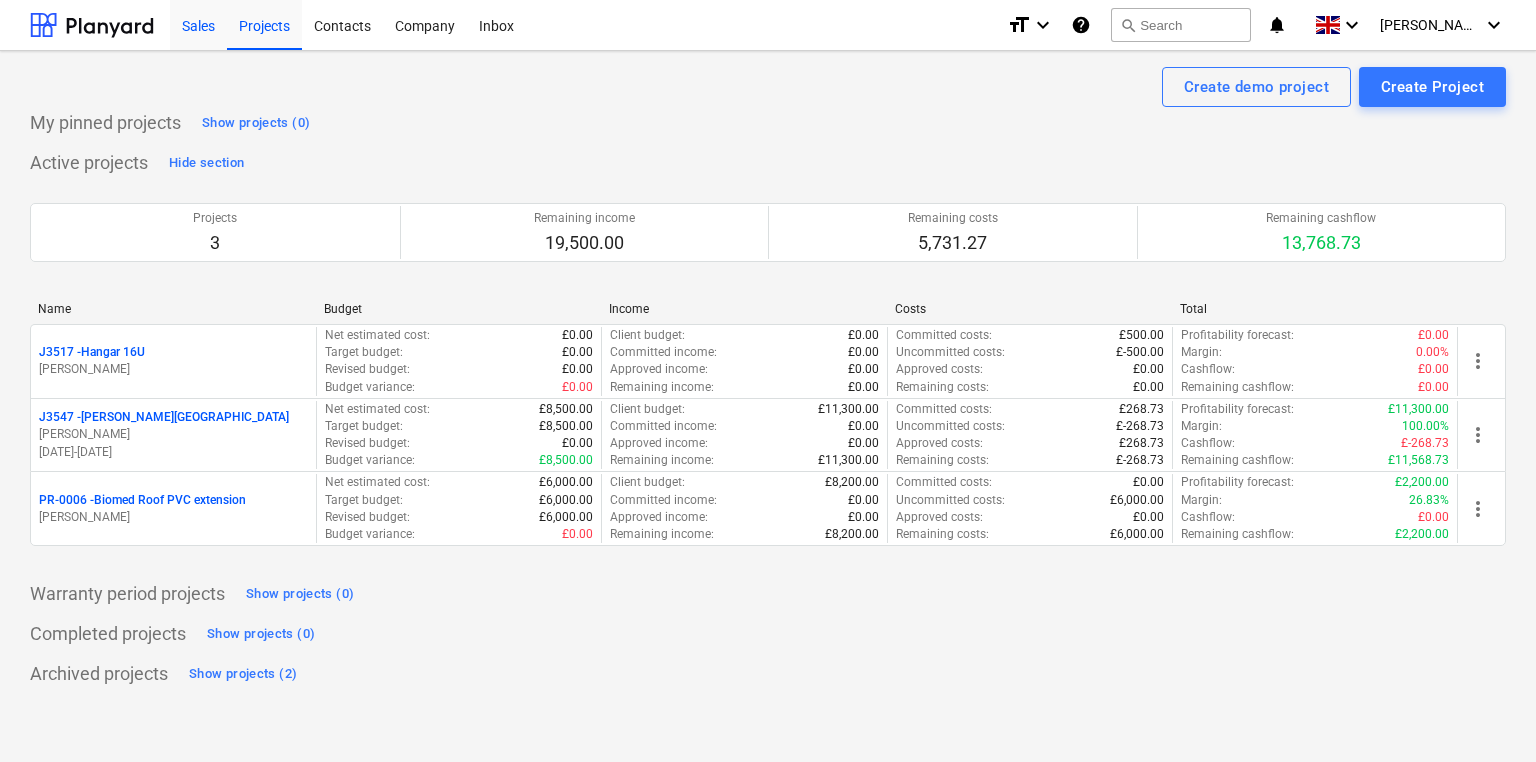click on "Sales" at bounding box center (198, 24) 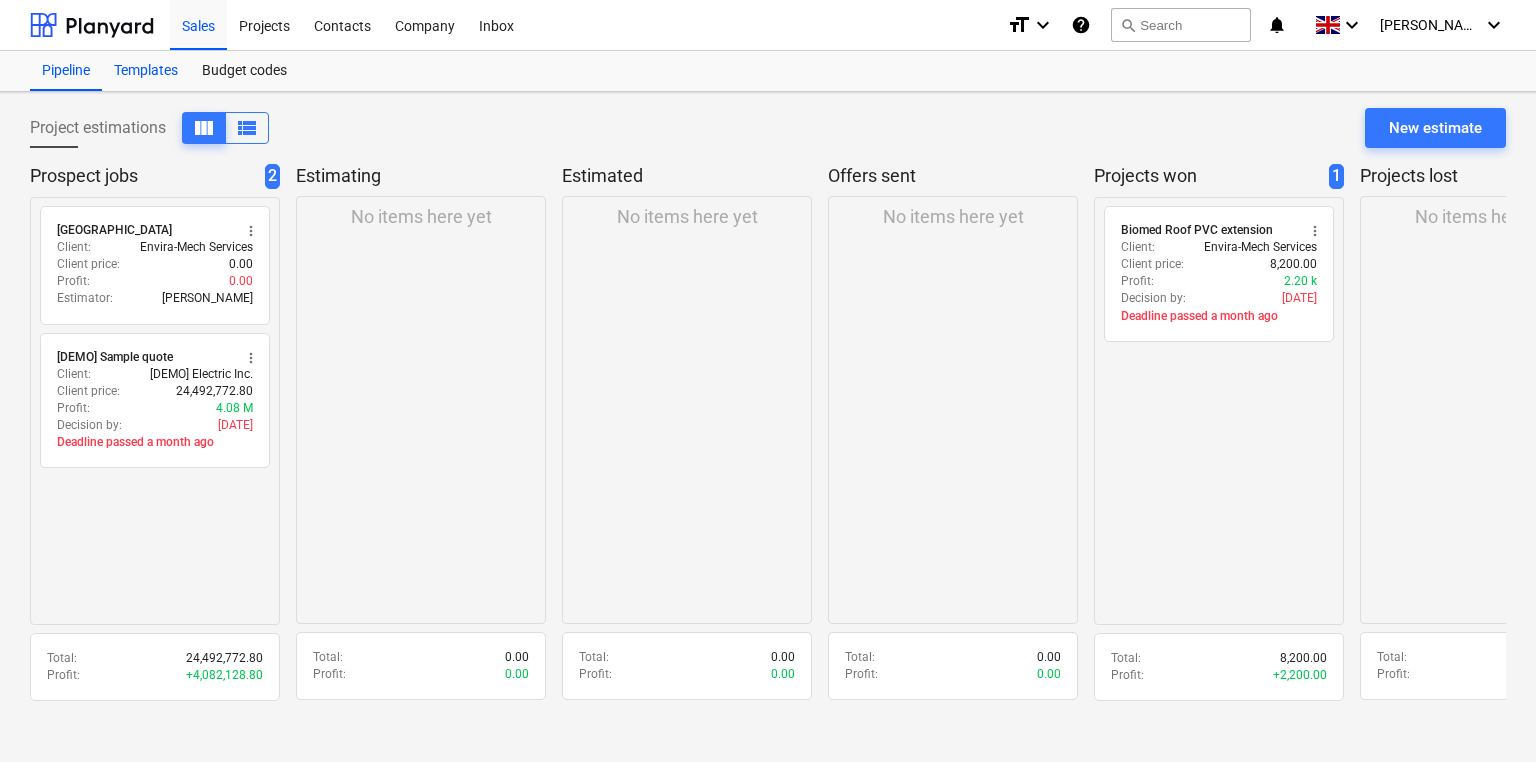click on "Templates" at bounding box center [146, 71] 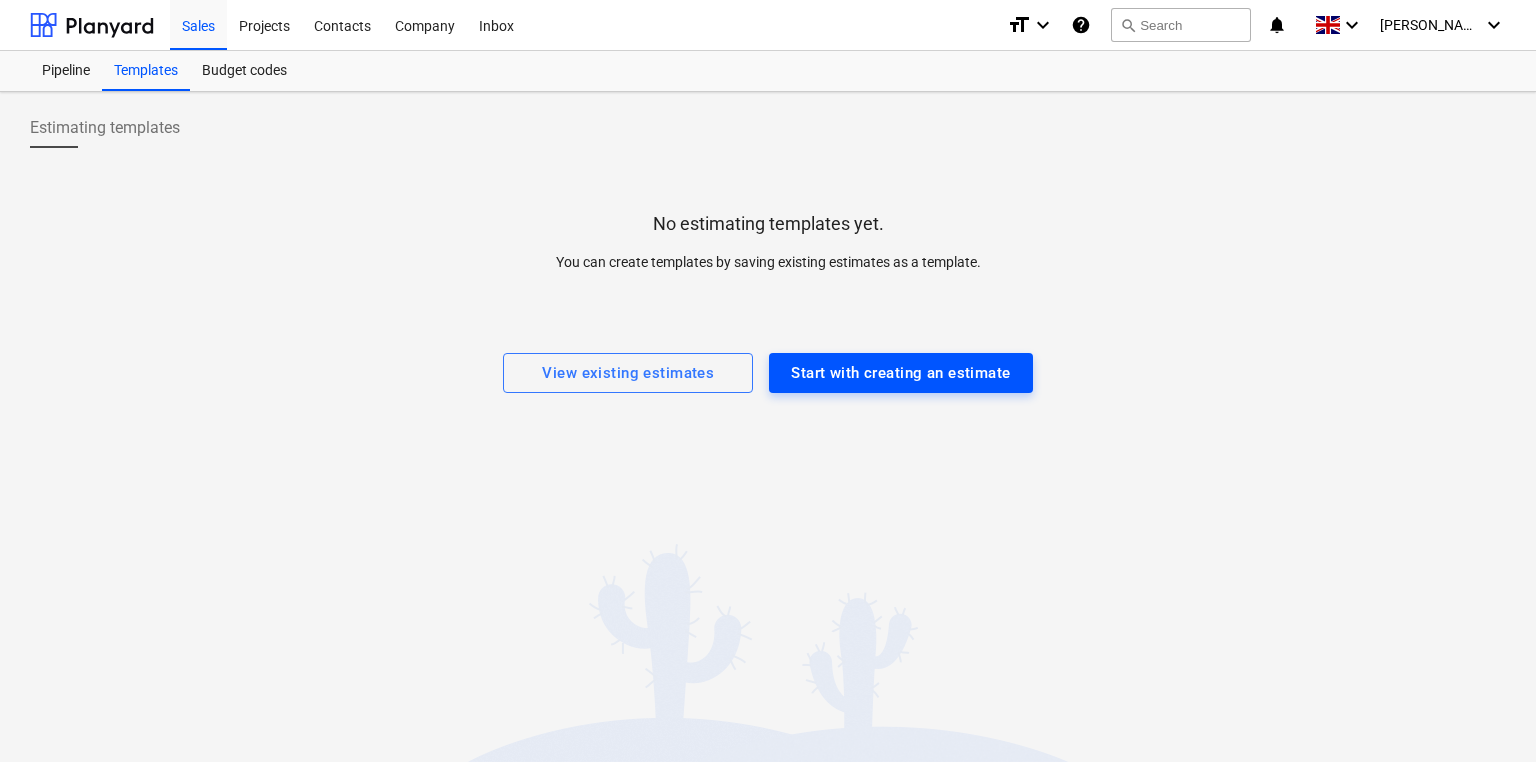 click on "Start with creating an estimate" at bounding box center (900, 373) 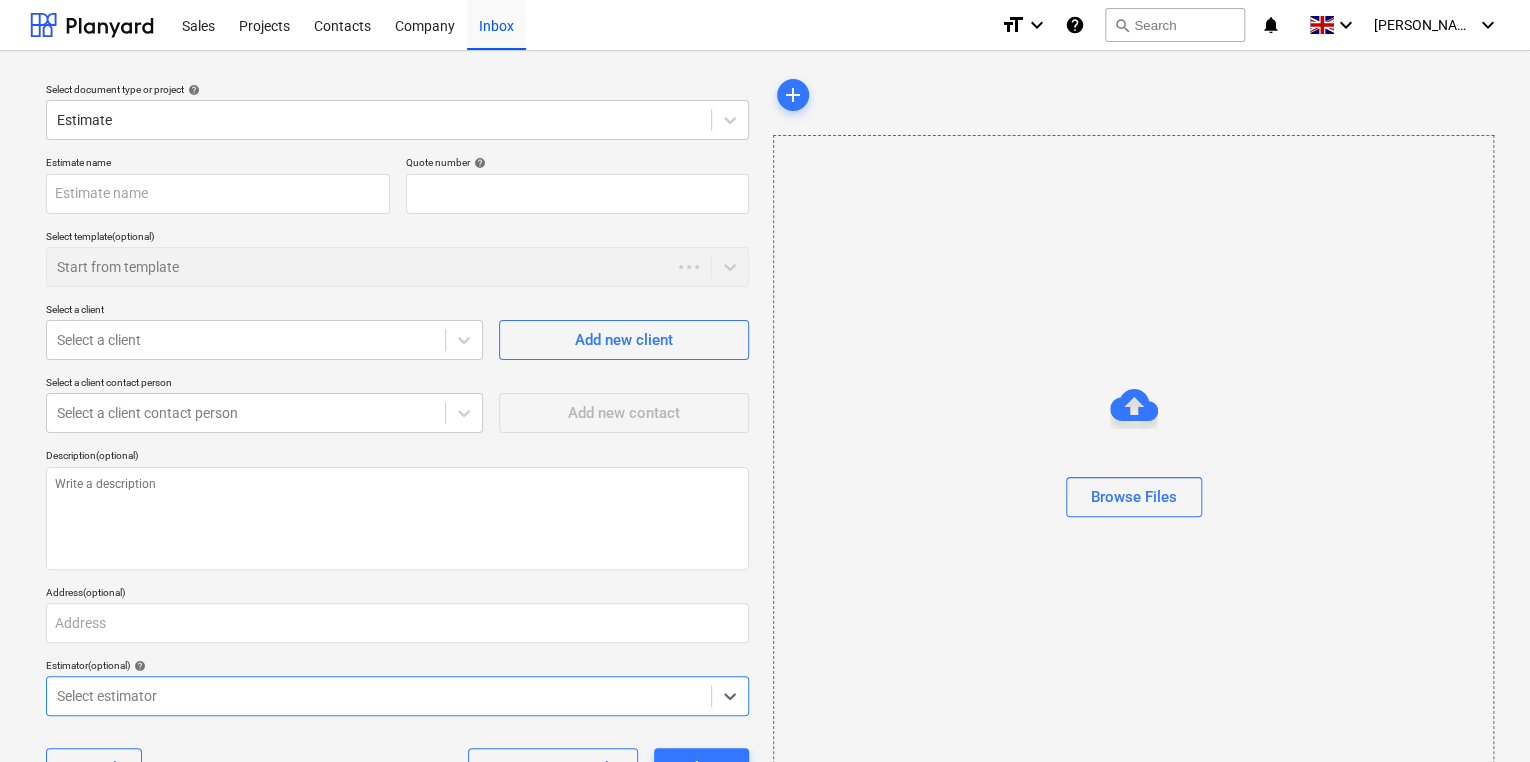 type on "x" 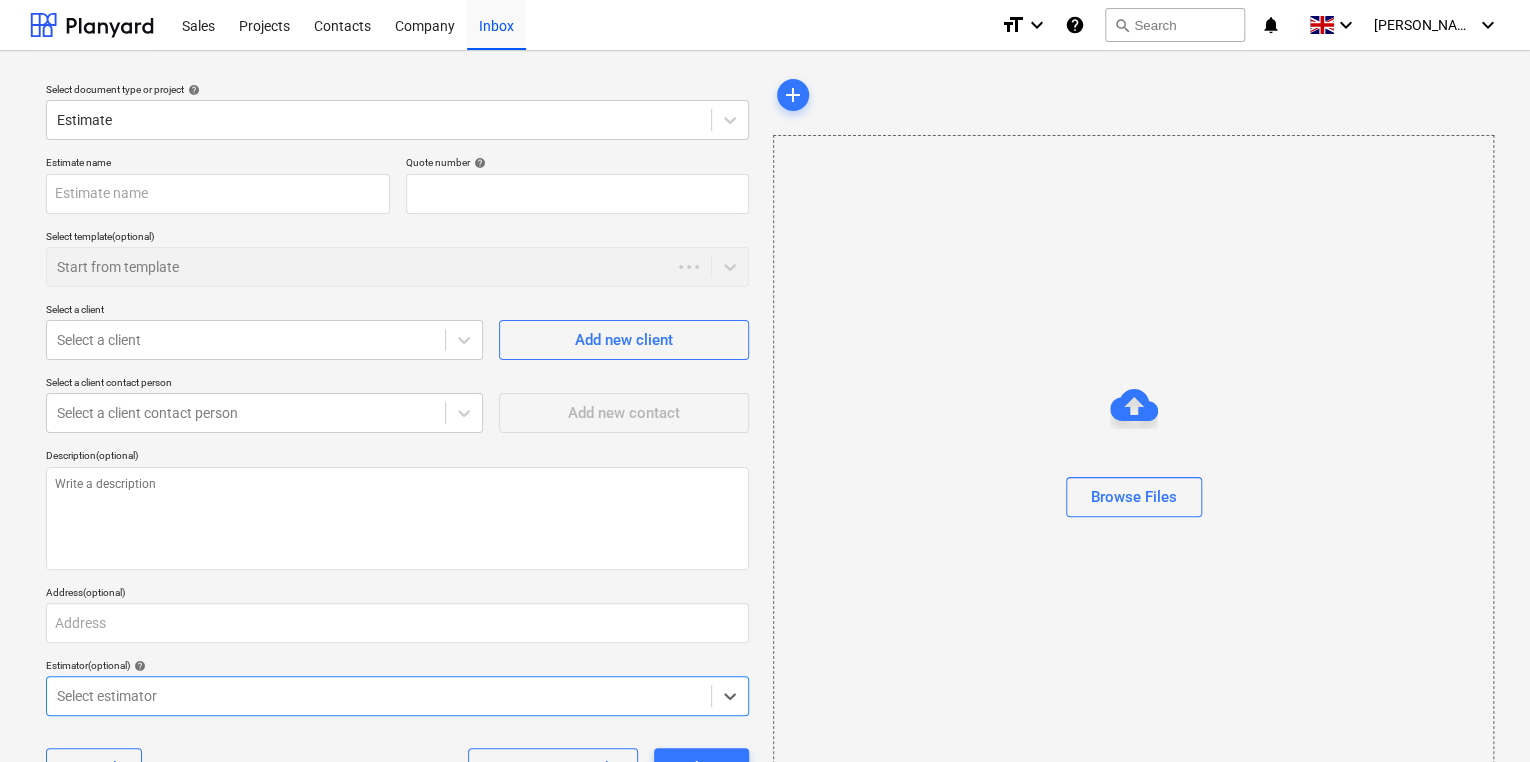 type on "QU-0009" 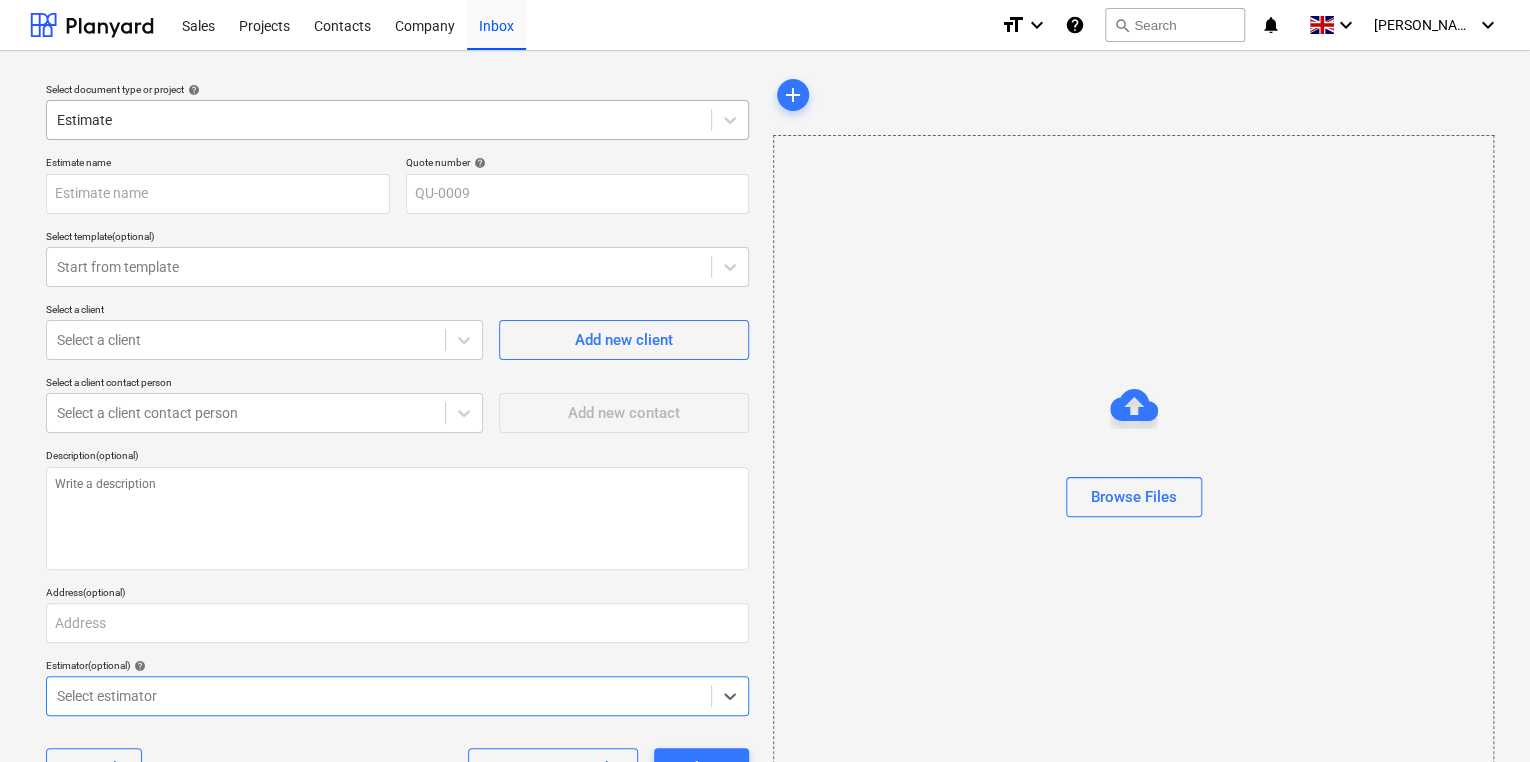 click at bounding box center (379, 120) 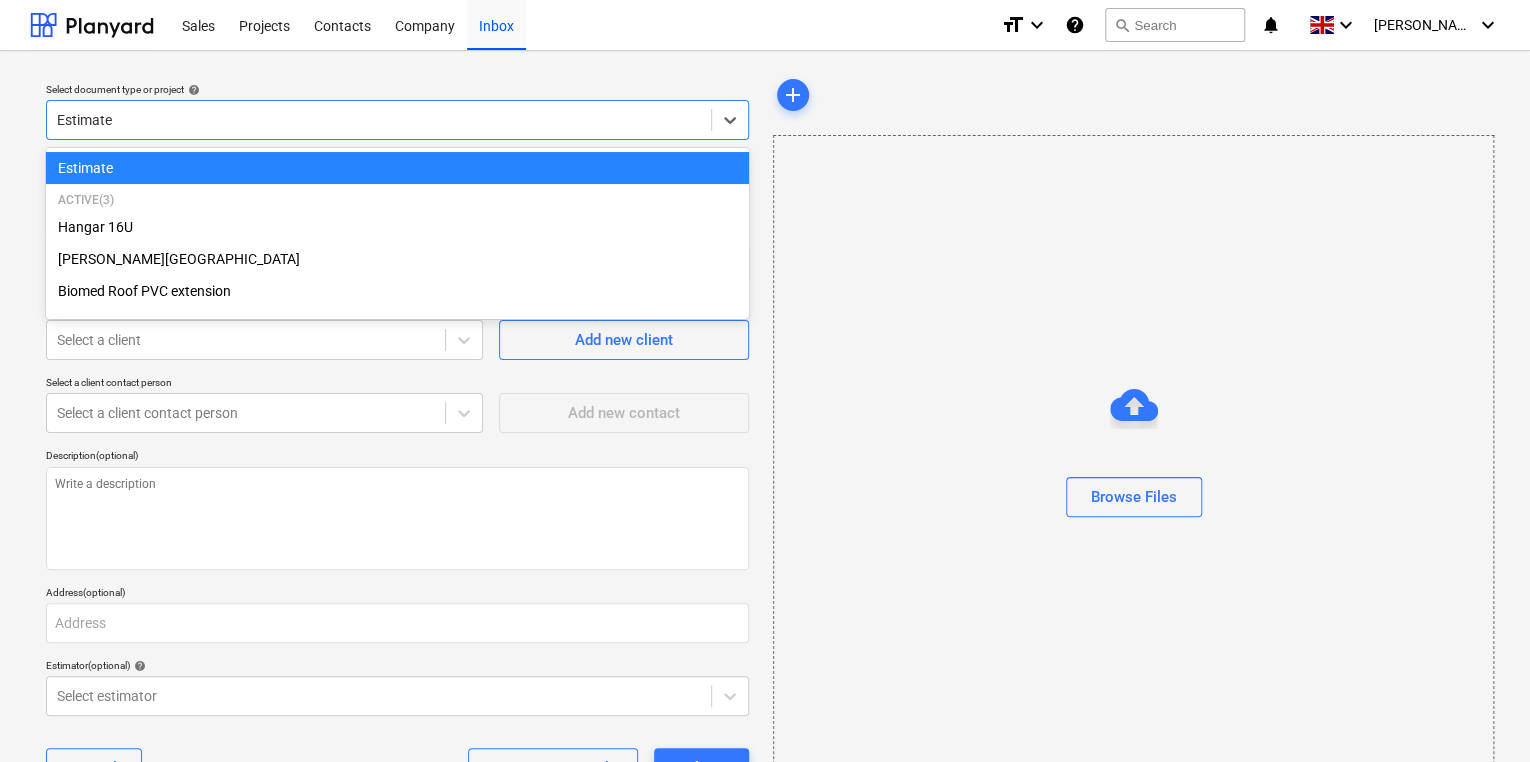 click at bounding box center (379, 120) 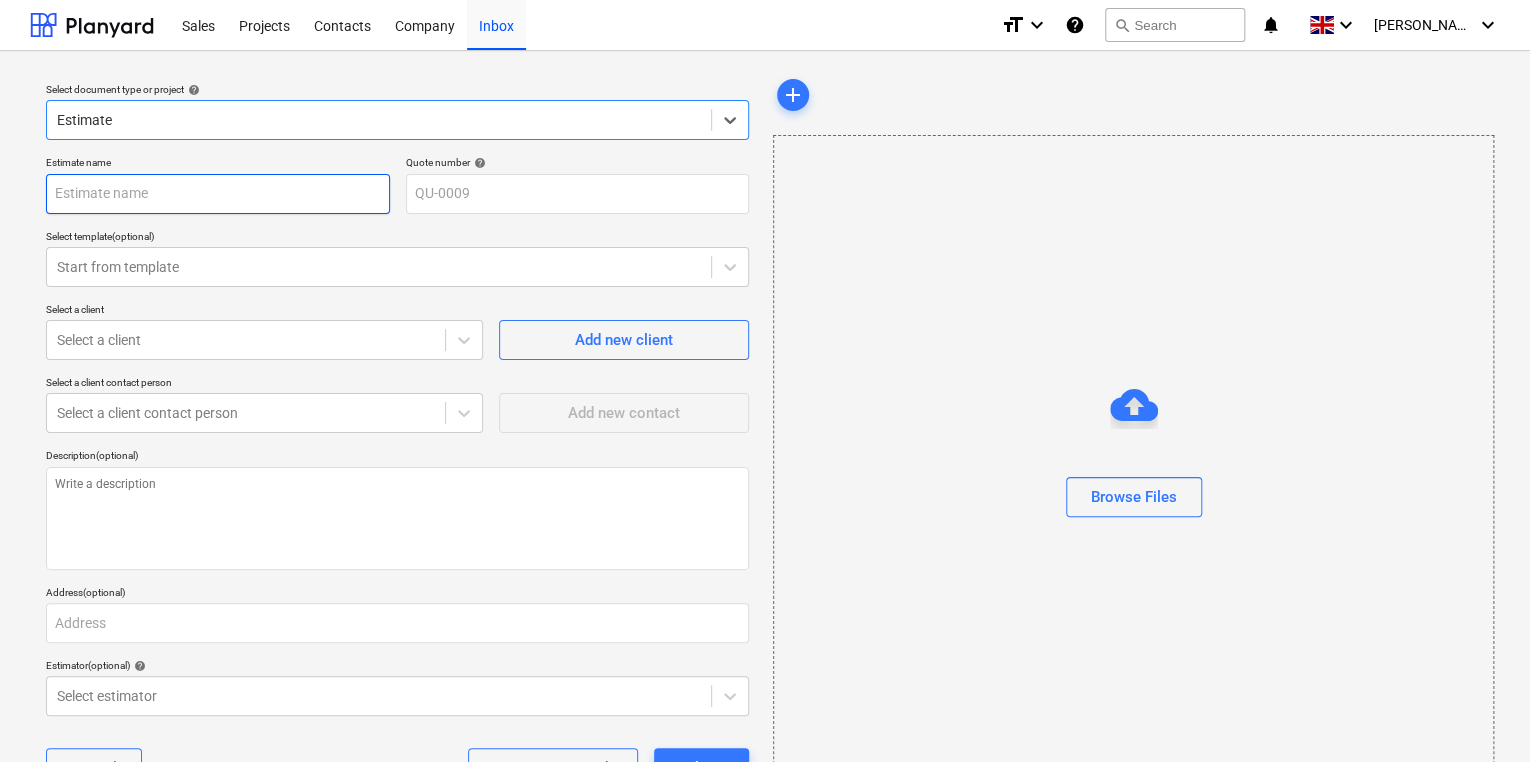click at bounding box center [218, 194] 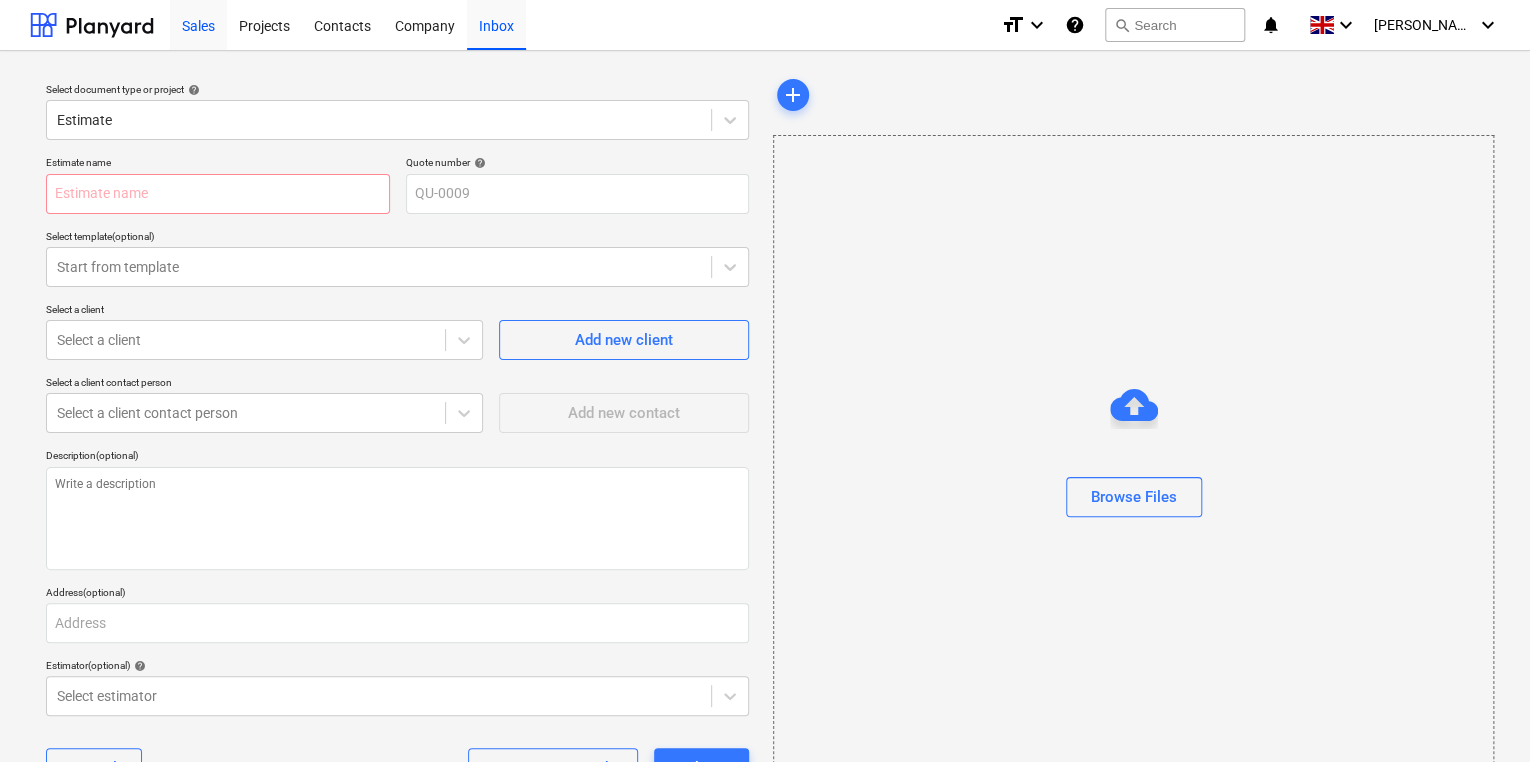 click on "Sales" at bounding box center [198, 24] 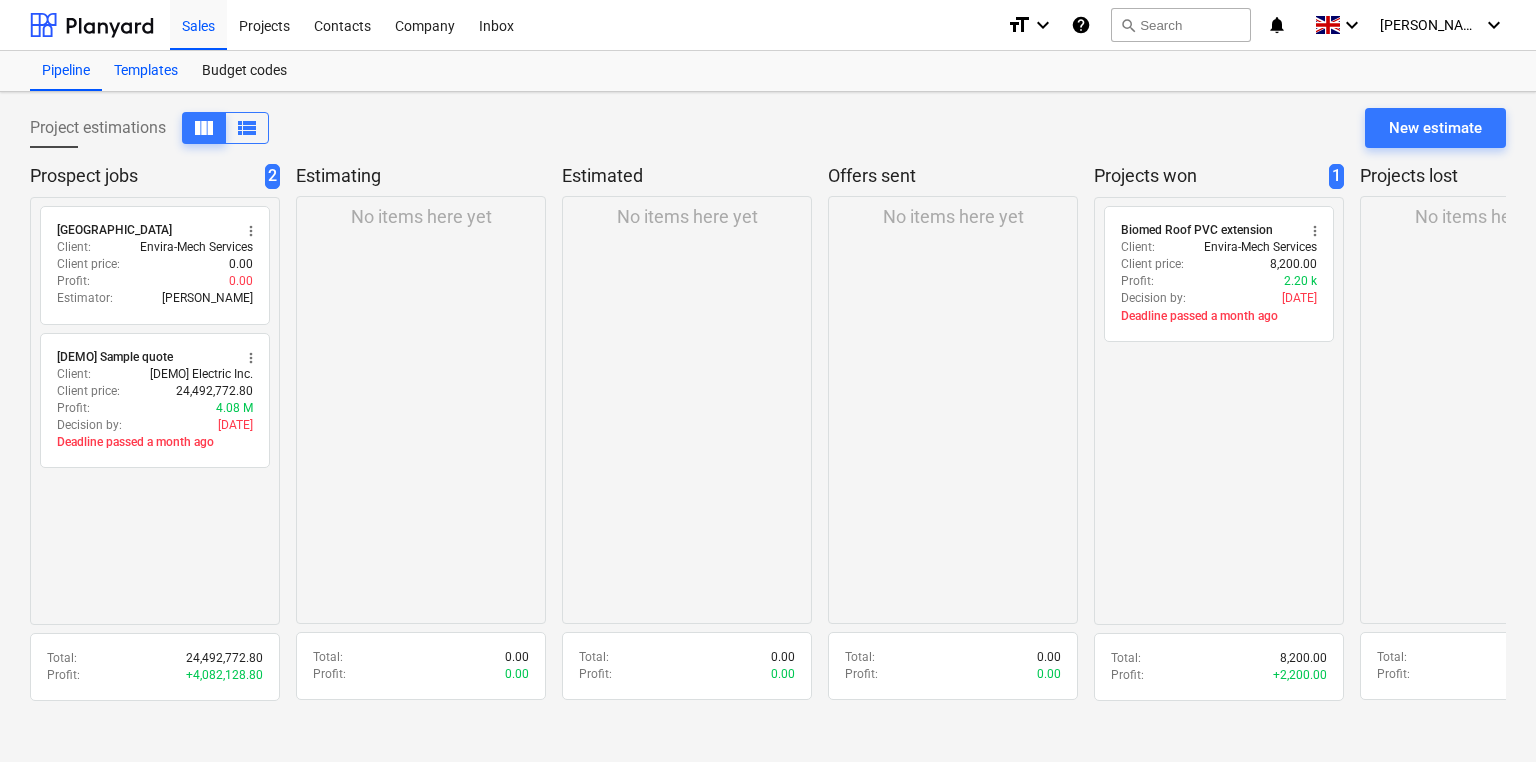 click on "Templates" at bounding box center [146, 71] 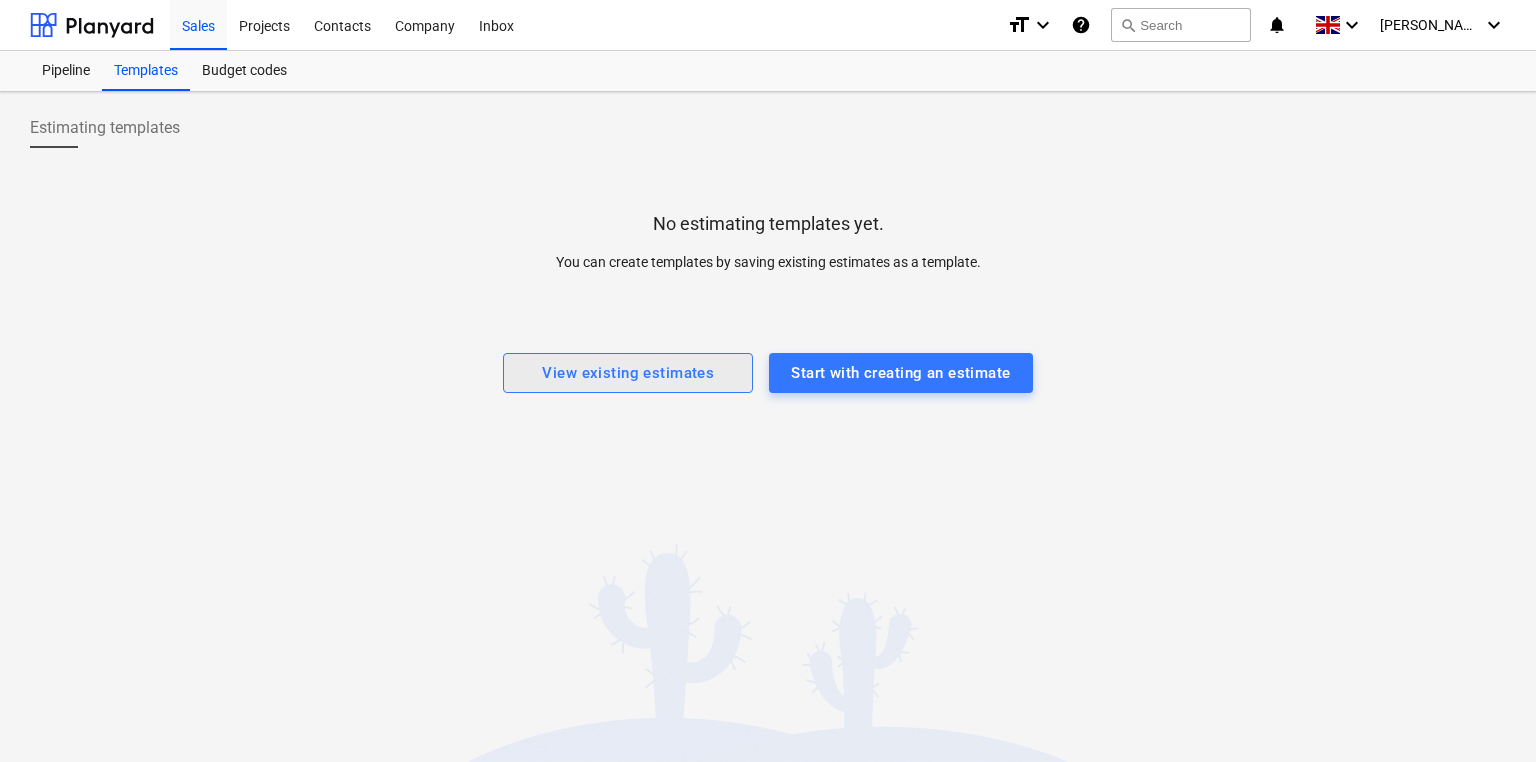 click on "View existing estimates" at bounding box center [628, 373] 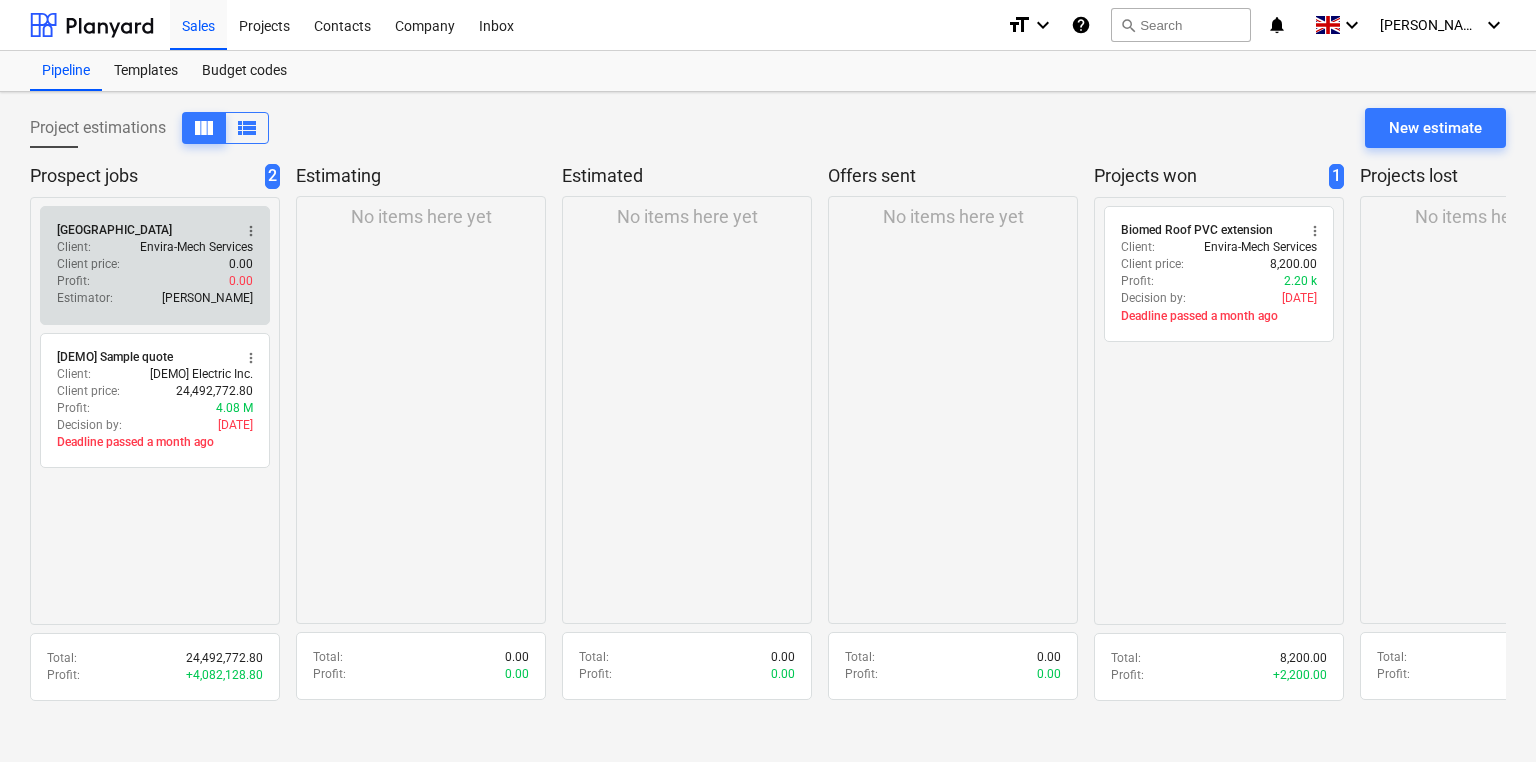 click on "Client price : 0.00" at bounding box center (155, 264) 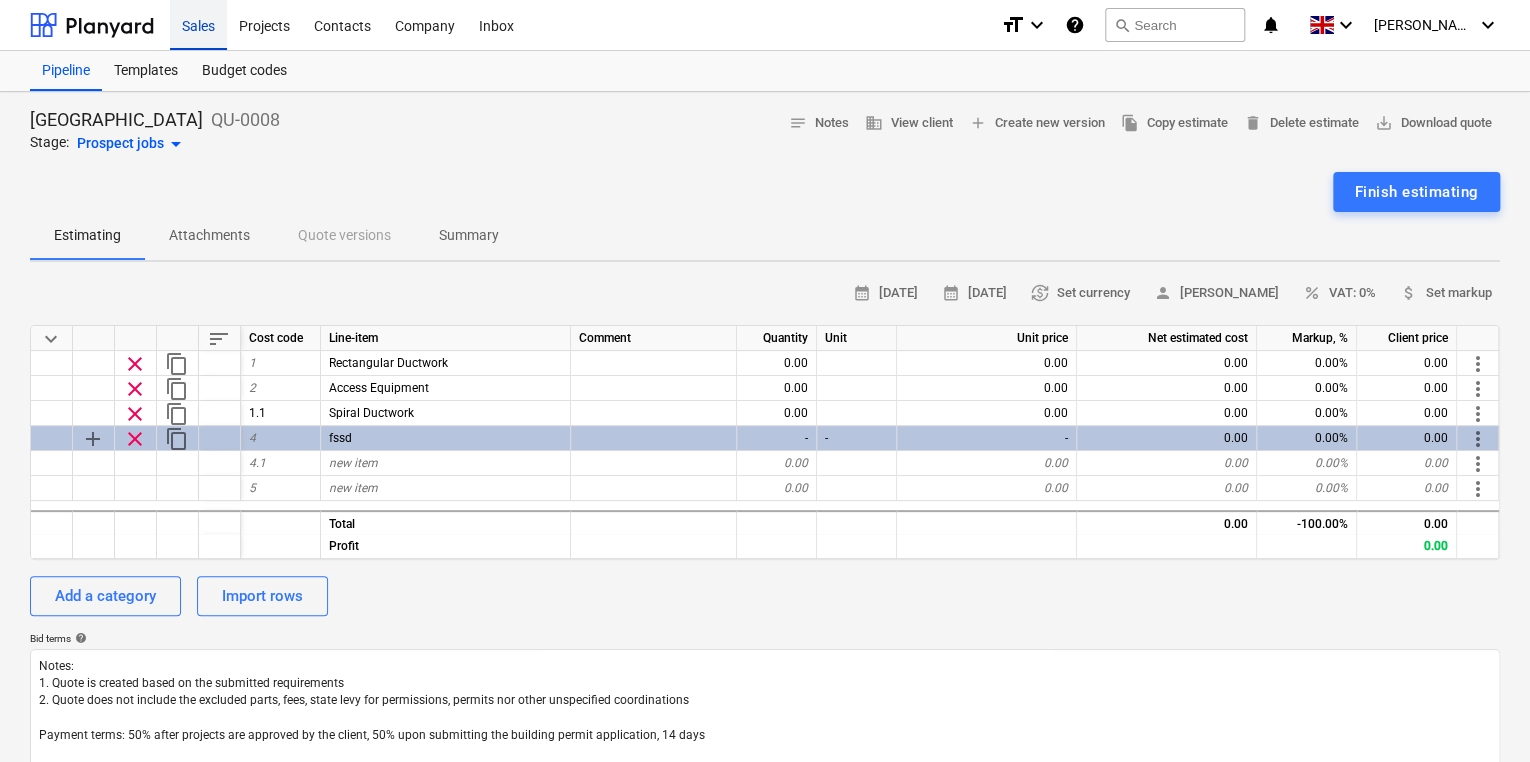 click on "Sales" at bounding box center (198, 24) 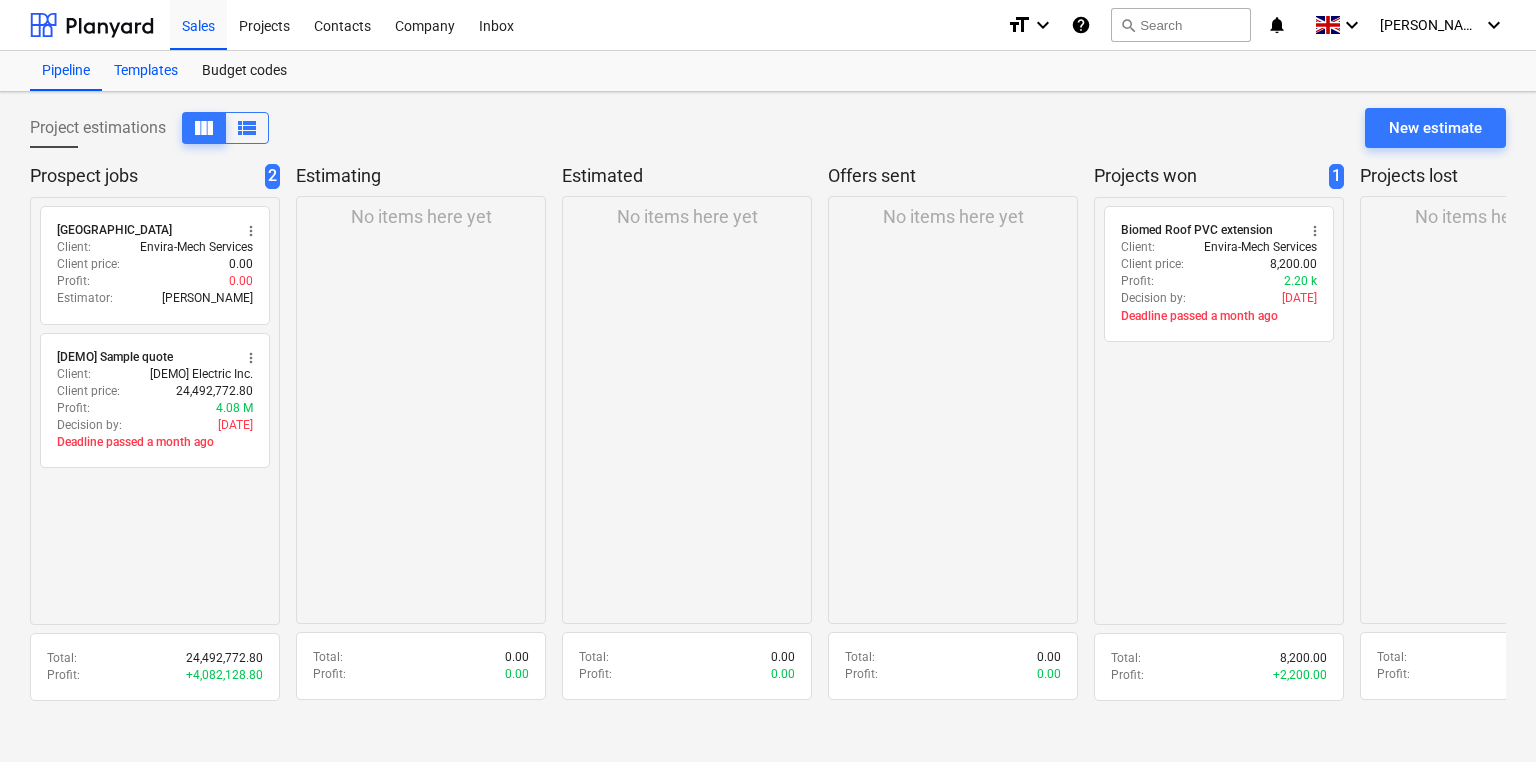 click on "Templates" at bounding box center (146, 71) 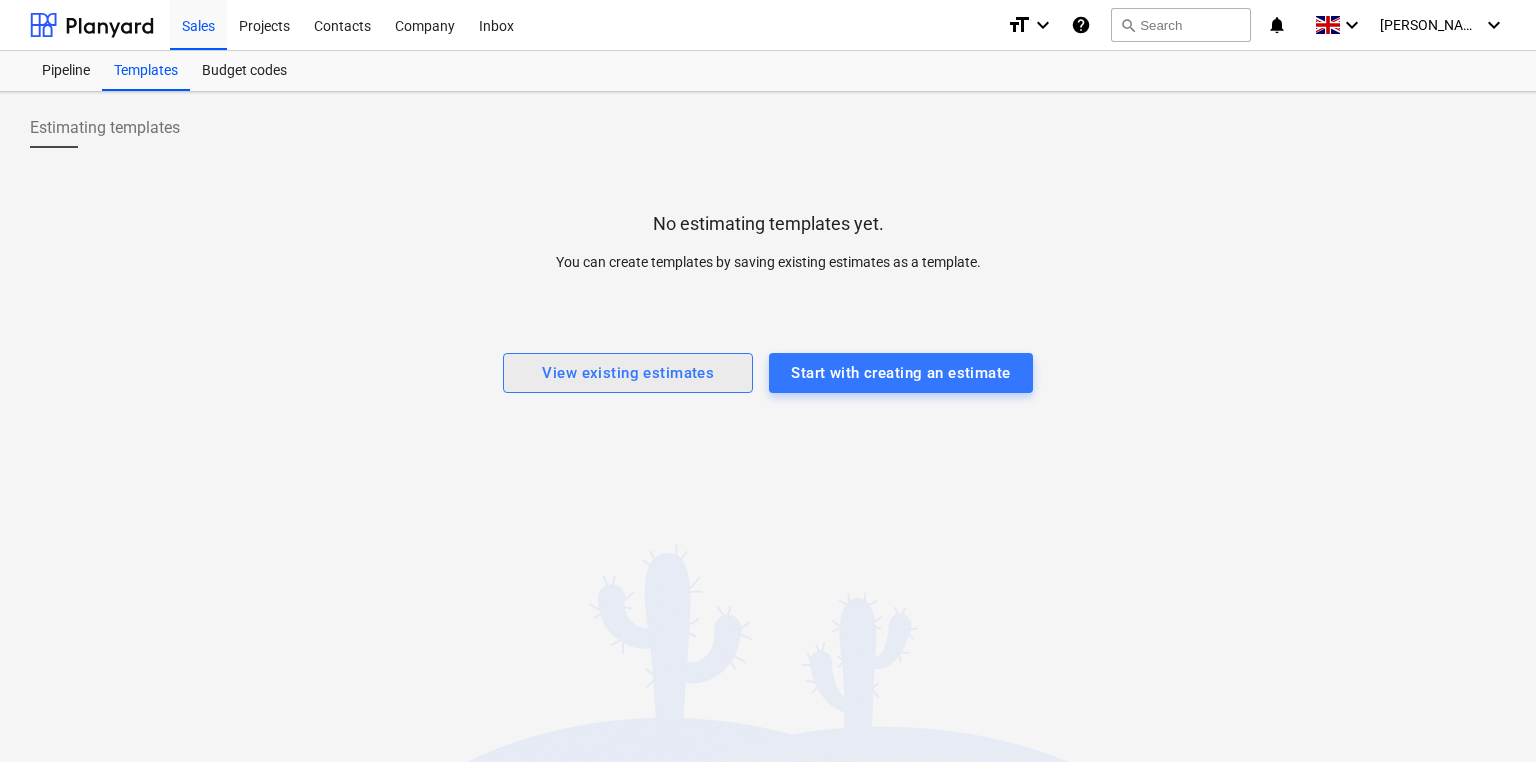 click on "View existing estimates" at bounding box center [628, 373] 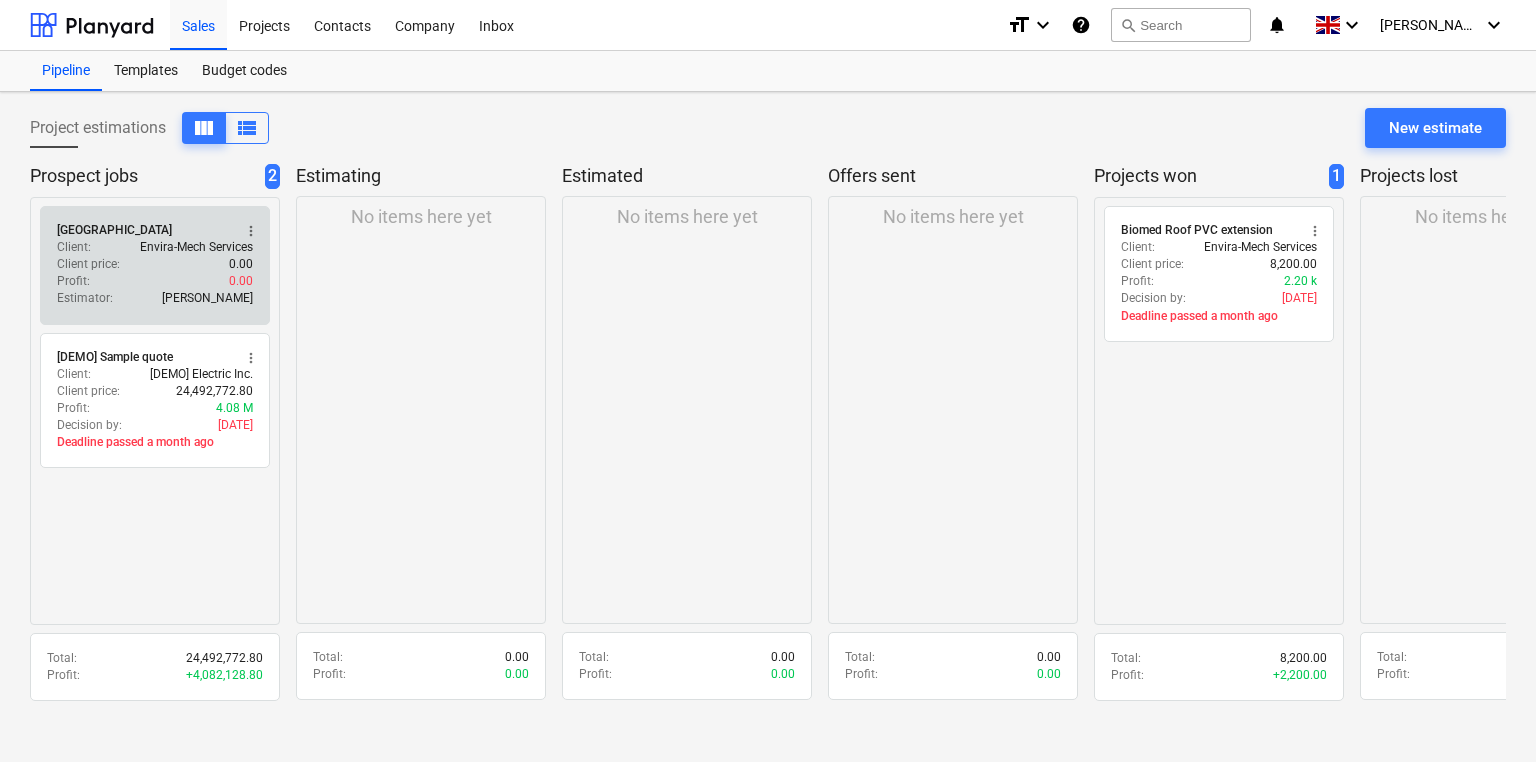 click on "Client price : 0.00" at bounding box center (155, 264) 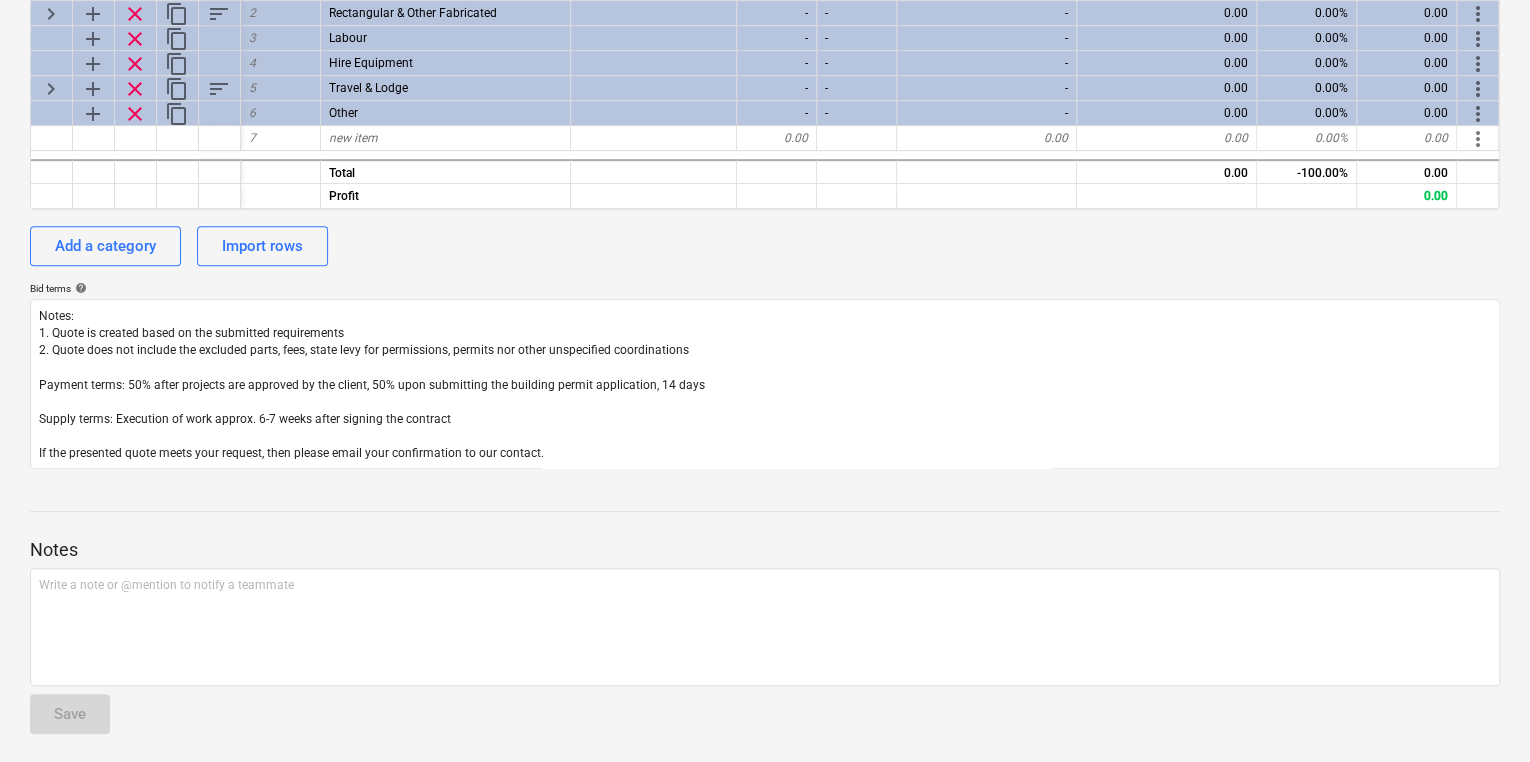 scroll, scrollTop: 0, scrollLeft: 0, axis: both 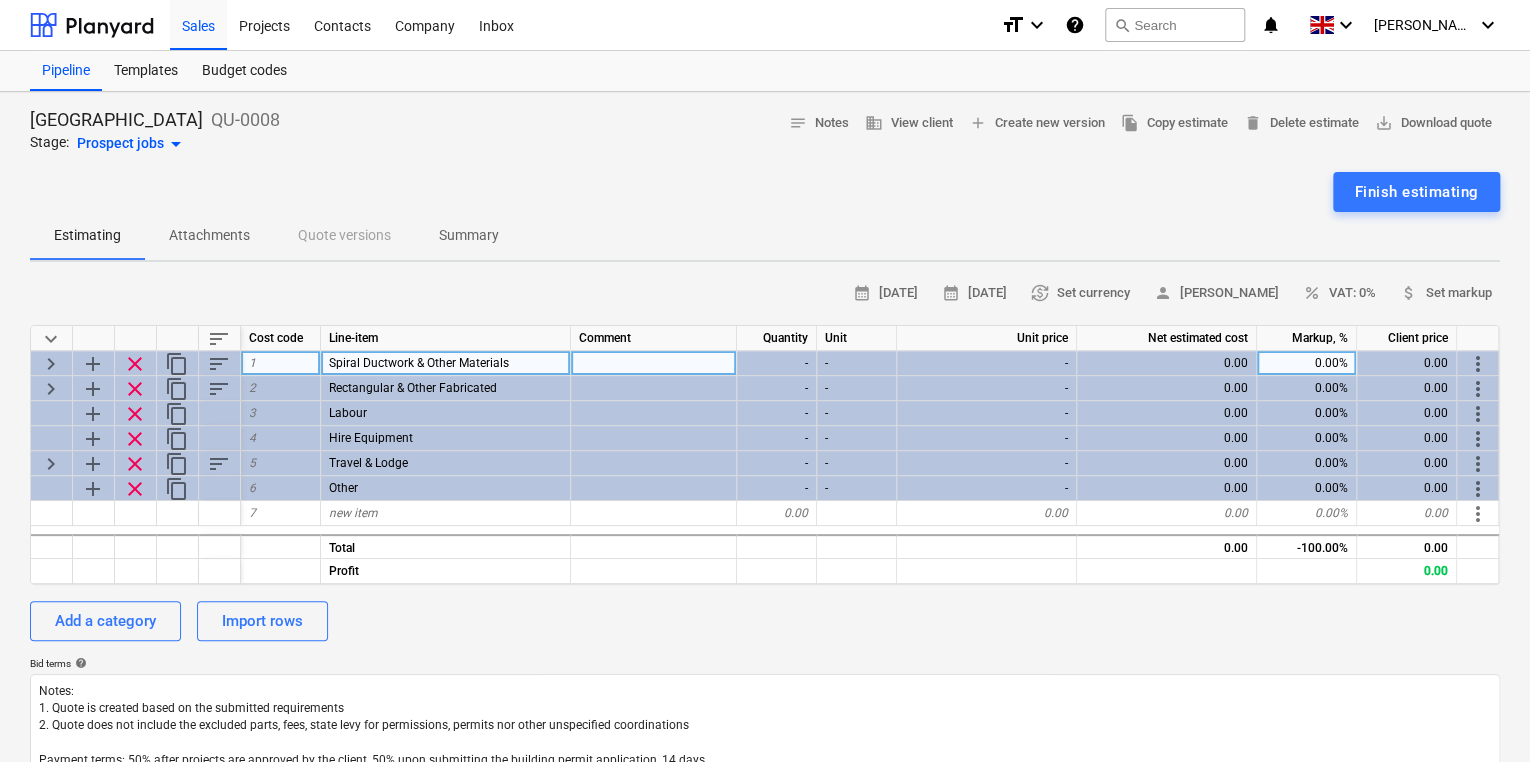click on "keyboard_arrow_right" at bounding box center [51, 364] 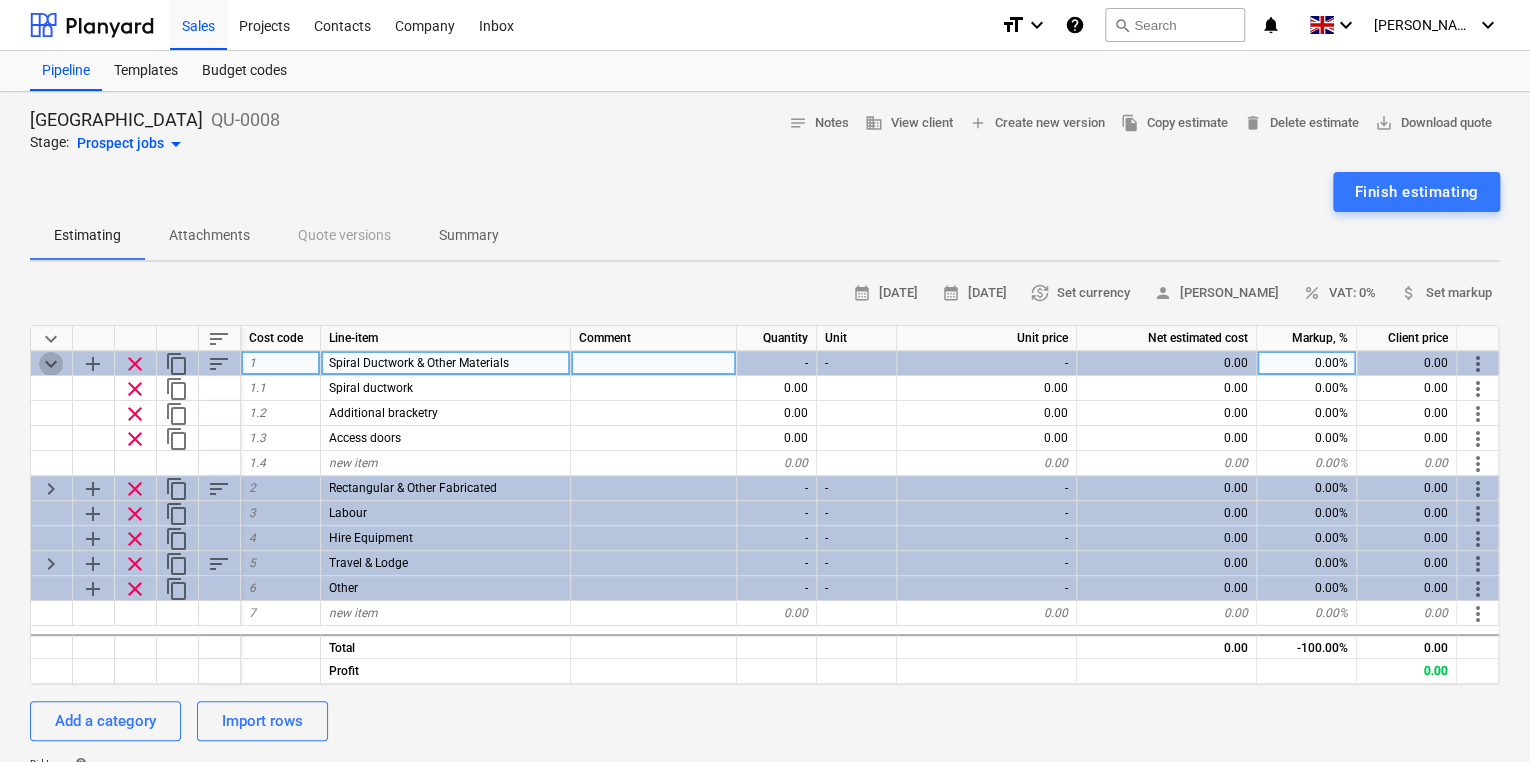 click on "keyboard_arrow_down" at bounding box center (51, 364) 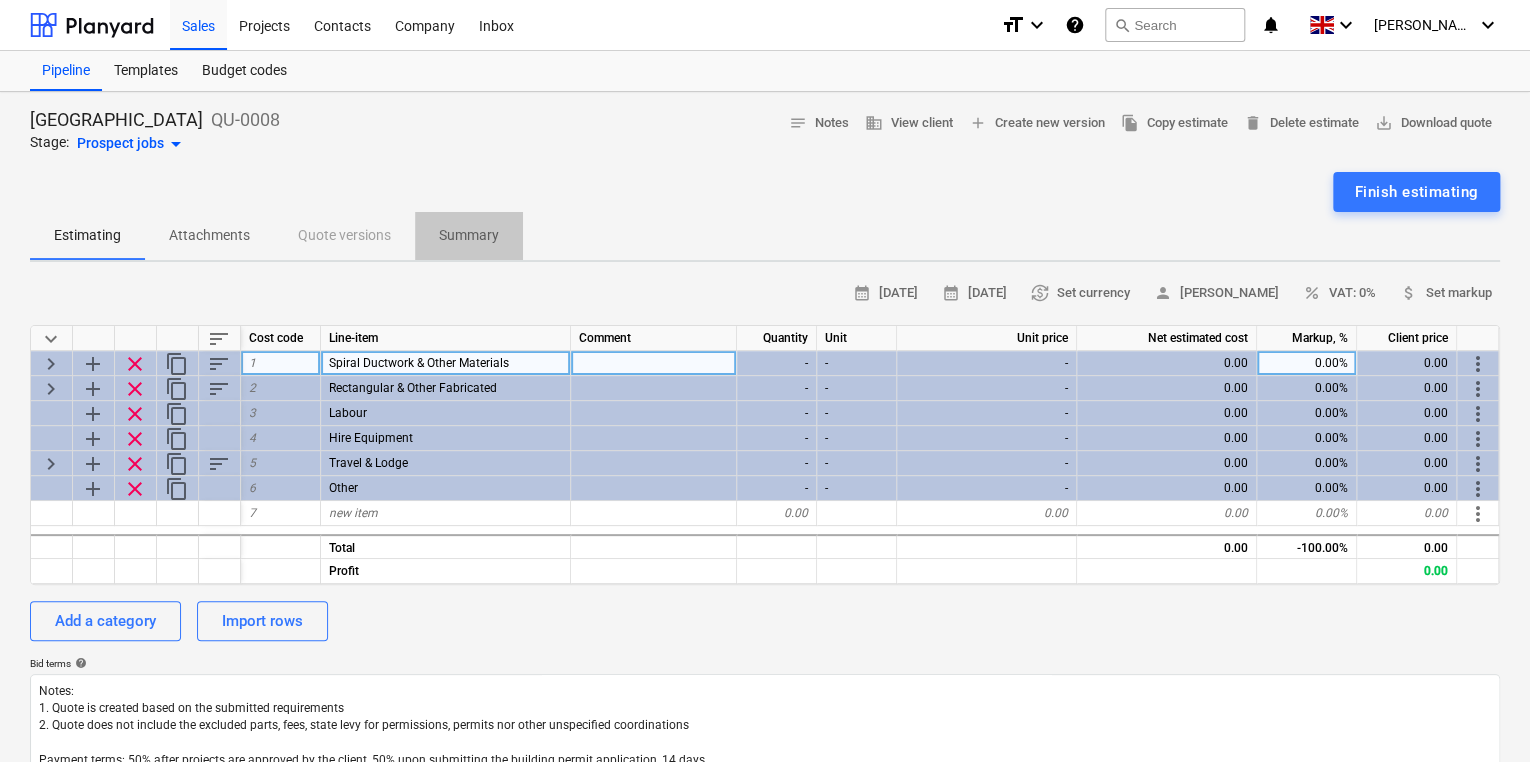click on "Summary" at bounding box center (469, 235) 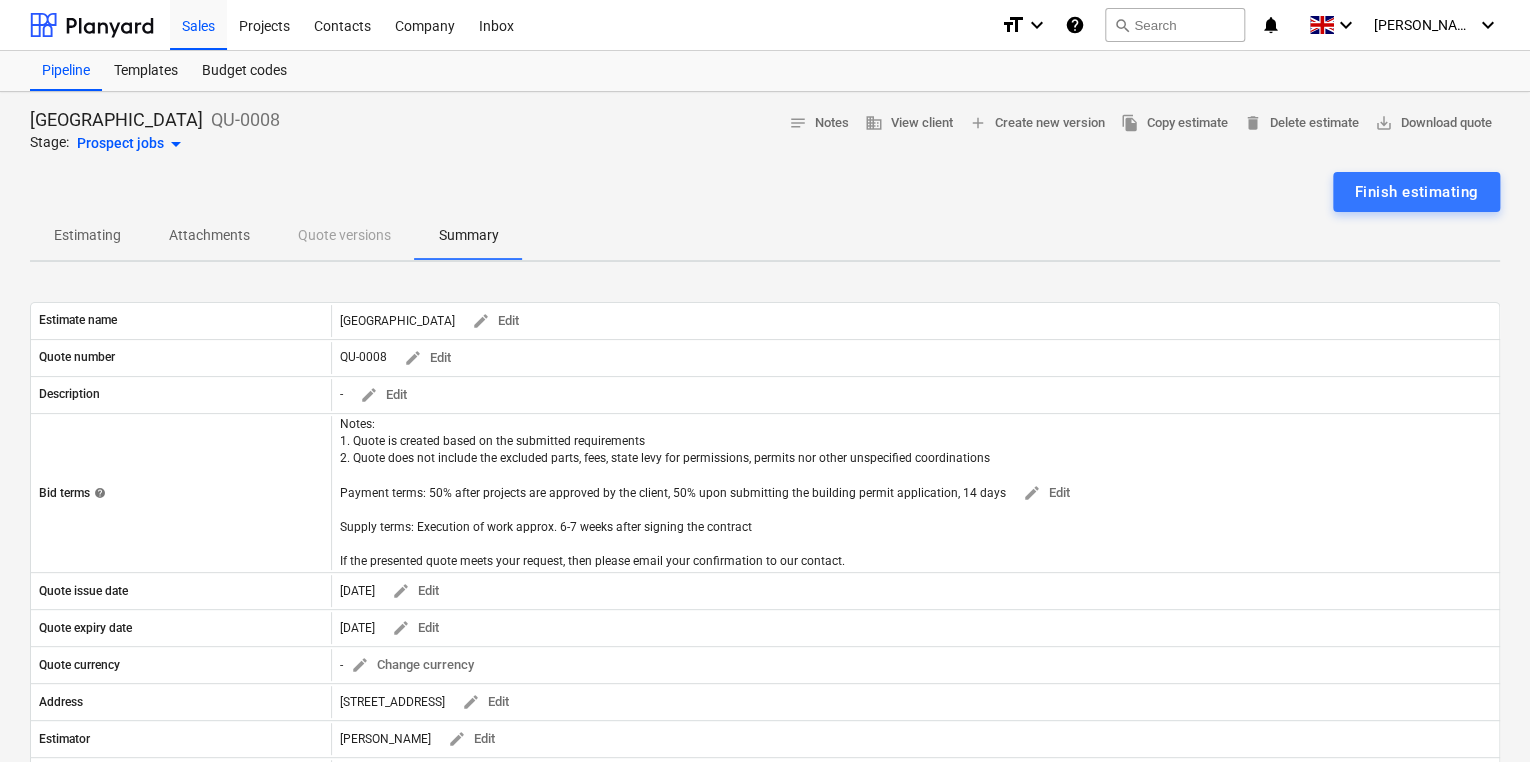 click on "Estimating" at bounding box center [87, 235] 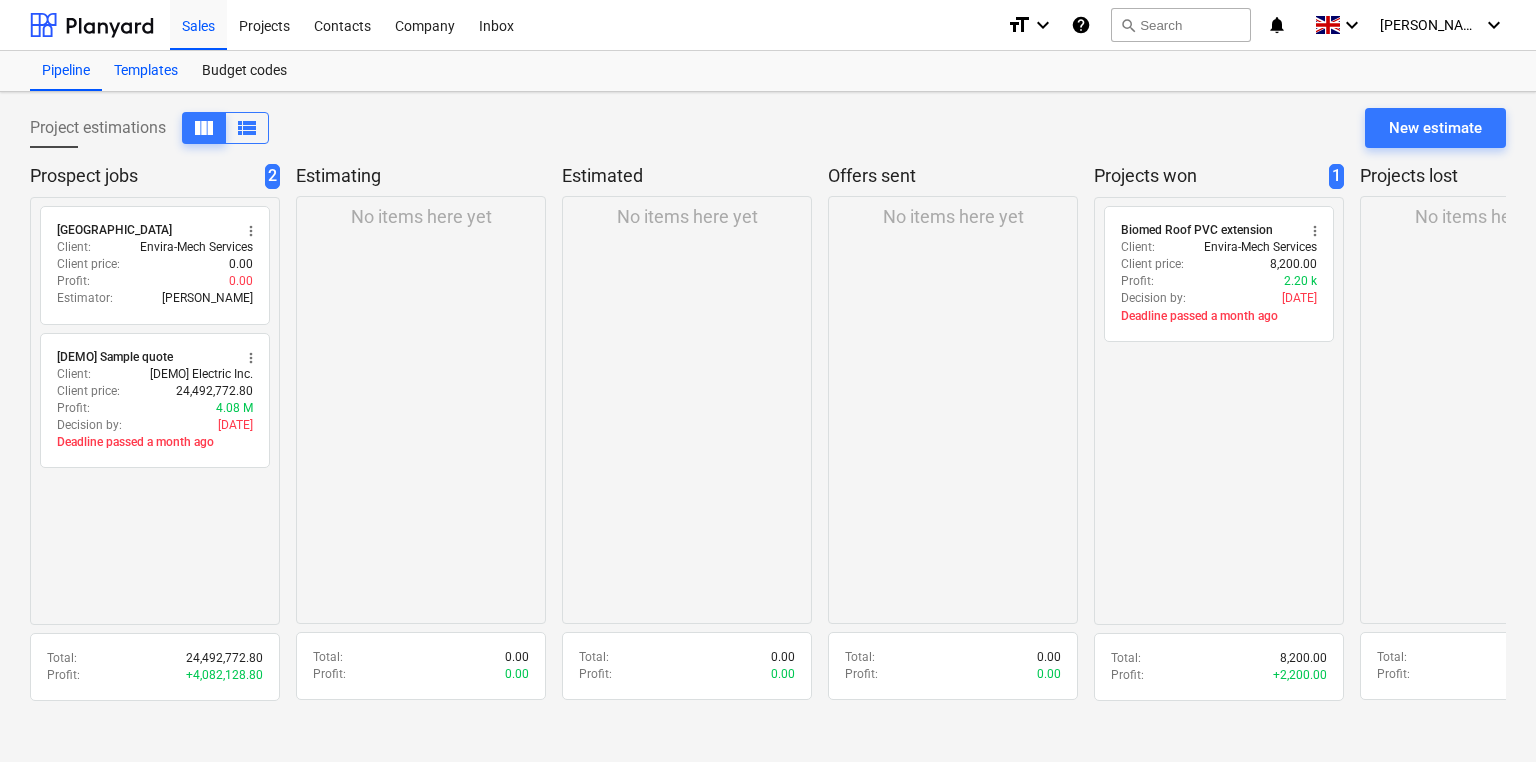 click on "Templates" at bounding box center (146, 71) 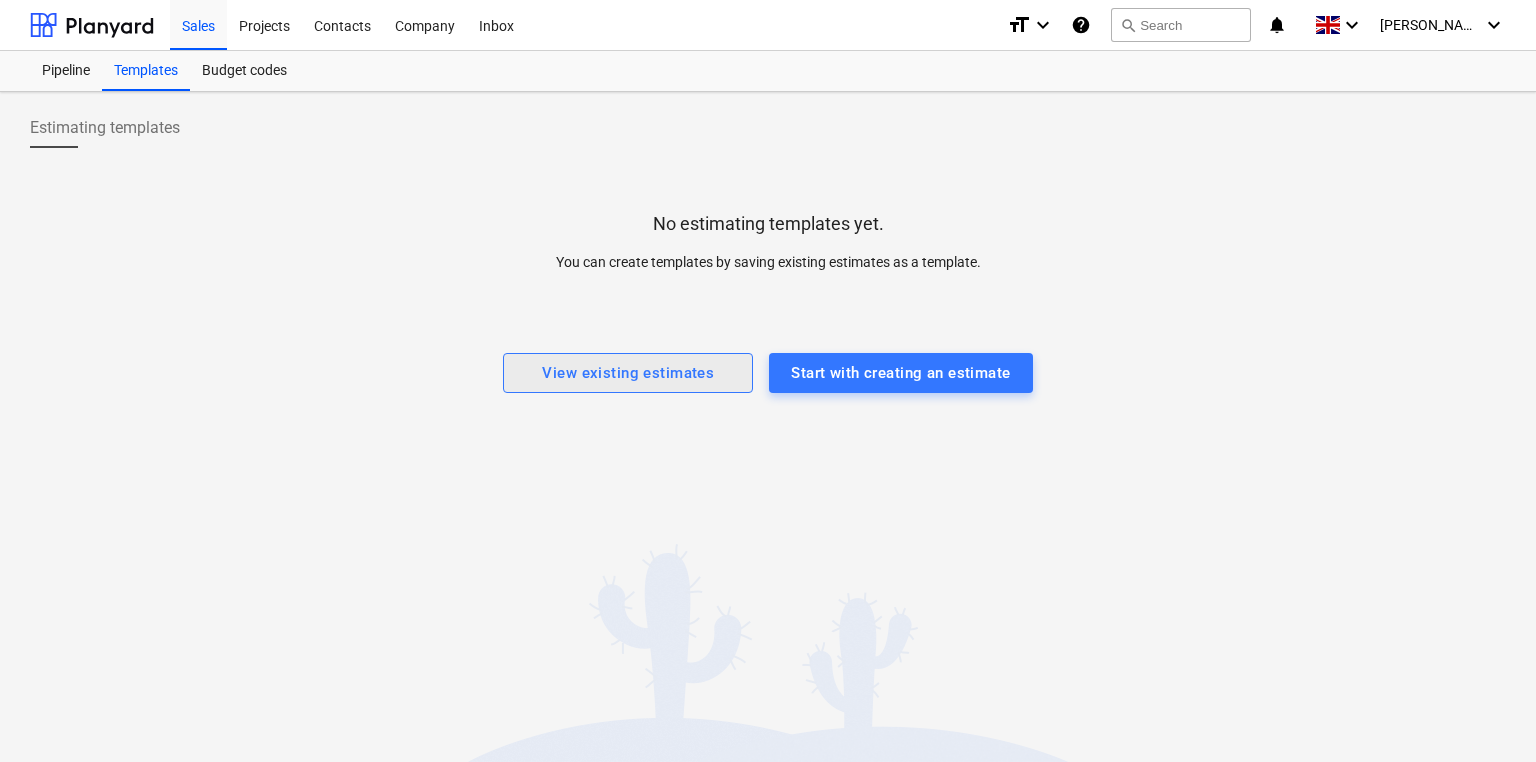 click on "View existing estimates" at bounding box center [628, 373] 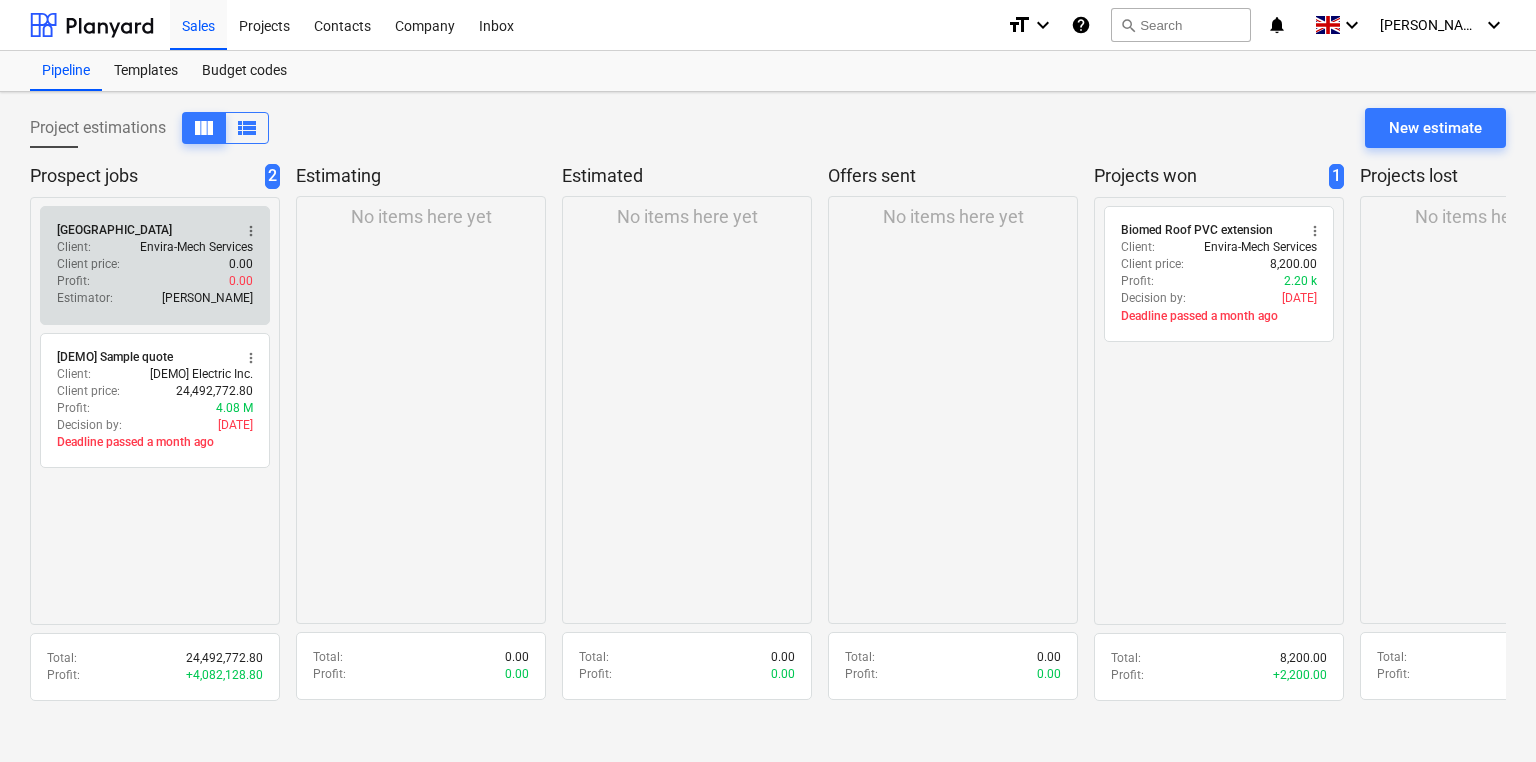 click on "Estimator : Jacob Bryant" at bounding box center (155, 298) 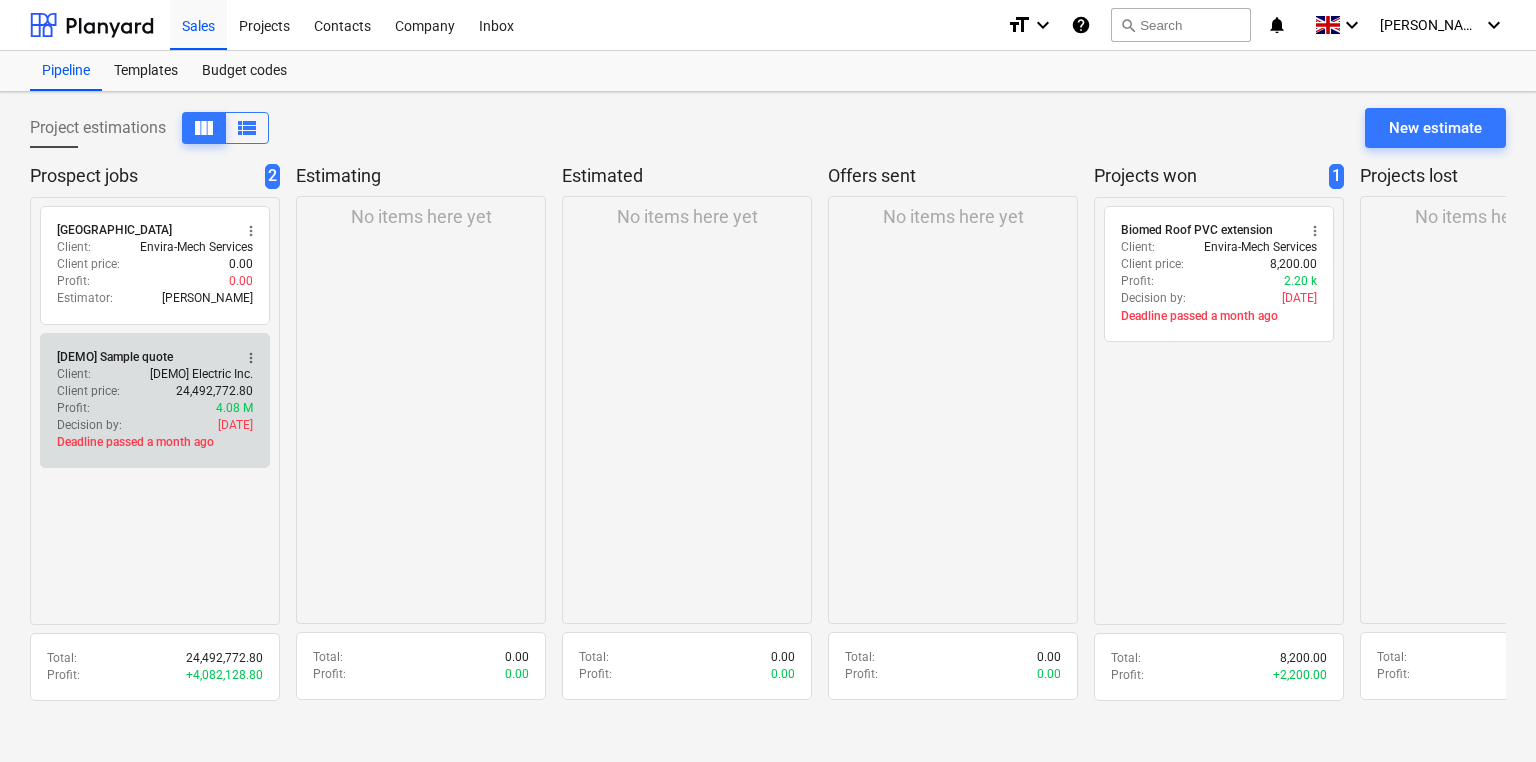 click on "[DEMO] Electric Inc." at bounding box center [201, 374] 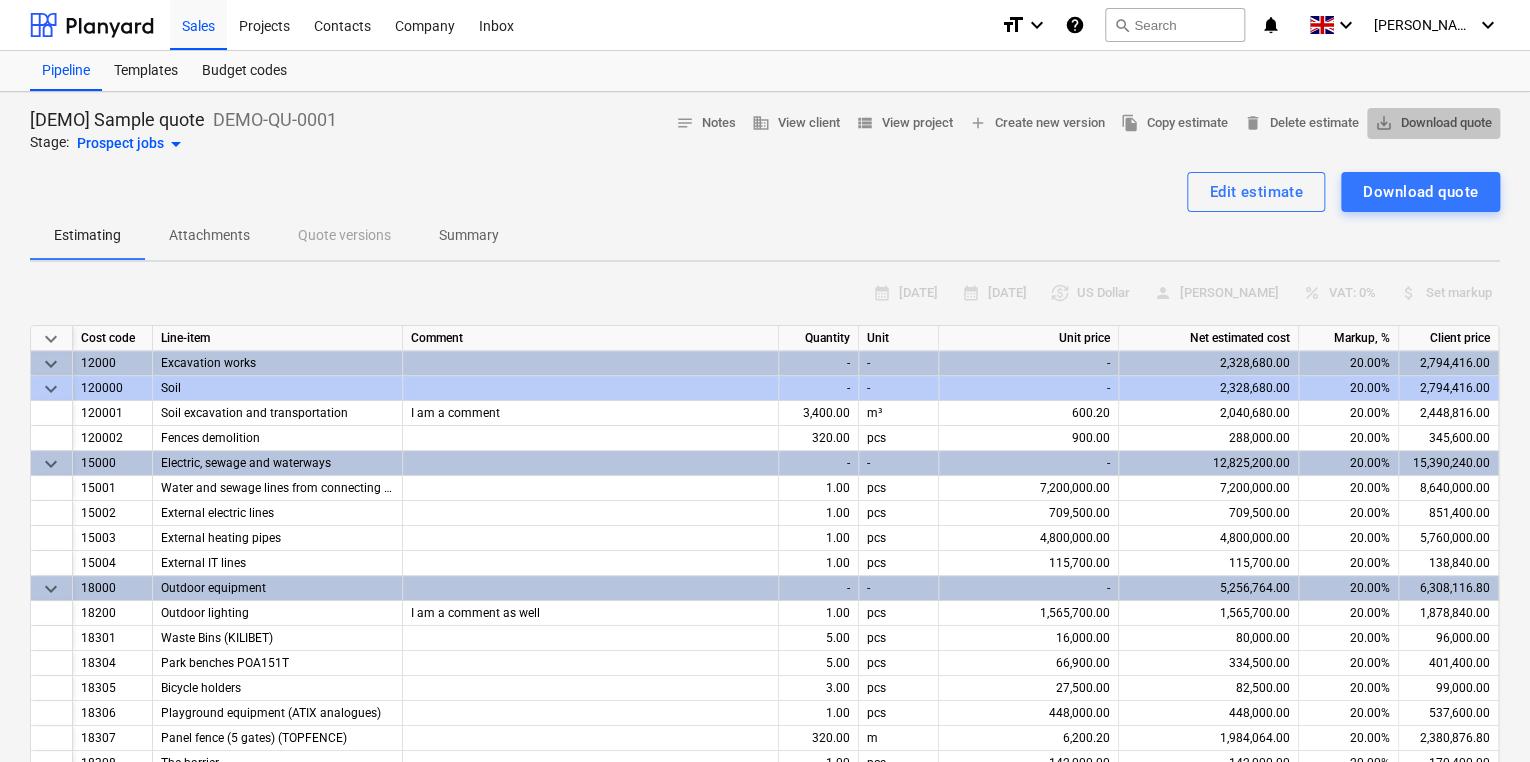 click on "save_alt Download quote" at bounding box center (1433, 123) 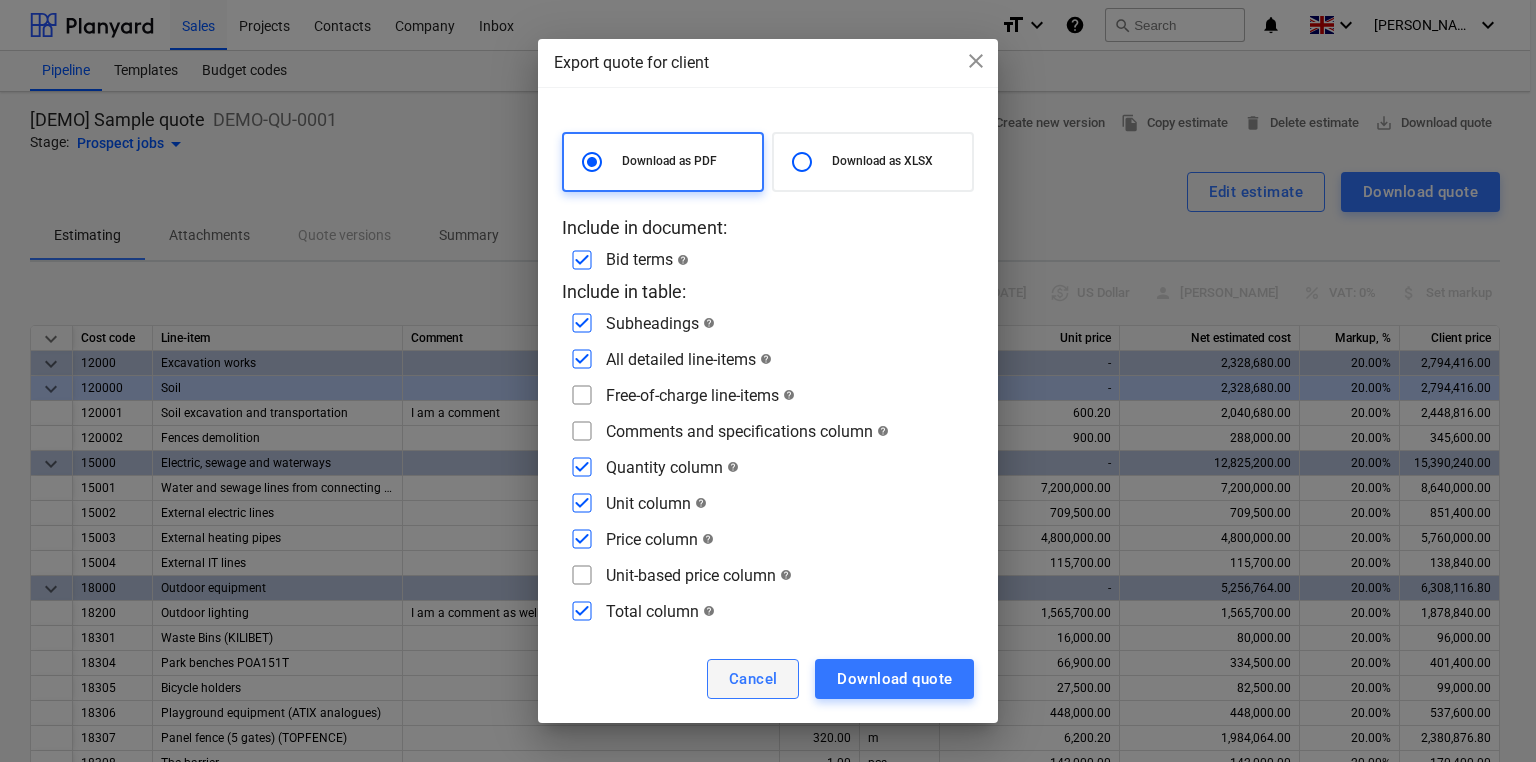 click on "Cancel" at bounding box center (753, 679) 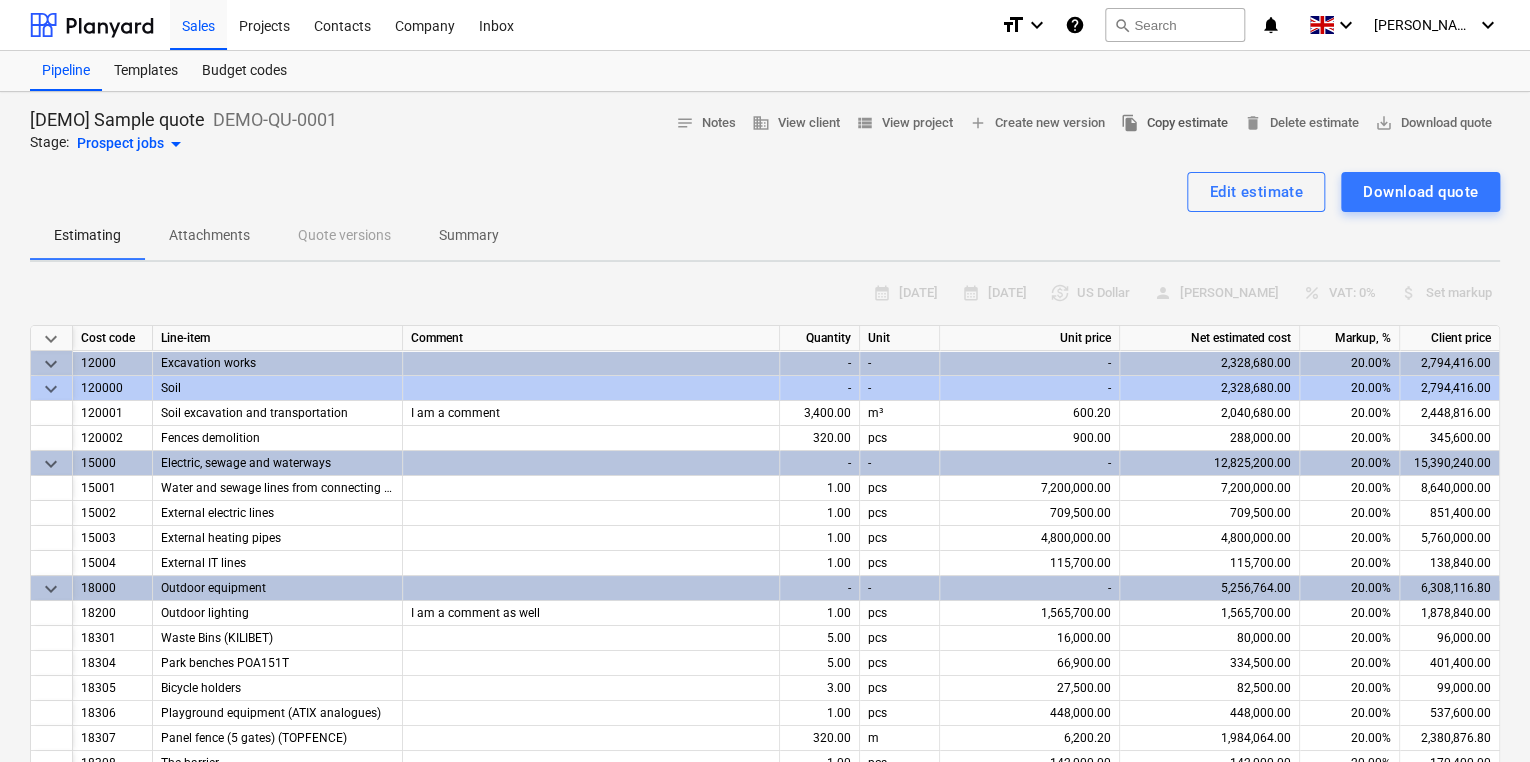 click on "file_copy Copy estimate" at bounding box center (1174, 123) 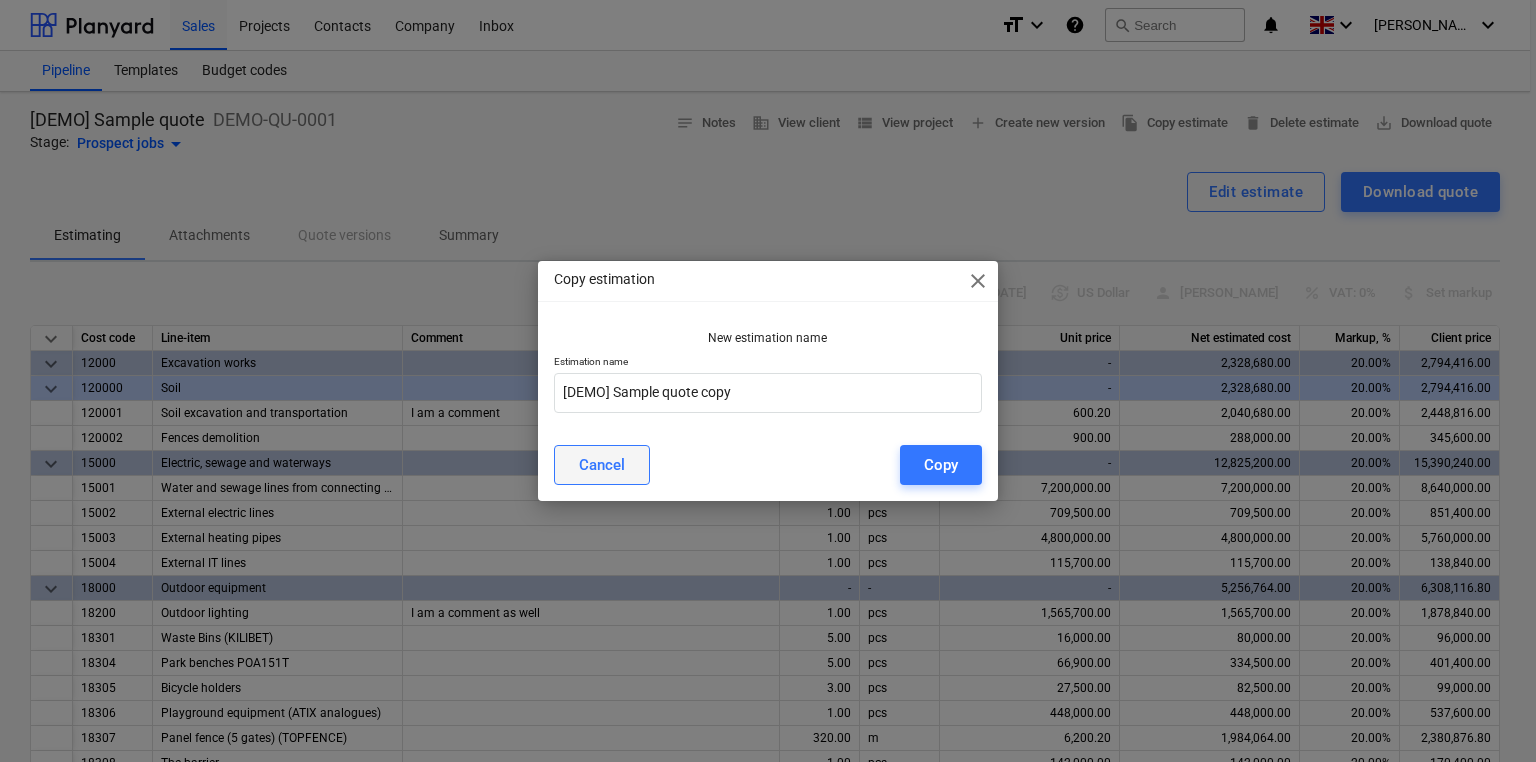 click on "Cancel" at bounding box center (602, 465) 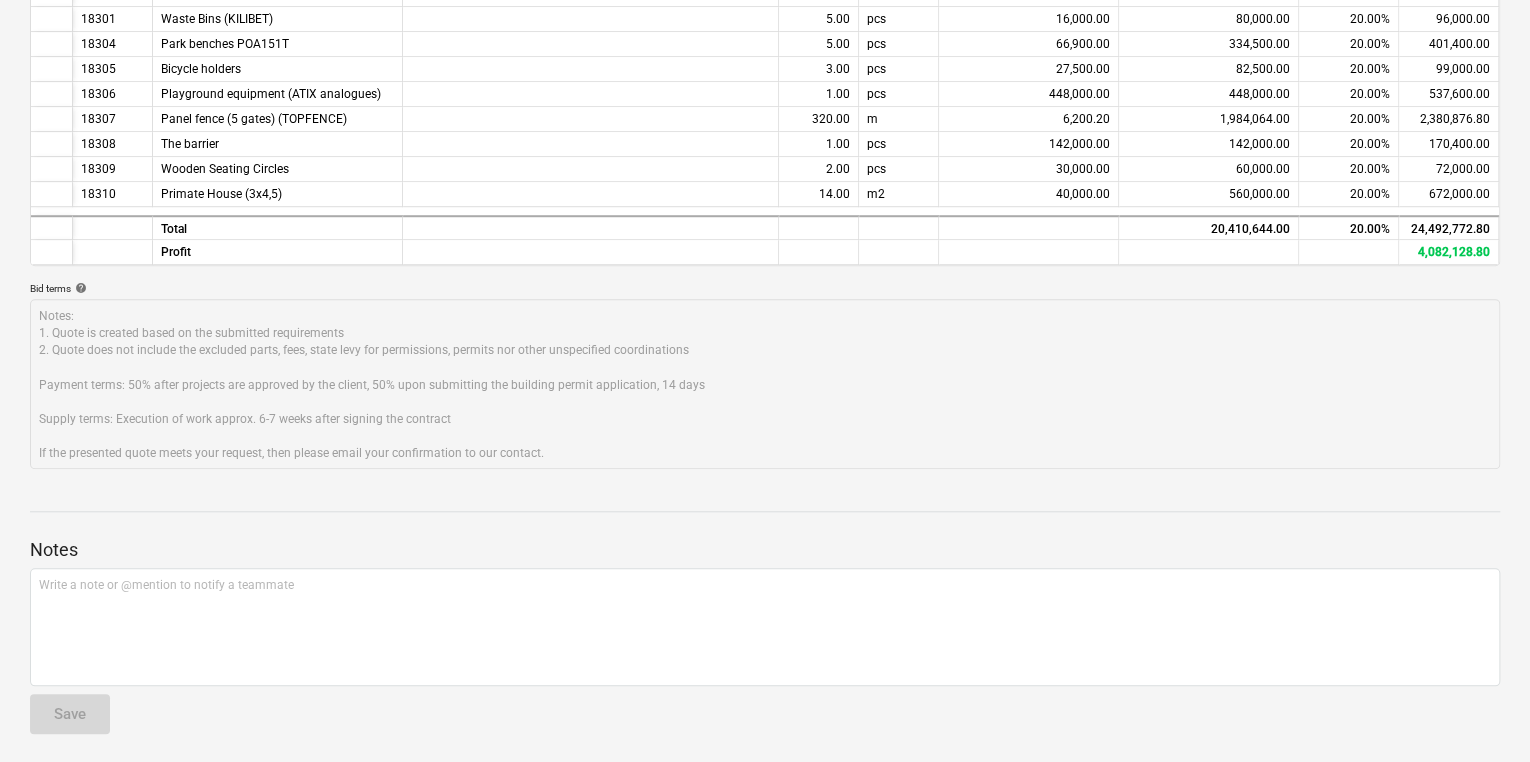scroll, scrollTop: 0, scrollLeft: 0, axis: both 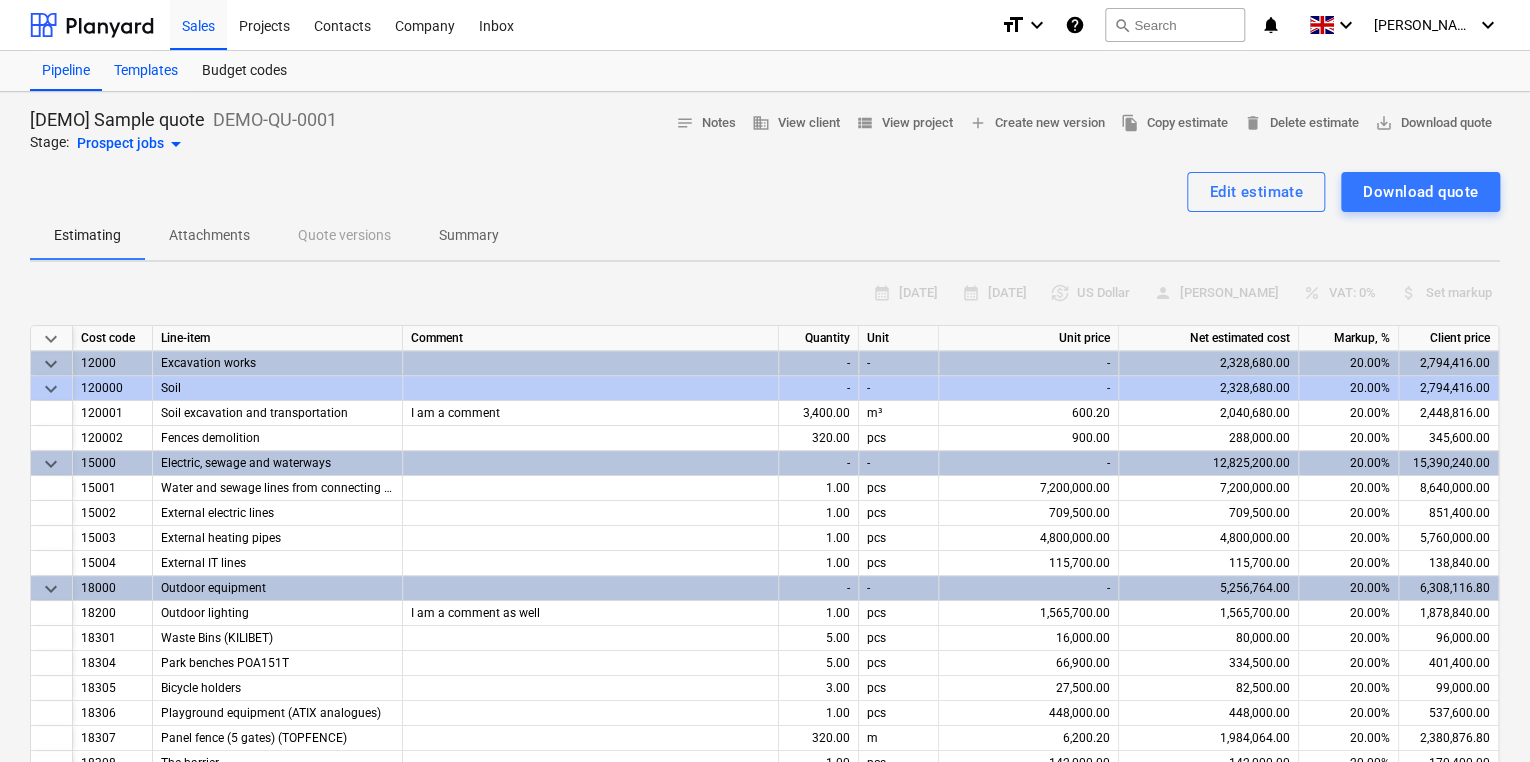 click on "Templates" at bounding box center (146, 71) 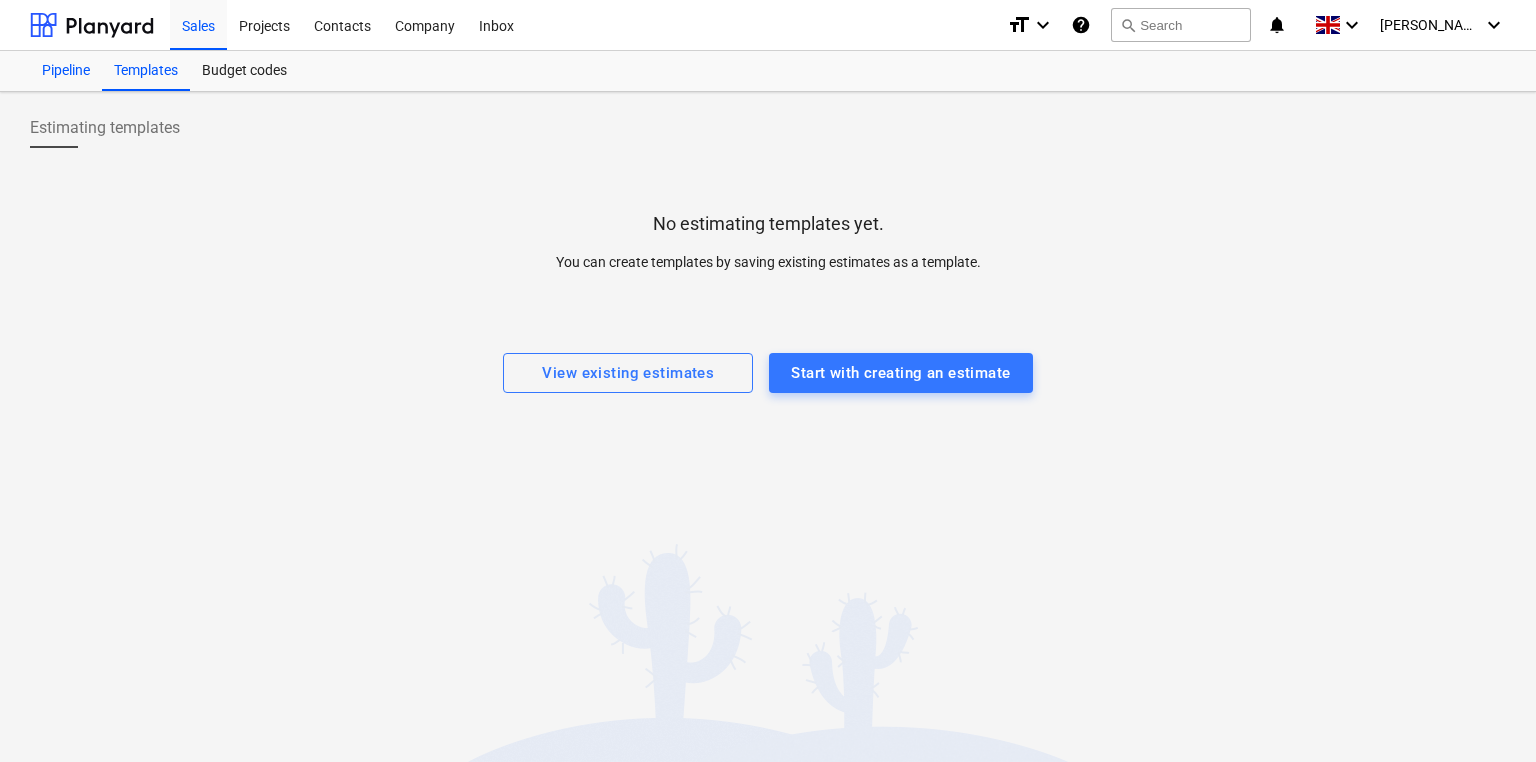 click on "Pipeline" at bounding box center [66, 71] 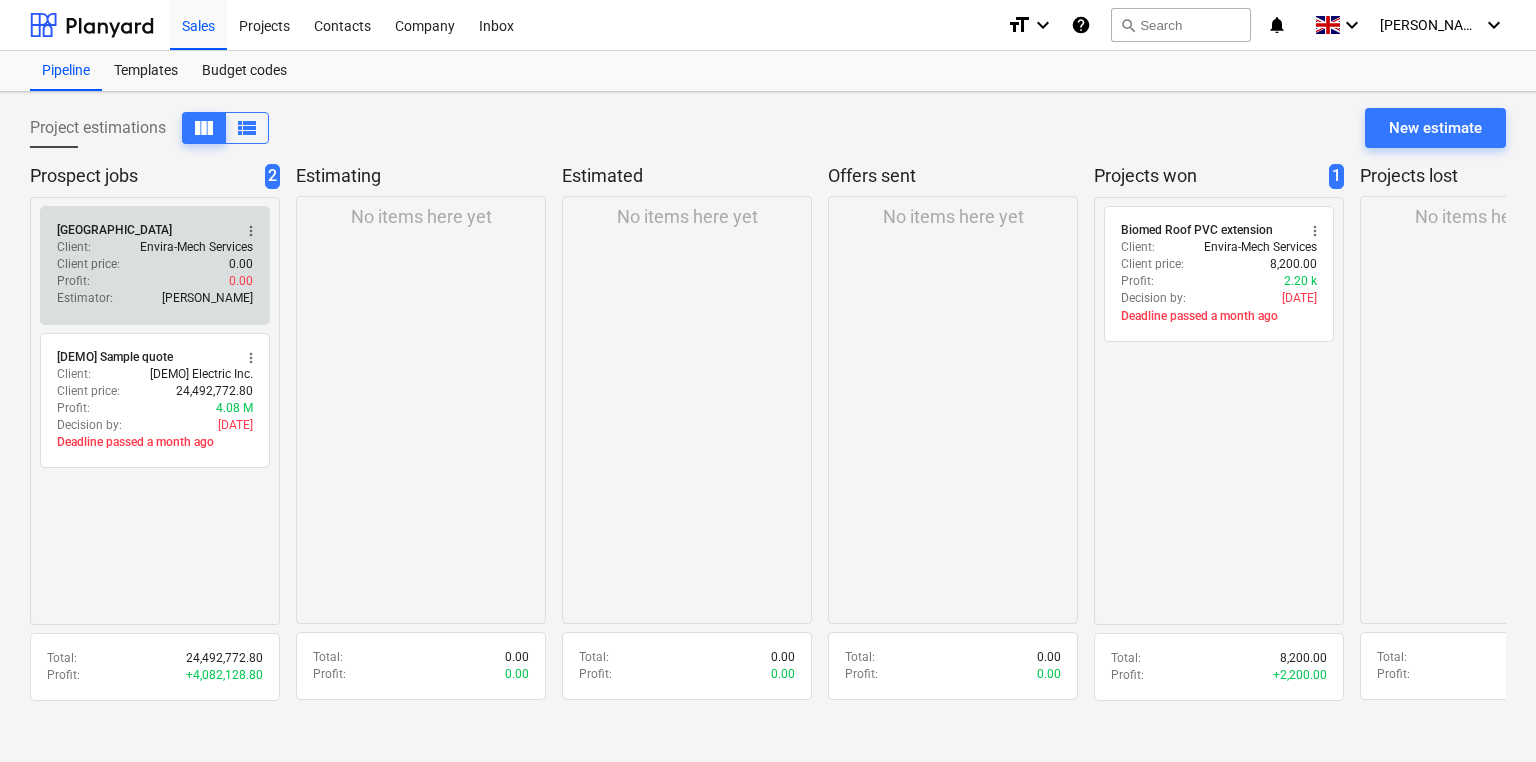 click on "Profit : 0.00" at bounding box center (155, 281) 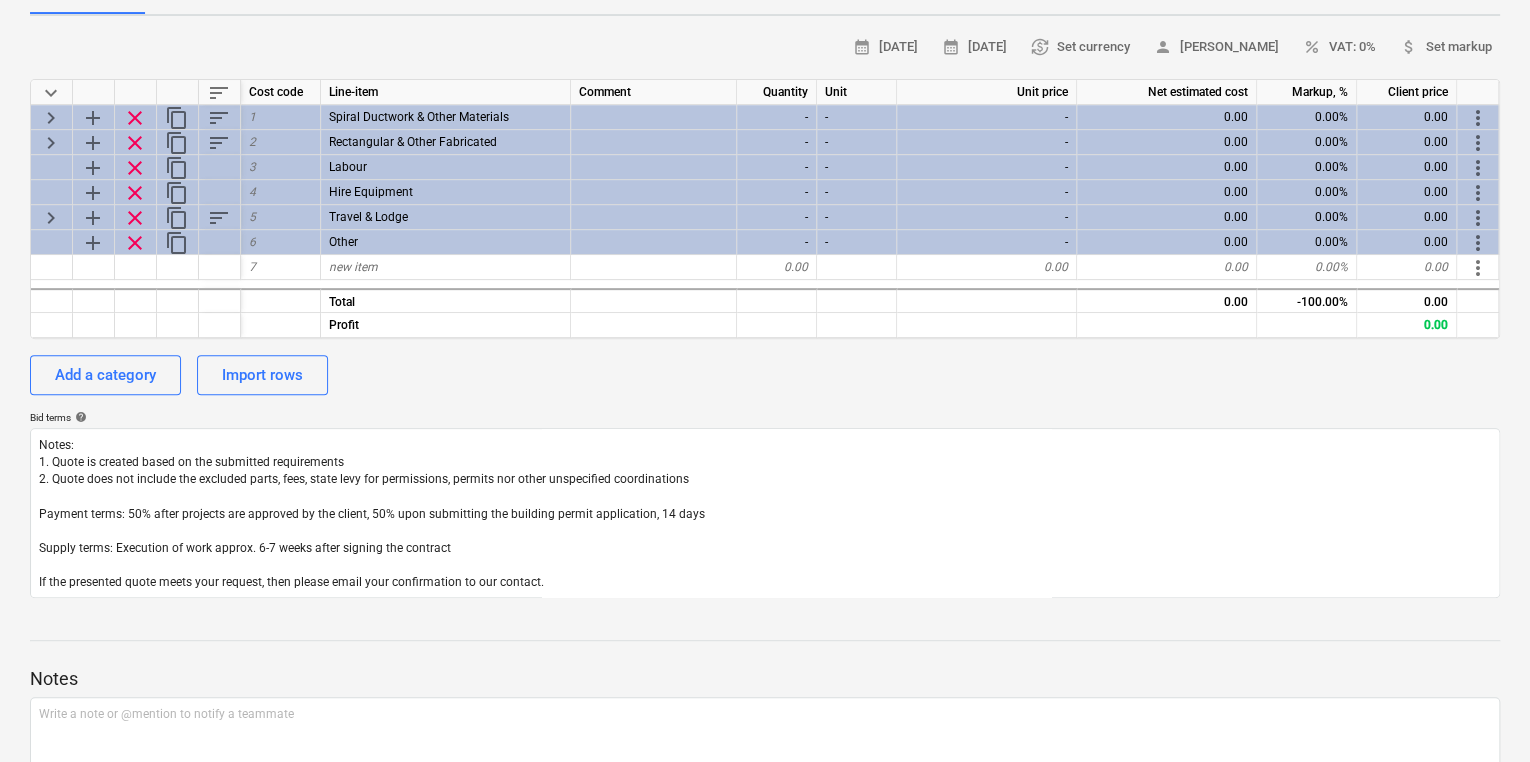 scroll, scrollTop: 375, scrollLeft: 0, axis: vertical 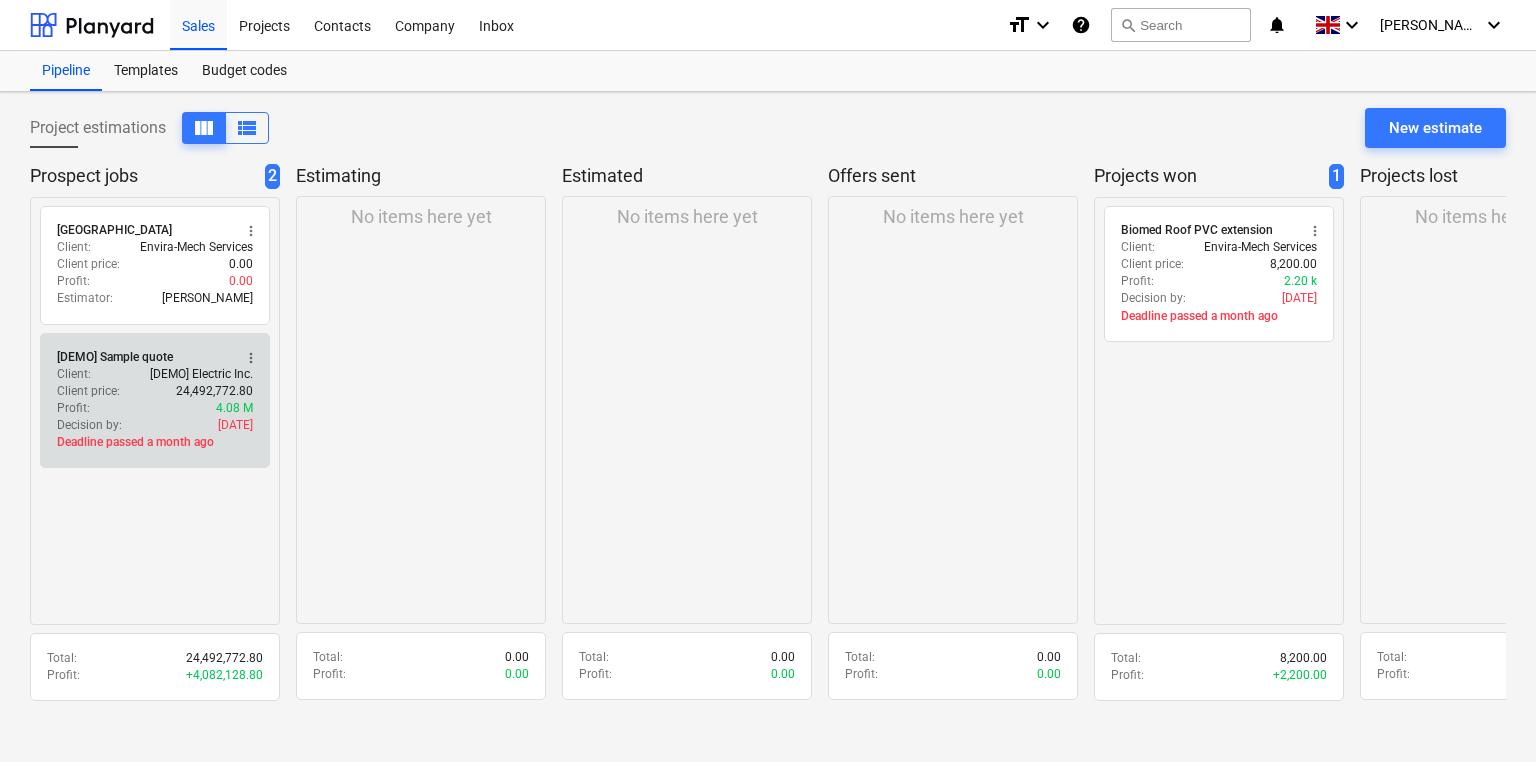 click on "[DEMO] Electric Inc." at bounding box center (201, 374) 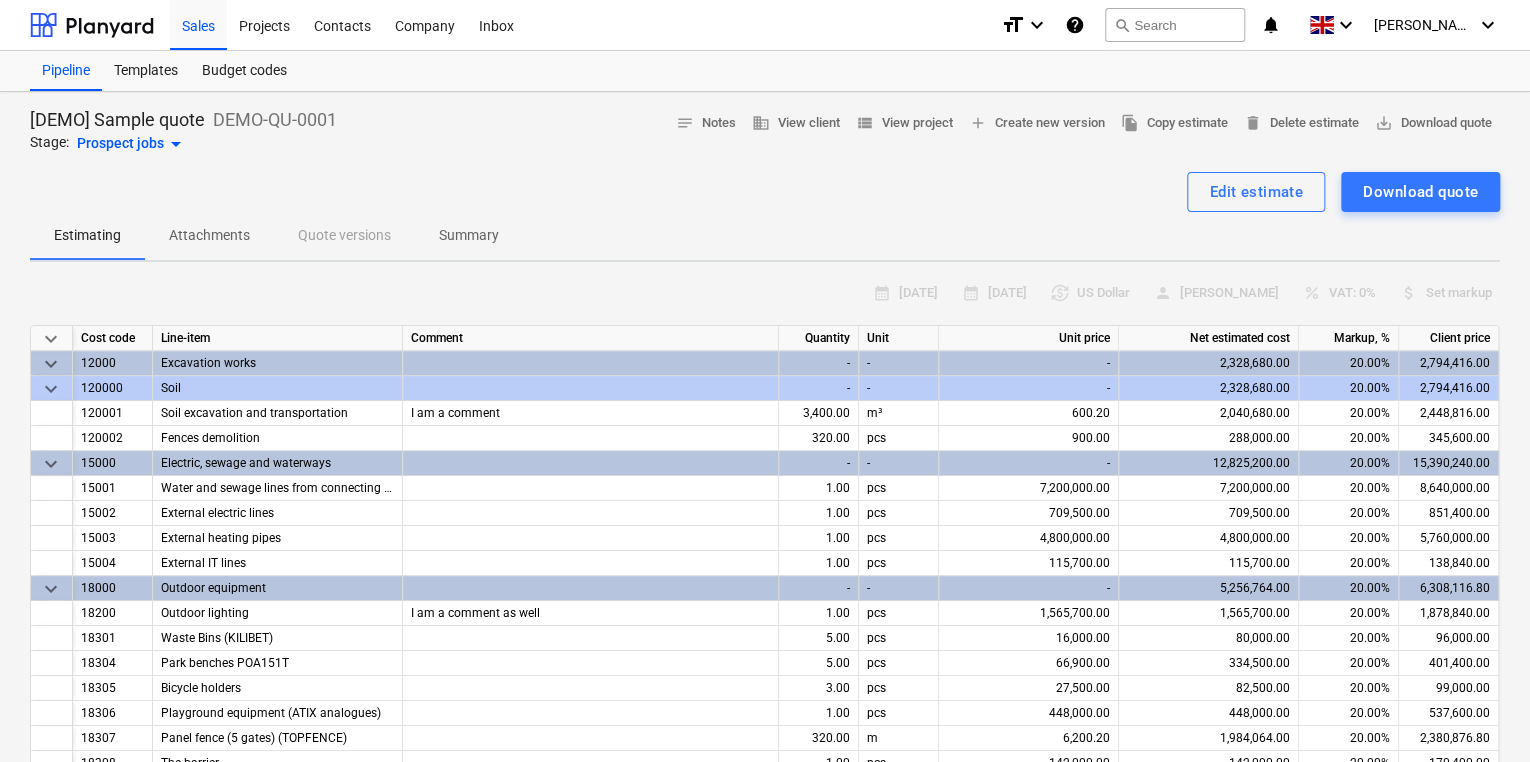 scroll, scrollTop: 619, scrollLeft: 0, axis: vertical 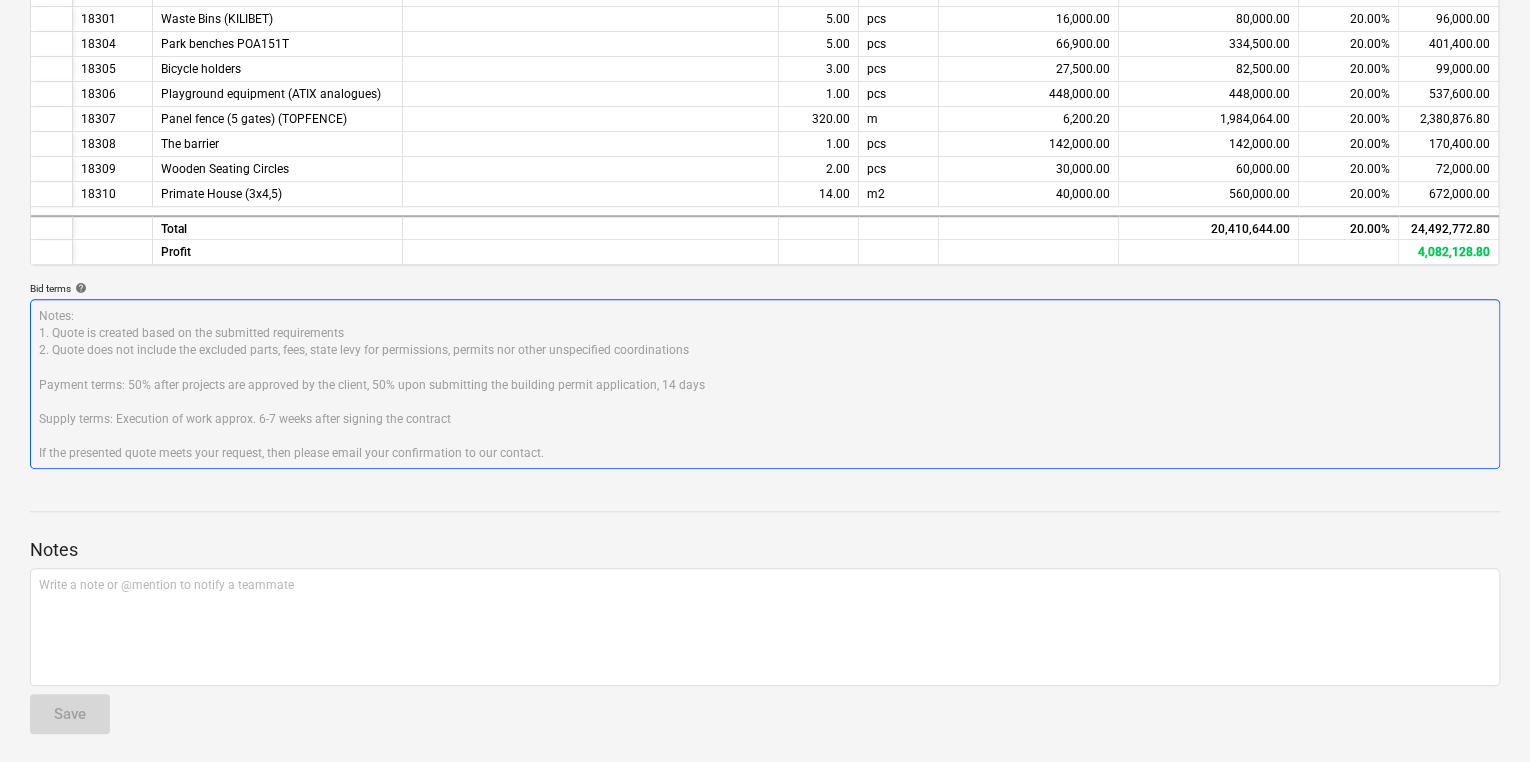 type on "x" 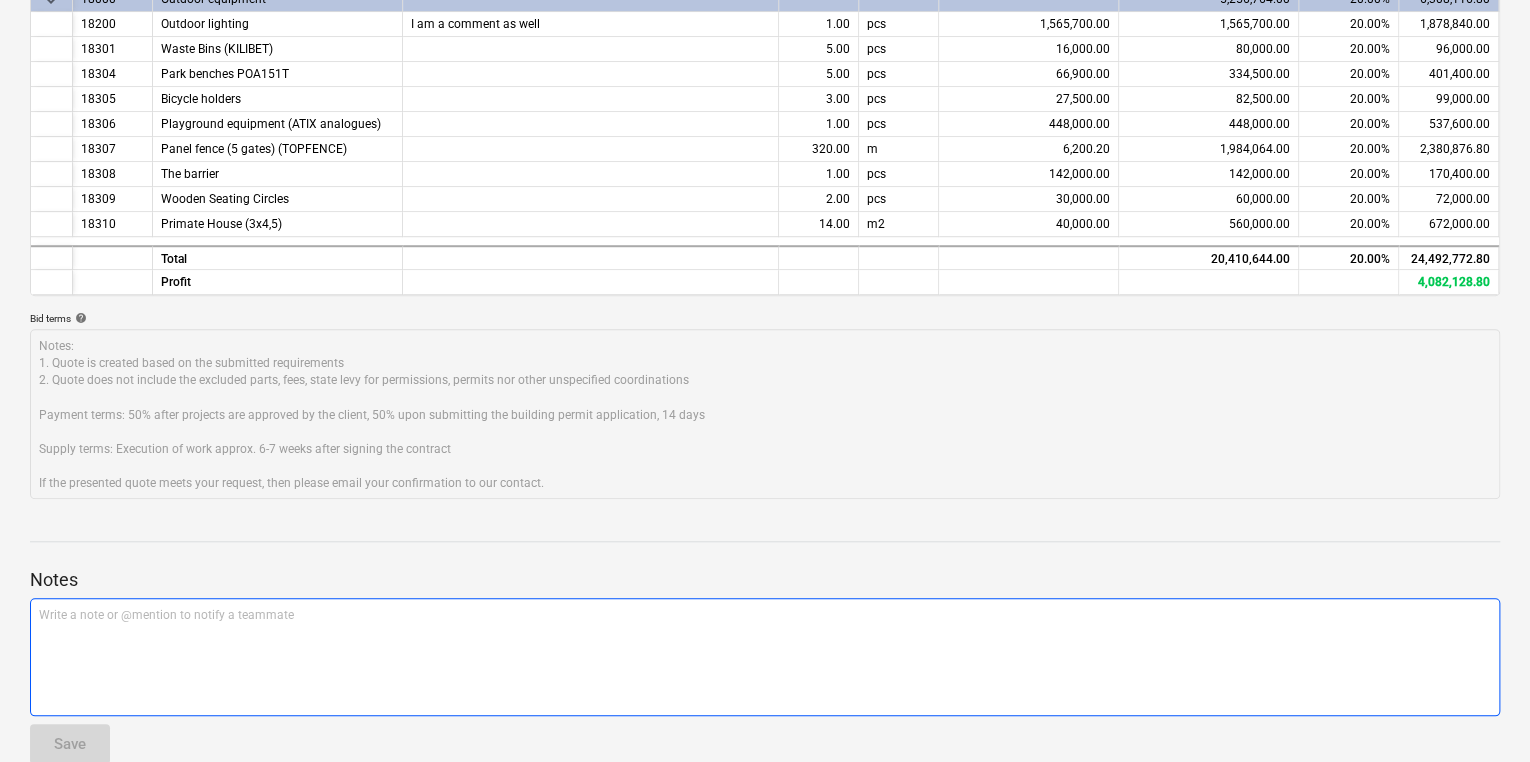 scroll, scrollTop: 619, scrollLeft: 0, axis: vertical 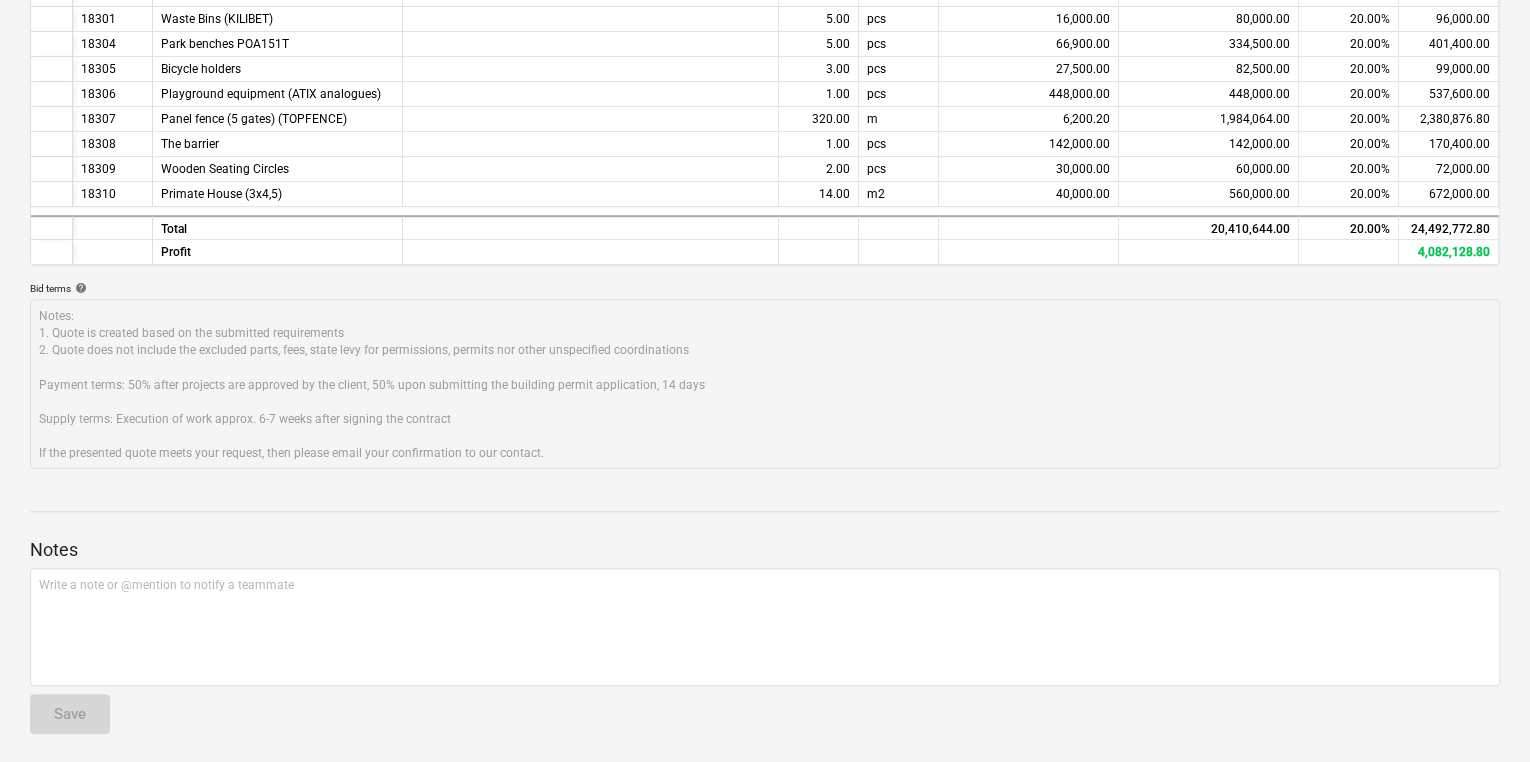 click on "Notes Write a note or @mention to notify a teammate ﻿ Save" at bounding box center (765, 617) 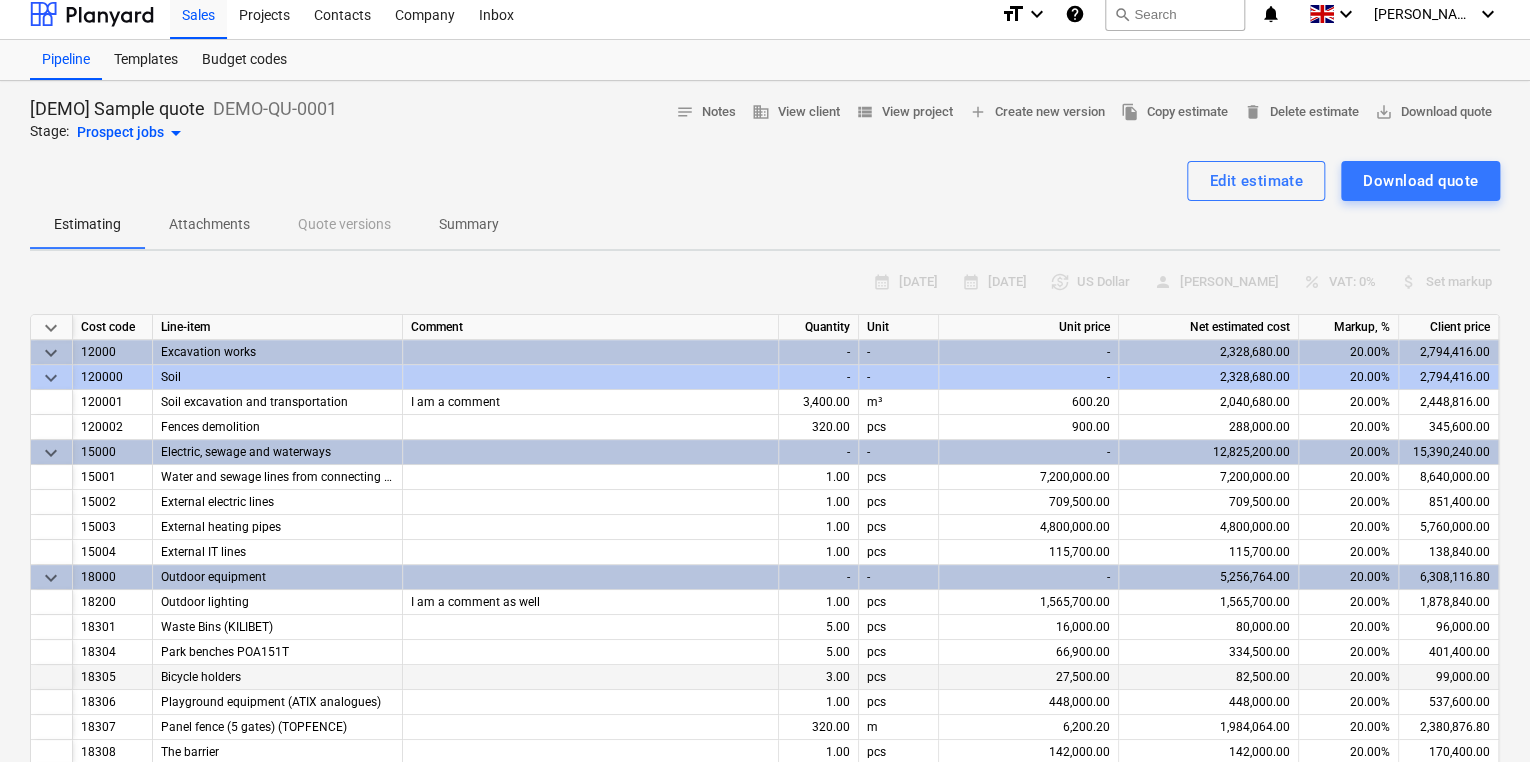 scroll, scrollTop: 0, scrollLeft: 0, axis: both 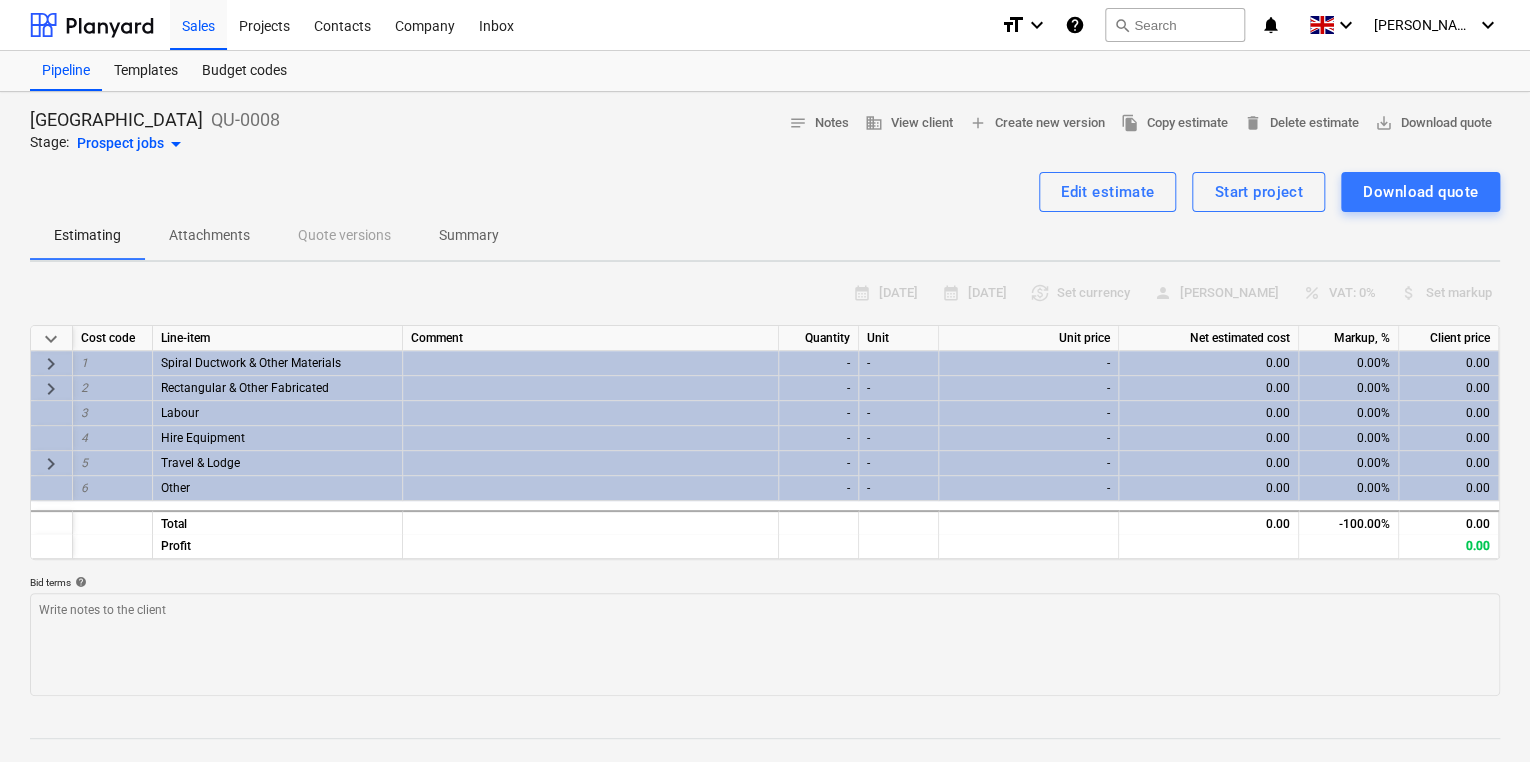click on "keyboard_arrow_right" at bounding box center [51, 464] 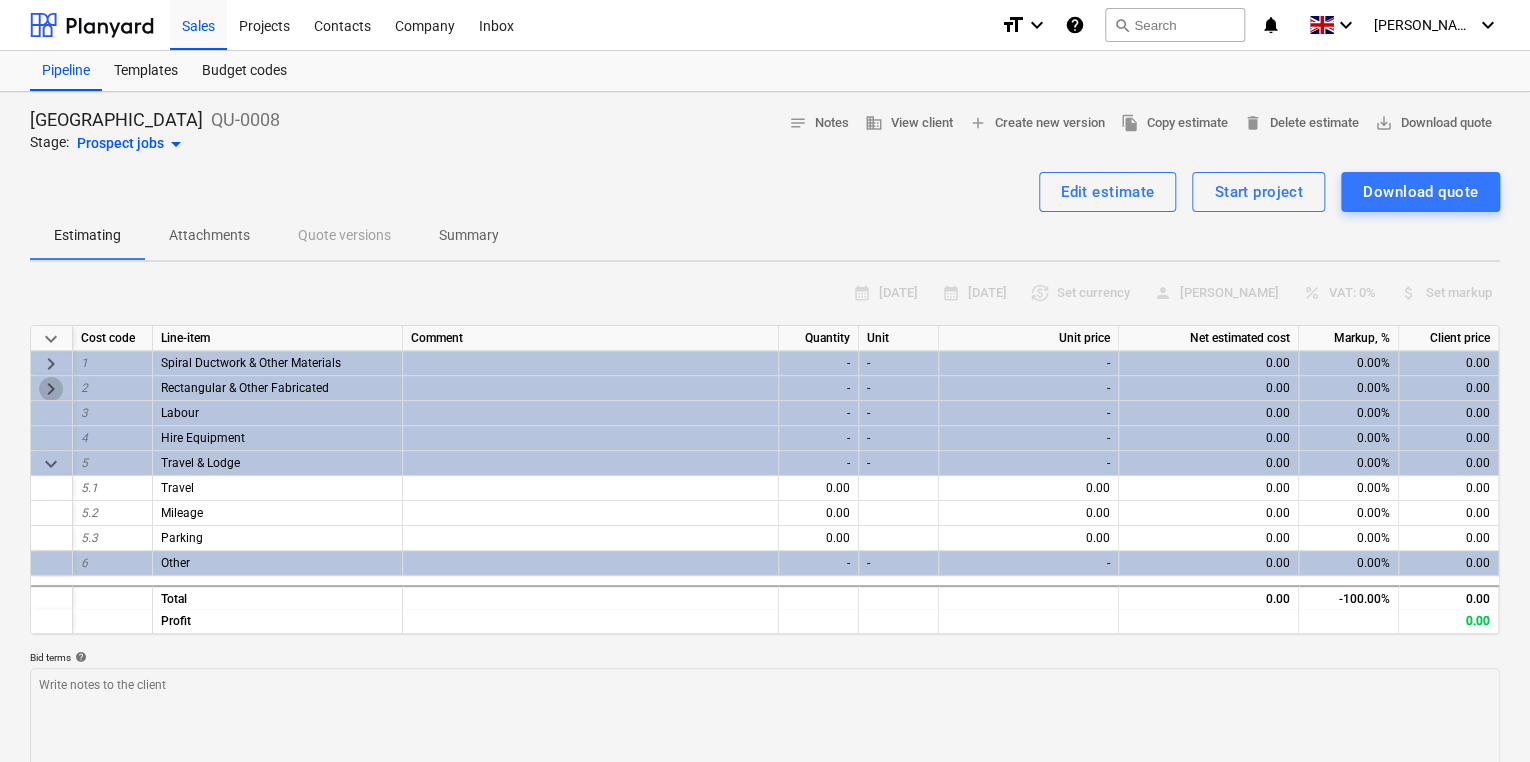 click on "keyboard_arrow_right" at bounding box center [51, 389] 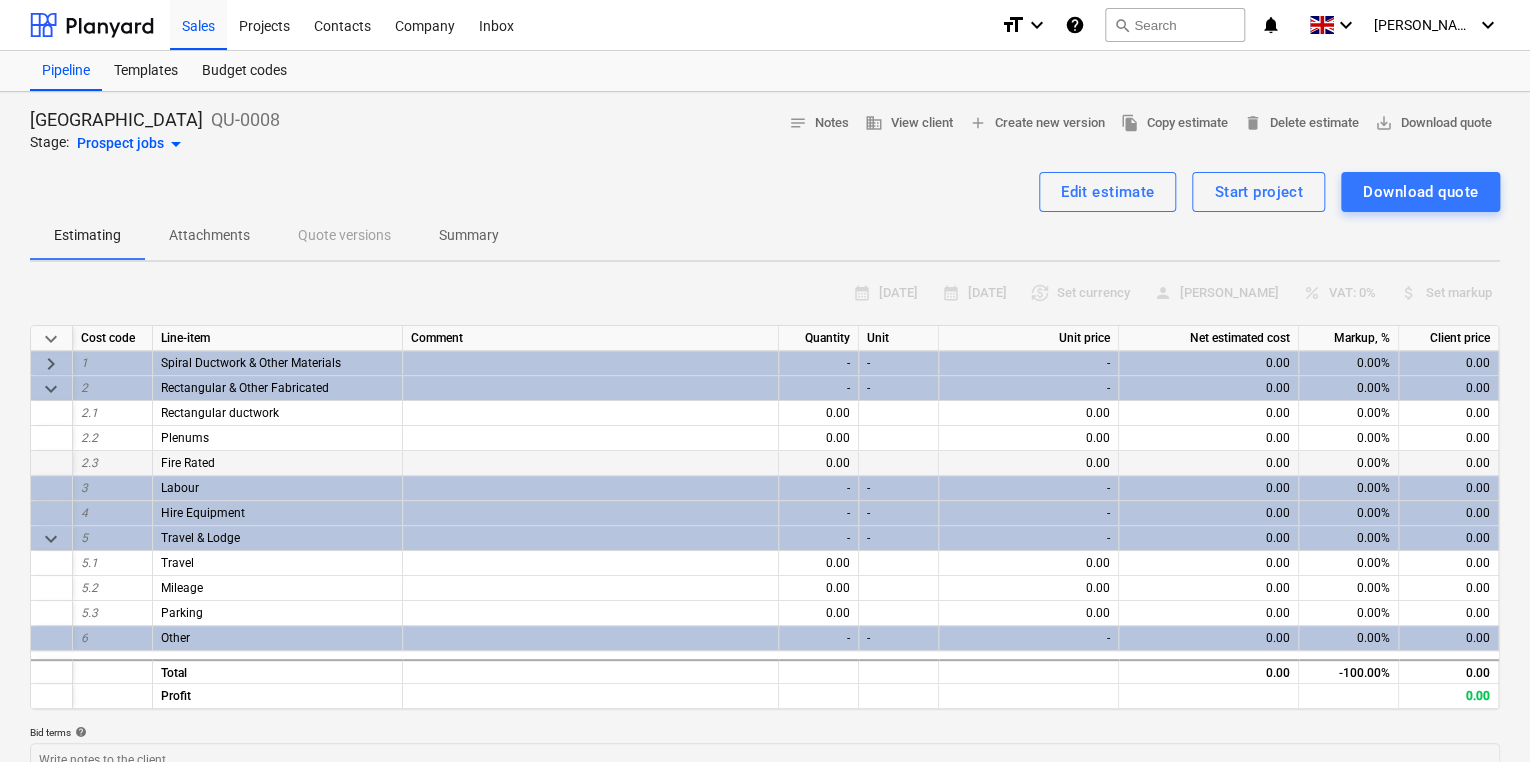 click on "keyboard_arrow_right" at bounding box center [51, 364] 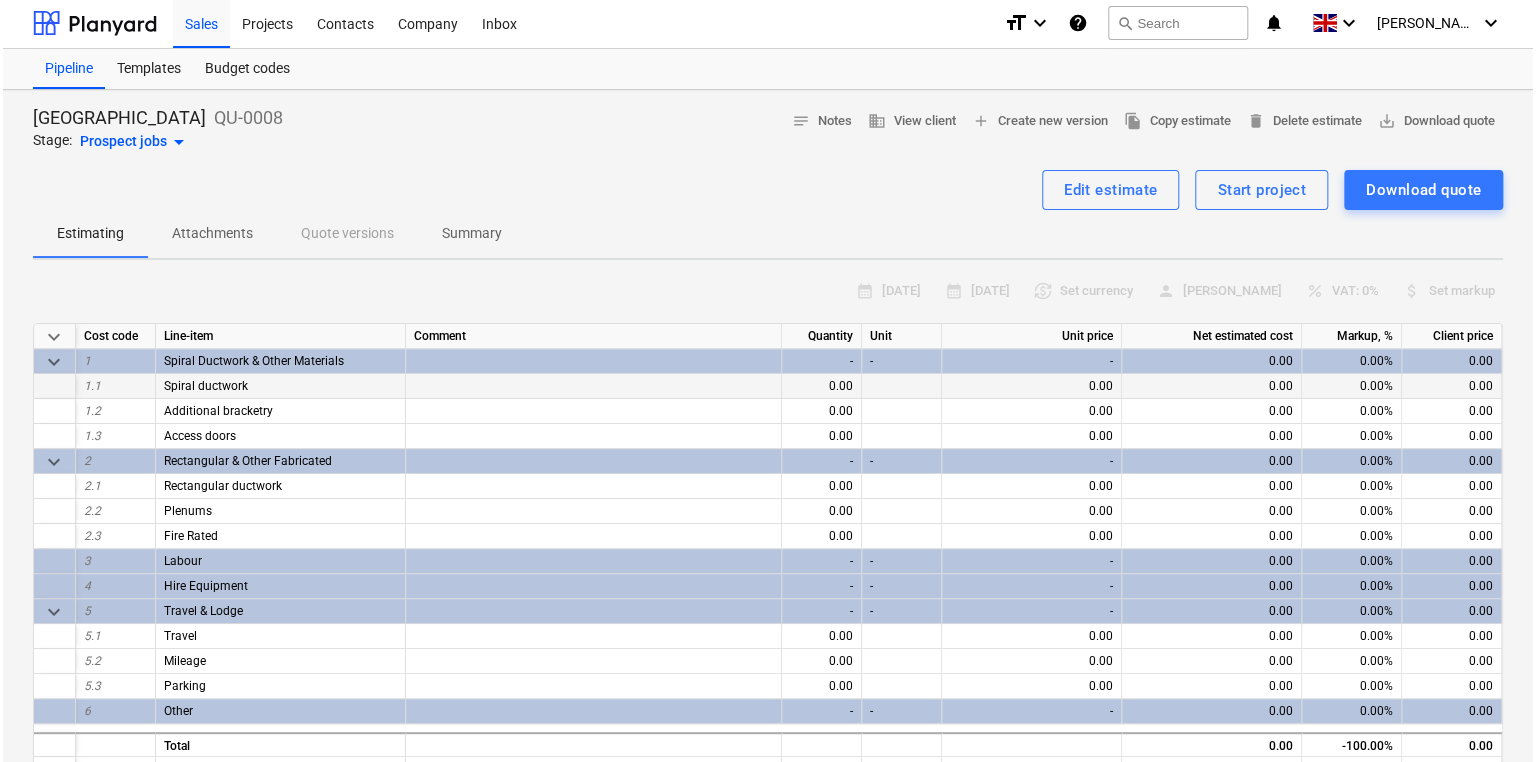 scroll, scrollTop: 0, scrollLeft: 0, axis: both 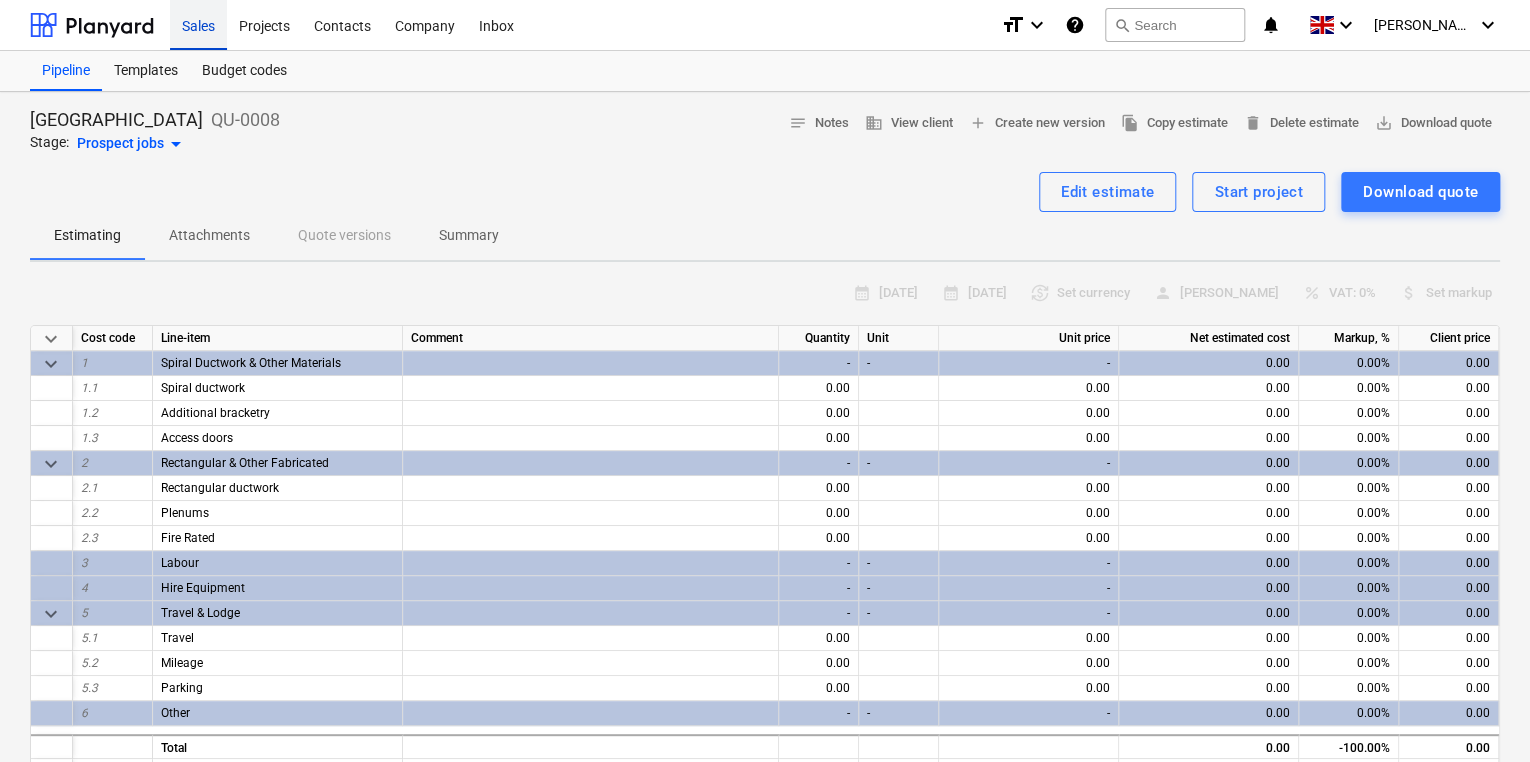 click on "Sales" at bounding box center (198, 24) 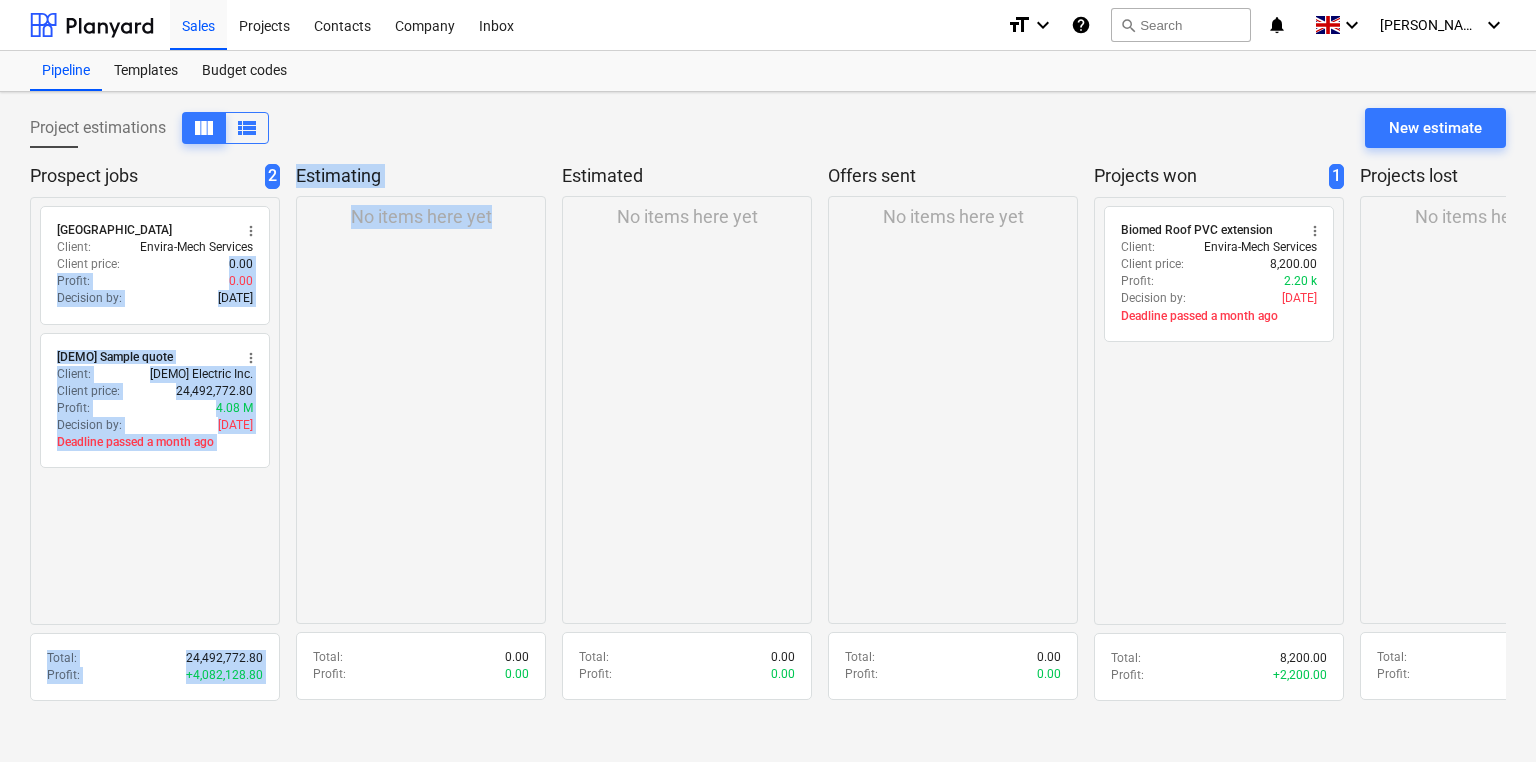 drag, startPoint x: 120, startPoint y: 257, endPoint x: 334, endPoint y: 260, distance: 214.02103 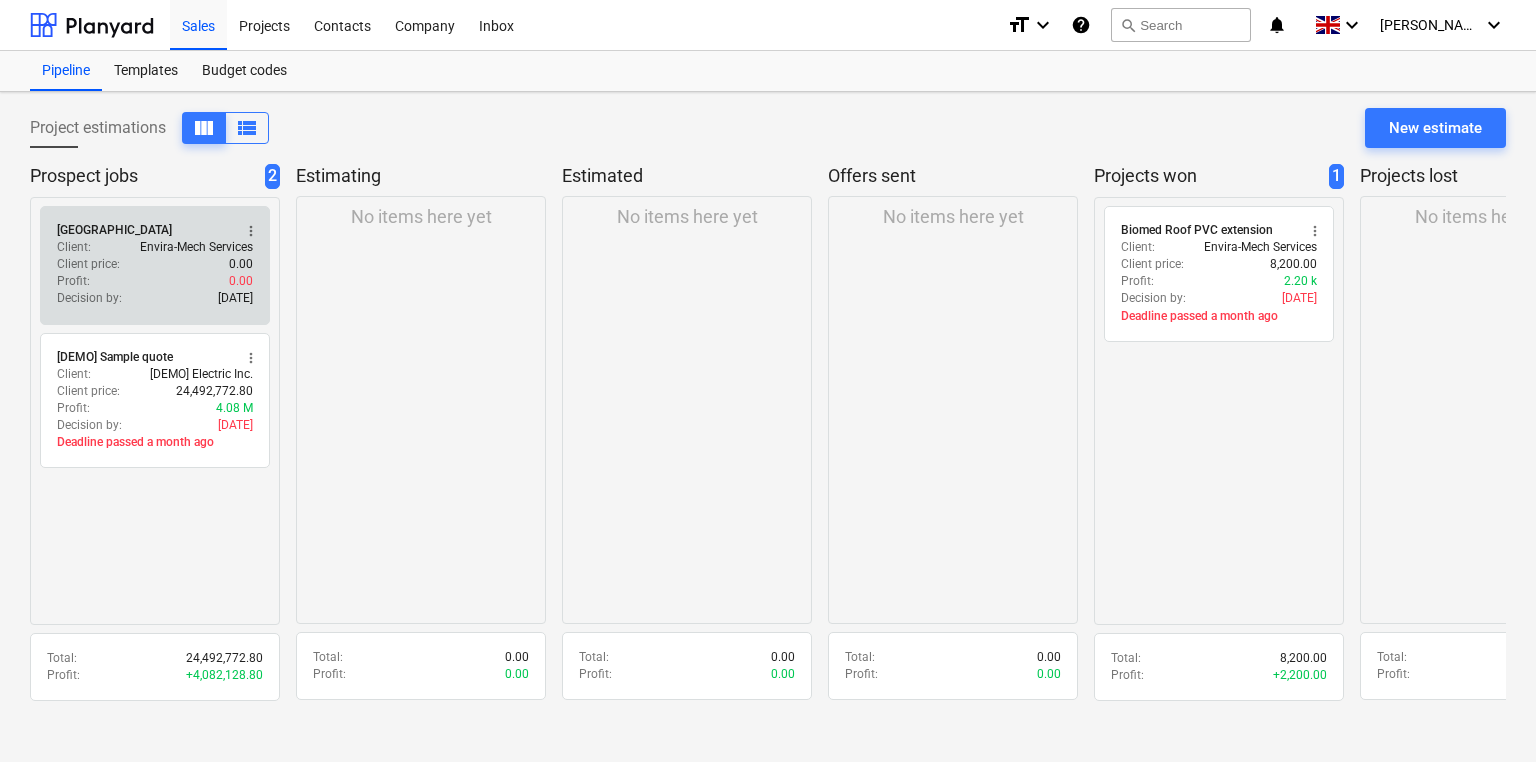 click on "more_vert" at bounding box center (251, 231) 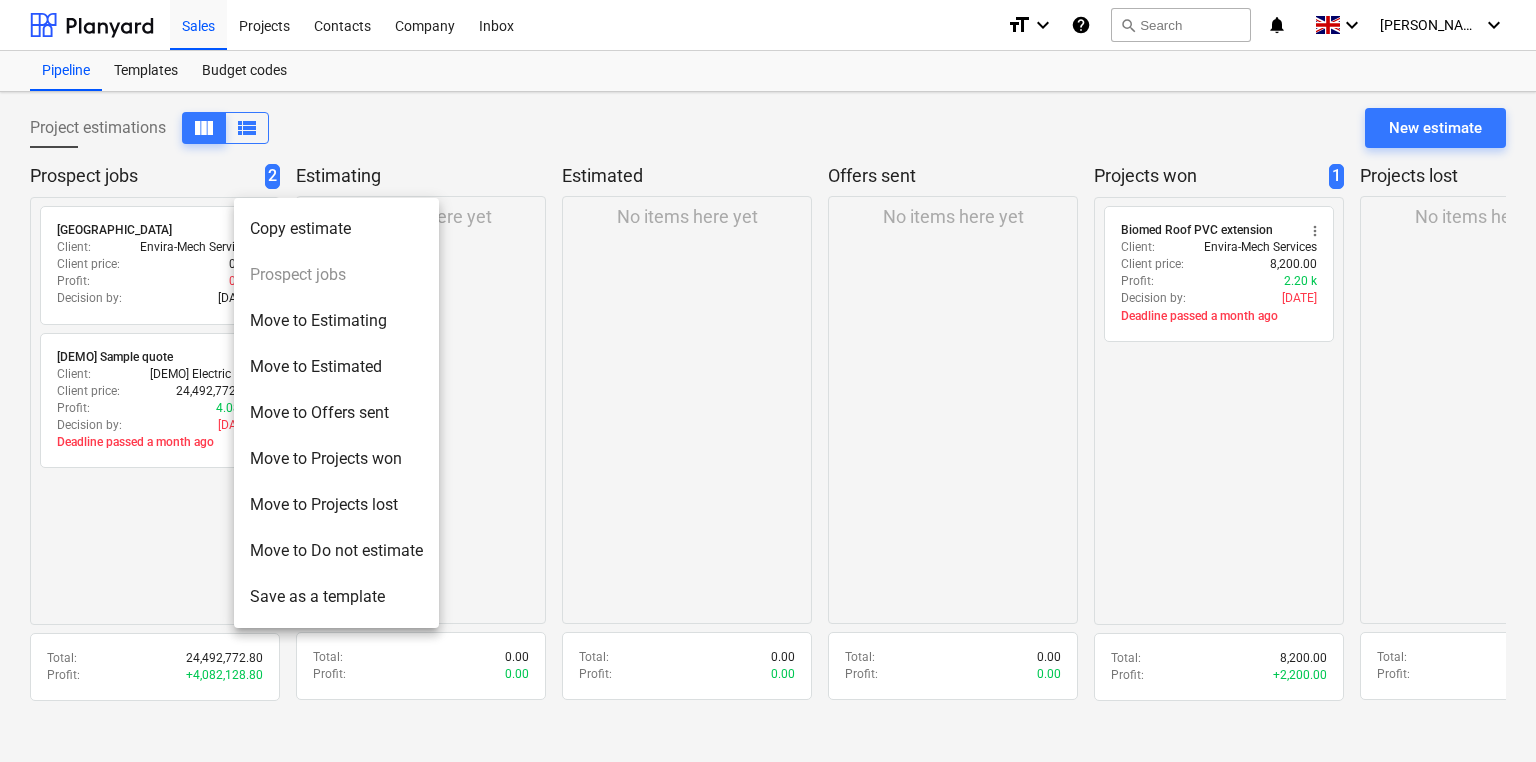 click on "Move to Estimating" at bounding box center (336, 321) 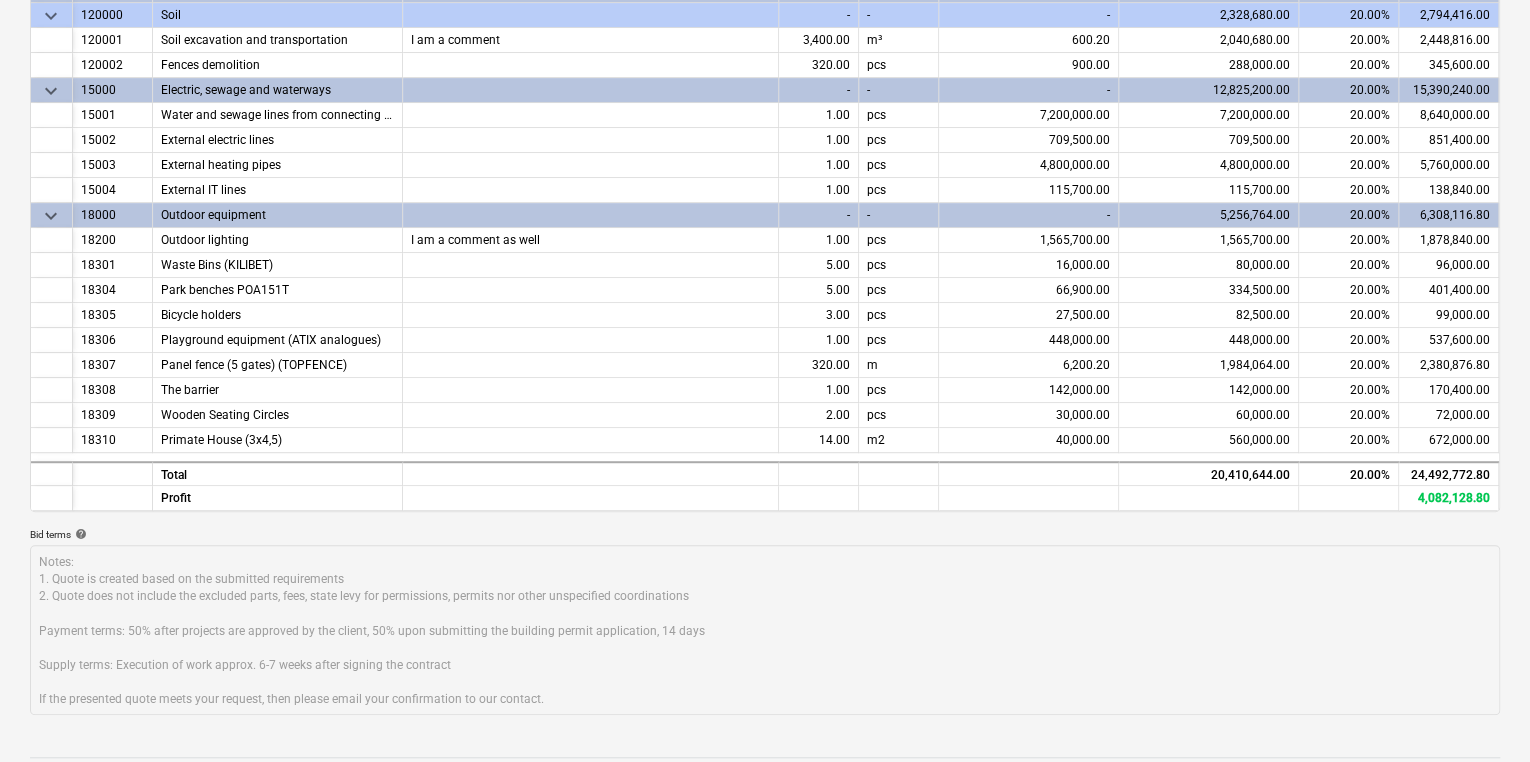 scroll, scrollTop: 153, scrollLeft: 0, axis: vertical 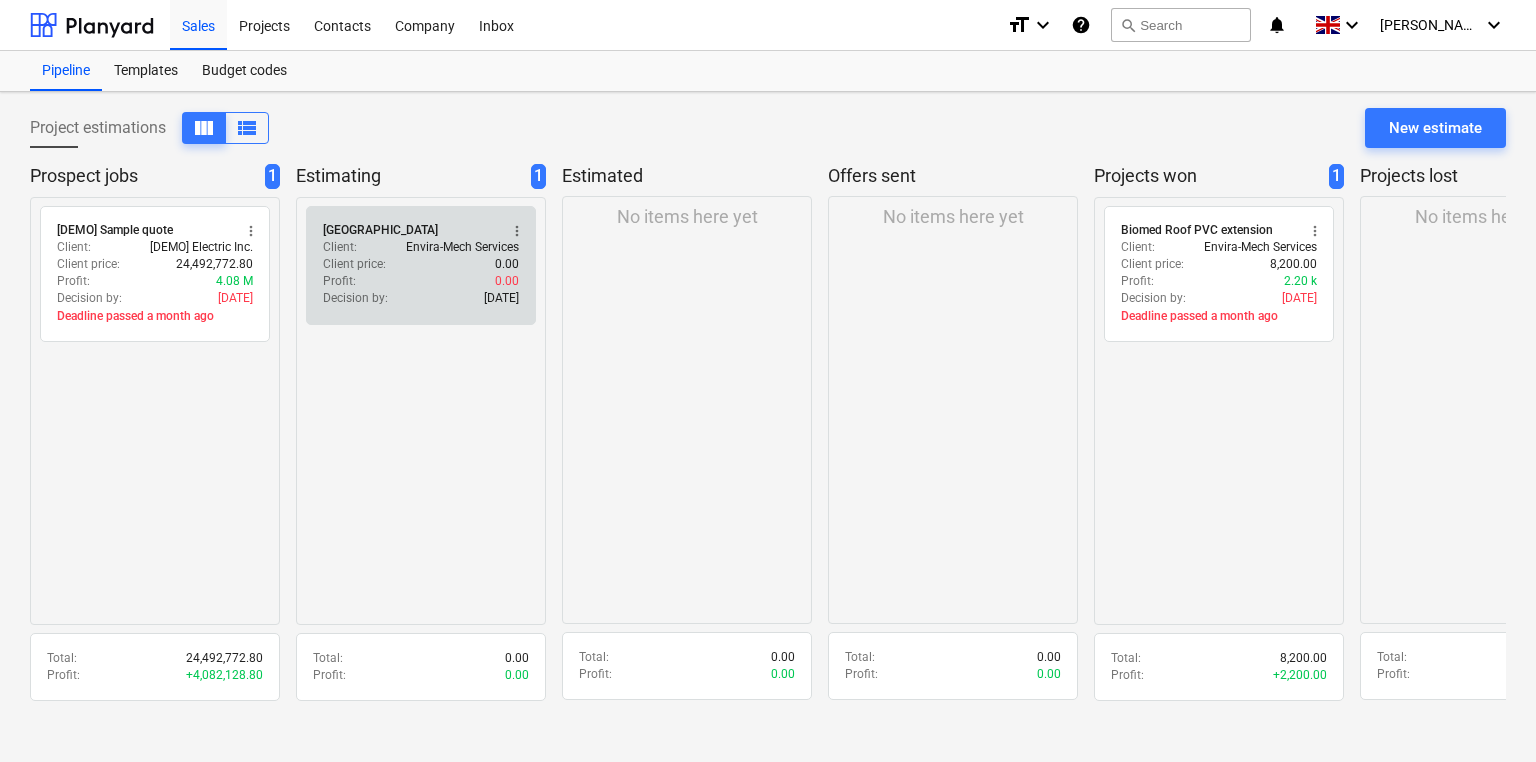 click on "Profit : 0.00" at bounding box center (421, 281) 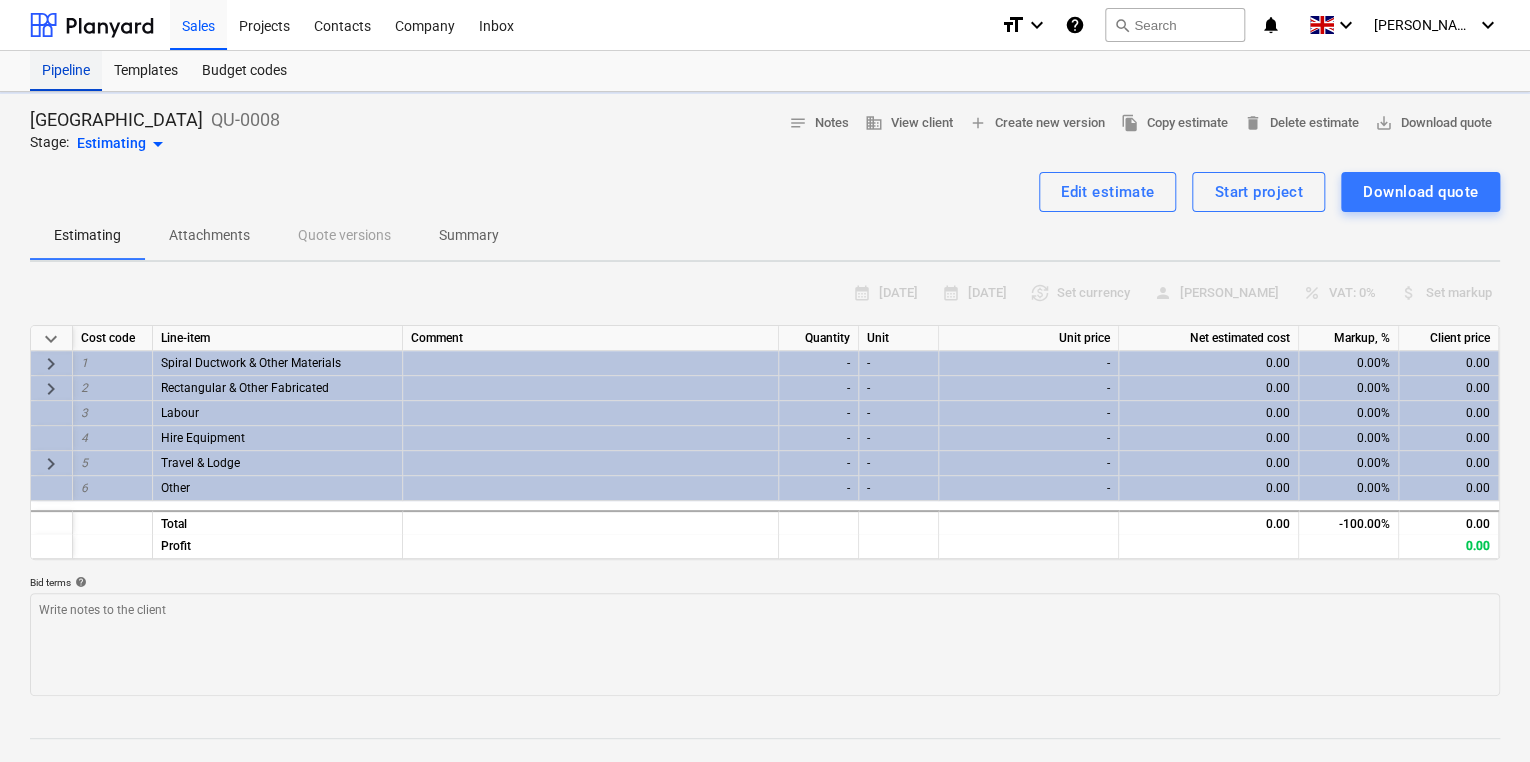 type on "x" 